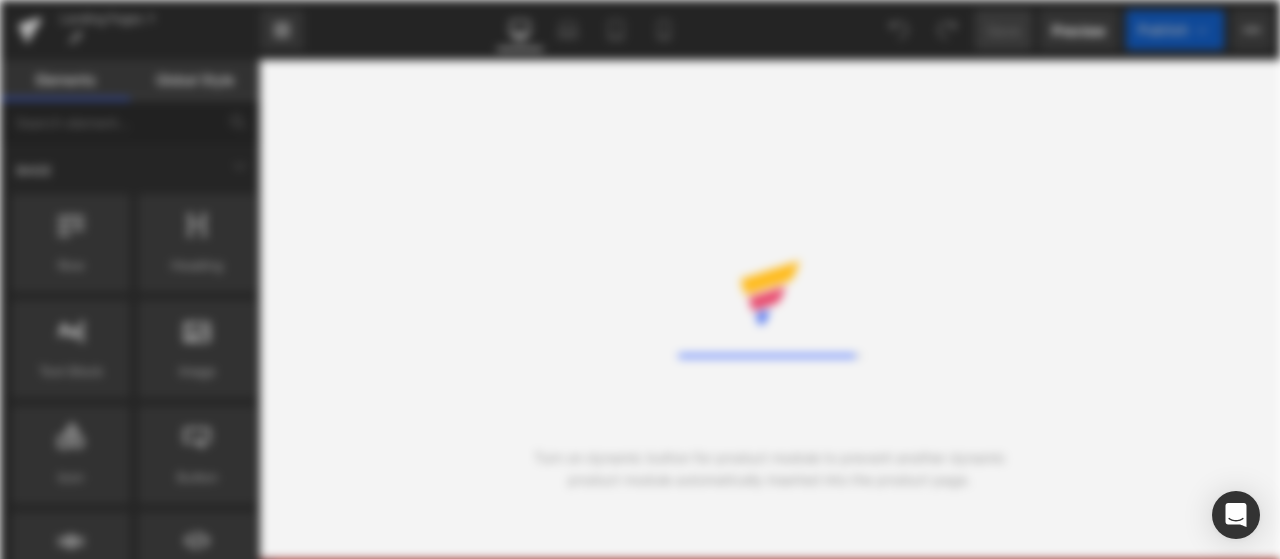 scroll, scrollTop: 0, scrollLeft: 0, axis: both 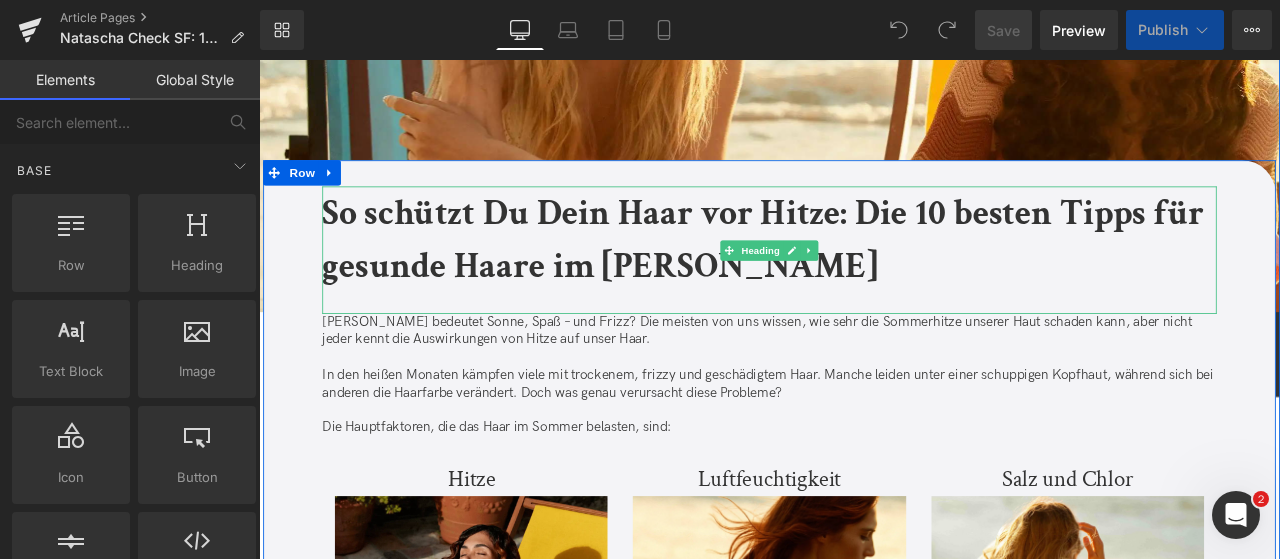 click on "So schützt Du Dein Haar vor Hitze: Die 10 besten Tipps für gesunde Haare im [PERSON_NAME]" at bounding box center [856, 273] 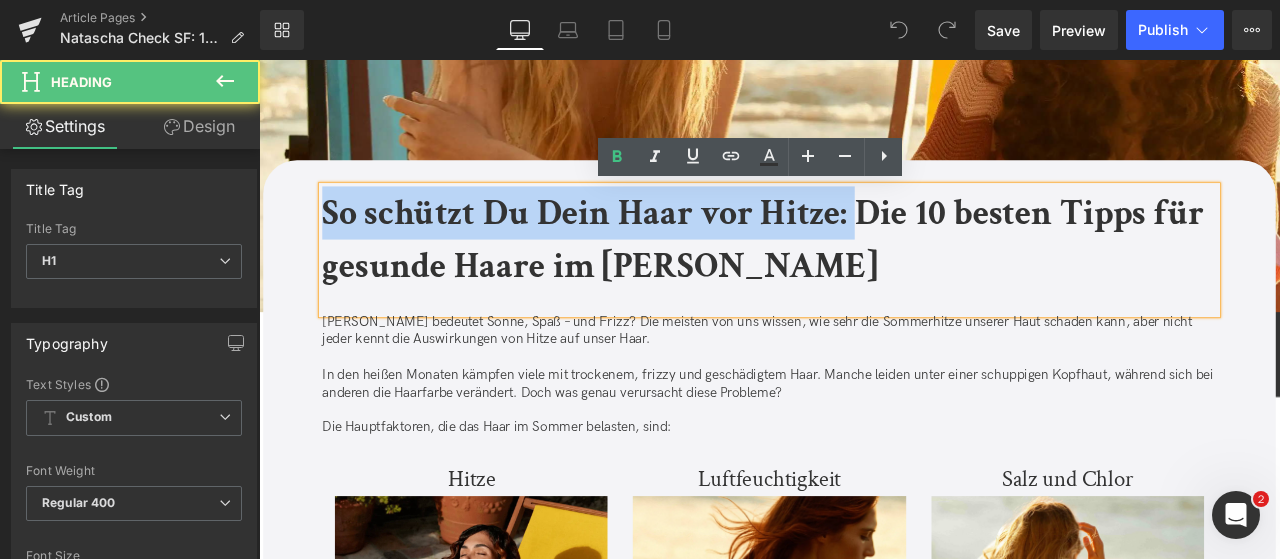 drag, startPoint x: 963, startPoint y: 242, endPoint x: 334, endPoint y: 243, distance: 629.0008 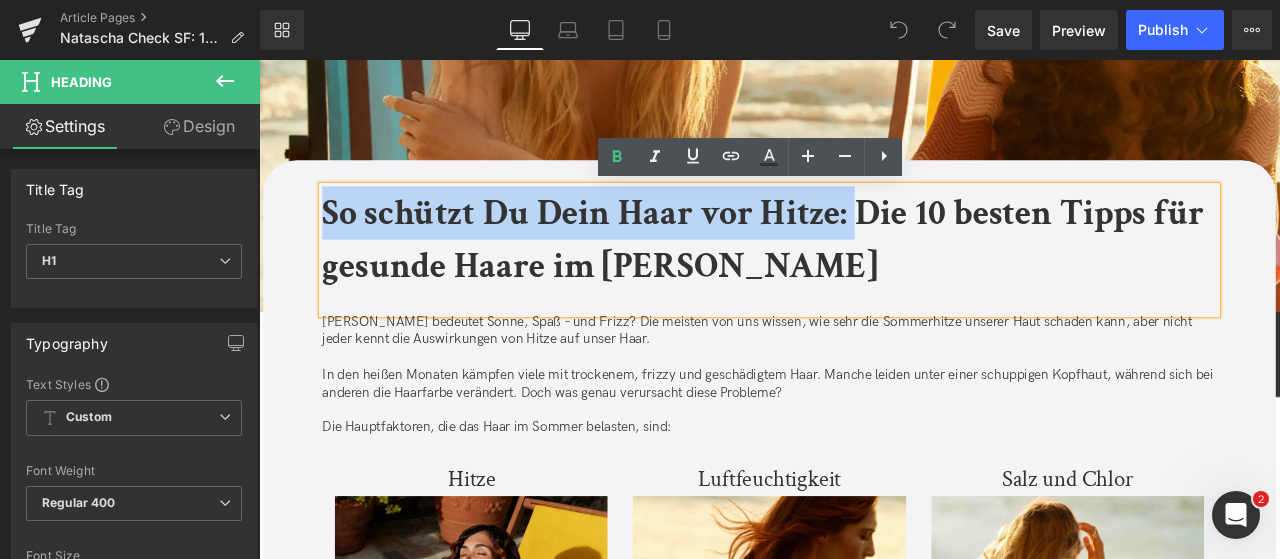 copy on "So schützt Du Dein Haar vor Hitze:" 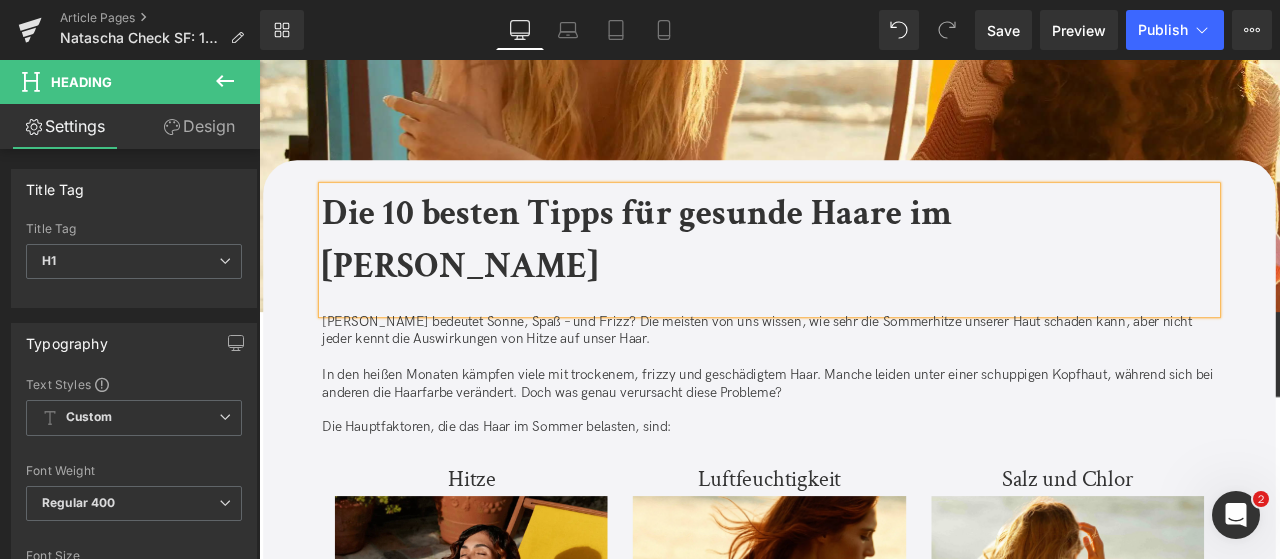 click on "Die 10 besten Tipps für gesunde Haare im [PERSON_NAME]" at bounding box center (864, 273) 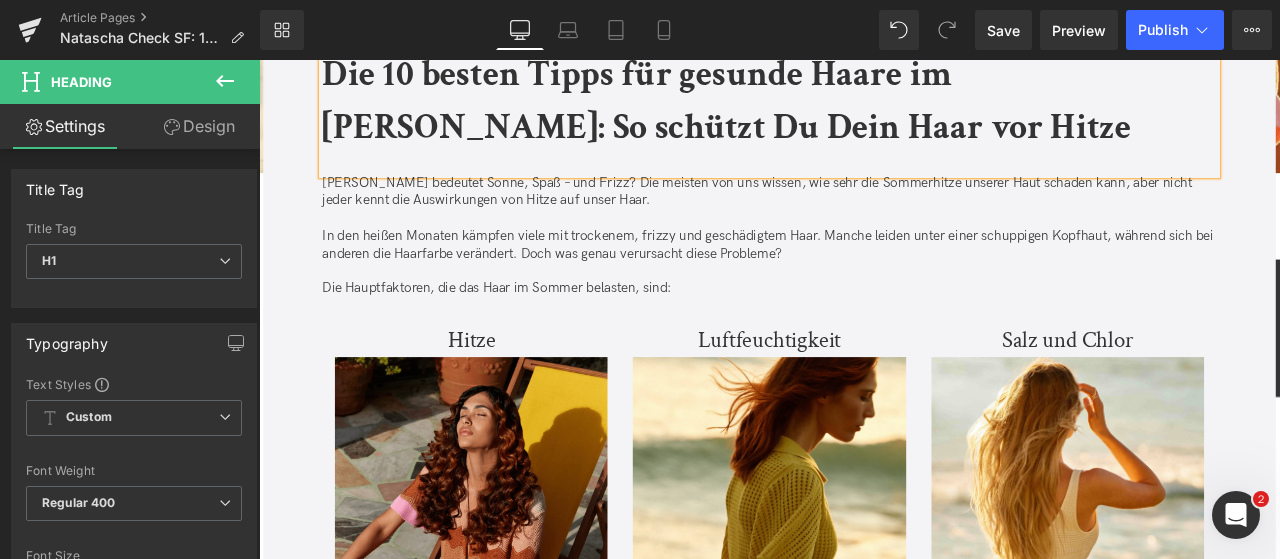 scroll, scrollTop: 487, scrollLeft: 0, axis: vertical 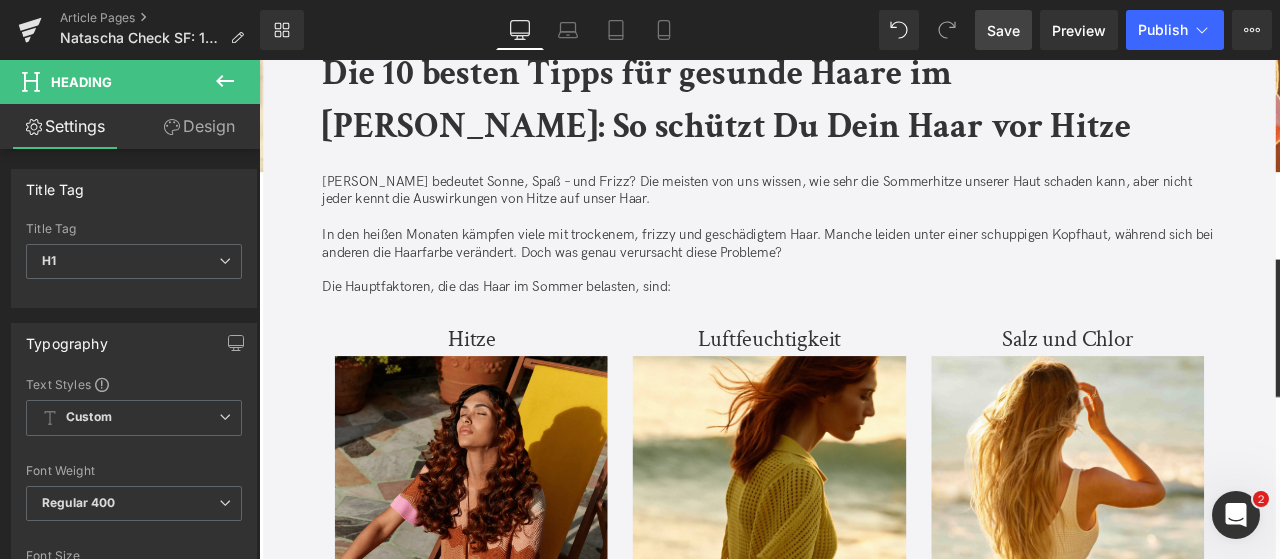 click on "Save" at bounding box center [1003, 30] 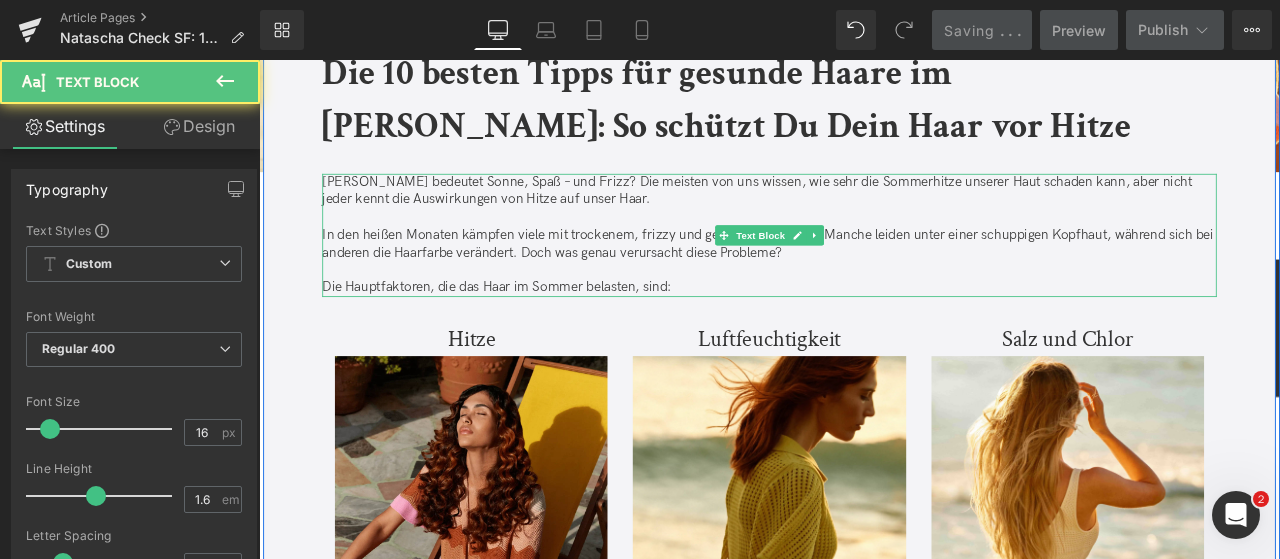 click at bounding box center [864, 247] 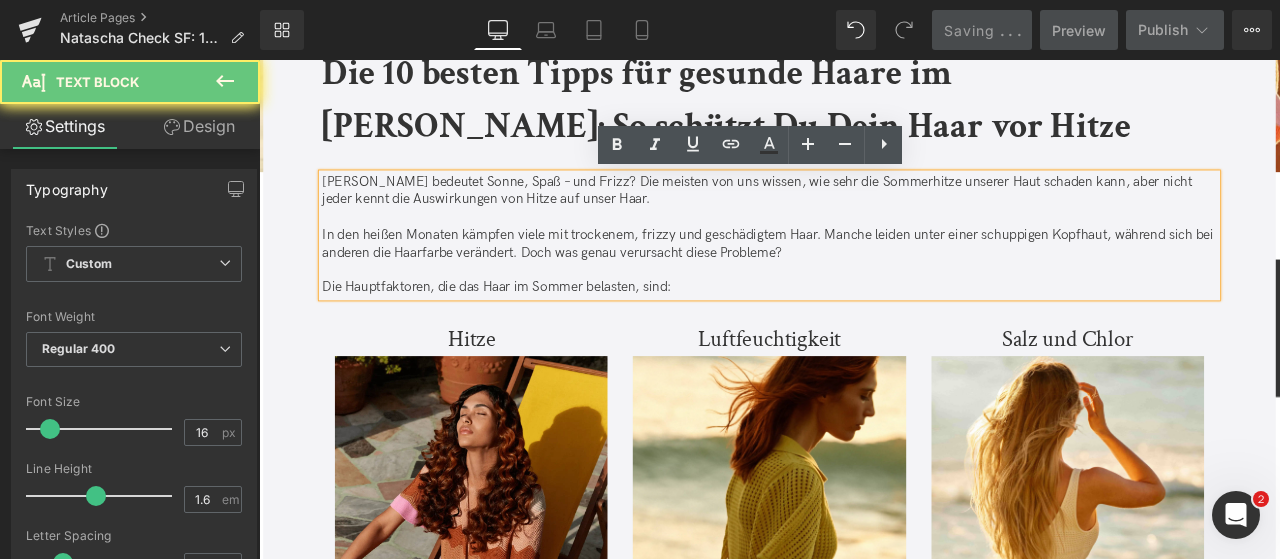 click at bounding box center (864, 247) 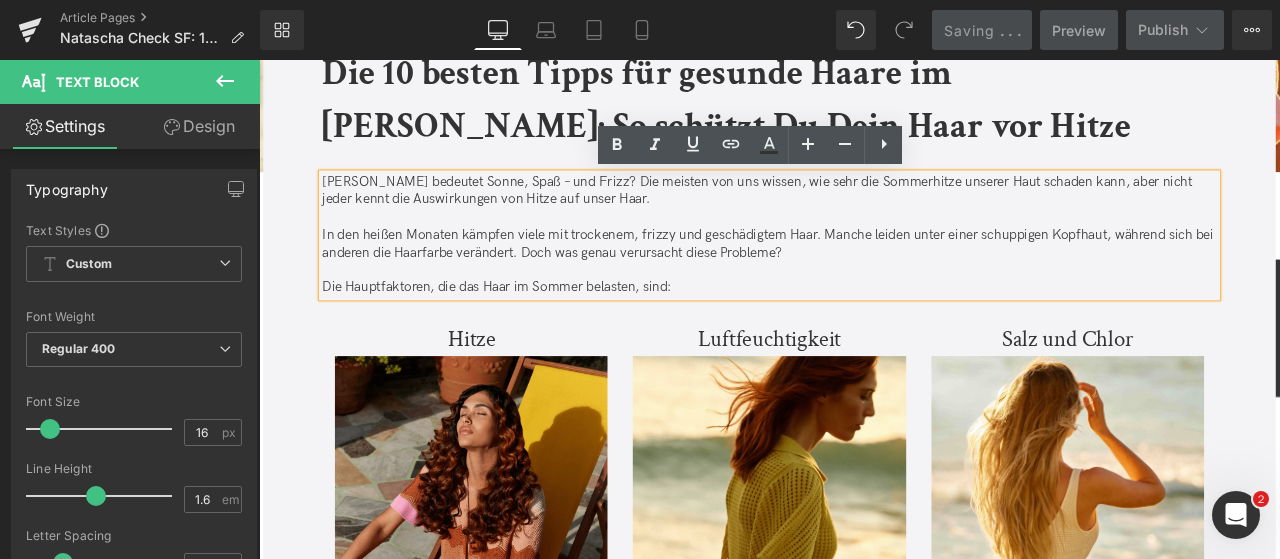 click on "[PERSON_NAME] bedeutet Sonne, Spaß – und Frizz? Die meisten von uns wissen, wie sehr die Sommerhitze unserer Haut schaden kann, aber nicht jeder kennt die Auswirkungen von Hitze auf unser Haar." at bounding box center [864, 216] 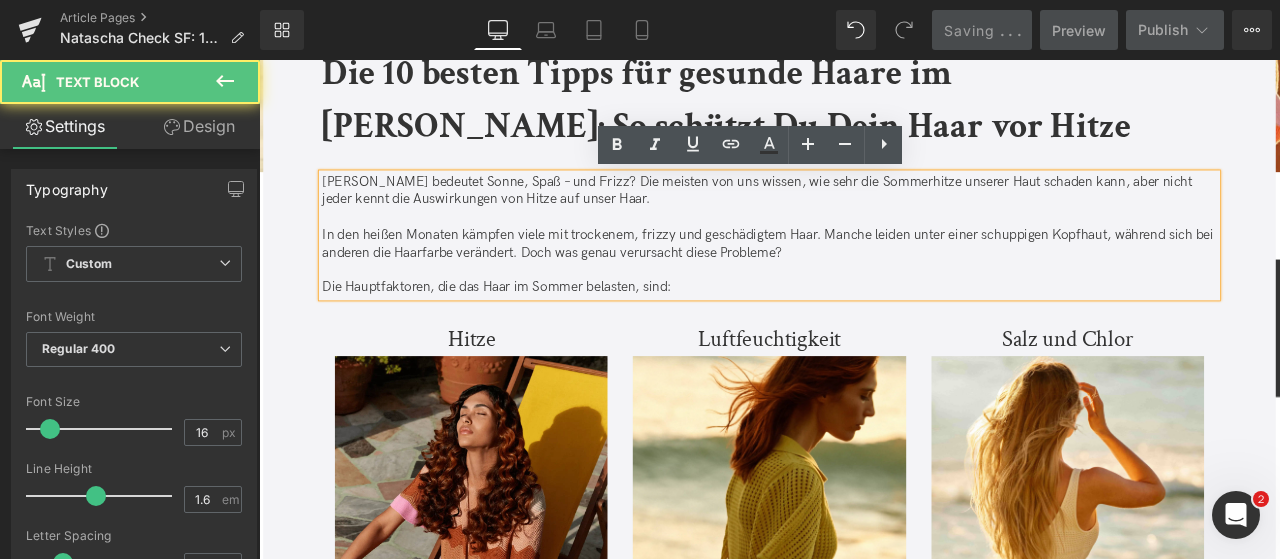type 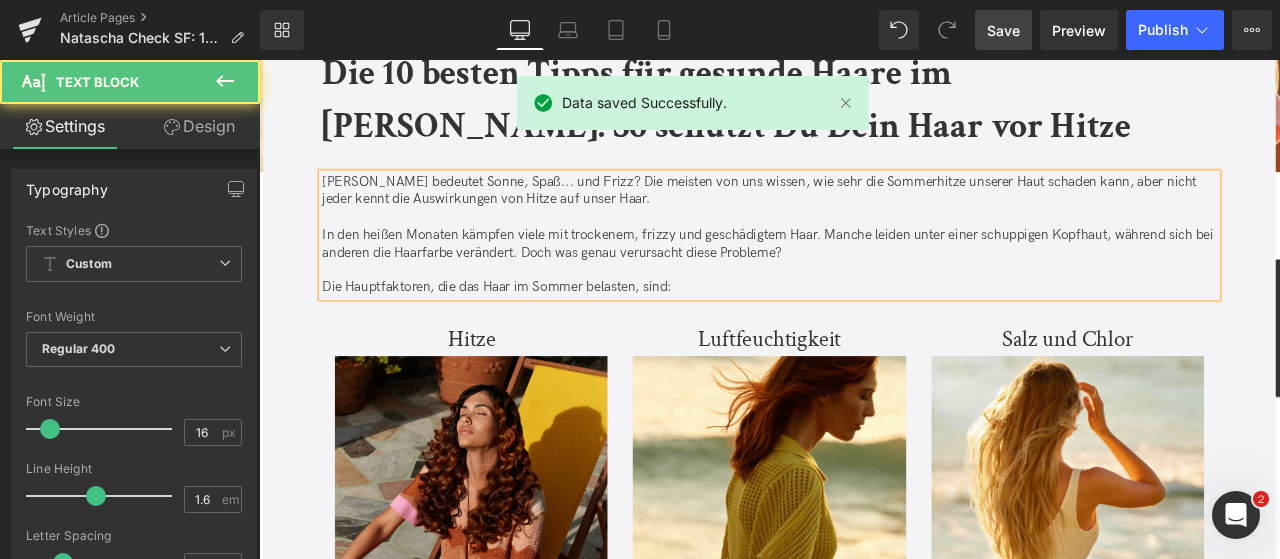 click on "[PERSON_NAME] bedeutet Sonne, Spaß... und Frizz? Die meisten von uns wissen, wie sehr die Sommerhitze unserer Haut schaden kann, aber nicht jeder kennt die Auswirkungen von Hitze auf unser Haar." at bounding box center [864, 216] 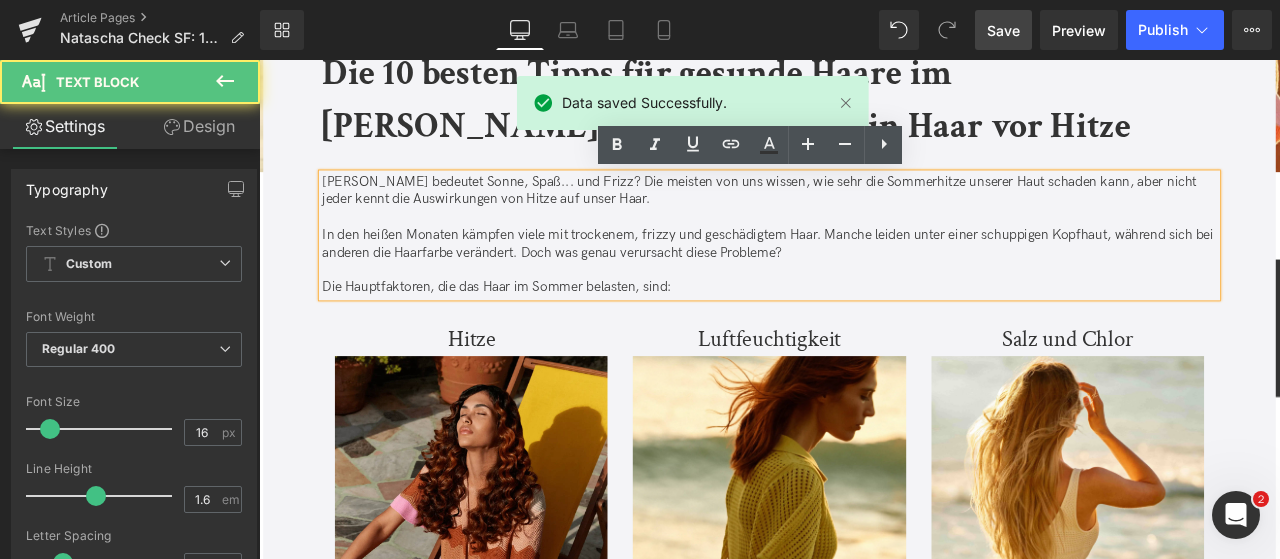 click on "[PERSON_NAME] bedeutet Sonne, Spaß... und Frizz? Die meisten von uns wissen, wie sehr die Sommerhitze unserer Haut schaden kann, aber nicht jeder kennt die Auswirkungen von Hitze auf unser Haar." at bounding box center (864, 216) 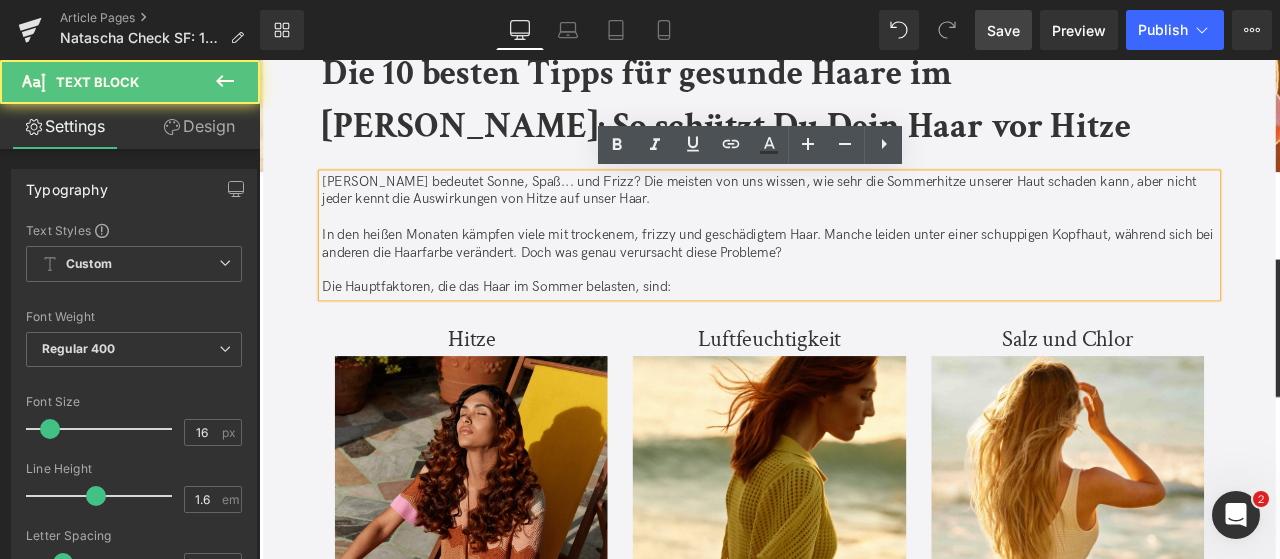 click on "[PERSON_NAME] bedeutet Sonne, Spaß... und Frizz? Die meisten von uns wissen, wie sehr die Sommerhitze unserer Haut schaden kann, aber nicht jeder kennt die Auswirkungen von Hitze auf unser Haar." at bounding box center [864, 216] 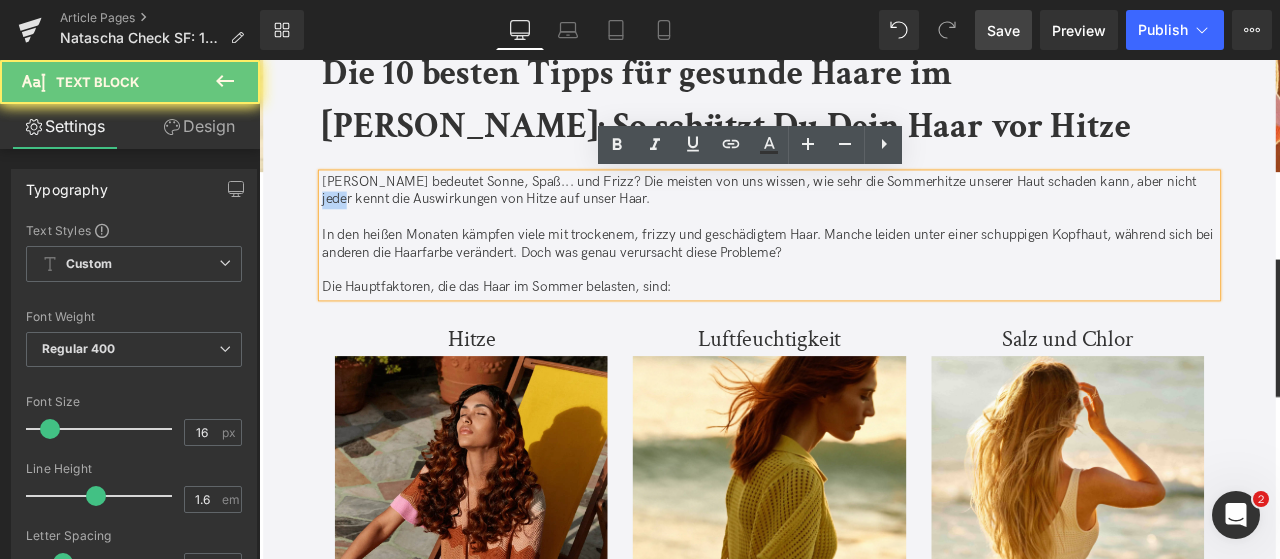 click on "[PERSON_NAME] bedeutet Sonne, Spaß... und Frizz? Die meisten von uns wissen, wie sehr die Sommerhitze unserer Haut schaden kann, aber nicht jeder kennt die Auswirkungen von Hitze auf unser Haar." at bounding box center (864, 216) 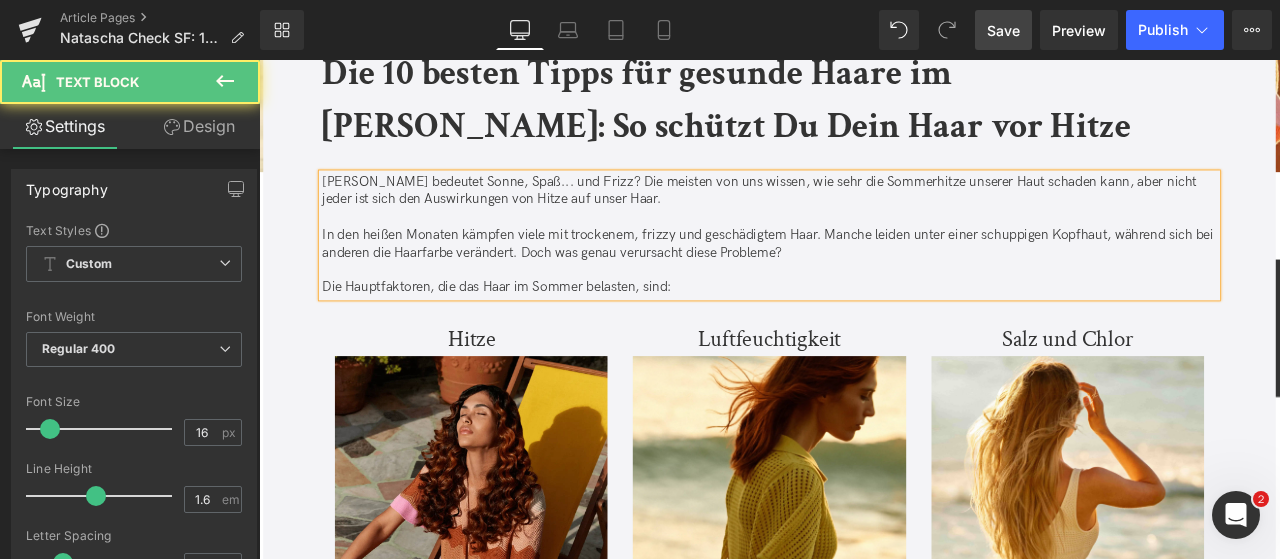 click on "[PERSON_NAME] bedeutet Sonne, Spaß... und Frizz? Die meisten von uns wissen, wie sehr die Sommerhitze unserer Haut schaden kann, aber nicht jeder ist sich den Auswirkungen von Hitze auf unser Haar." at bounding box center [864, 216] 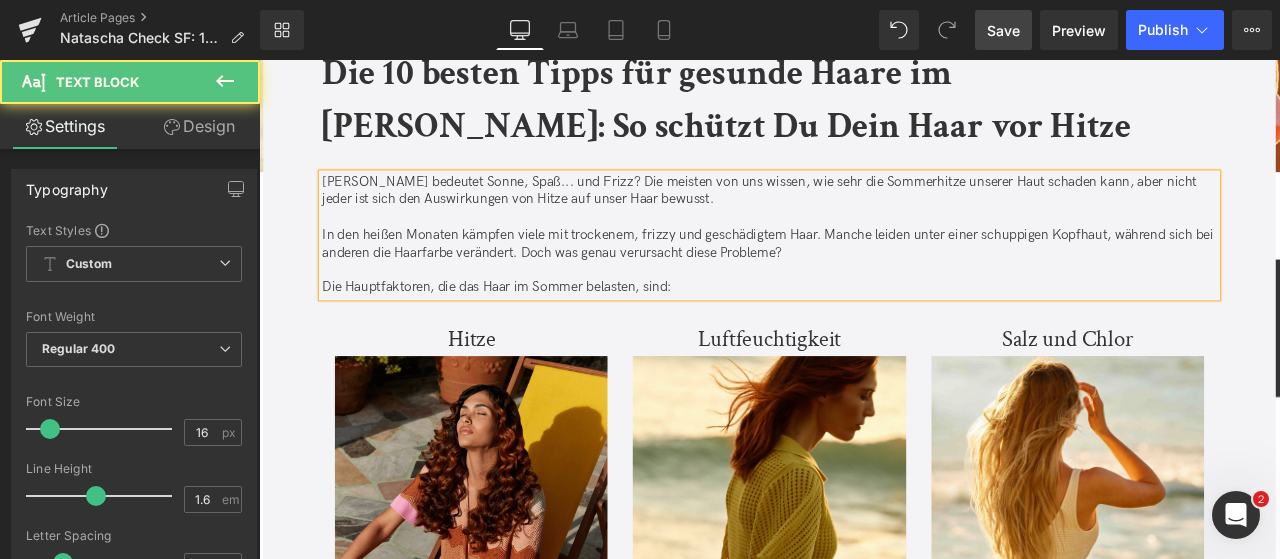 click on "In den heißen Monaten kämpfen viele mit trockenem, frizzy und geschädigtem Haar. Manche leiden unter einer schuppigen Kopfhaut, während sich bei anderen die Haarfarbe verändert. Doch was genau verursacht diese Probleme?" at bounding box center (864, 279) 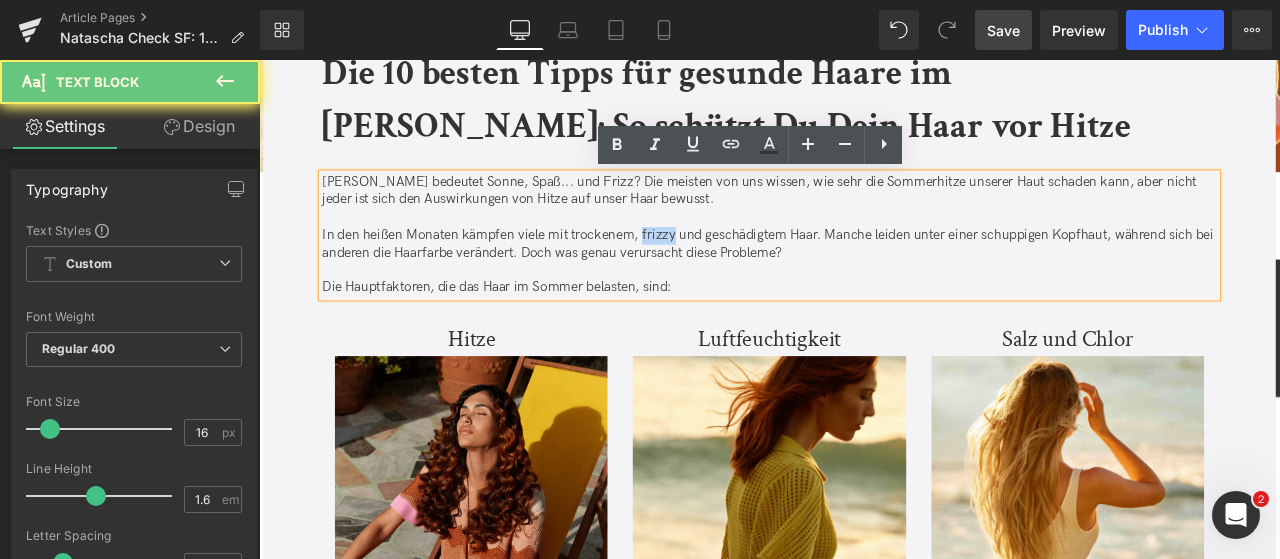 click on "In den heißen Monaten kämpfen viele mit trockenem, frizzy und geschädigtem Haar. Manche leiden unter einer schuppigen Kopfhaut, während sich bei anderen die Haarfarbe verändert. Doch was genau verursacht diese Probleme?" at bounding box center [864, 279] 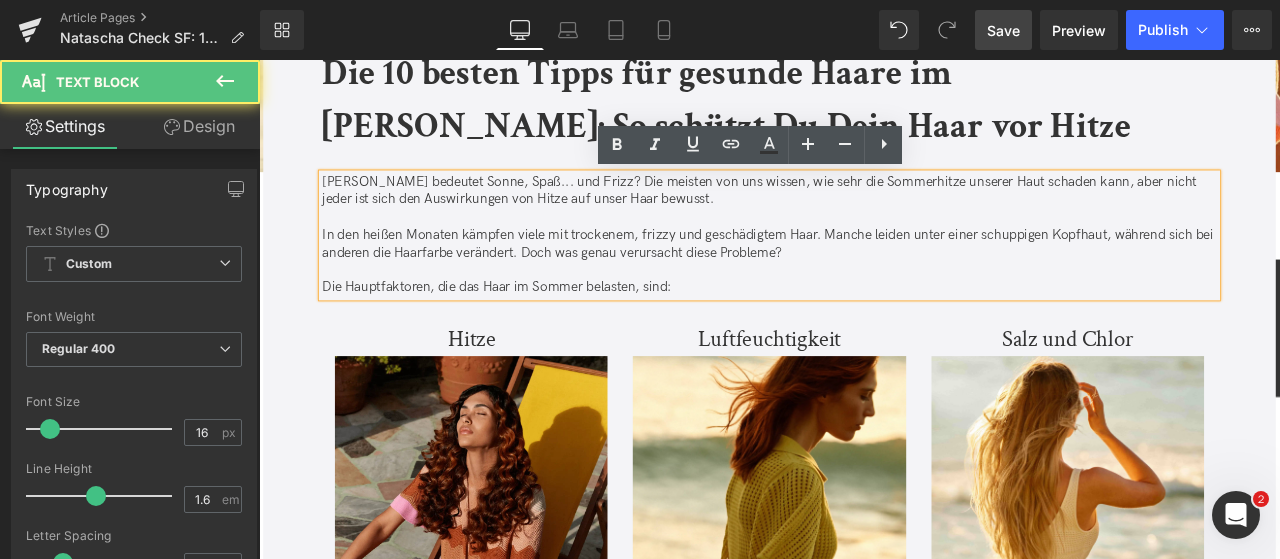 click at bounding box center (864, 309) 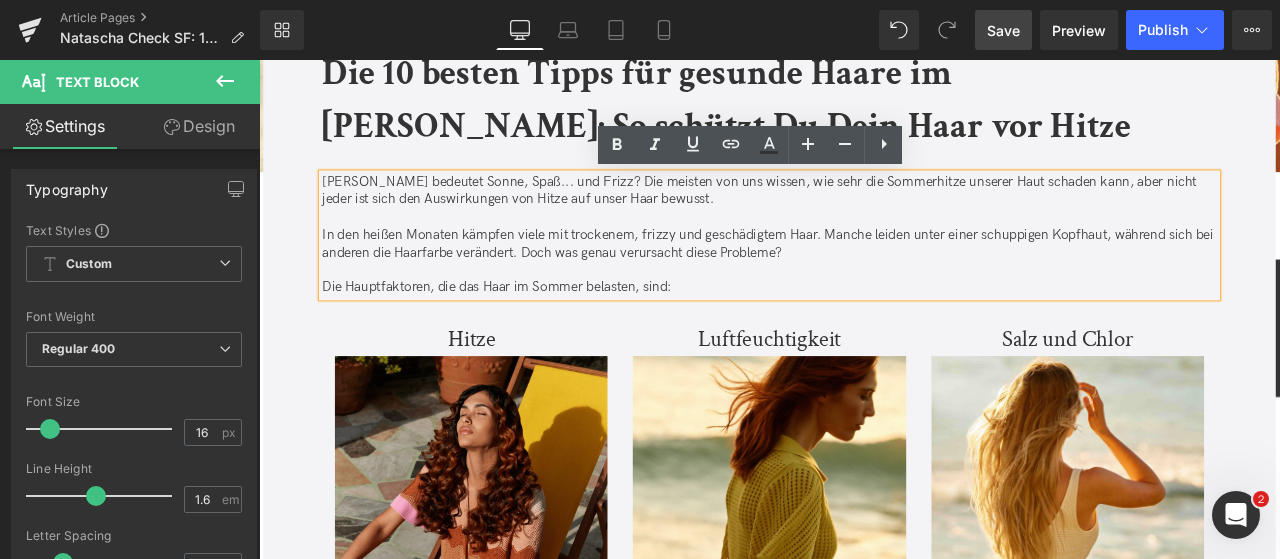 click on "In den heißen Monaten kämpfen viele mit trockenem, frizzy und geschädigtem Haar. Manche leiden unter einer schuppigen Kopfhaut, während sich bei anderen die Haarfarbe verändert. Doch was genau verursacht diese Probleme?" at bounding box center (864, 279) 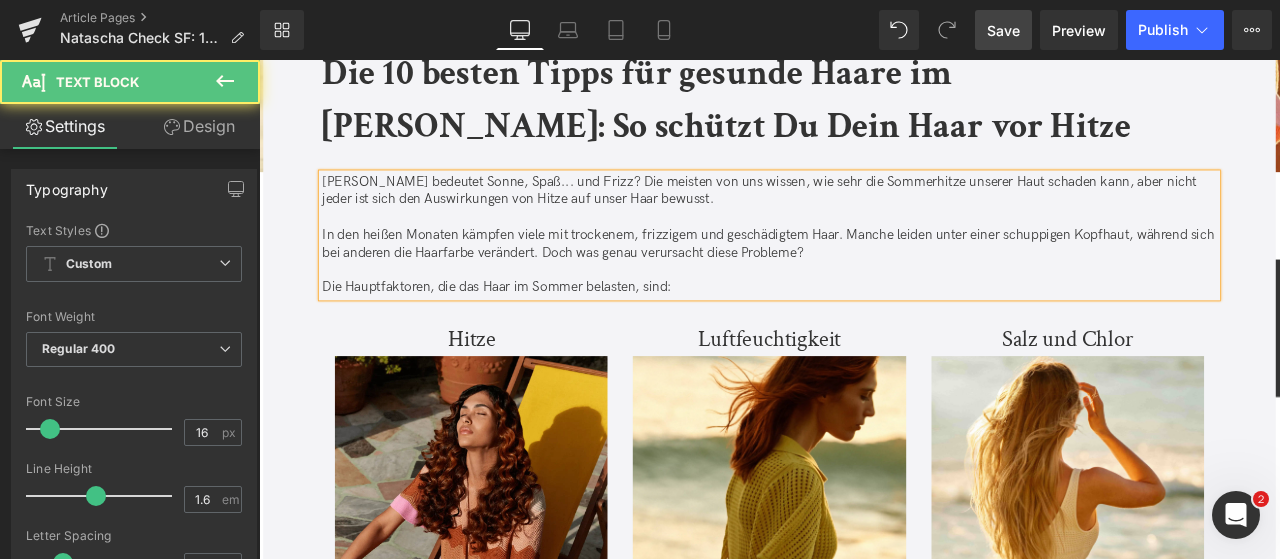 click on "Die Hauptfaktoren, die das Haar im Sommer belasten, sind:" at bounding box center (864, 330) 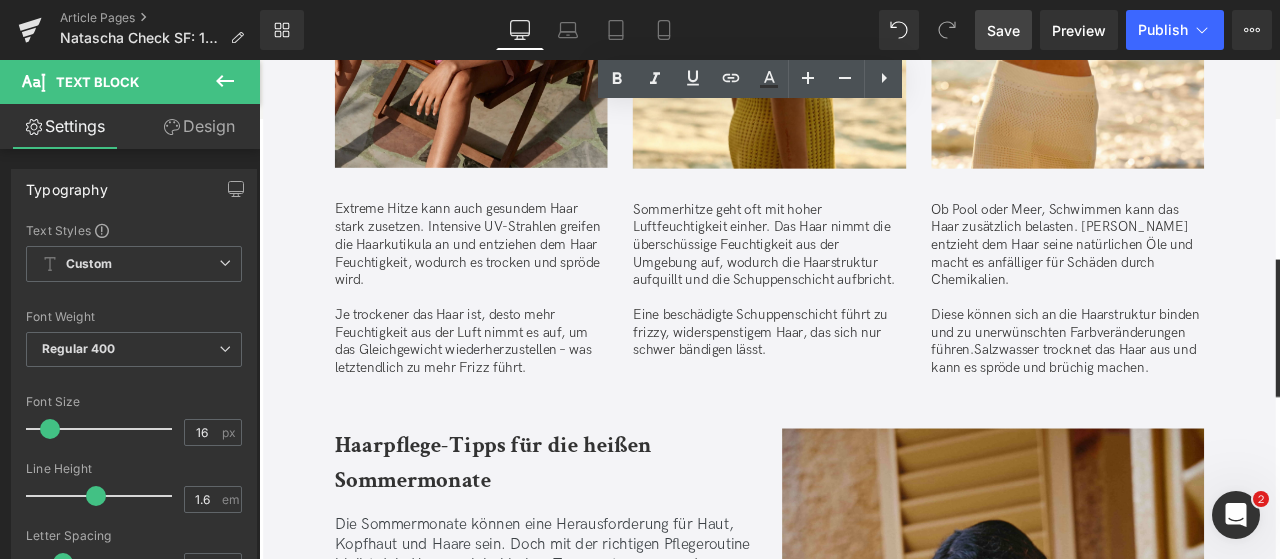 scroll, scrollTop: 1142, scrollLeft: 0, axis: vertical 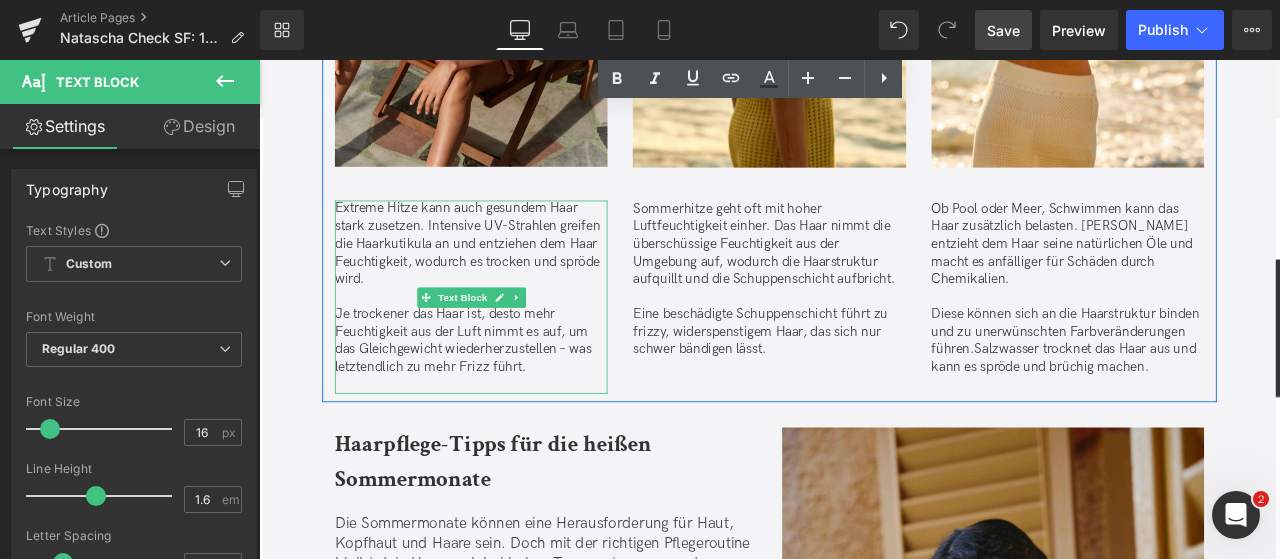 click on "Extreme Hitze kann auch gesundem Haar stark zusetzen. Intensive UV-Strahlen greifen die Haarkutikula an und entziehen dem Haar Feuchtigkeit, wodurch es trocken und spröde wird." at bounding box center [510, 279] 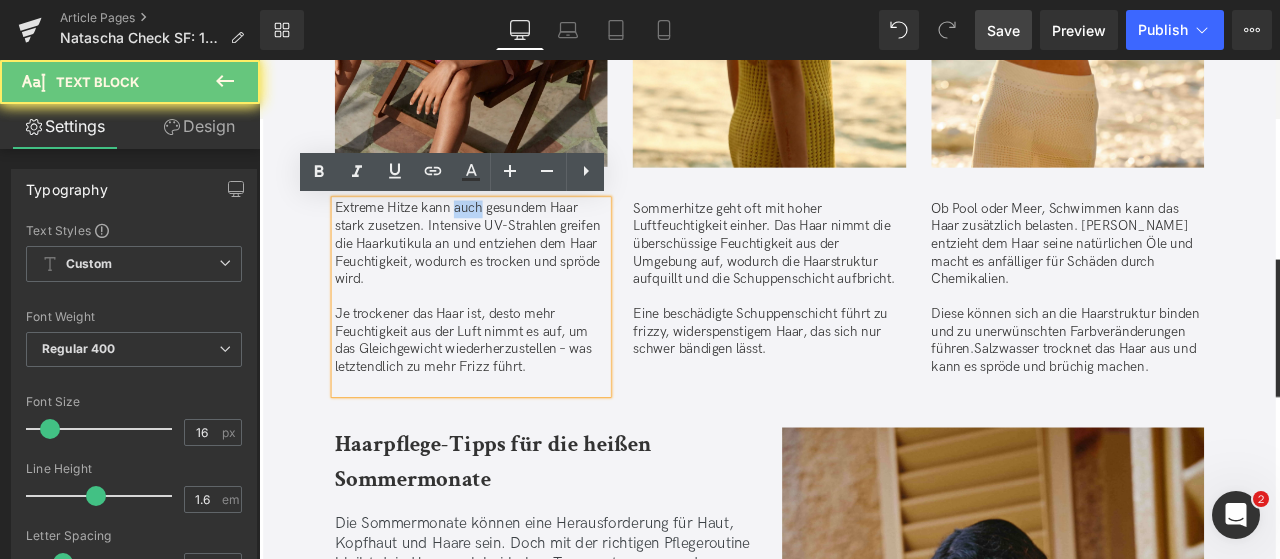 click on "Extreme Hitze kann auch gesundem Haar stark zusetzen. Intensive UV-Strahlen greifen die Haarkutikula an und entziehen dem Haar Feuchtigkeit, wodurch es trocken und spröde wird." at bounding box center (510, 279) 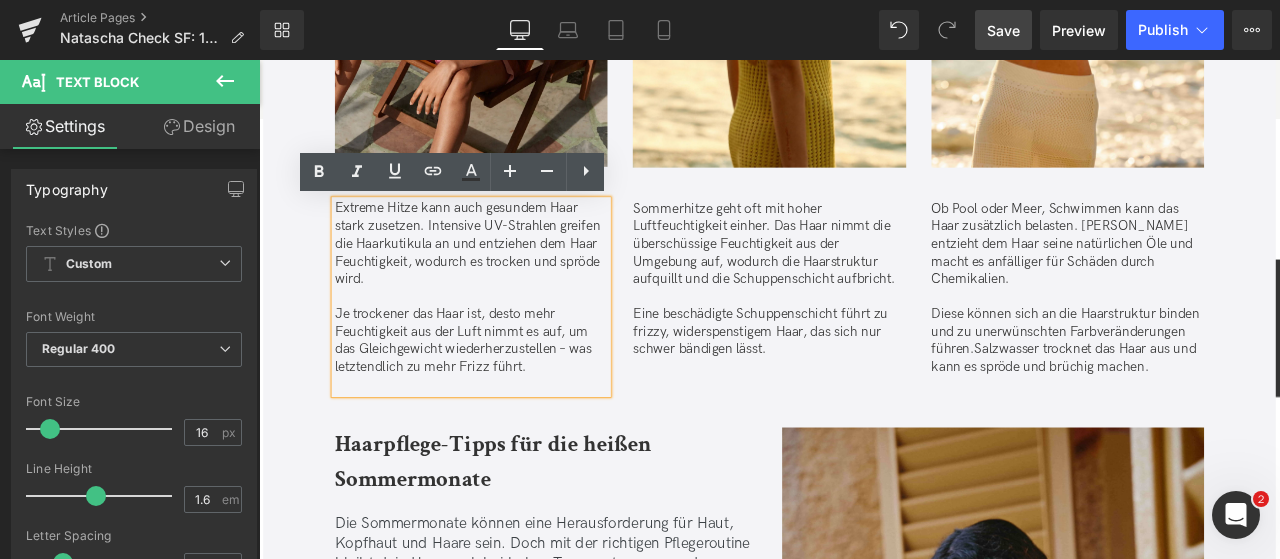 click on "Extreme Hitze kann auch gesundem Haar stark zusetzen. Intensive UV-Strahlen greifen die Haarkutikula an und entziehen dem Haar Feuchtigkeit, wodurch es trocken und spröde wird." at bounding box center (510, 279) 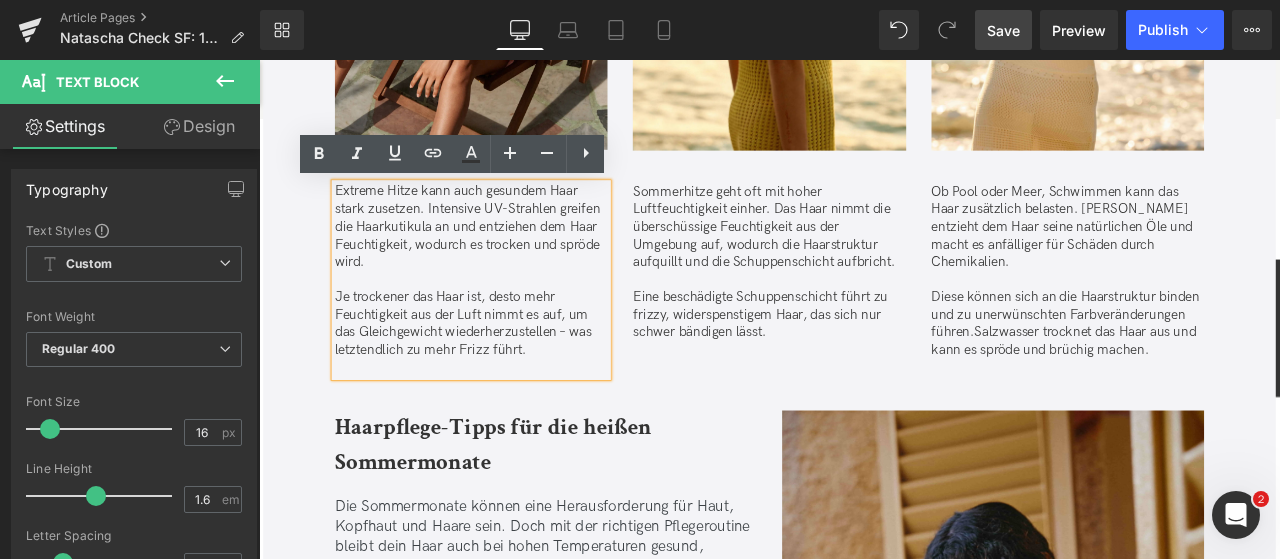scroll, scrollTop: 1164, scrollLeft: 0, axis: vertical 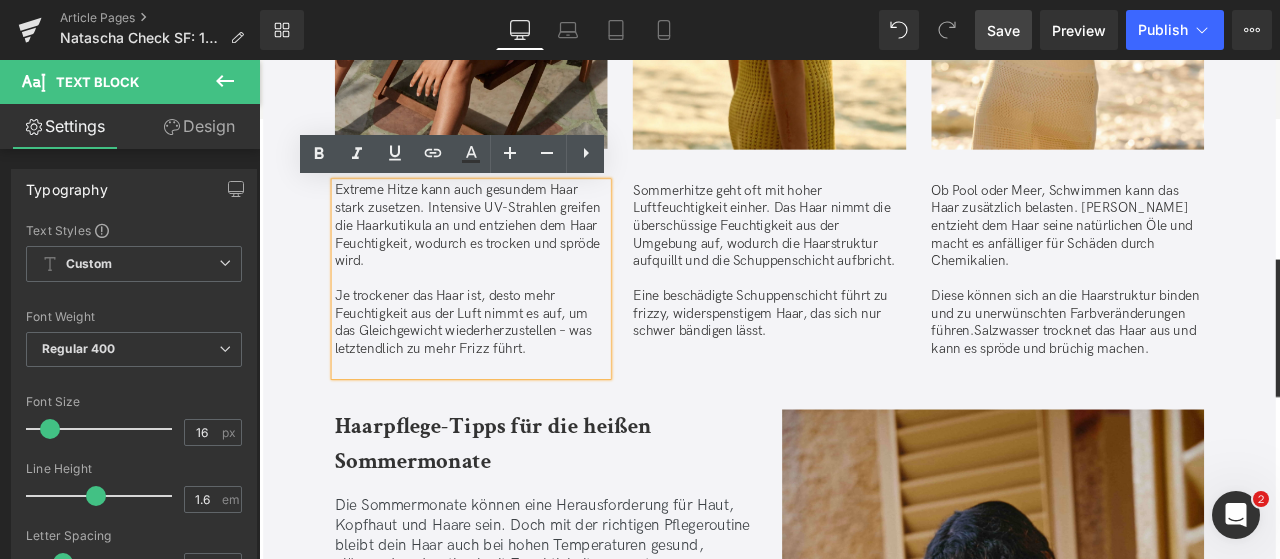 type 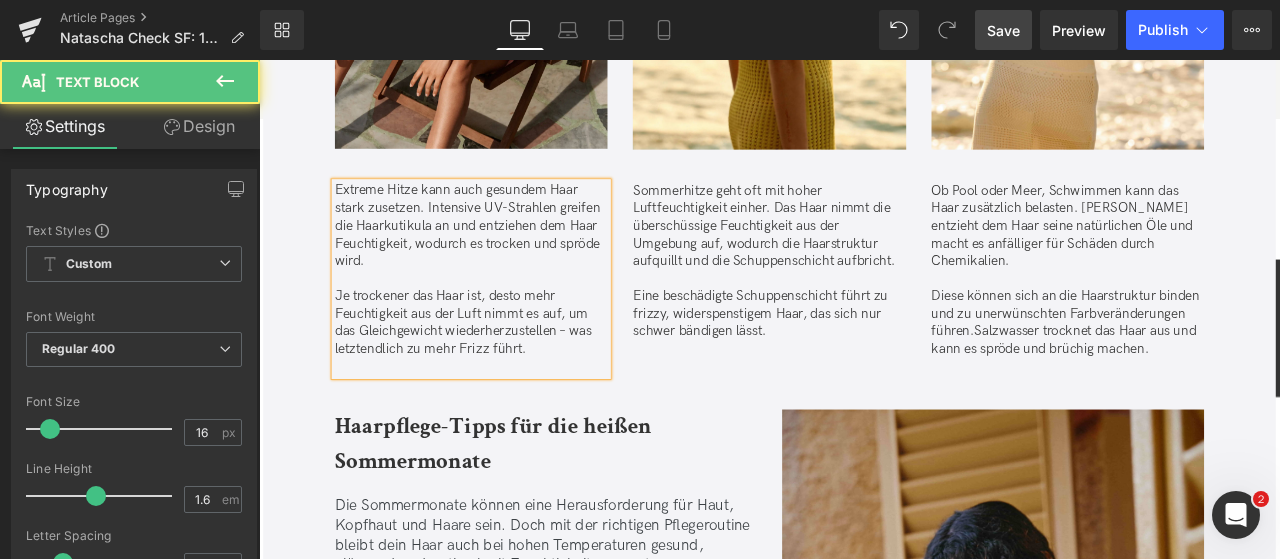click on "Je trockener das Haar ist, desto mehr Feuchtigkeit aus der Luft nimmt es auf, um das Gleichgewicht wiederherzustellen – was letztendlich zu mehr Frizz führt." at bounding box center (510, 371) 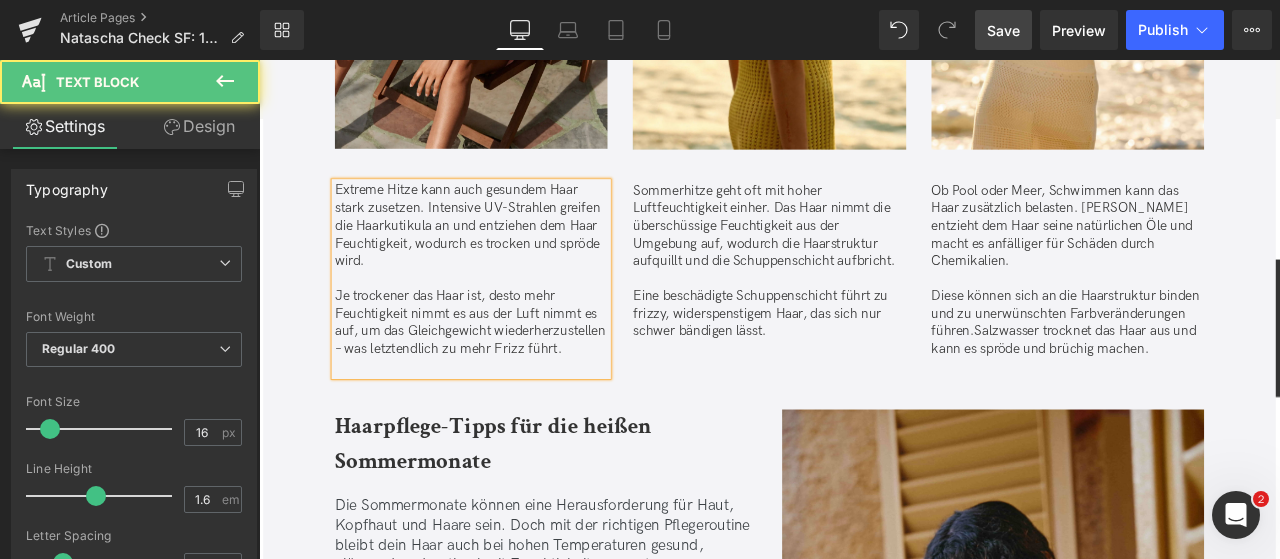 click on "Je trockener das Haar ist, desto mehr Feuchtigkeit nimmt es aus der Luft nimmt es auf, um das Gleichgewicht wiederherzustellen – was letztendlich zu mehr Frizz führt." at bounding box center [510, 371] 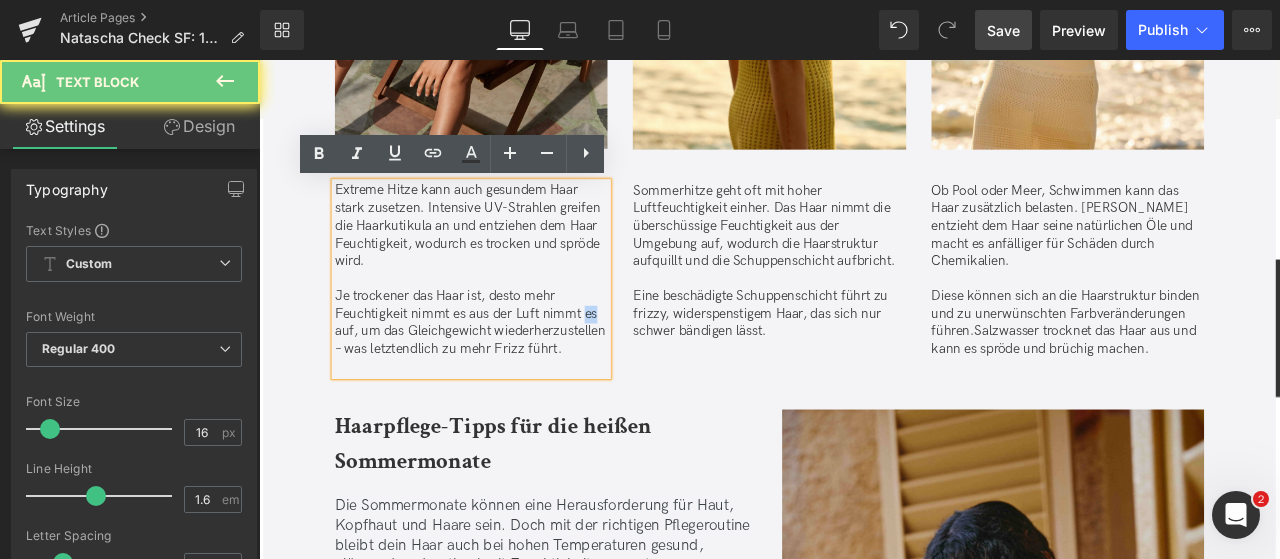 click on "Je trockener das Haar ist, desto mehr Feuchtigkeit nimmt es aus der Luft nimmt es auf, um das Gleichgewicht wiederherzustellen – was letztendlich zu mehr Frizz führt." at bounding box center (510, 371) 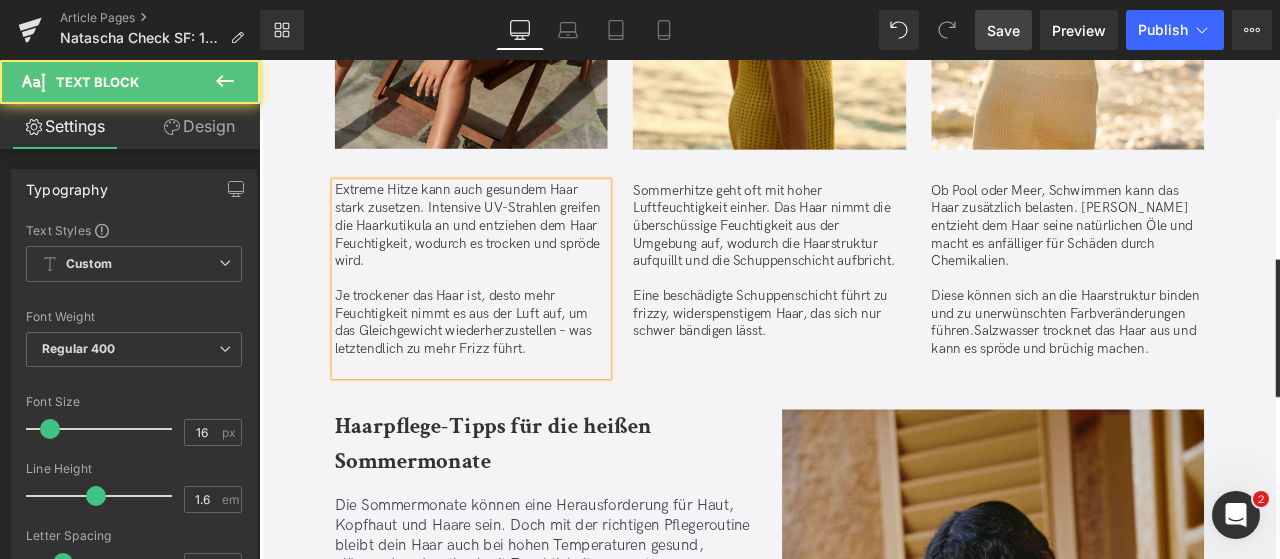 click at bounding box center [510, 423] 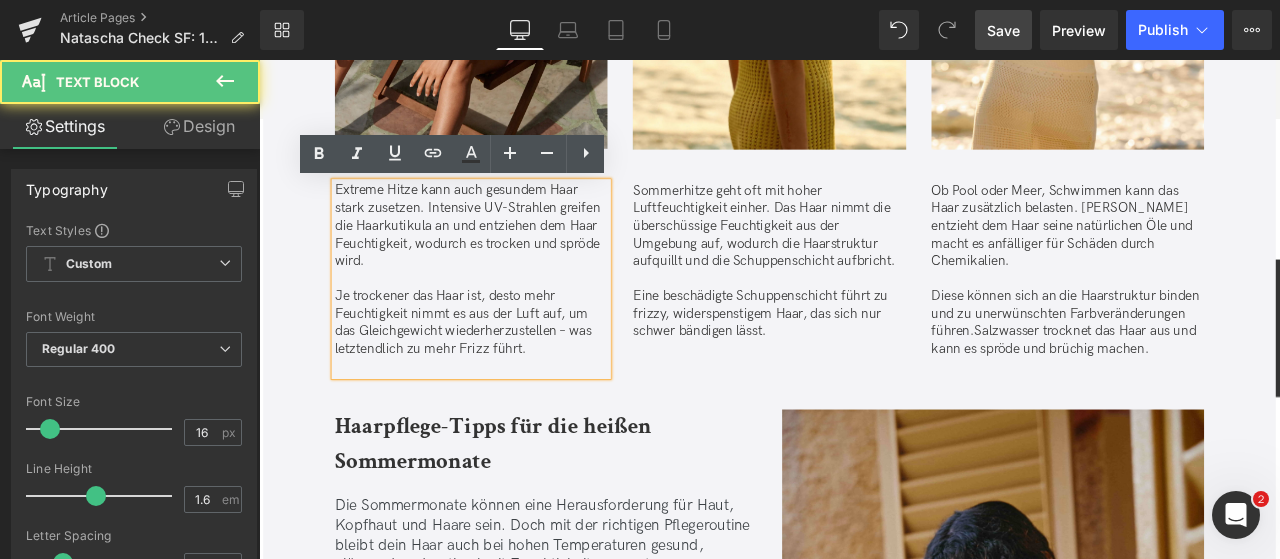 click on "Je trockener das Haar ist, desto mehr Feuchtigkeit nimmt es aus der Luft auf, um das Gleichgewicht wiederherzustellen – was letztendlich zu mehr Frizz führt." at bounding box center (510, 371) 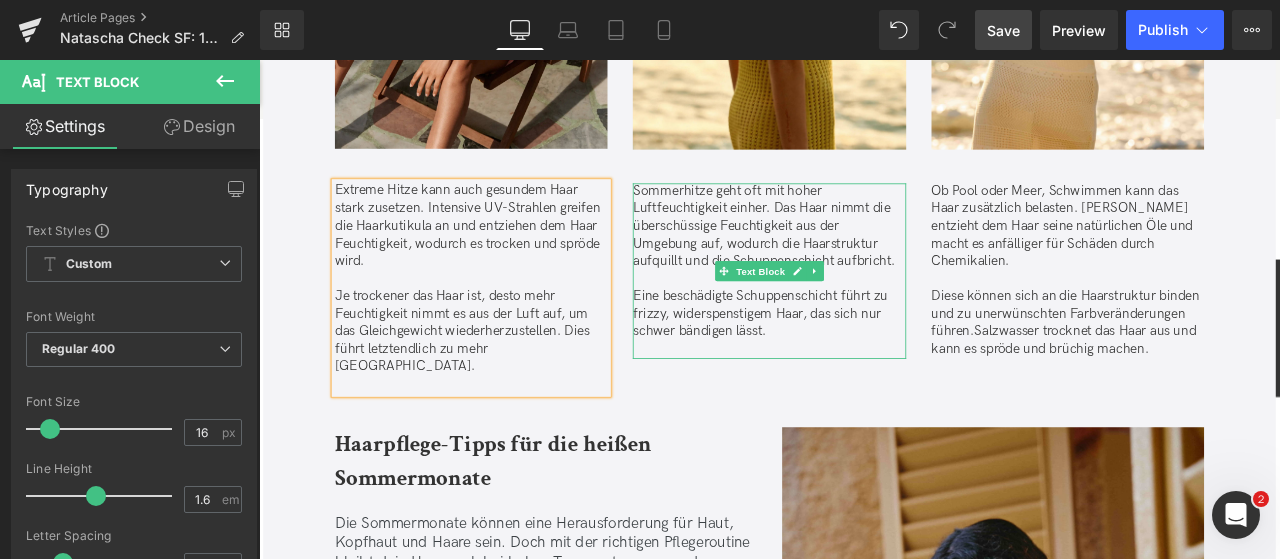 click on "Text Block" at bounding box center (853, 310) 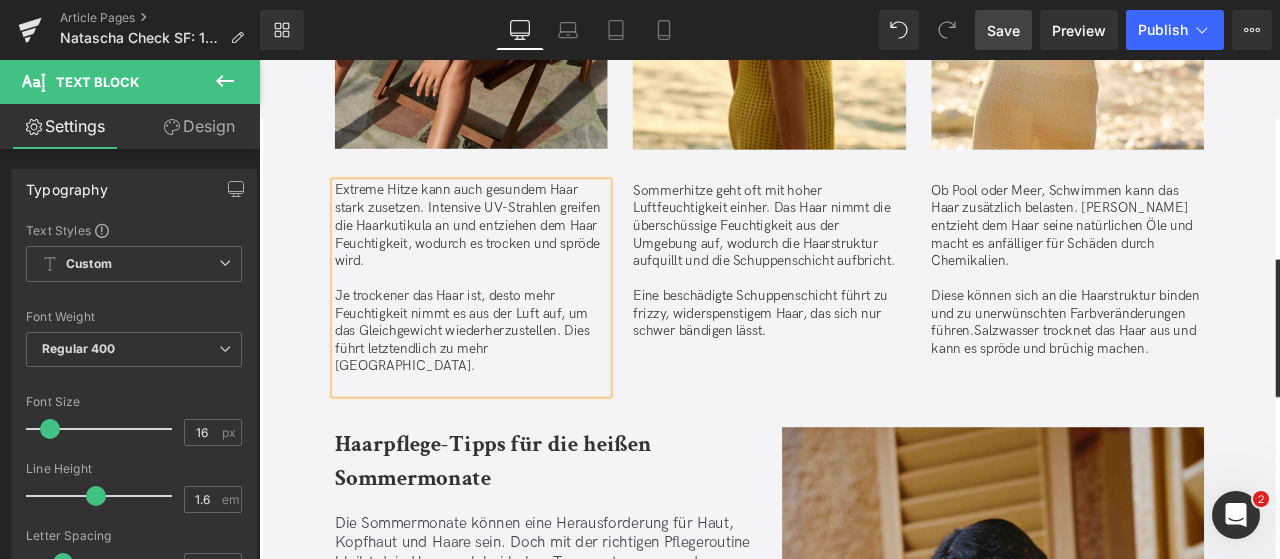 click on "Je trockener das Haar ist, desto mehr Feuchtigkeit nimmt es aus der Luft auf, um das Gleichgewicht wiederherzustellen. Dies führt letztendlich zu mehr [GEOGRAPHIC_DATA]." at bounding box center (510, 382) 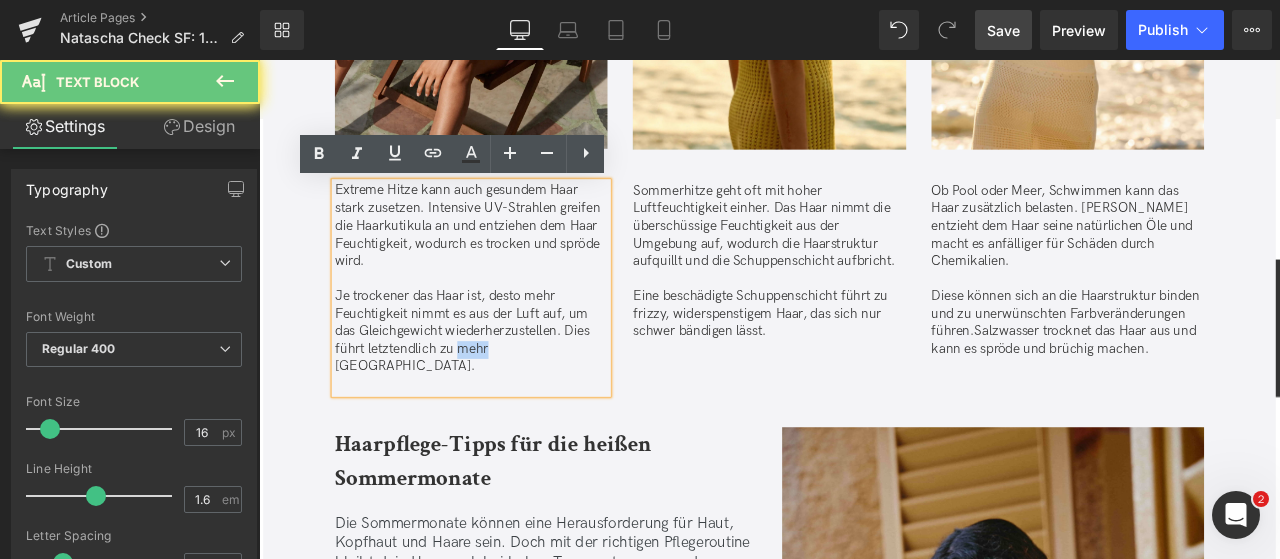click on "Je trockener das Haar ist, desto mehr Feuchtigkeit nimmt es aus der Luft auf, um das Gleichgewicht wiederherzustellen. Dies führt letztendlich zu mehr [GEOGRAPHIC_DATA]." at bounding box center [510, 382] 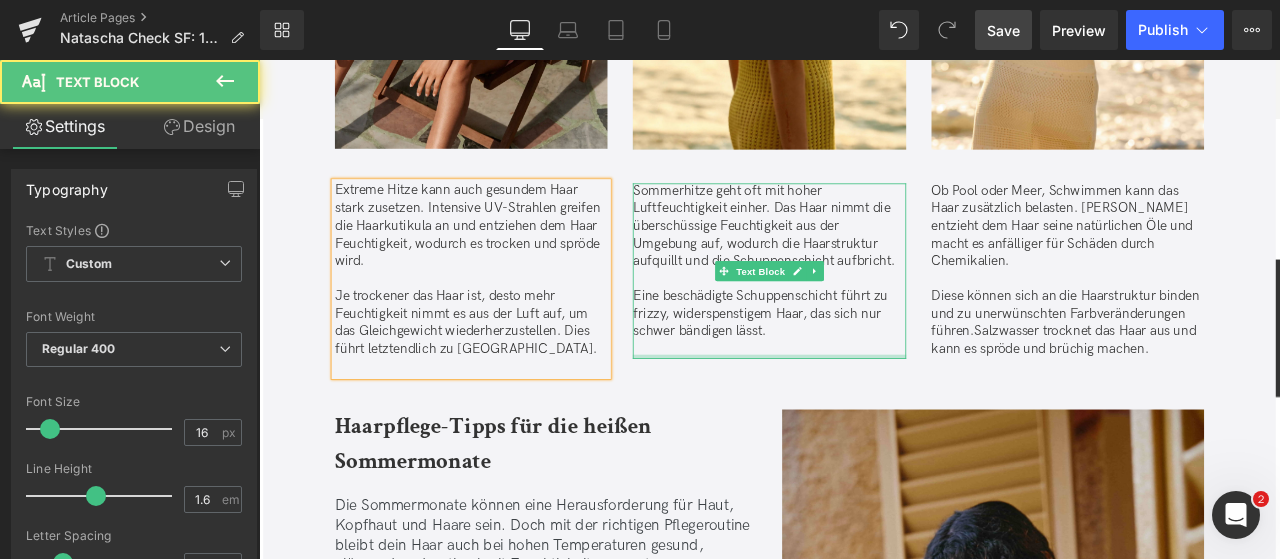 click at bounding box center [863, 411] 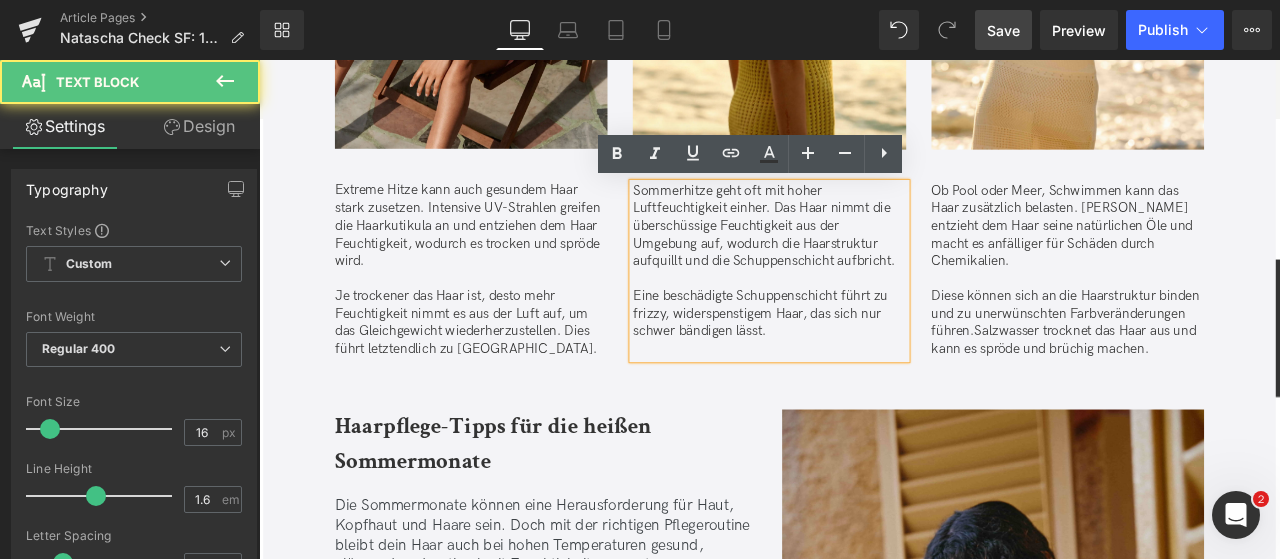 click on "Eine beschädigte Schuppenschicht führt zu frizzy, widerspenstigem Haar, das sich nur schwer bändigen lässt." at bounding box center (863, 361) 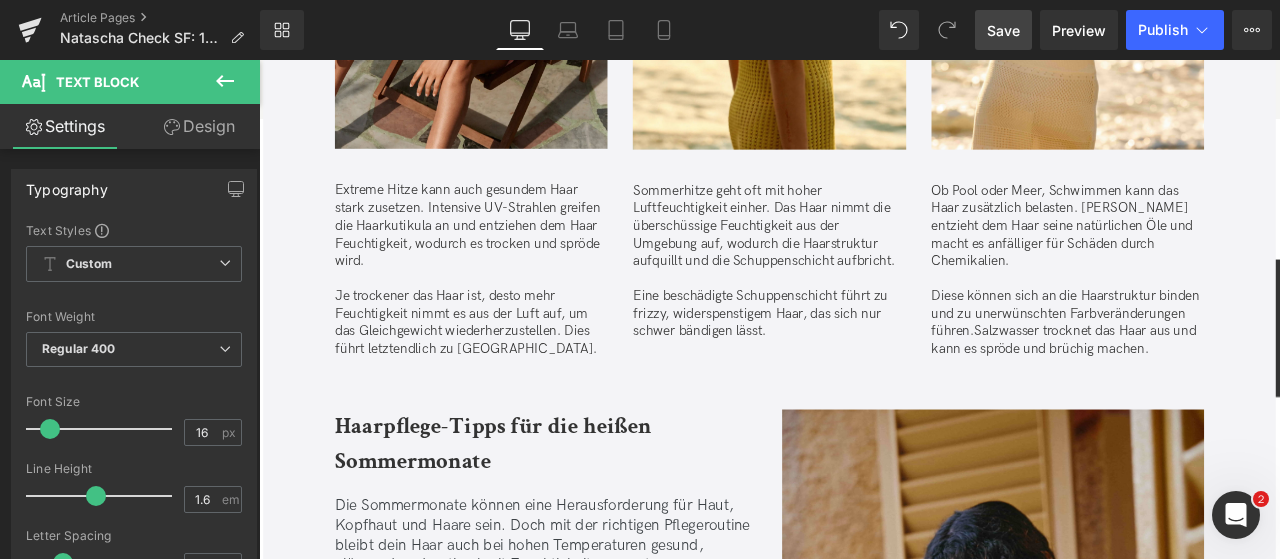 drag, startPoint x: 1003, startPoint y: 37, endPoint x: 517, endPoint y: 194, distance: 510.72986 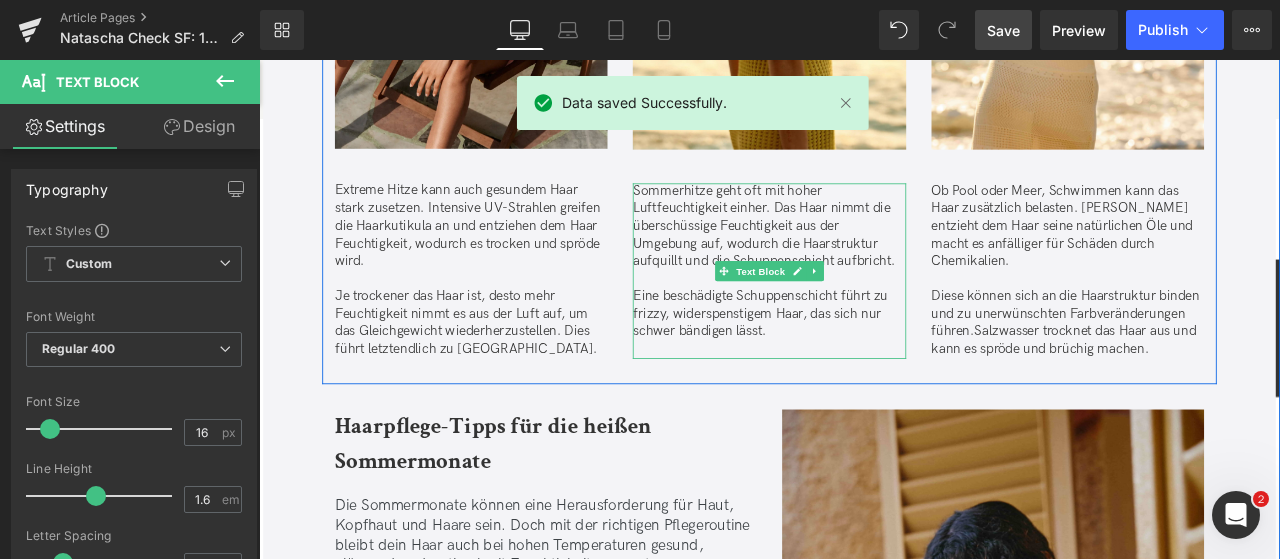 click on "Eine beschädigte Schuppenschicht führt zu frizzy, widerspenstigem Haar, das sich nur schwer bändigen lässt." at bounding box center [863, 361] 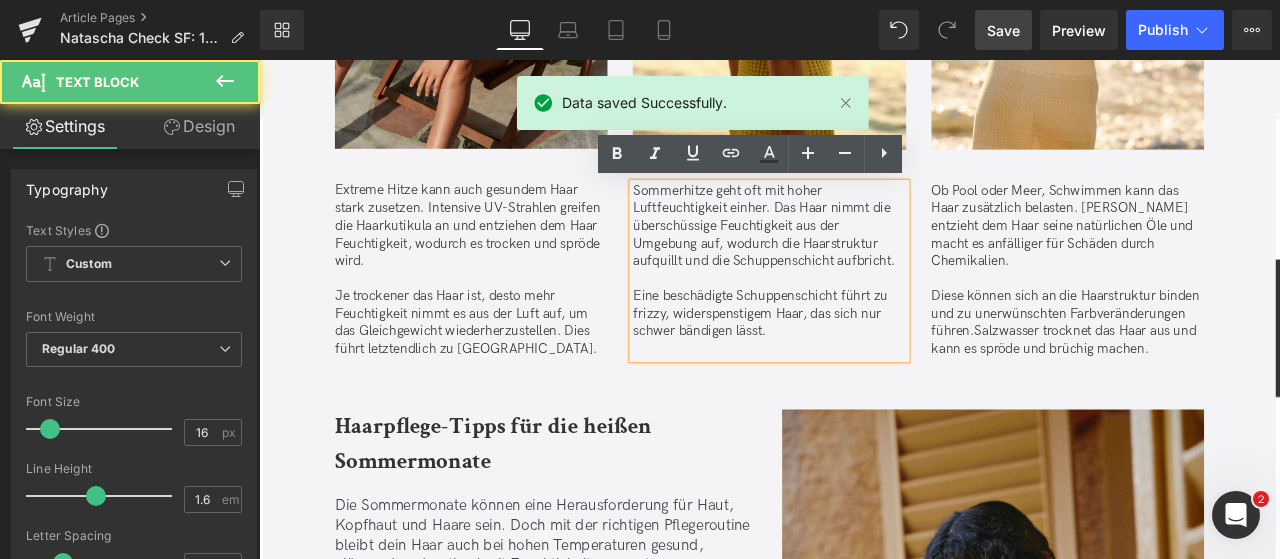 type 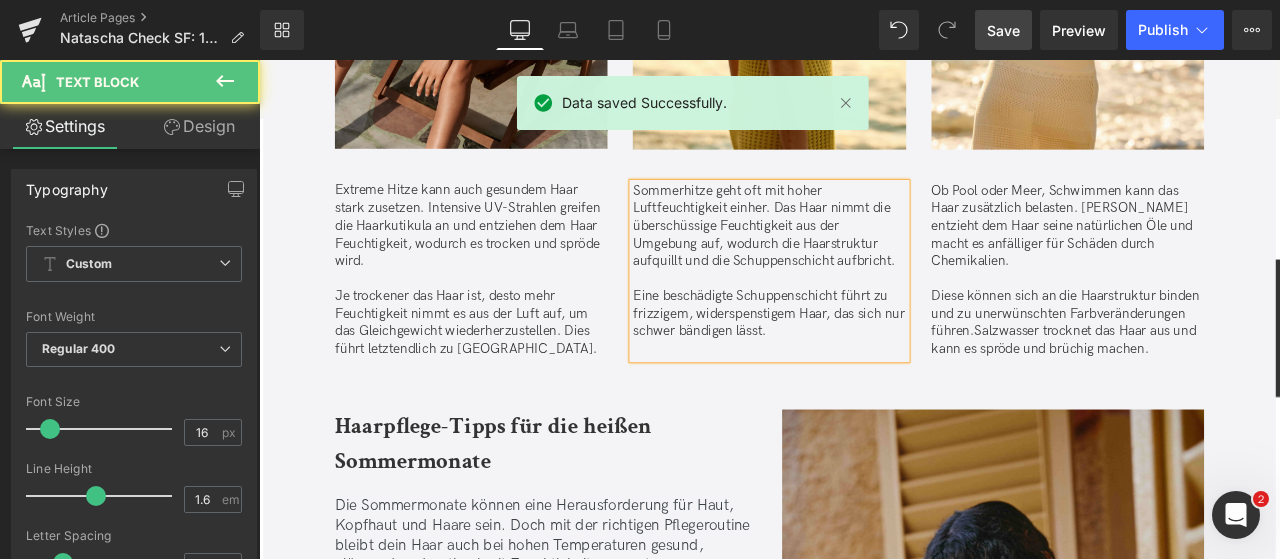 click on "Eine beschädigte Schuppenschicht führt zu frizzigem, widerspenstigem Haar, das sich nur schwer bändigen lässt." at bounding box center [863, 361] 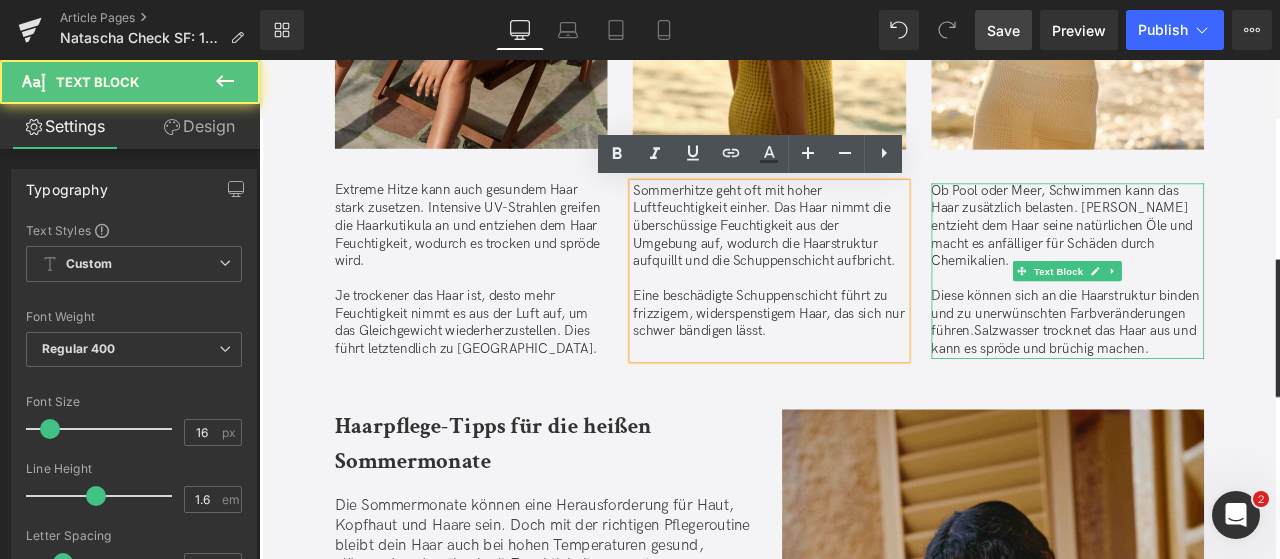 click on "Ob Pool oder Meer, Schwimmen kann das Haar zusätzlich belasten. [PERSON_NAME] entzieht dem Haar seine natürlichen Öle und macht es anfälliger für Schäden durch Chemikalien." at bounding box center (1211, 257) 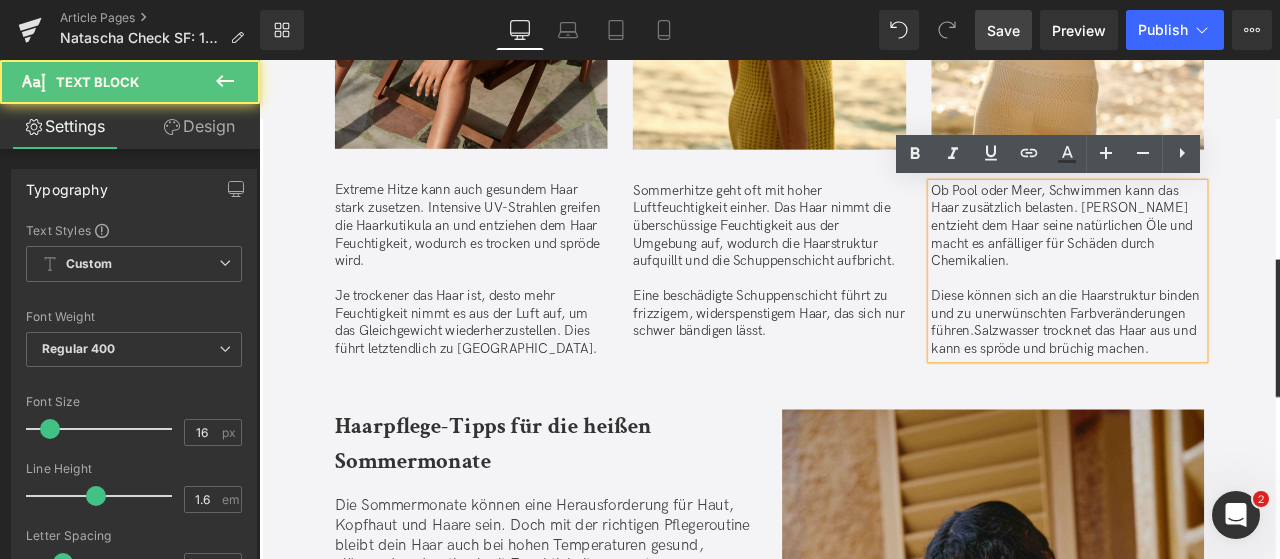 click on "Ob Pool oder Meer, Schwimmen kann das Haar zusätzlich belasten. [PERSON_NAME] entzieht dem Haar seine natürlichen Öle und macht es anfälliger für Schäden durch Chemikalien." at bounding box center (1211, 257) 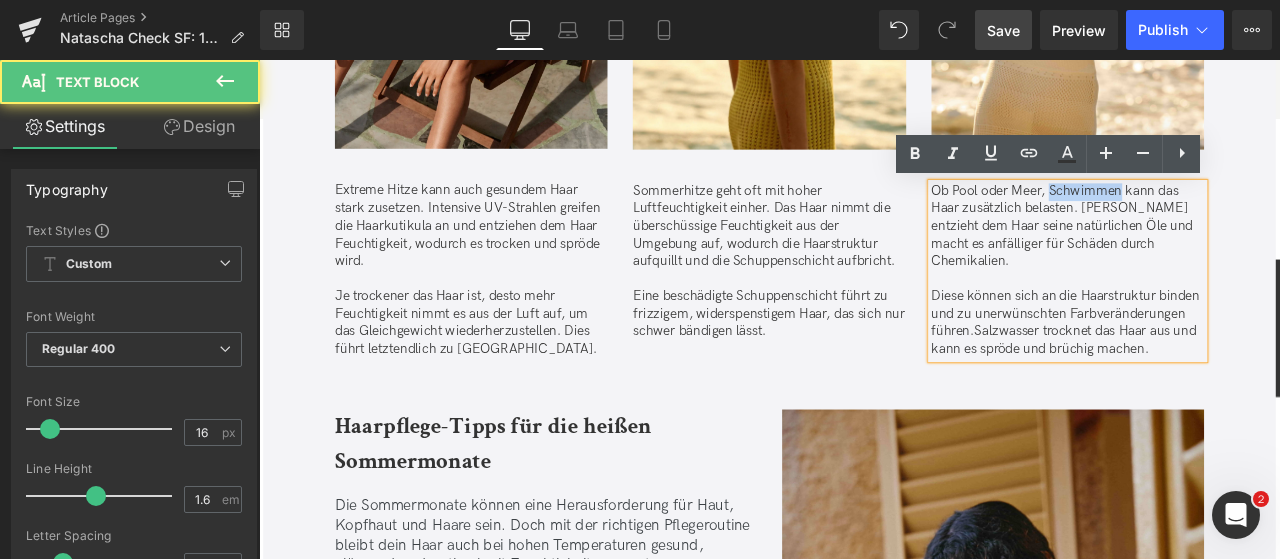 click on "Ob Pool oder Meer, Schwimmen kann das Haar zusätzlich belasten. [PERSON_NAME] entzieht dem Haar seine natürlichen Öle und macht es anfälliger für Schäden durch Chemikalien." at bounding box center (1211, 257) 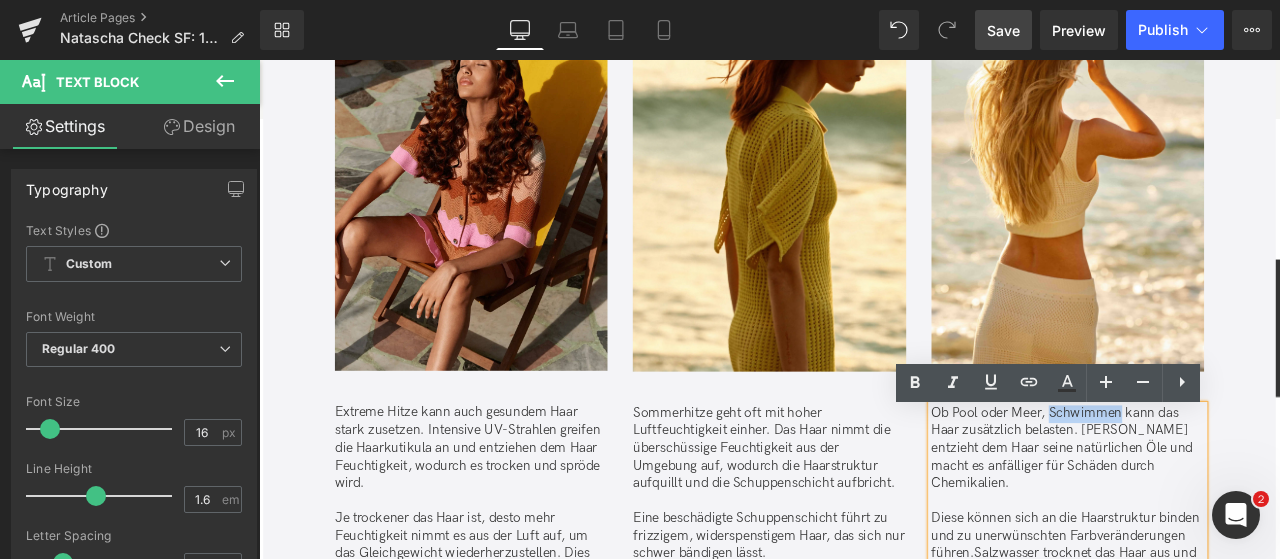 scroll, scrollTop: 905, scrollLeft: 0, axis: vertical 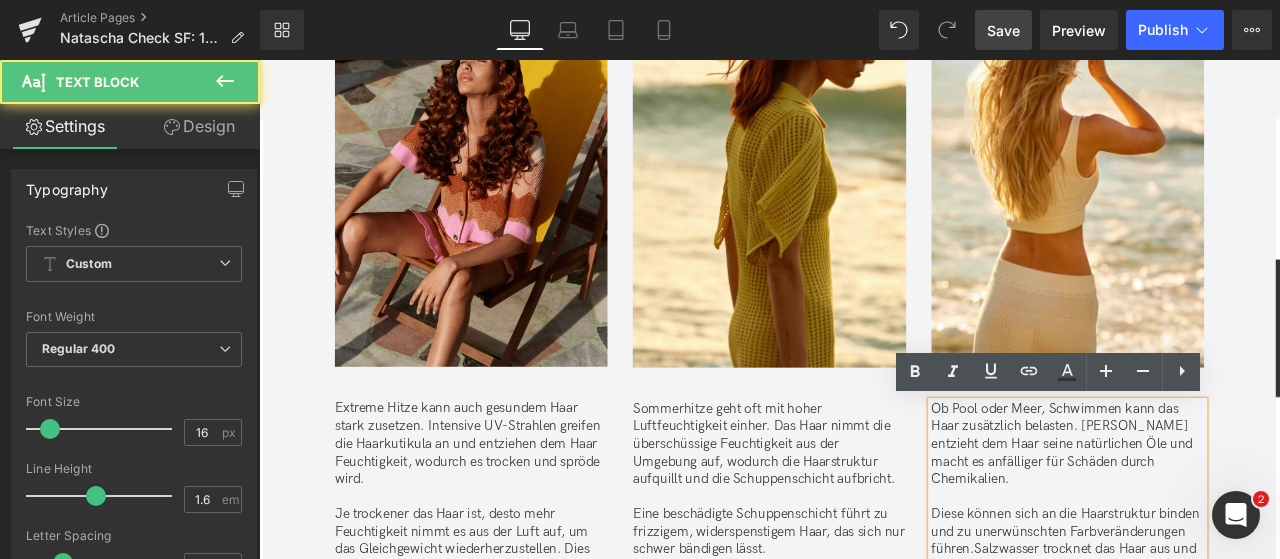 click on "Ob Pool oder Meer, Schwimmen kann das Haar zusätzlich belasten. [PERSON_NAME] entzieht dem Haar seine natürlichen Öle und macht es anfälliger für Schäden durch Chemikalien." at bounding box center [1211, 516] 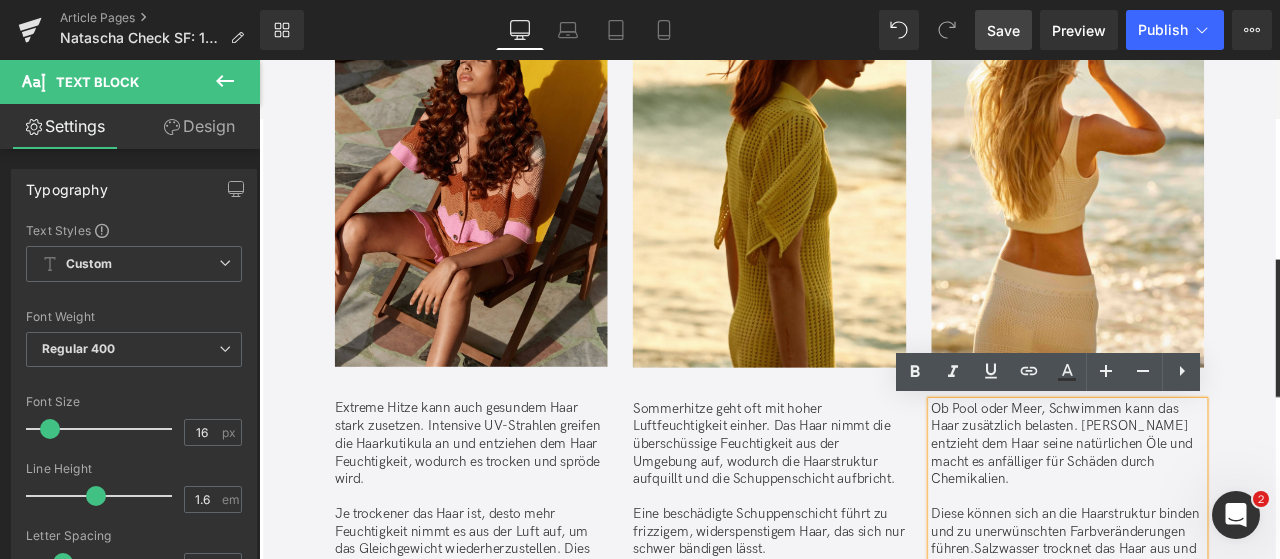 type 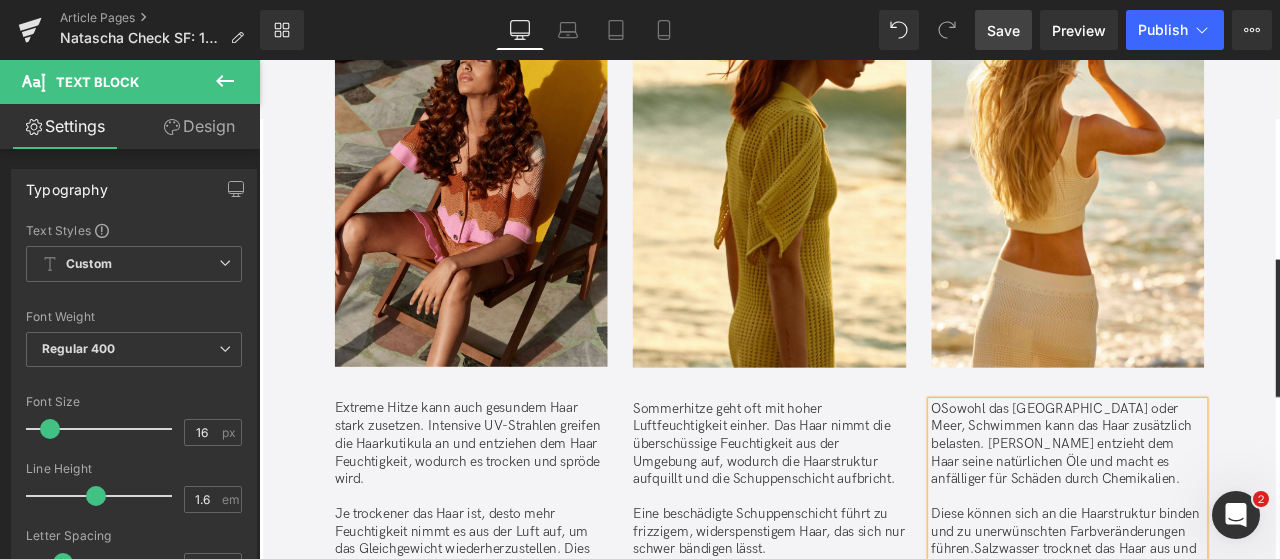 click on "OSowohl das [GEOGRAPHIC_DATA] oder Meer, Schwimmen kann das Haar zusätzlich belasten. [PERSON_NAME] entzieht dem Haar seine natürlichen Öle und macht es anfälliger für Schäden durch Chemikalien." at bounding box center [1210, 516] 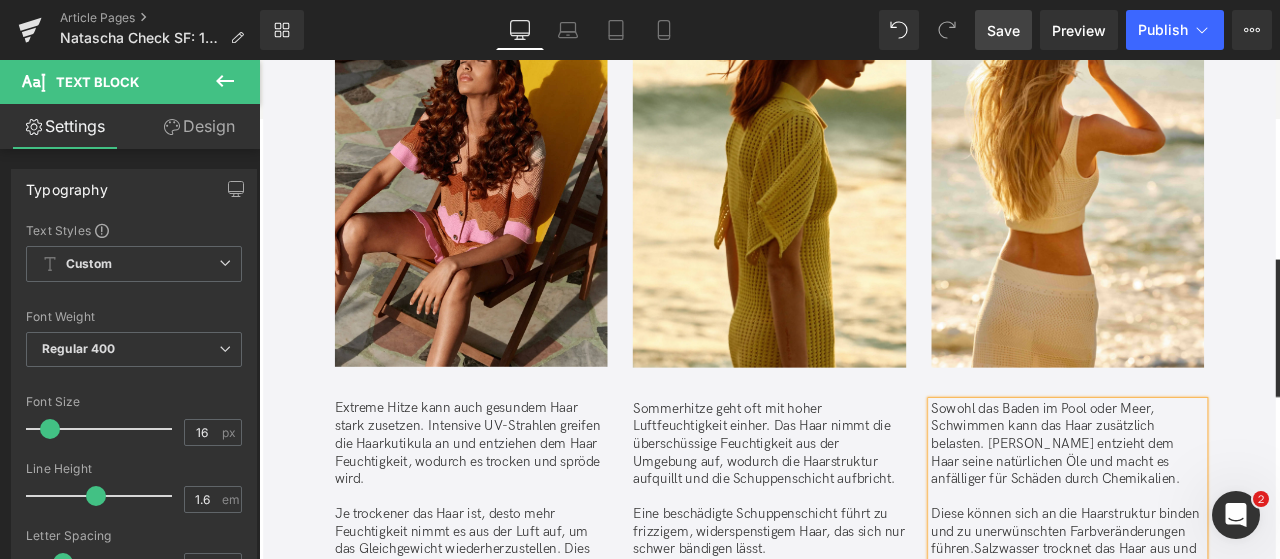click on "Sowohl das Baden im Pool oder Meer, Schwimmen kann das Haar zusätzlich belasten. [PERSON_NAME] entzieht dem Haar seine natürlichen Öle und macht es anfälliger für Schäden durch Chemikalien." at bounding box center [1203, 516] 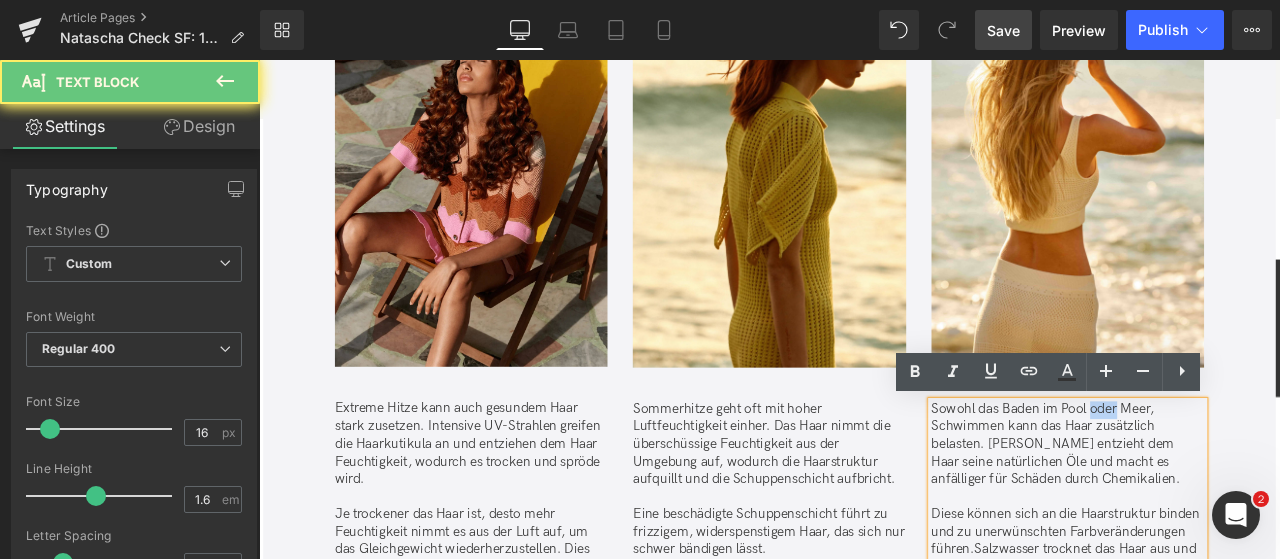 click on "Sowohl das Baden im Pool oder Meer, Schwimmen kann das Haar zusätzlich belasten. [PERSON_NAME] entzieht dem Haar seine natürlichen Öle und macht es anfälliger für Schäden durch Chemikalien." at bounding box center [1203, 516] 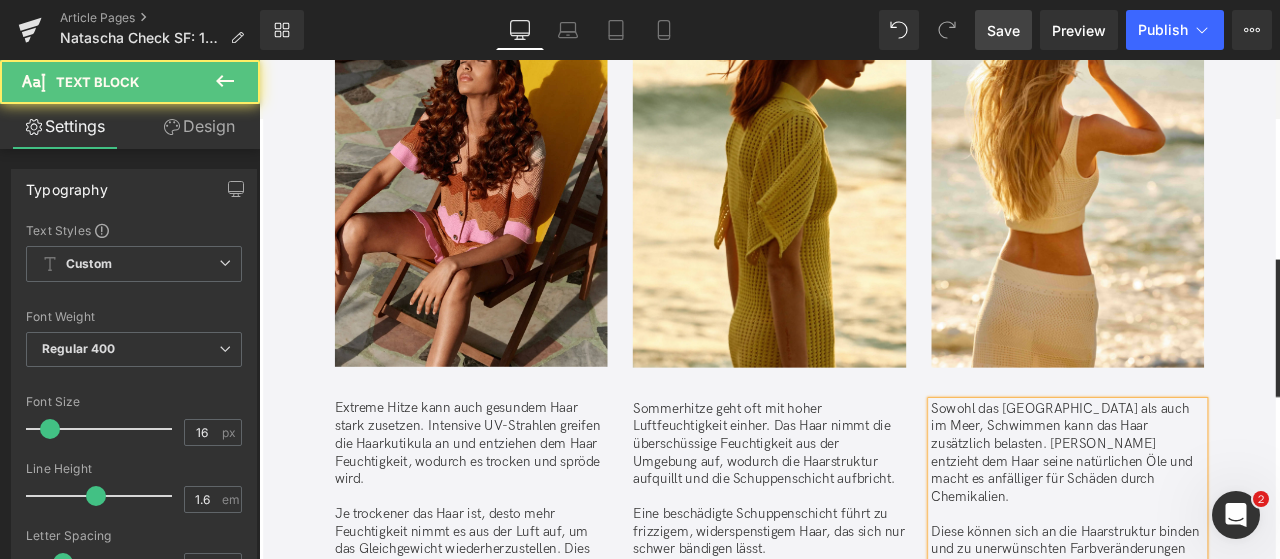 click on "Sowohl das [GEOGRAPHIC_DATA] als auch im Meer, Schwimmen kann das Haar zusätzlich belasten. [PERSON_NAME] entzieht dem Haar seine natürlichen Öle und macht es anfälliger für Schäden durch Chemikalien." at bounding box center [1211, 526] 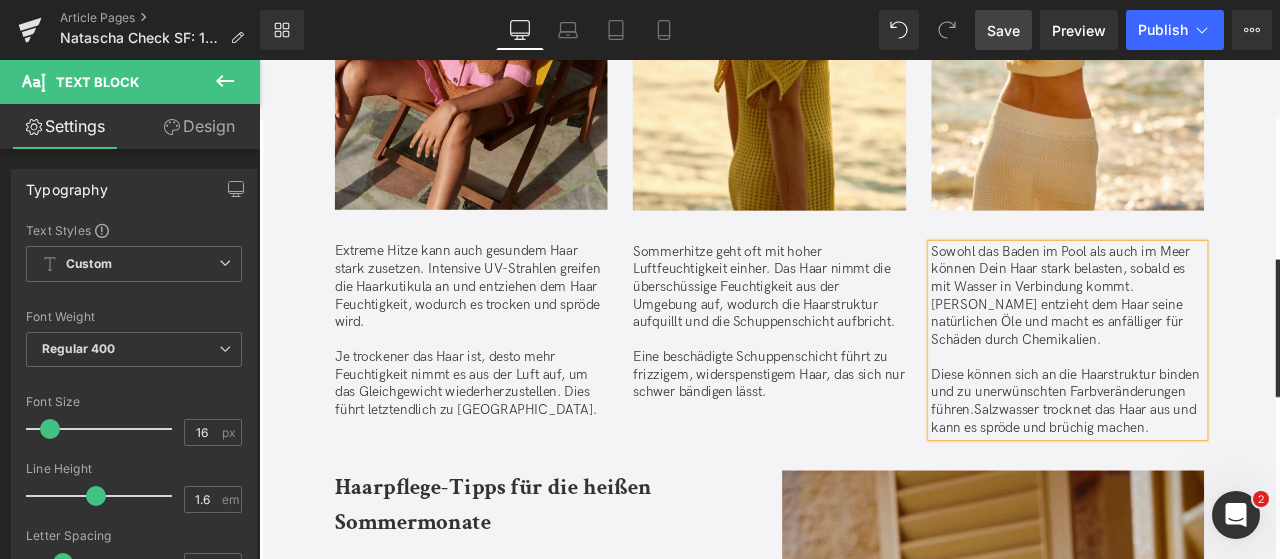 scroll, scrollTop: 1092, scrollLeft: 0, axis: vertical 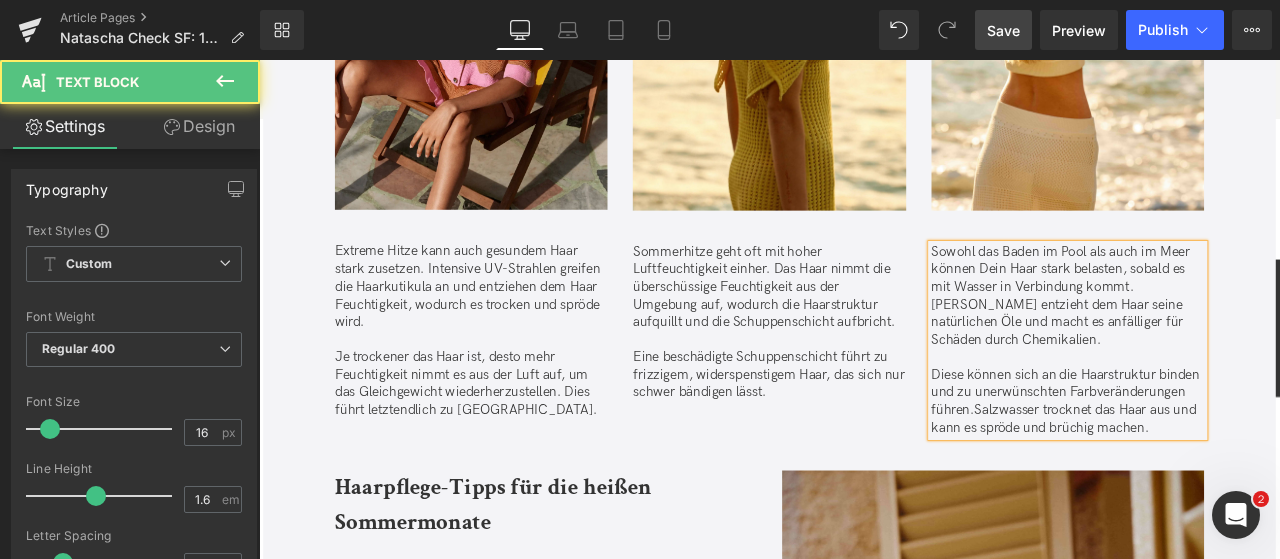 click on "Diese können sich an die Haarstruktur binden und zu unerwünschten Farbveränderungen führen.  Salzwasser trocknet das Haar aus und kann es spröde und brüchig machen." at bounding box center (1217, 464) 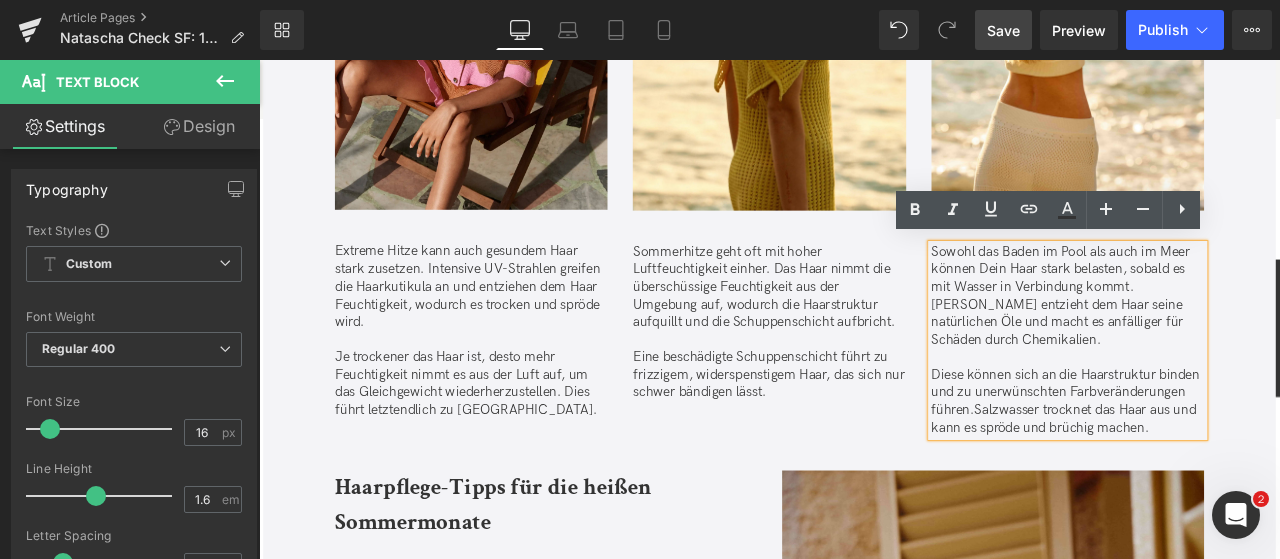 scroll, scrollTop: 1151, scrollLeft: 0, axis: vertical 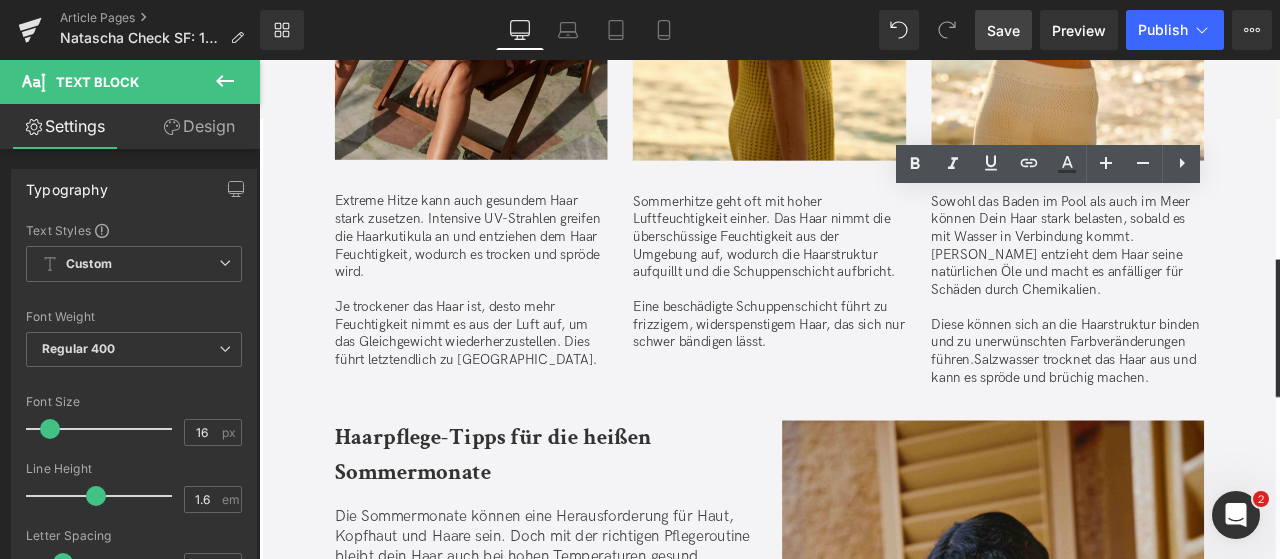 click on "Save" at bounding box center [1003, 30] 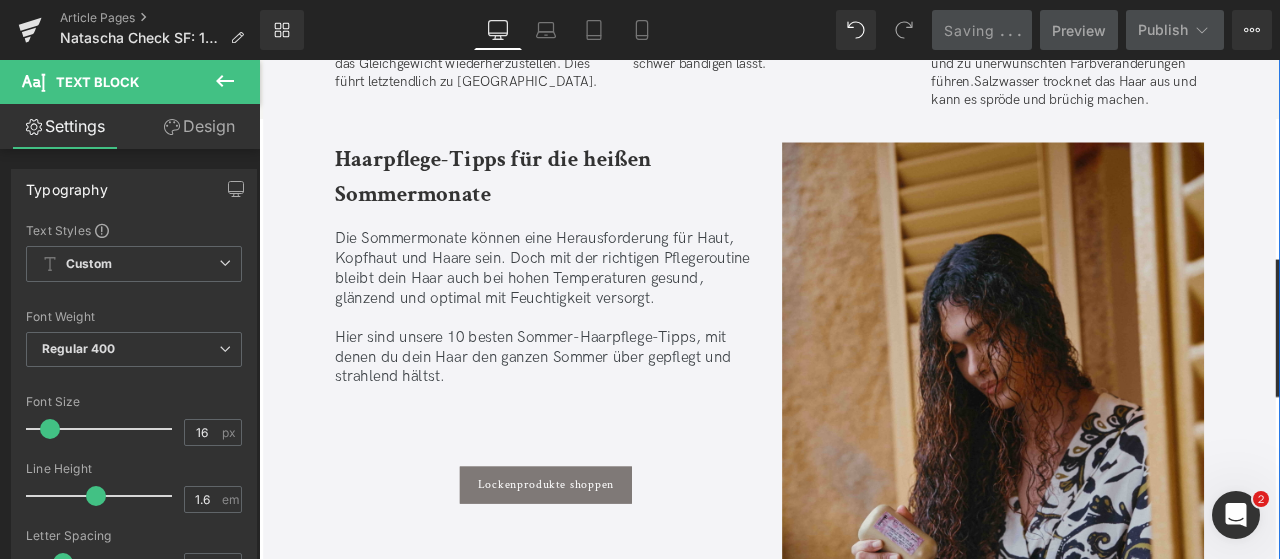 scroll, scrollTop: 1519, scrollLeft: 0, axis: vertical 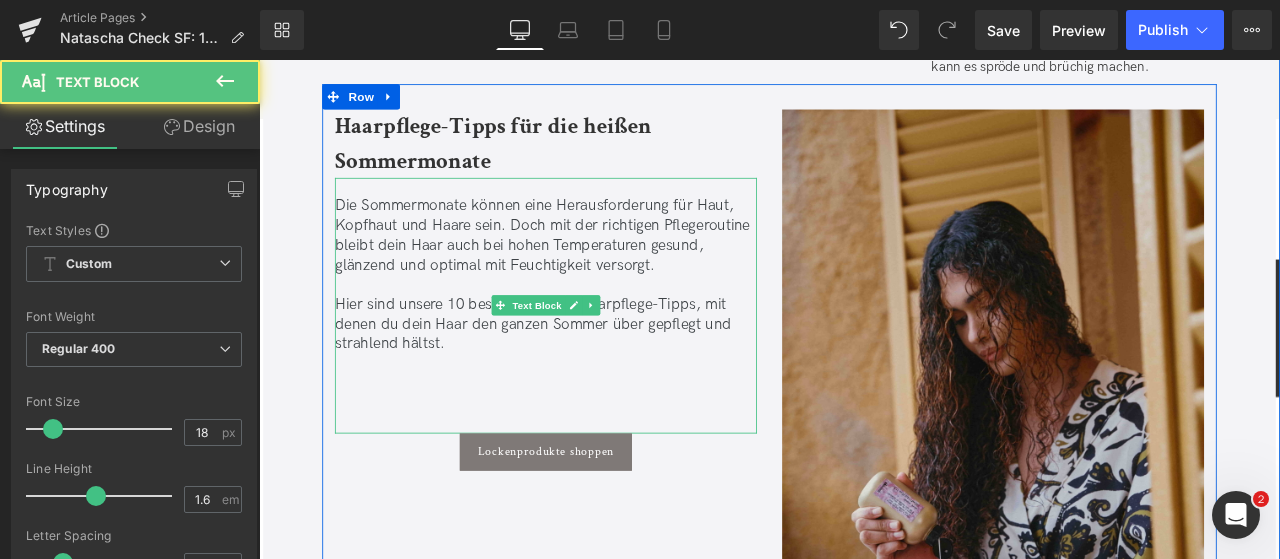 click on "Die Sommermonate können eine Herausforderung für Haut, Kopfhaut und Haare sein. Doch mit der richtigen Pflegeroutine bleibt dein Haar auch bei hohen Temperaturen gesund, glänzend und optimal mit Feuchtigkeit versorgt." at bounding box center [599, 268] 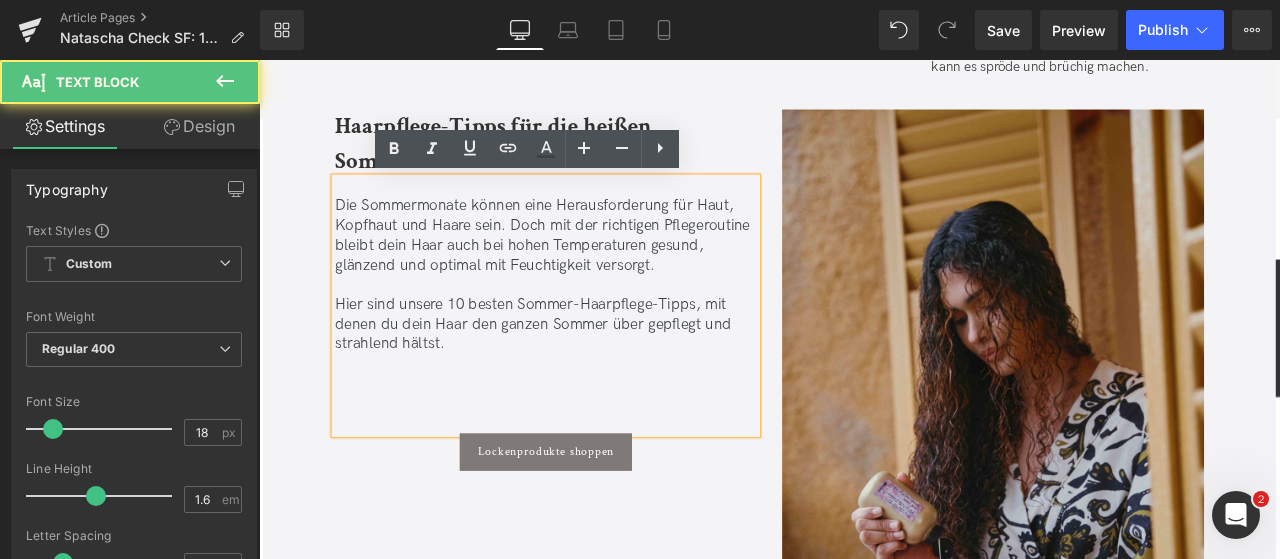 click on "Die Sommermonate können eine Herausforderung für Haut, Kopfhaut und Haare sein. Doch mit der richtigen Pflegeroutine bleibt dein Haar auch bei hohen Temperaturen gesund, glänzend und optimal mit Feuchtigkeit versorgt." at bounding box center [599, 268] 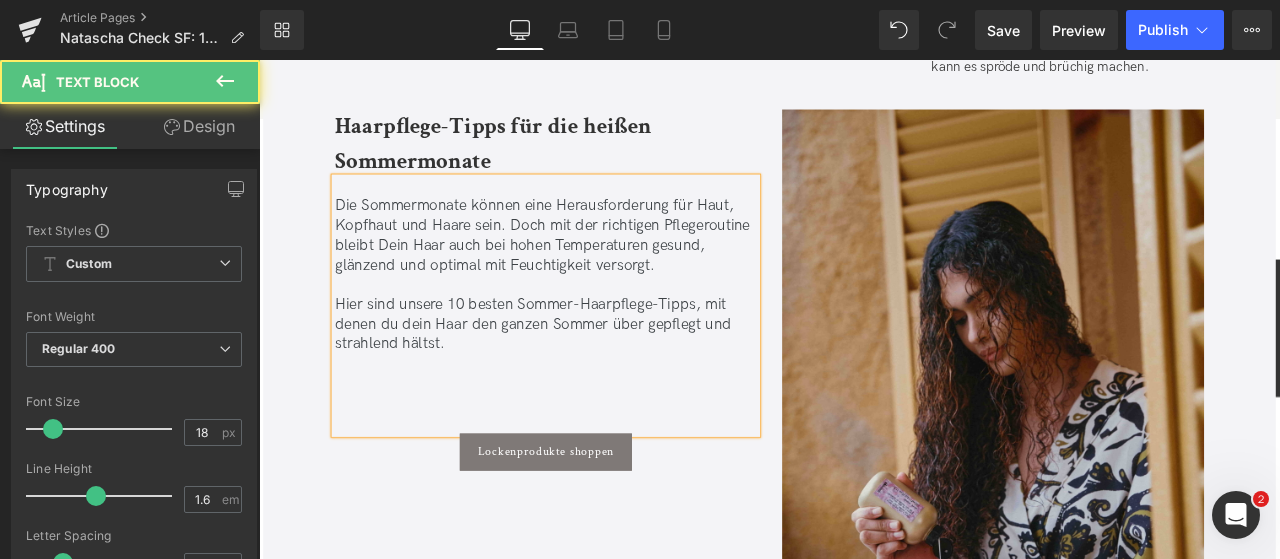 click on "Die Sommermonate können eine Herausforderung für Haut, Kopfhaut und Haare sein. Doch mit der richtigen Pflegeroutine bleibt Dein Haar auch bei hohen Temperaturen gesund, glänzend und optimal mit Feuchtigkeit versorgt. Hier sind unsere 10 besten [PERSON_NAME]-Haarpflege-Tipps, mit denen du dein Haar den ganzen [PERSON_NAME] über gepflegt und strahlend hältst." at bounding box center (599, 351) 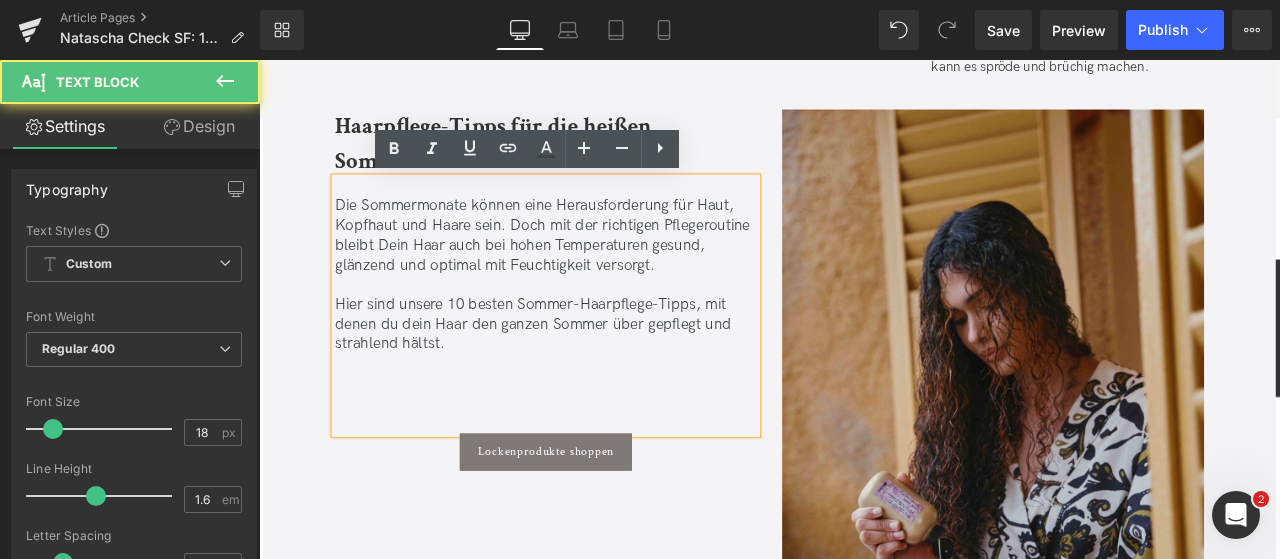 click on "Hier sind unsere 10 besten Sommer-Haarpflege-Tipps, mit denen du dein Haar den ganzen Sommer über gepflegt und strahlend hältst." at bounding box center (599, 373) 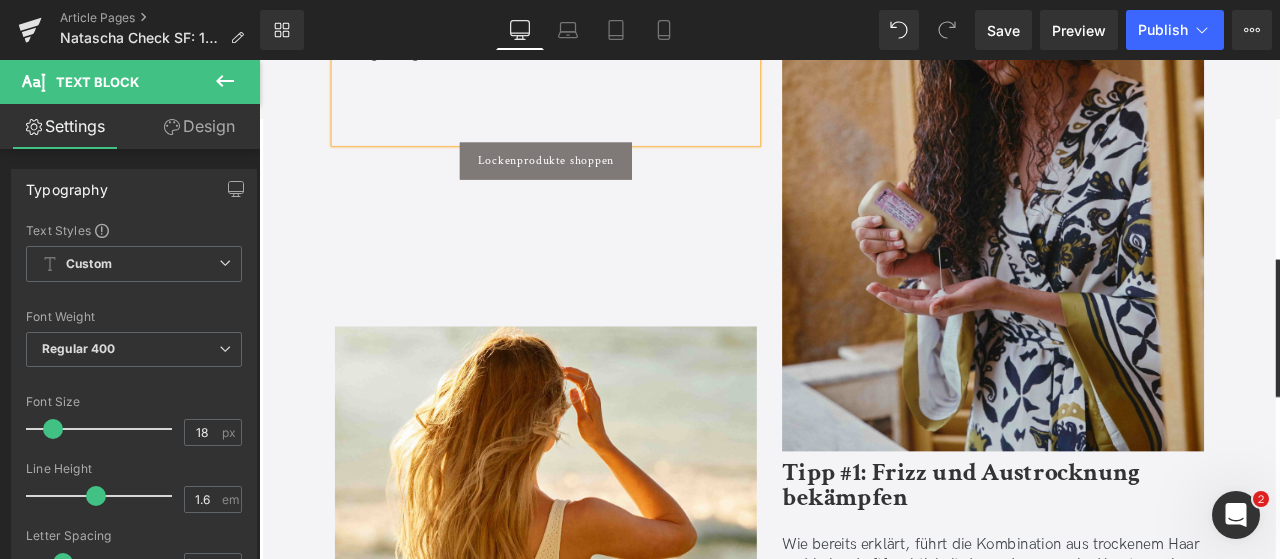 scroll, scrollTop: 1877, scrollLeft: 0, axis: vertical 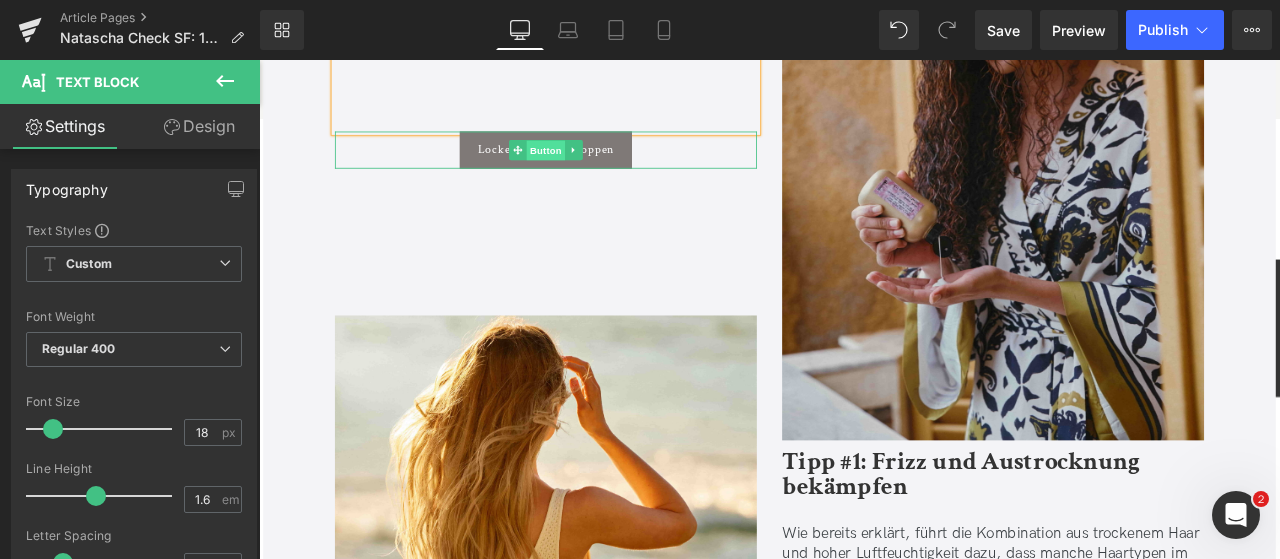 click on "Button" at bounding box center (599, 167) 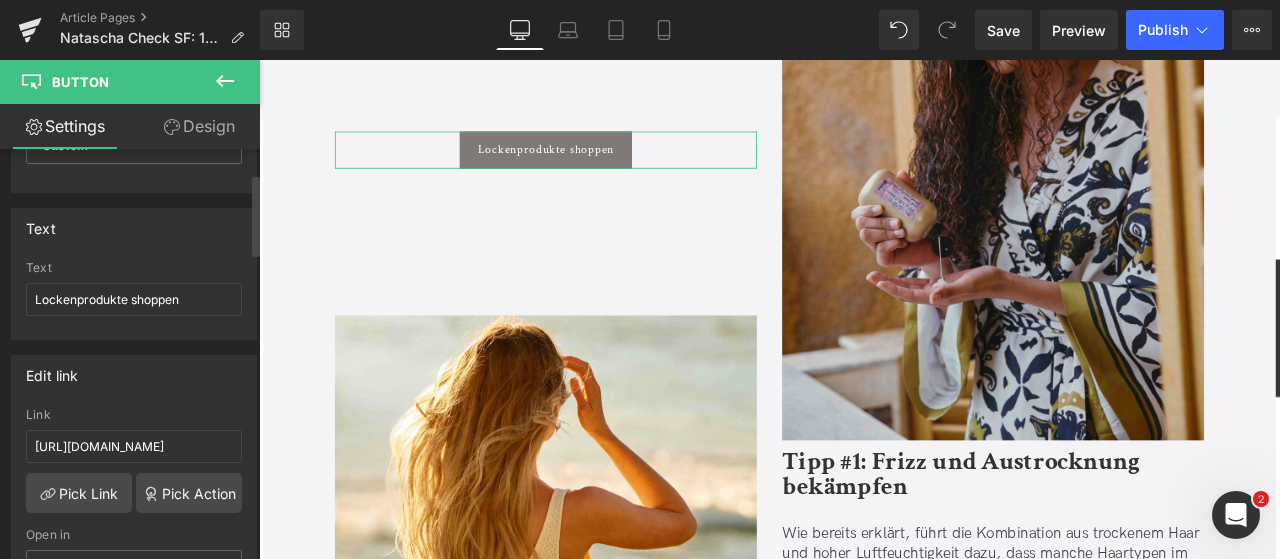 scroll, scrollTop: 121, scrollLeft: 0, axis: vertical 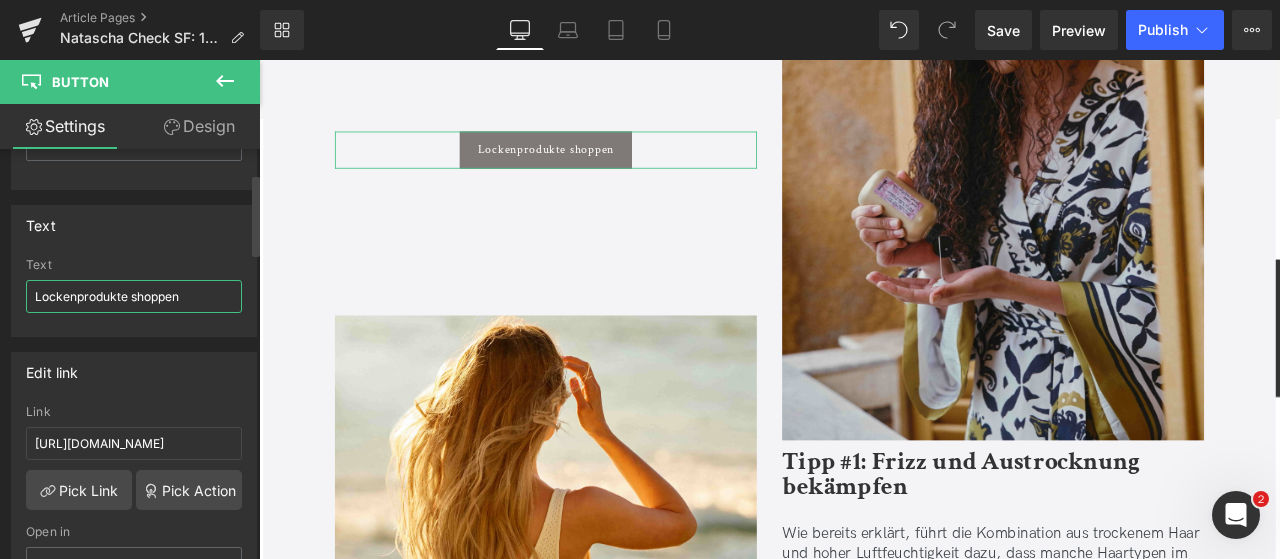 drag, startPoint x: 197, startPoint y: 292, endPoint x: 0, endPoint y: 303, distance: 197.30687 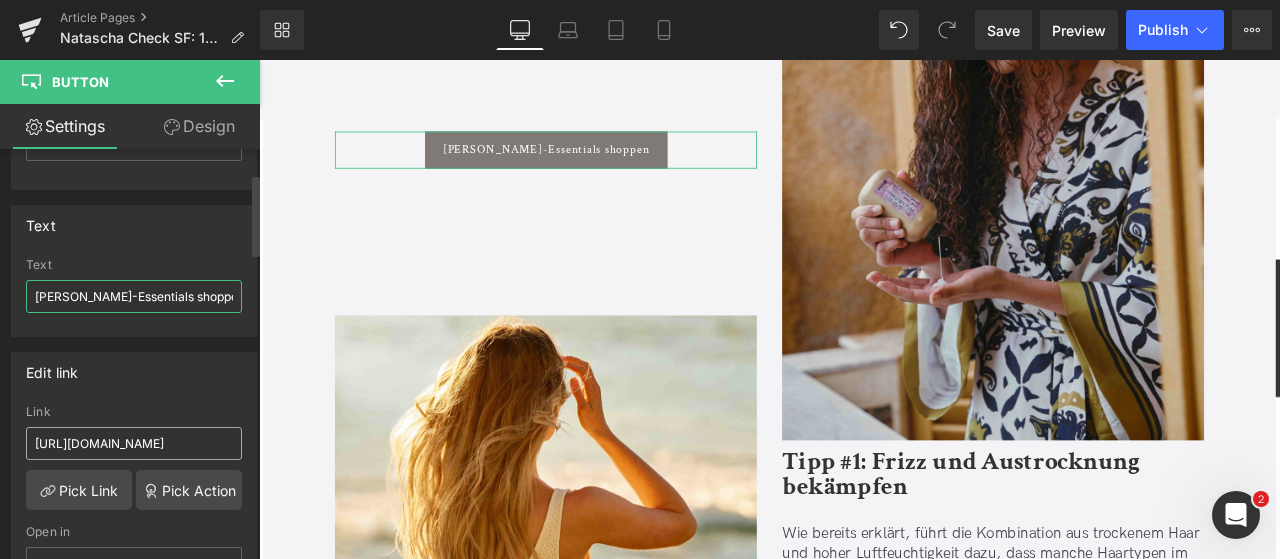 type on "[PERSON_NAME]-Essentials shoppen" 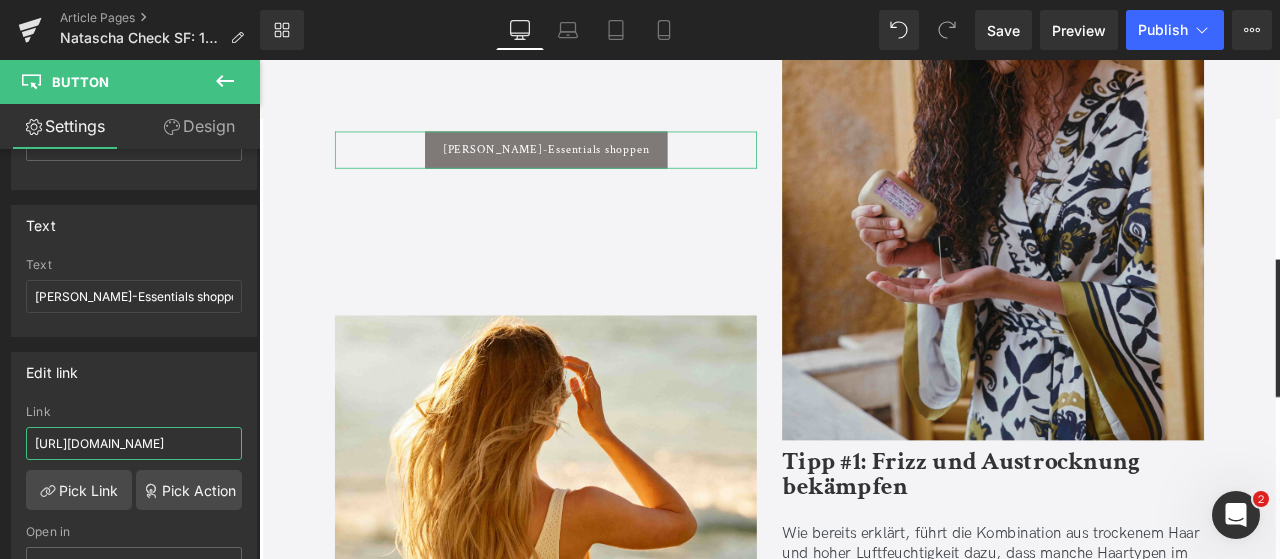 scroll, scrollTop: 0, scrollLeft: 64, axis: horizontal 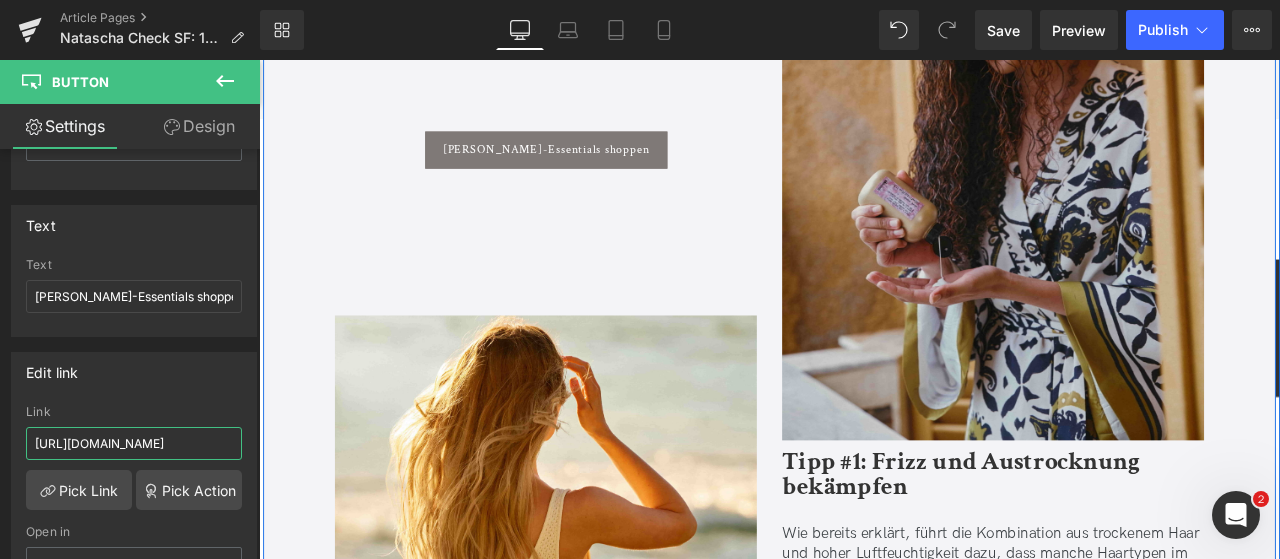 drag, startPoint x: 387, startPoint y: 493, endPoint x: 282, endPoint y: 502, distance: 105.38501 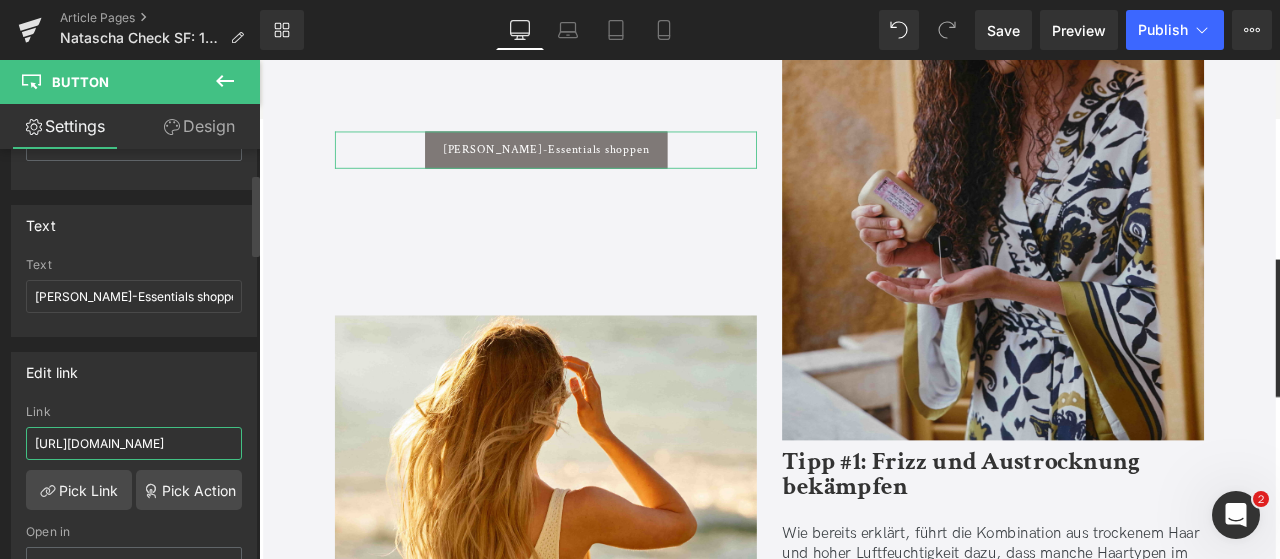 click on "[URL][DOMAIN_NAME]" at bounding box center [134, 443] 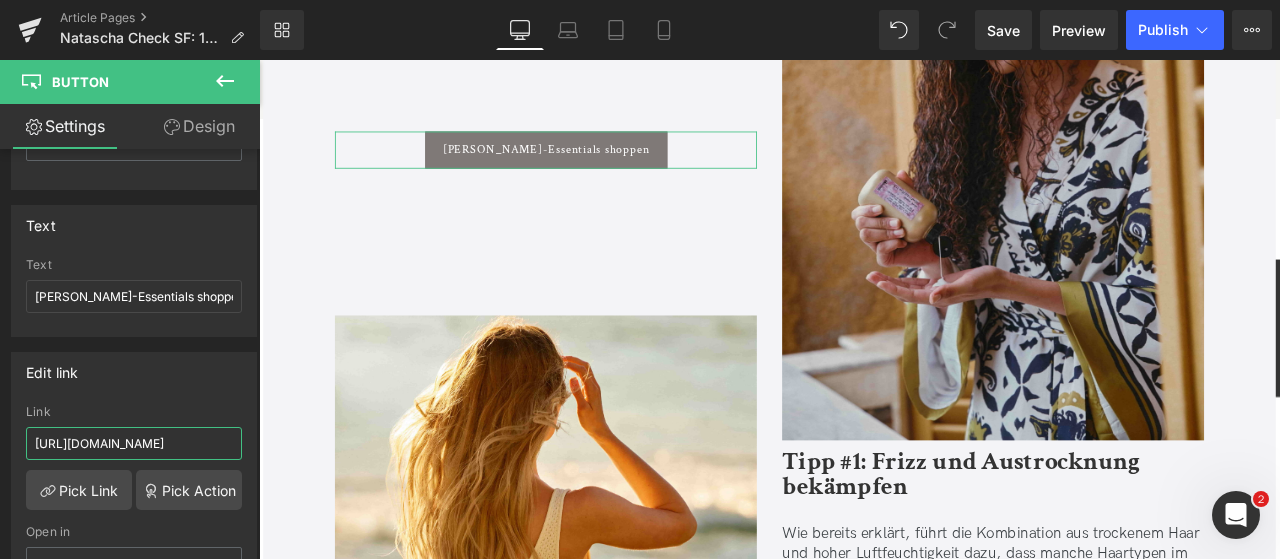 drag, startPoint x: 429, startPoint y: 494, endPoint x: 271, endPoint y: 491, distance: 158.02847 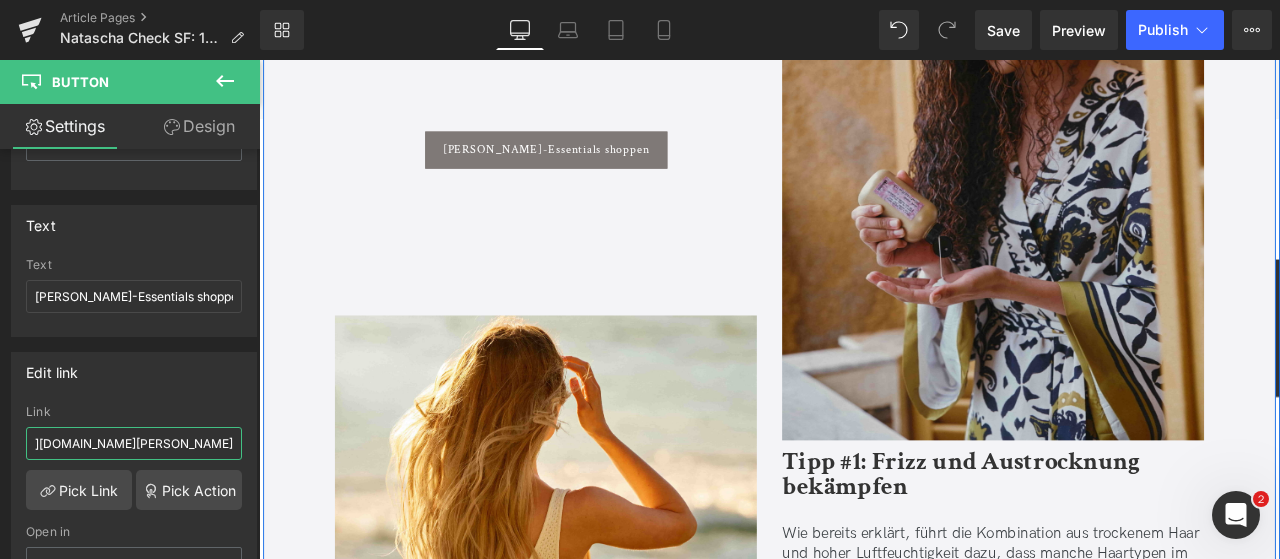 type on "[URL][DOMAIN_NAME][PERSON_NAME]" 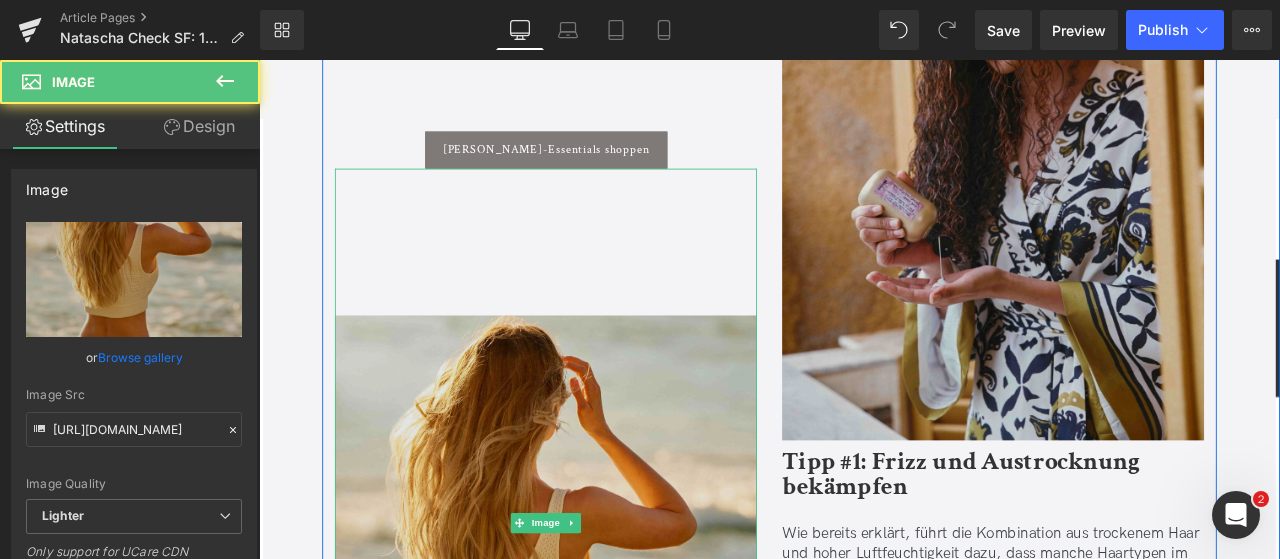 click at bounding box center [599, 609] 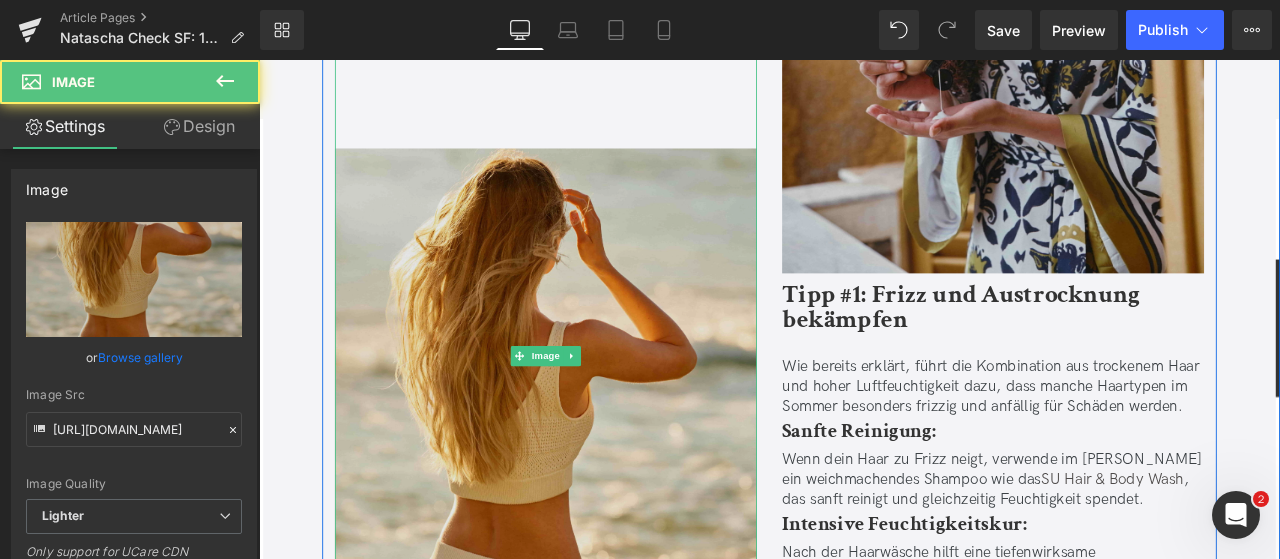 scroll, scrollTop: 2131, scrollLeft: 0, axis: vertical 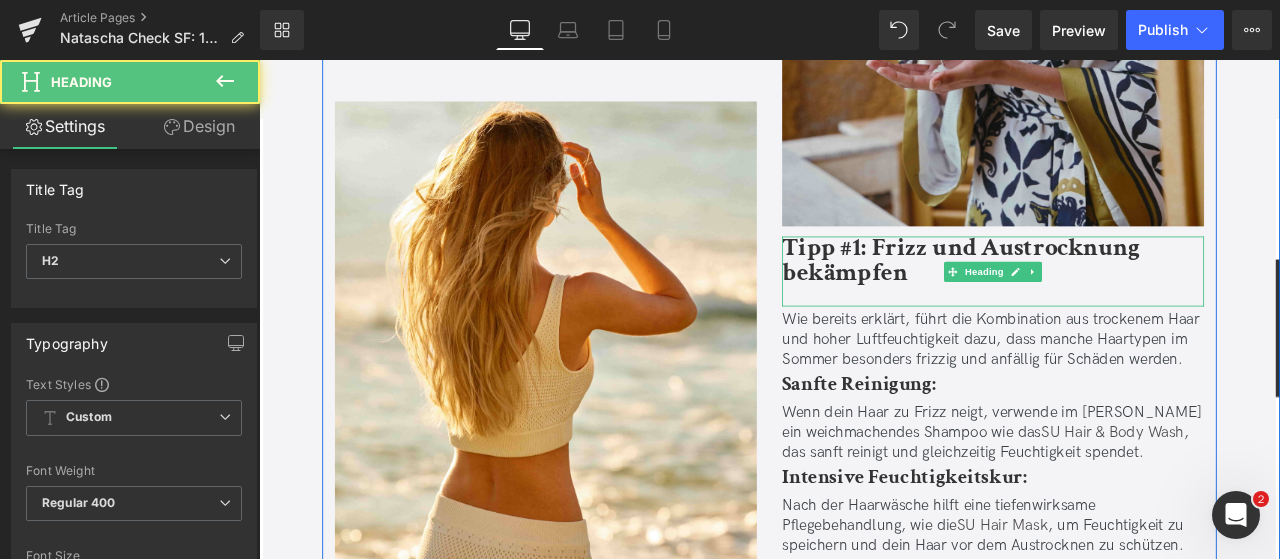 click at bounding box center (1129, 339) 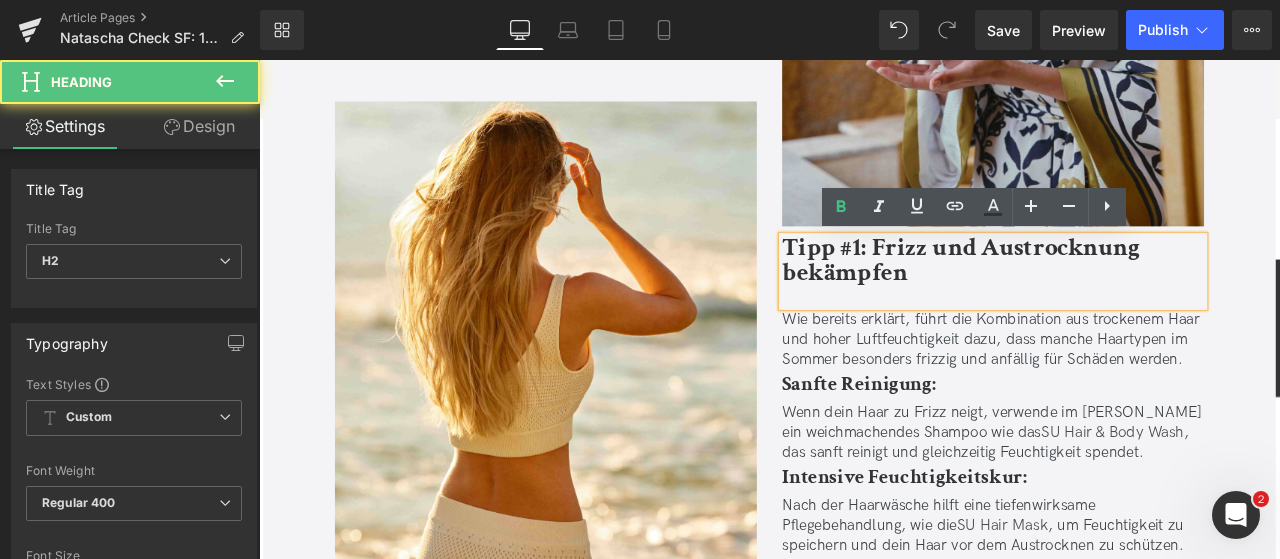 click on "Tipp #1: Frizz und Austrocknung bekämpfen" at bounding box center [1091, 297] 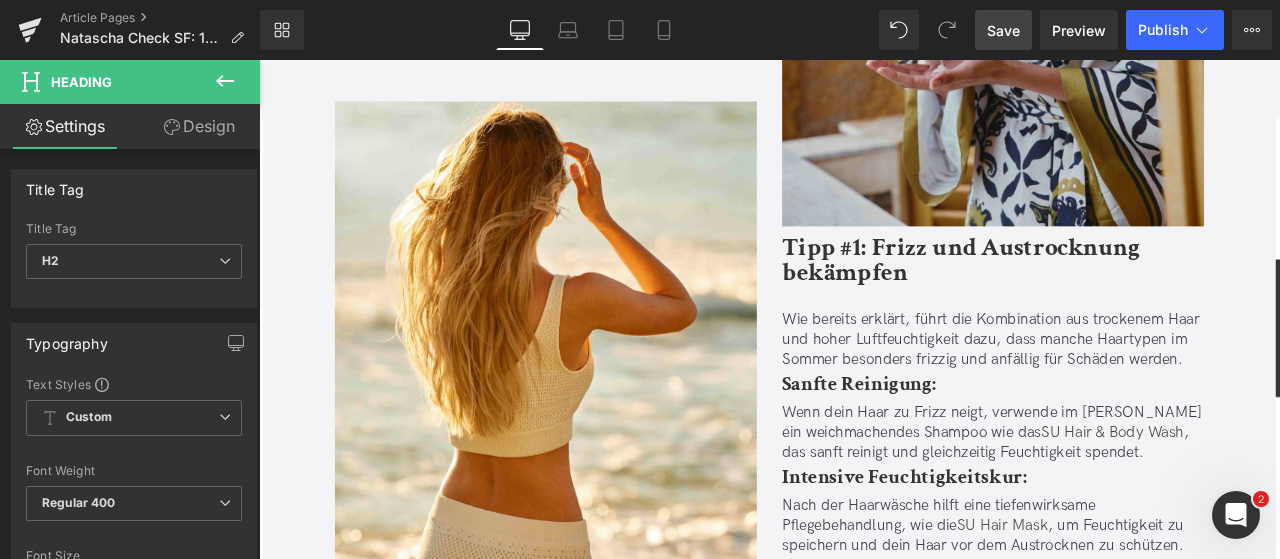 click on "Save" at bounding box center [1003, 30] 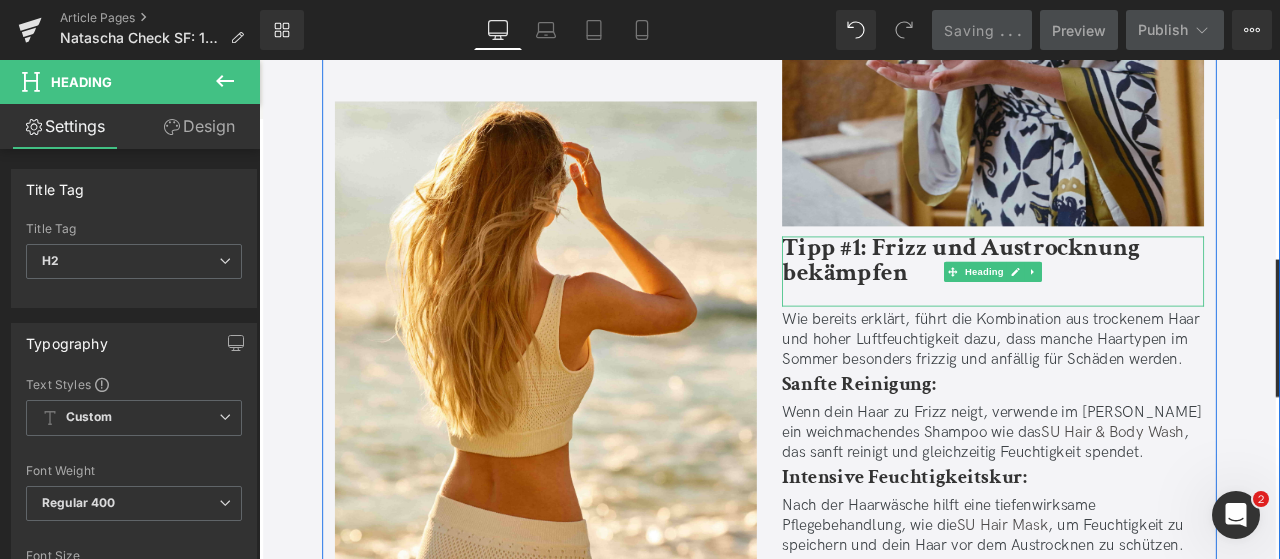 scroll, scrollTop: 2250, scrollLeft: 0, axis: vertical 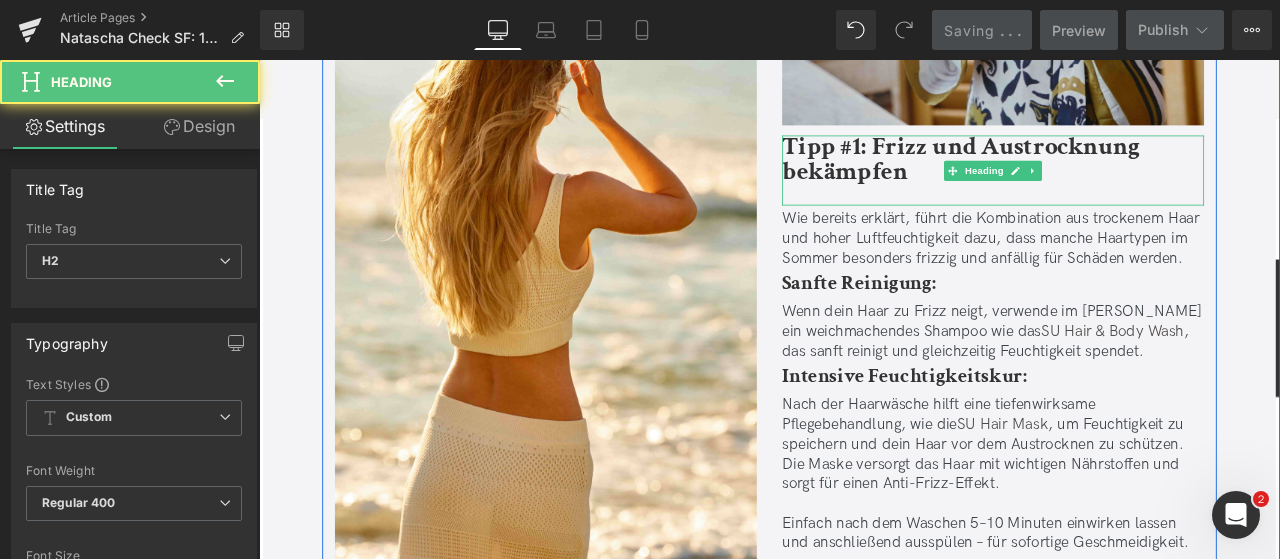 click on "Tipp #1: Frizz und Austrocknung bekämpfen" at bounding box center (1091, 178) 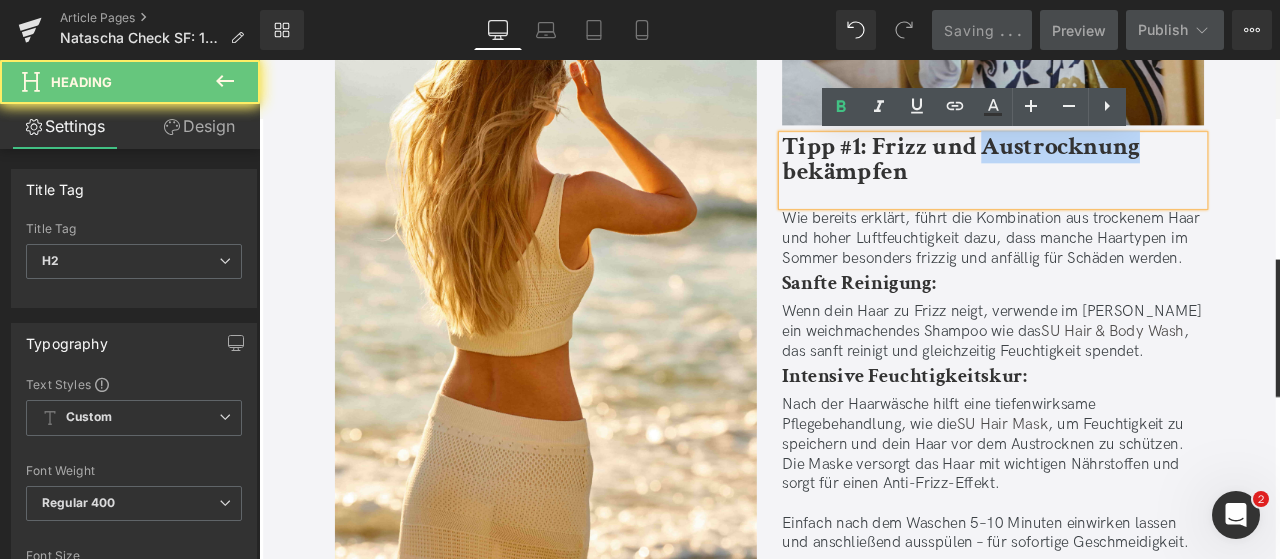 click on "Tipp #1: Frizz und Austrocknung bekämpfen" at bounding box center (1091, 178) 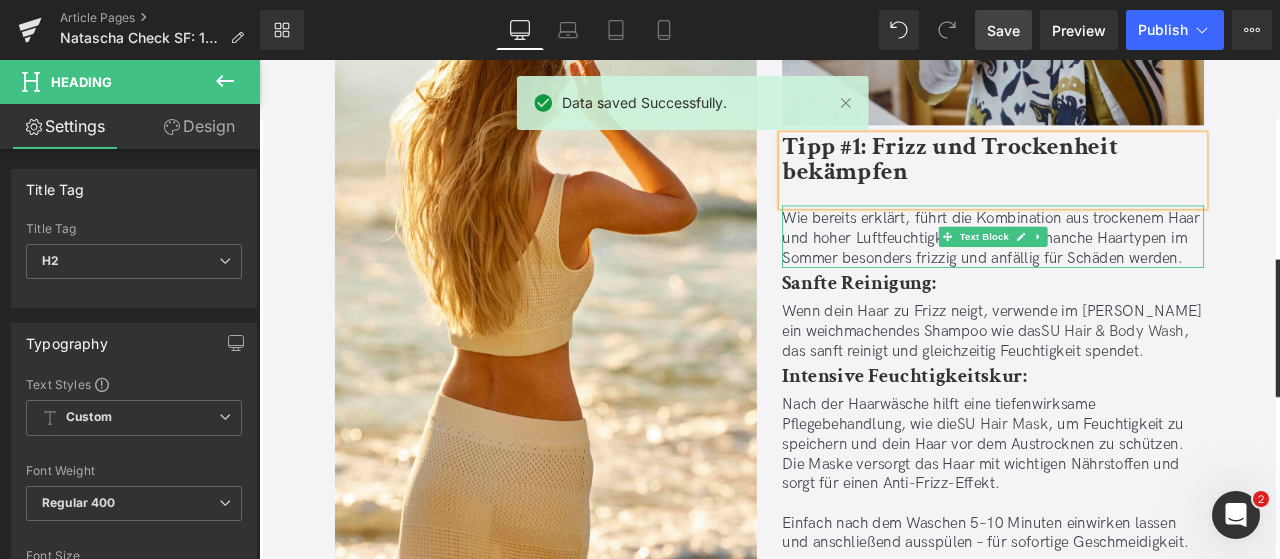 scroll, scrollTop: 2312, scrollLeft: 0, axis: vertical 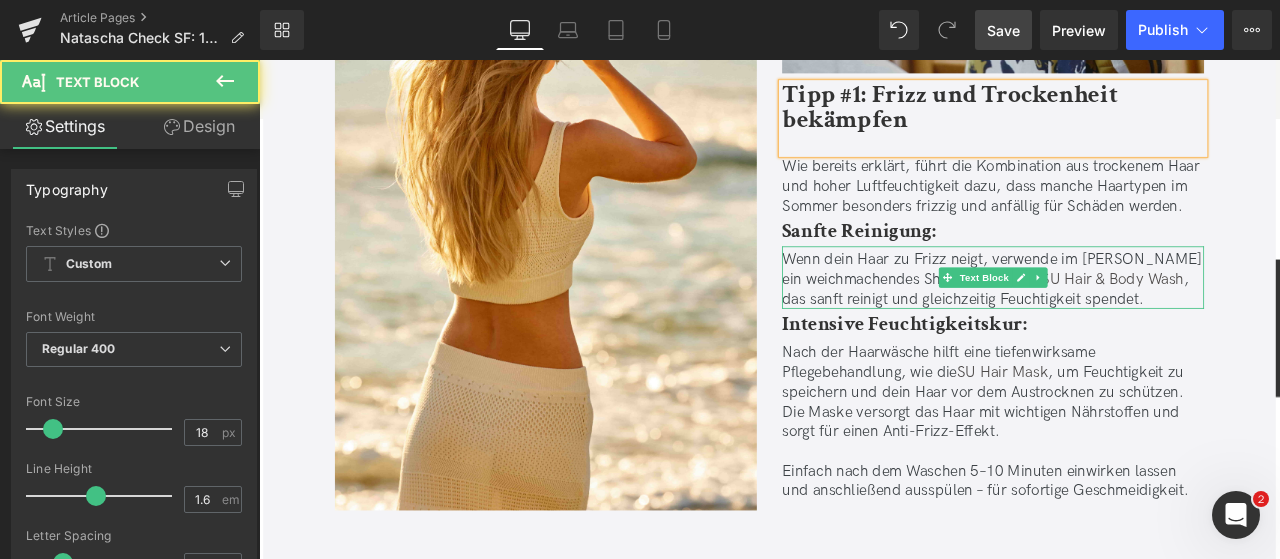 click on "Wenn dein Haar zu Frizz neigt, verwende im [PERSON_NAME] ein weichmachendes Shampoo wie das  SU Hair & Body Wash , das sanft reinigt und gleichzeitig Feuchtigkeit spendet." at bounding box center [1129, 320] 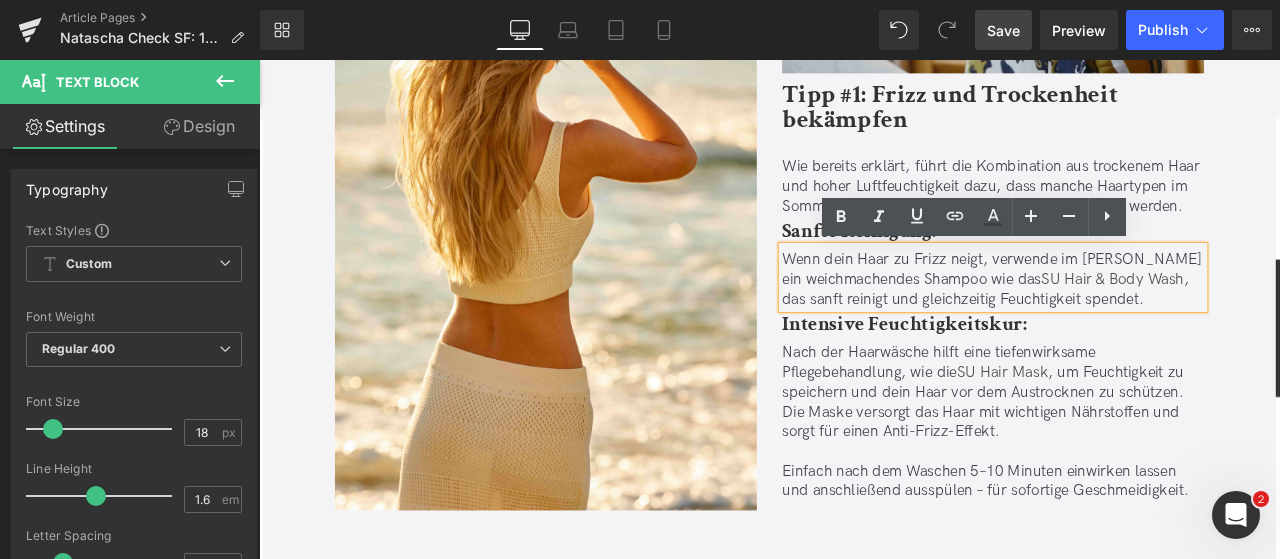 click on "Wenn dein Haar zu Frizz neigt, verwende im [PERSON_NAME] ein weichmachendes Shampoo wie das  SU Hair & Body Wash , das sanft reinigt und gleichzeitig Feuchtigkeit spendet." at bounding box center (1129, 320) 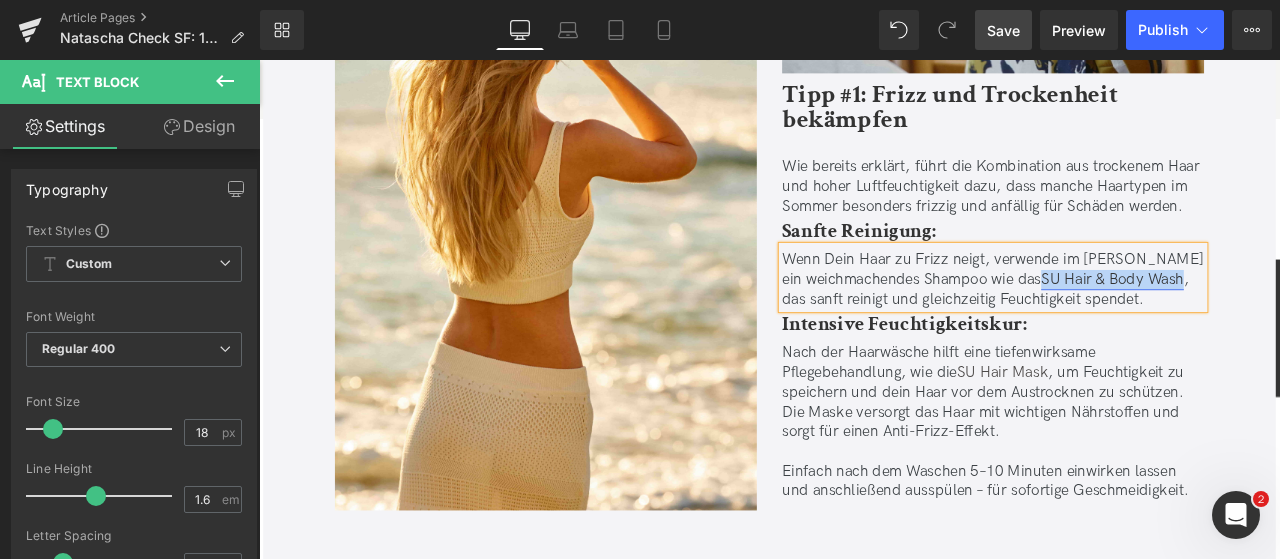 drag, startPoint x: 1164, startPoint y: 317, endPoint x: 1326, endPoint y: 312, distance: 162.07715 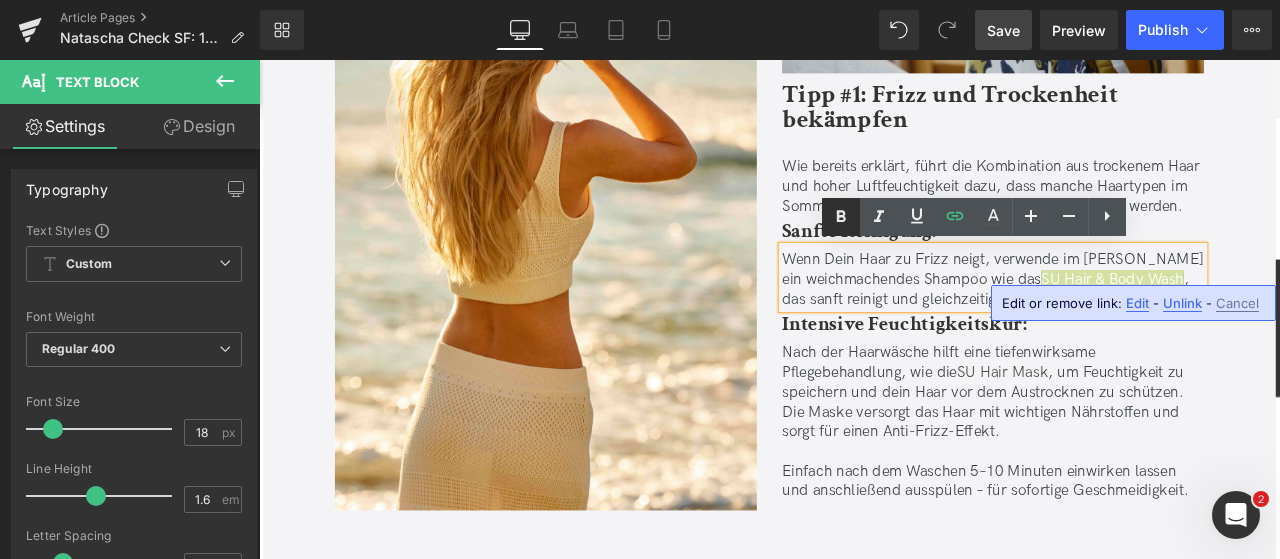 click 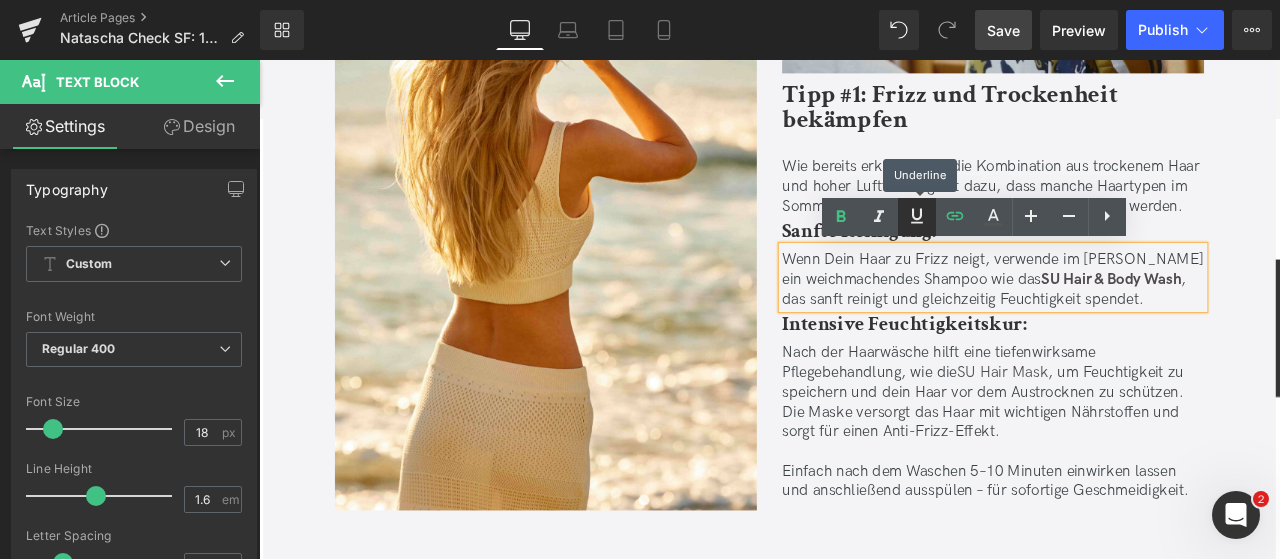 click 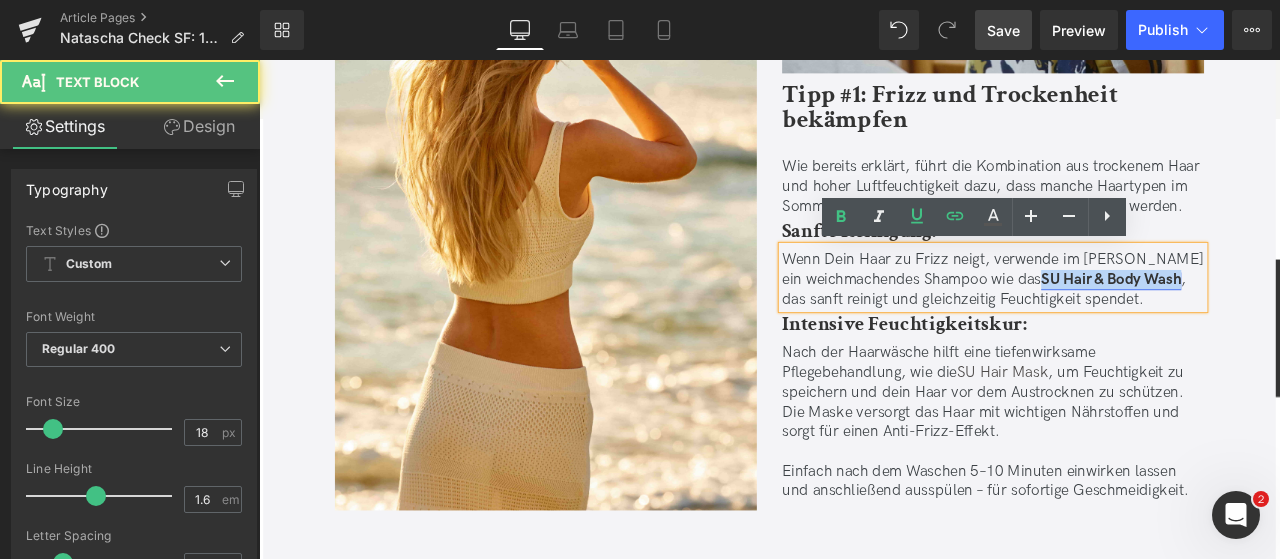 drag, startPoint x: 1163, startPoint y: 319, endPoint x: 1327, endPoint y: 317, distance: 164.01219 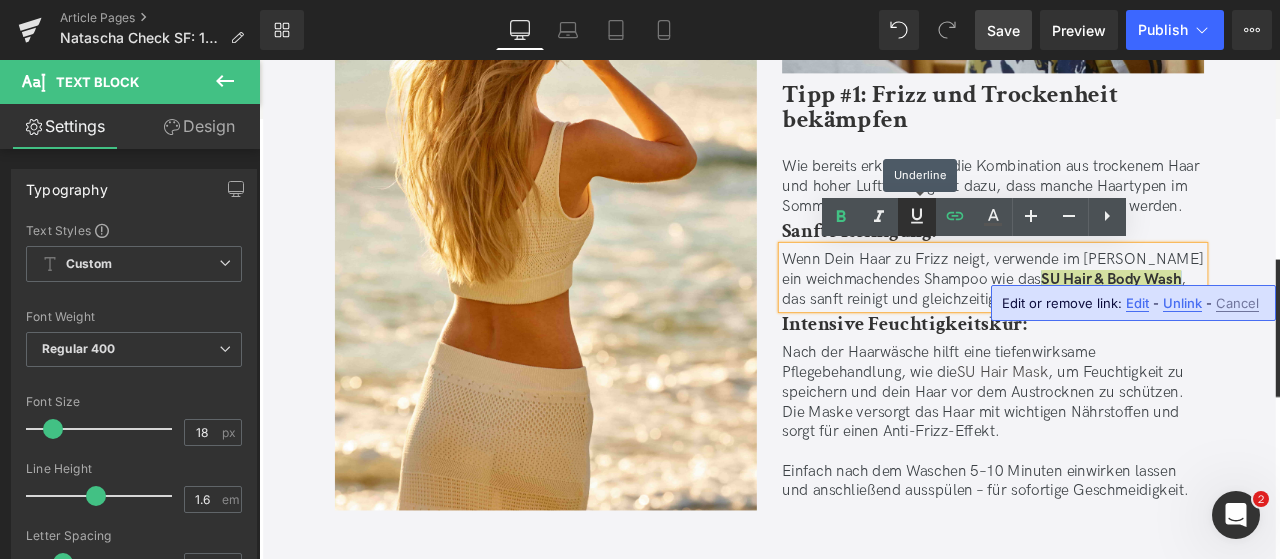 click 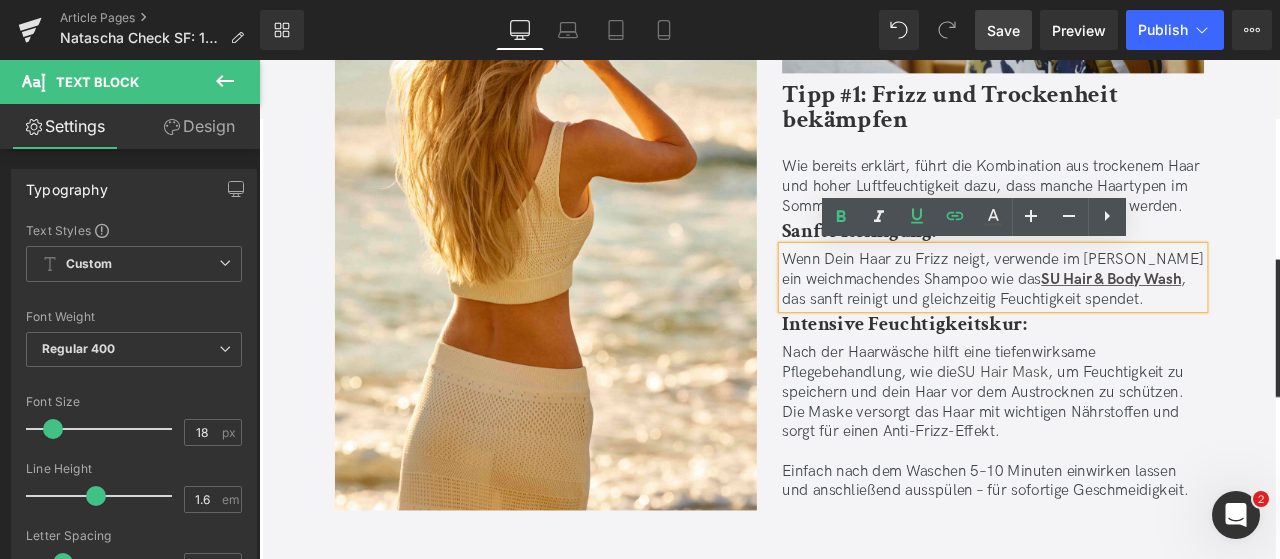 click on "Wenn Dein Haar zu Frizz neigt, verwende im [PERSON_NAME] ein weichmachendes Shampoo wie das  SU Hair & Body Wash , das sanft reinigt und gleichzeitig Feuchtigkeit spendet." at bounding box center [1129, 320] 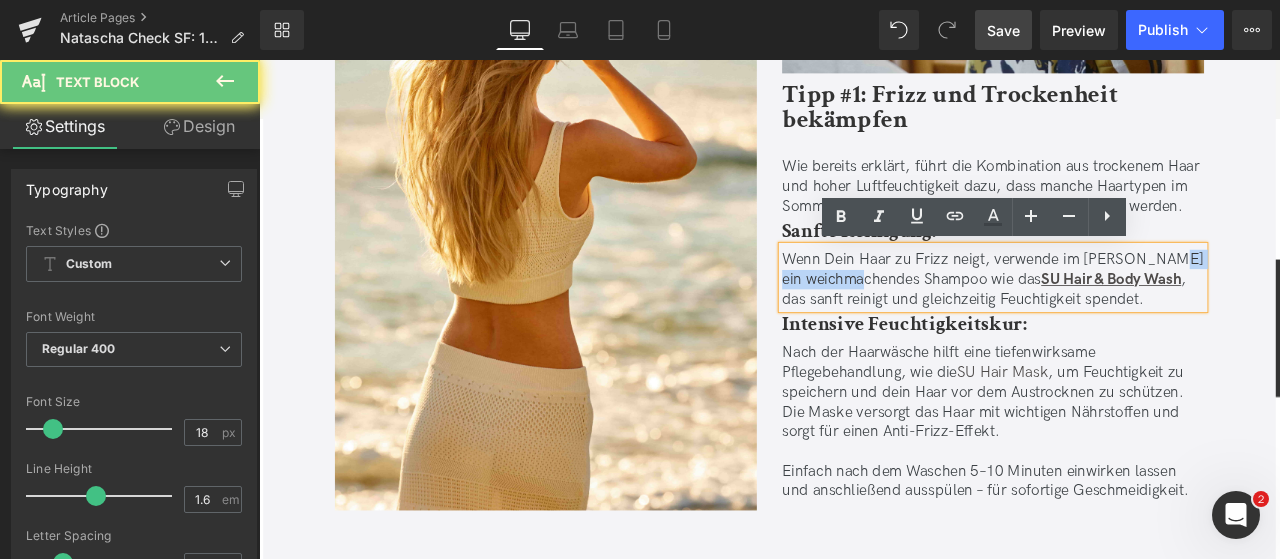 click on "Wenn Dein Haar zu Frizz neigt, verwende im [PERSON_NAME] ein weichmachendes Shampoo wie das  SU Hair & Body Wash , das sanft reinigt und gleichzeitig Feuchtigkeit spendet." at bounding box center [1129, 320] 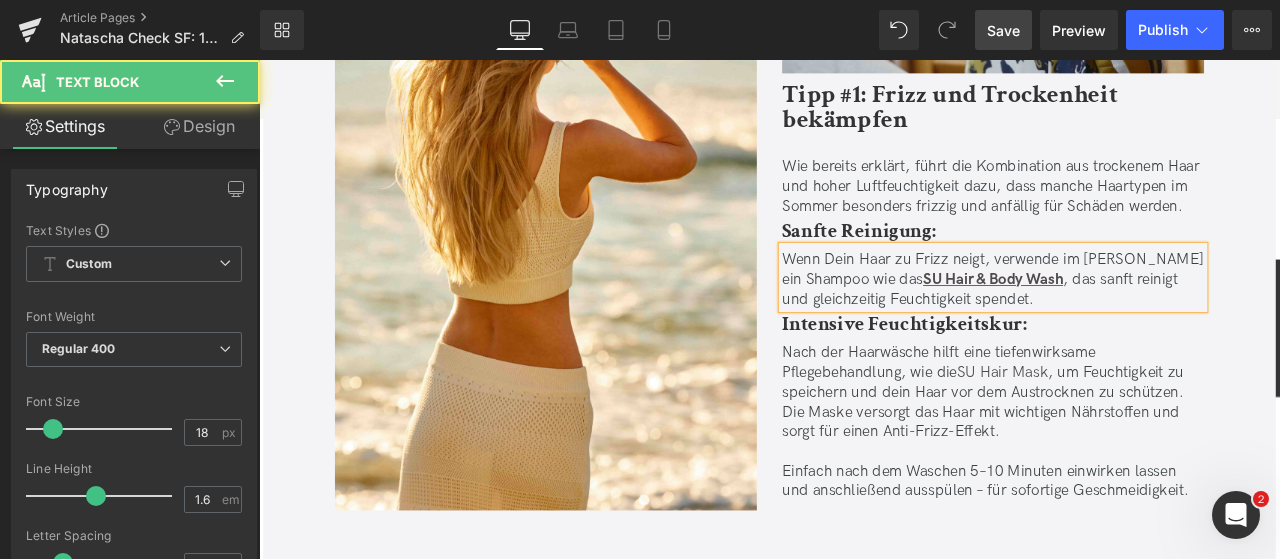 click on "Wenn Dein Haar zu Frizz neigt, verwende im [PERSON_NAME] ein Shampoo wie das  SU Hair & Body Wash , das sanft reinigt und gleichzeitig Feuchtigkeit spendet." at bounding box center [1129, 320] 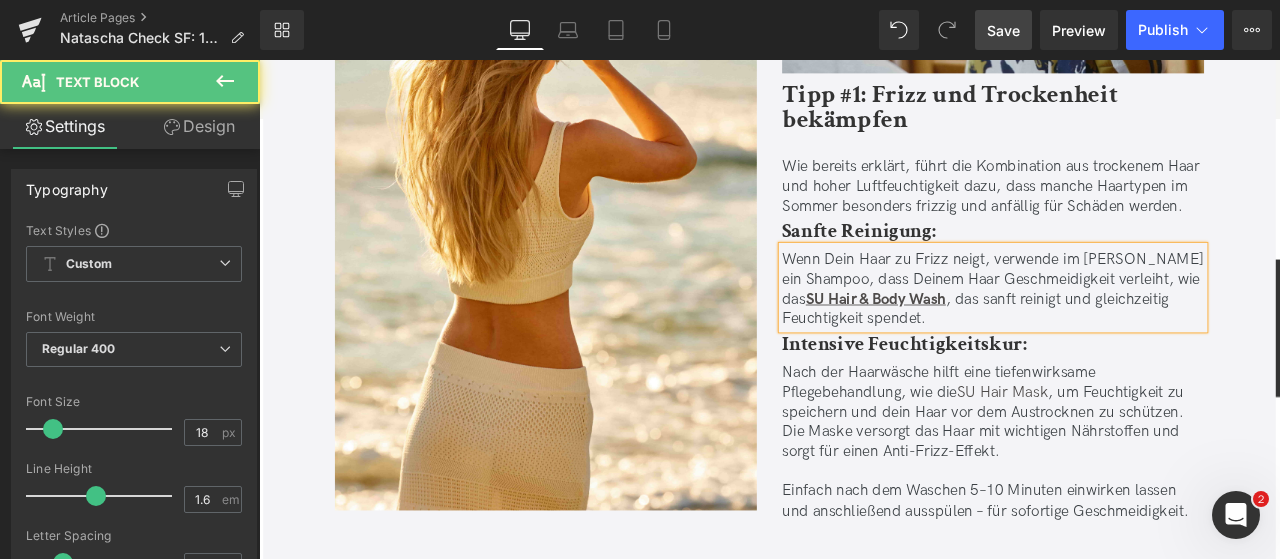 click on "Wenn Dein Haar zu Frizz neigt, verwende im [PERSON_NAME] ein Shampoo, dass Deinem Haar Geschmeidigkeit verleiht, wie das  SU Hair & Body Wash , das sanft reinigt und gleichzeitig Feuchtigkeit spendet." at bounding box center [1129, 332] 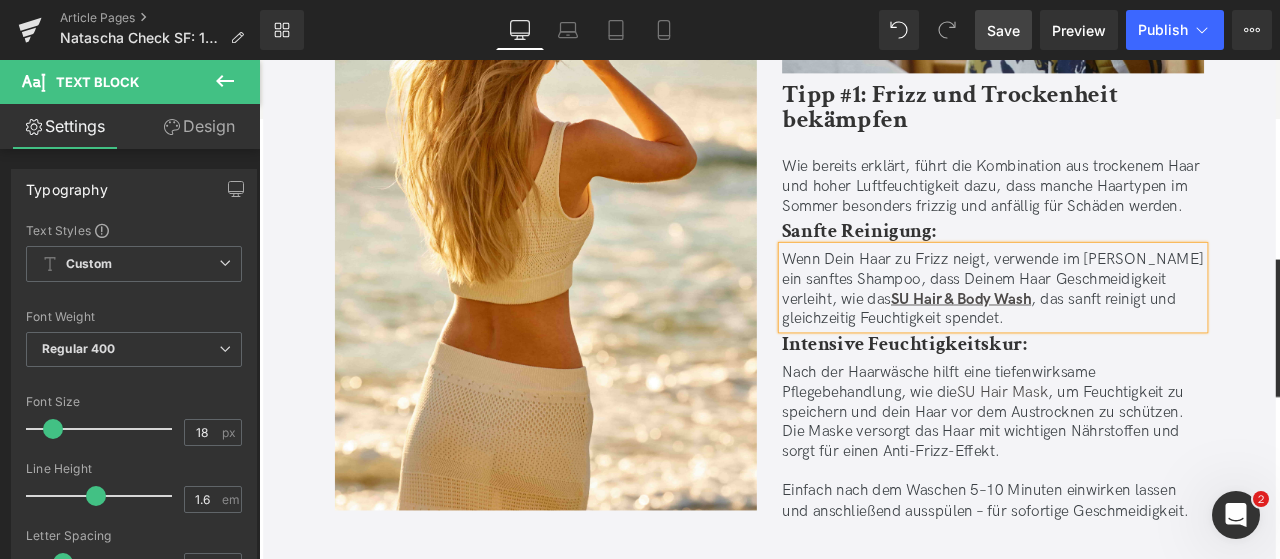 click on "Wenn Dein Haar zu Frizz neigt, verwende im [PERSON_NAME] ein sanftes Shampoo, dass Deinem Haar Geschmeidigkeit verleiht, wie das  SU Hair & Body Wash , das sanft reinigt und gleichzeitig Feuchtigkeit spendet." at bounding box center (1129, 332) 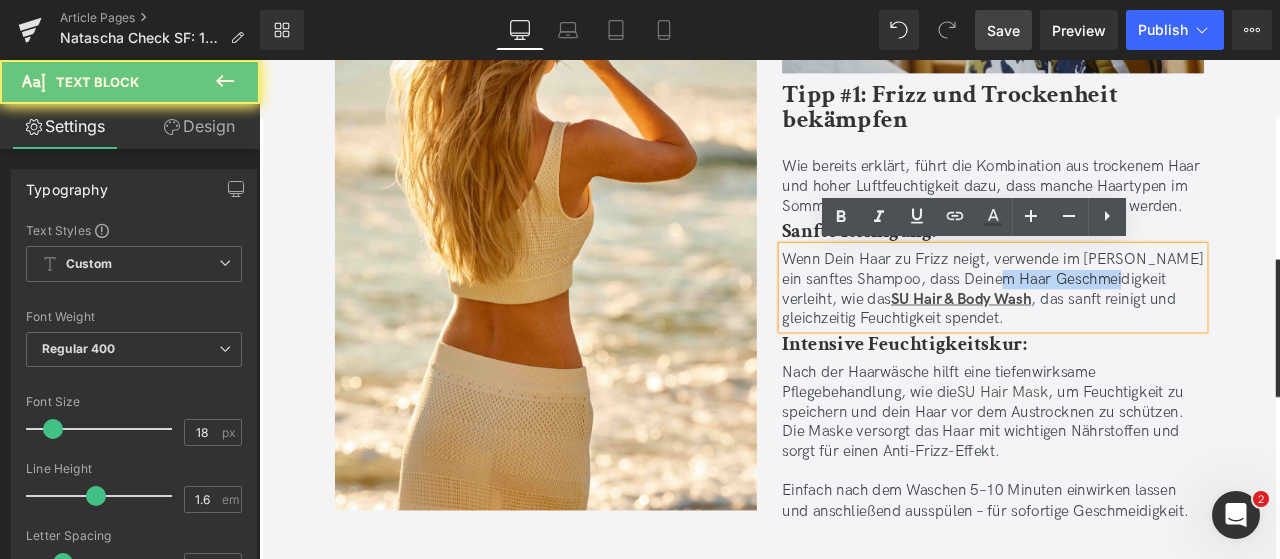 click on "Wenn Dein Haar zu Frizz neigt, verwende im [PERSON_NAME] ein sanftes Shampoo, dass Deinem Haar Geschmeidigkeit verleiht, wie das  SU Hair & Body Wash , das sanft reinigt und gleichzeitig Feuchtigkeit spendet." at bounding box center [1129, 332] 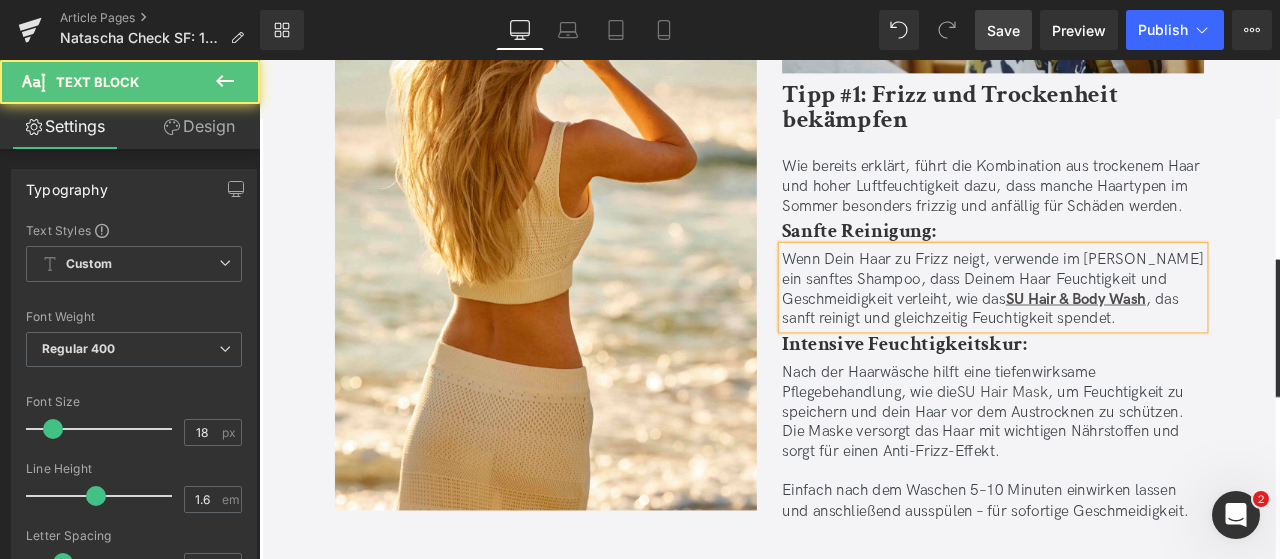 click on "Wenn Dein Haar zu Frizz neigt, verwende im [PERSON_NAME] ein sanftes Shampoo, dass Deinem Haar Feuchtigkeit und Geschmeidigkeit verleiht, wie das  SU Hair & Body Wash , das sanft reinigt und gleichzeitig Feuchtigkeit spendet." at bounding box center (1129, 332) 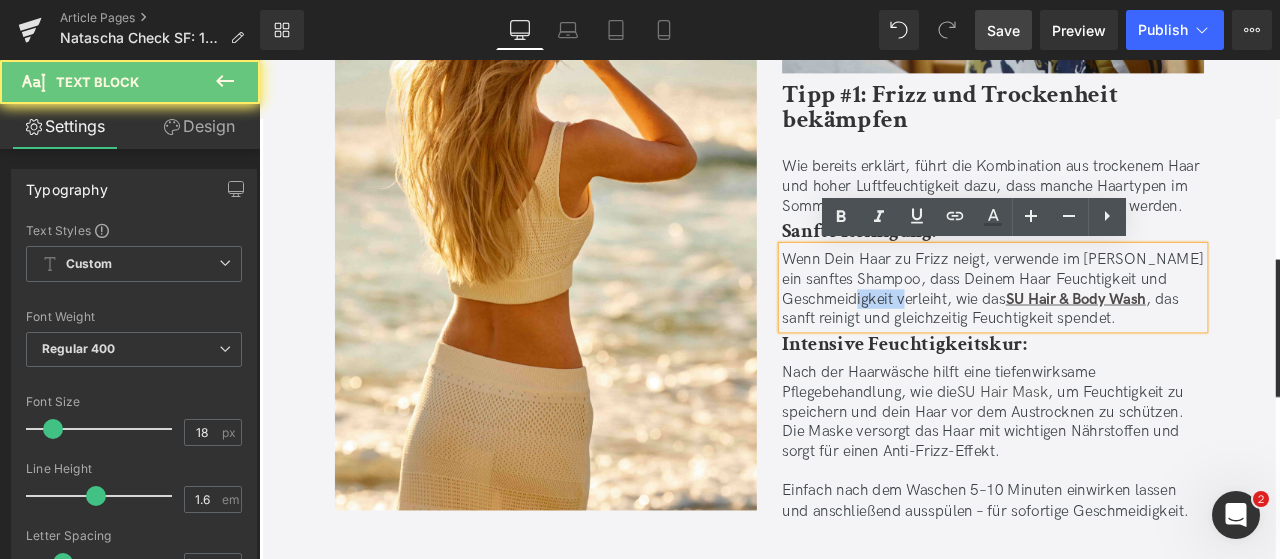 click on "Wenn Dein Haar zu Frizz neigt, verwende im [PERSON_NAME] ein sanftes Shampoo, dass Deinem Haar Feuchtigkeit und Geschmeidigkeit verleiht, wie das  SU Hair & Body Wash , das sanft reinigt und gleichzeitig Feuchtigkeit spendet." at bounding box center (1129, 332) 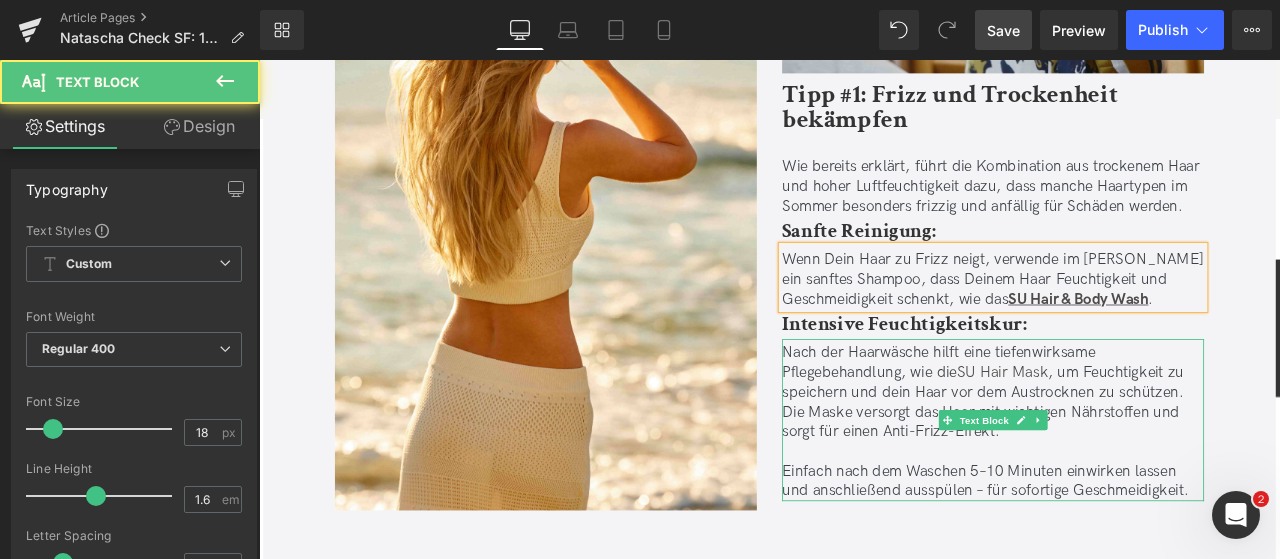 click on "Nach der Haarwäsche hilft eine tiefenwirksame Pflegebehandlung, wie die  SU Hair Mask , um Feuchtigkeit zu speichern und dein Haar vor dem Austrocknen zu schützen. Die Maske versorgt das Haar mit wichtigen Nährstoffen und sorgt für einen Anti-Frizz-Effekt." at bounding box center [1129, 453] 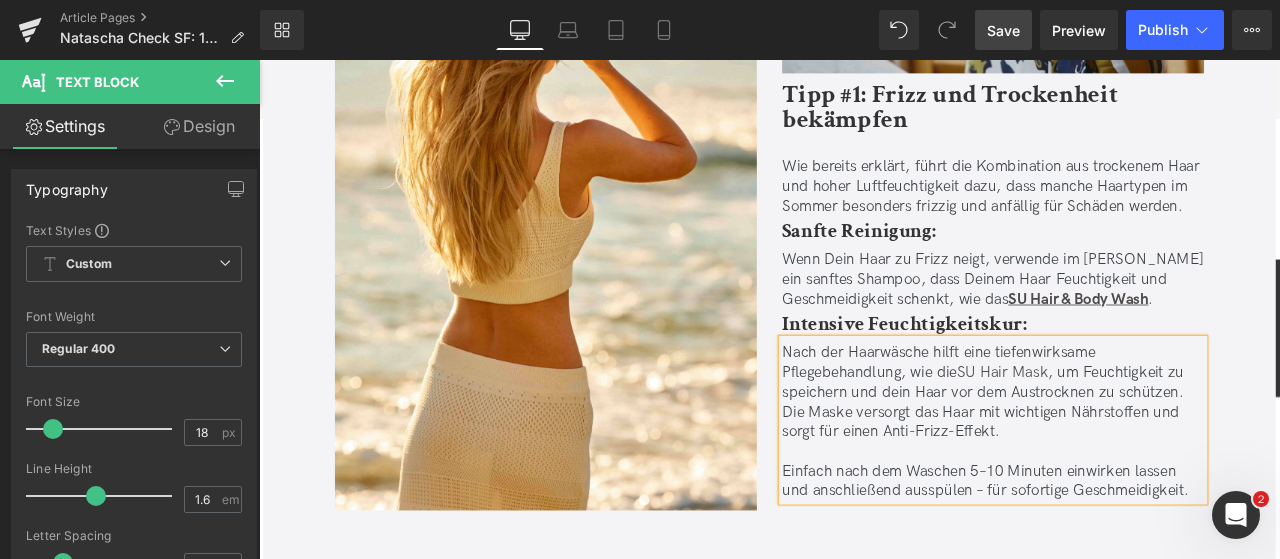click on "Save" at bounding box center (1003, 30) 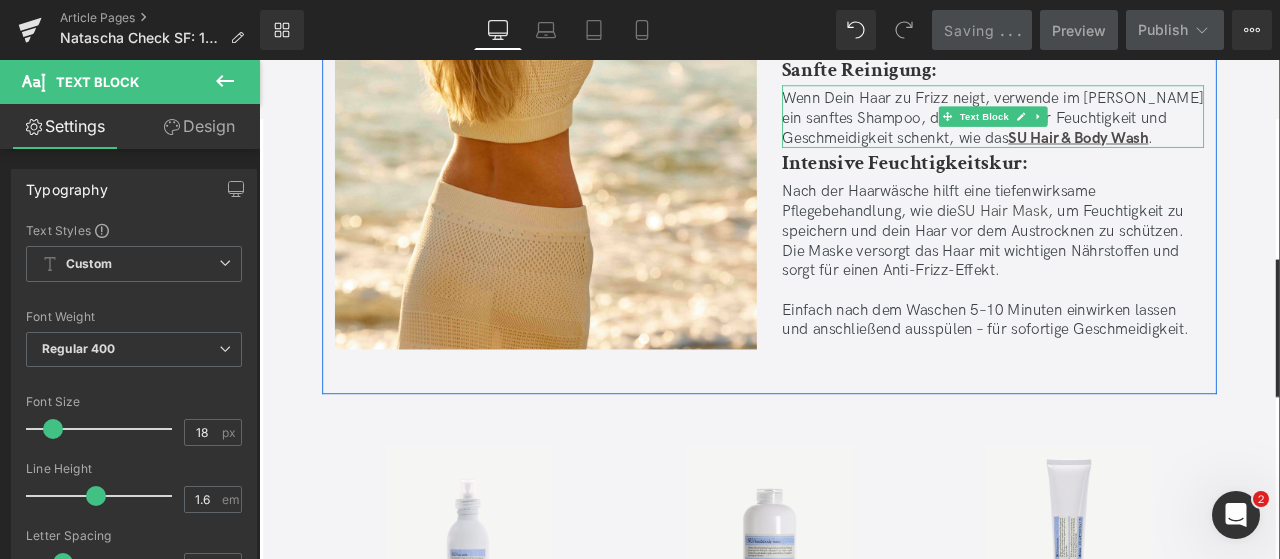 scroll, scrollTop: 2502, scrollLeft: 0, axis: vertical 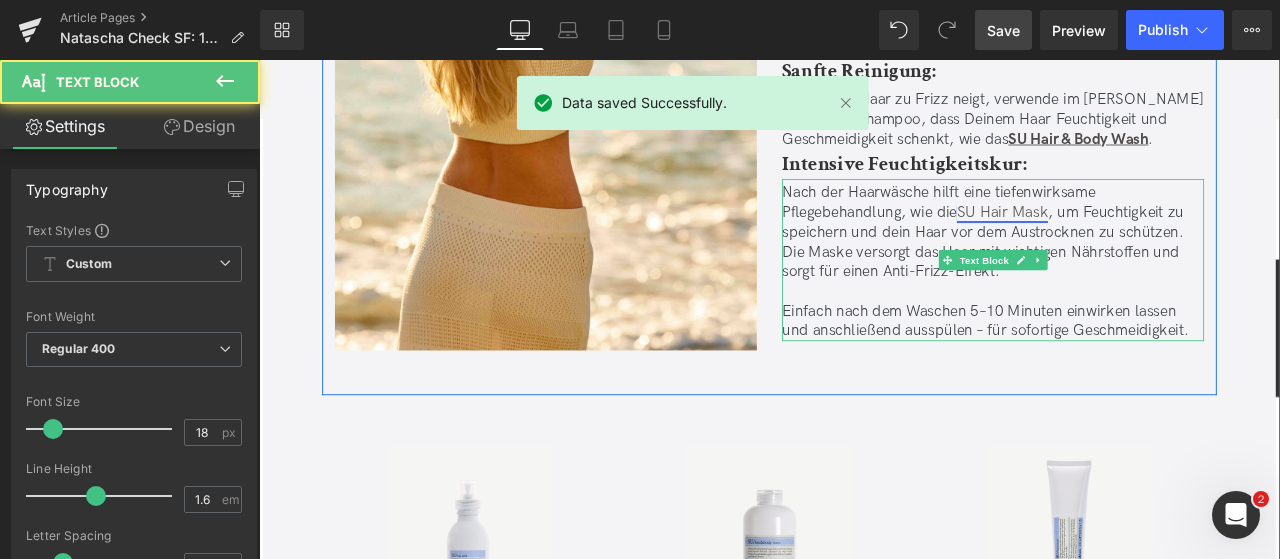 click on "SU Hair Mask" at bounding box center [1140, 240] 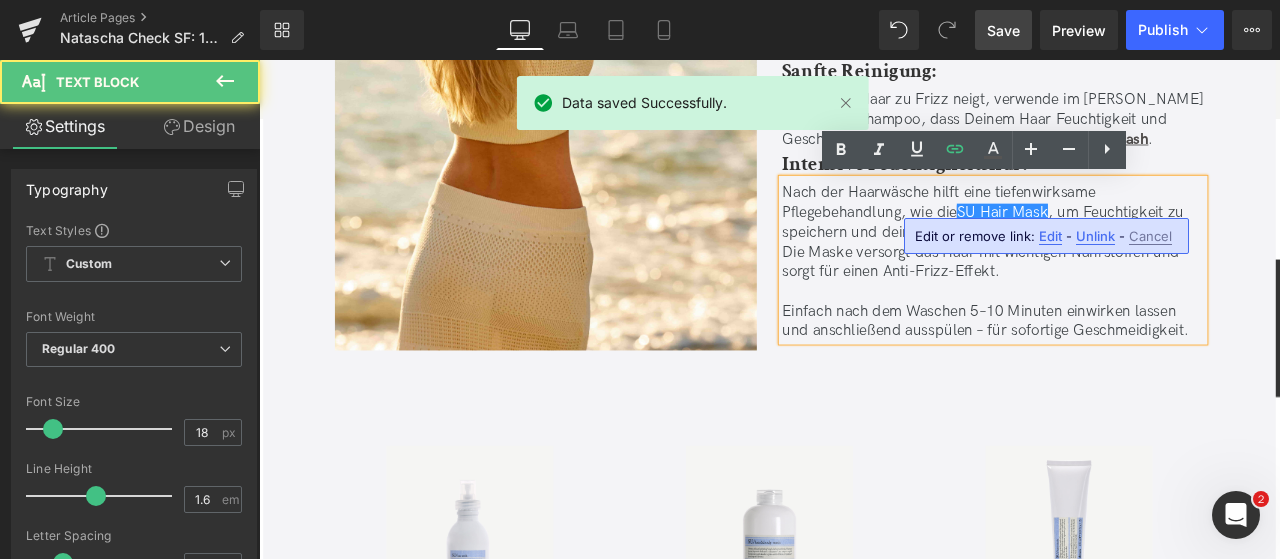 click on "SU Hair Mask" at bounding box center (1140, 240) 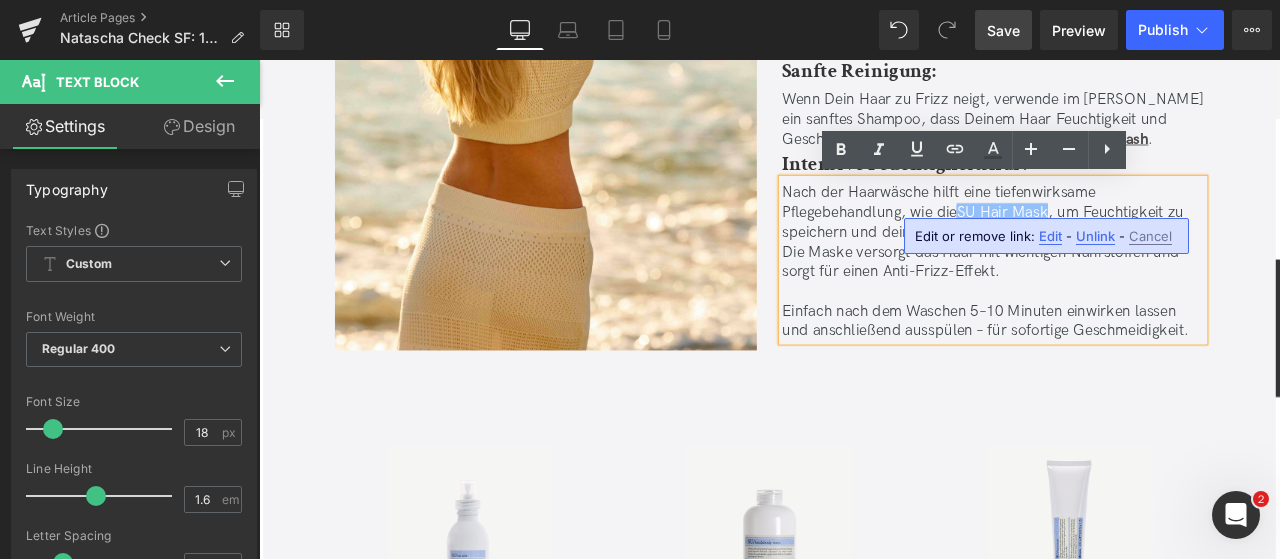 drag, startPoint x: 1089, startPoint y: 237, endPoint x: 1192, endPoint y: 242, distance: 103.121284 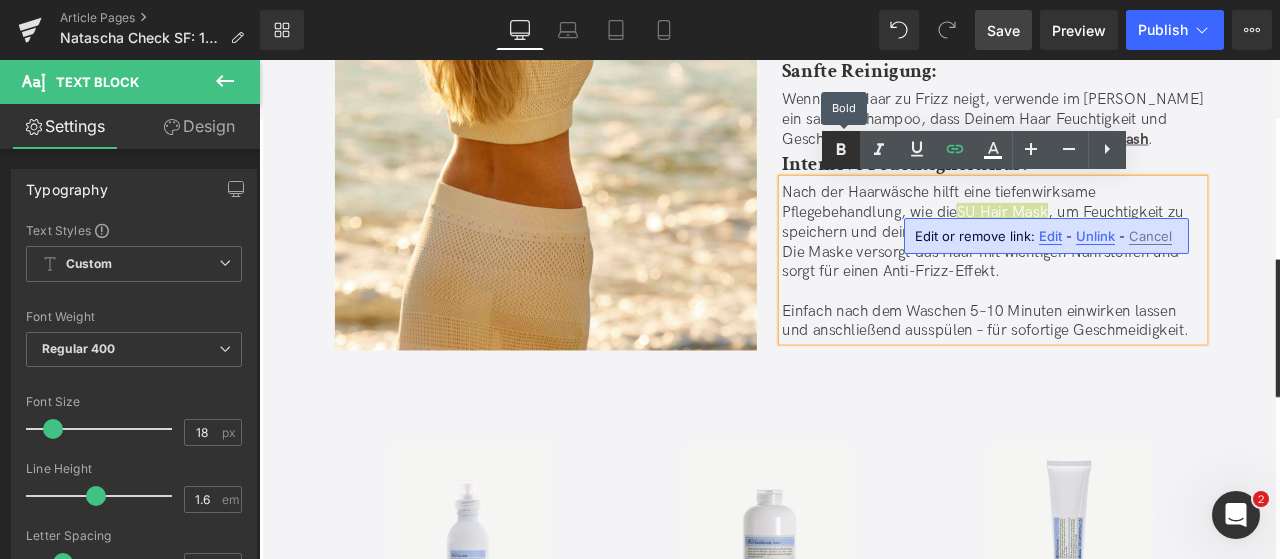 click 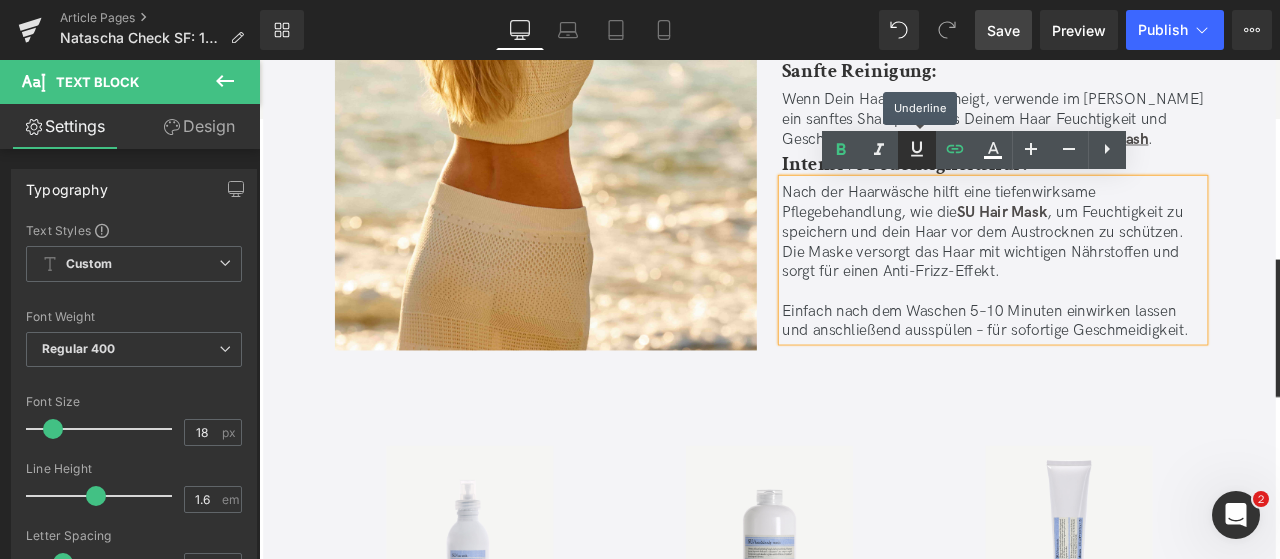 click 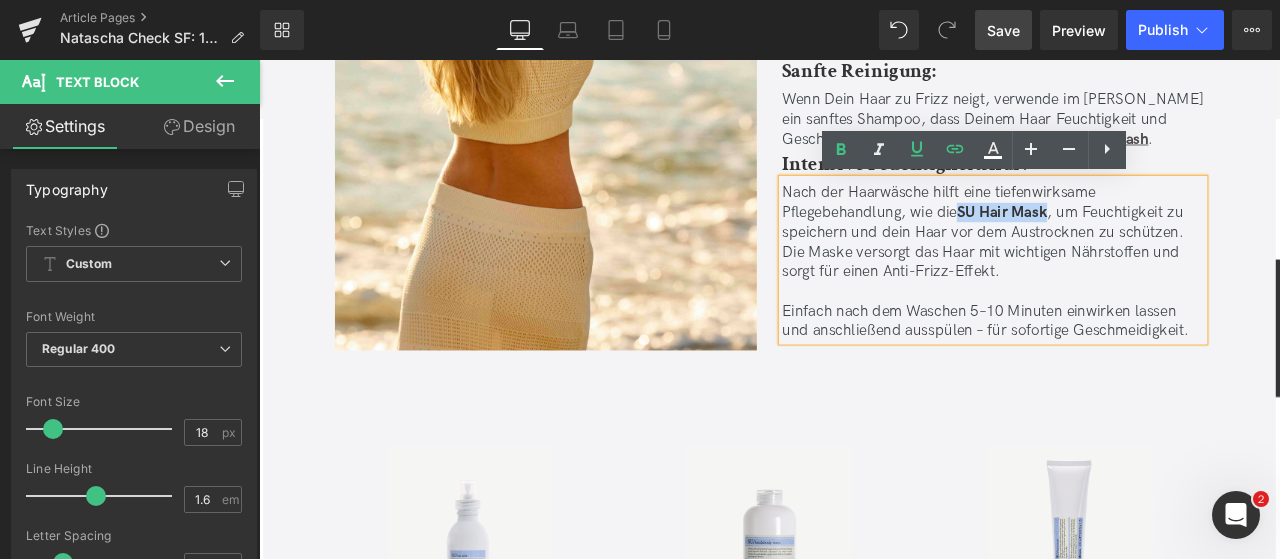 drag, startPoint x: 1092, startPoint y: 238, endPoint x: 1198, endPoint y: 238, distance: 106 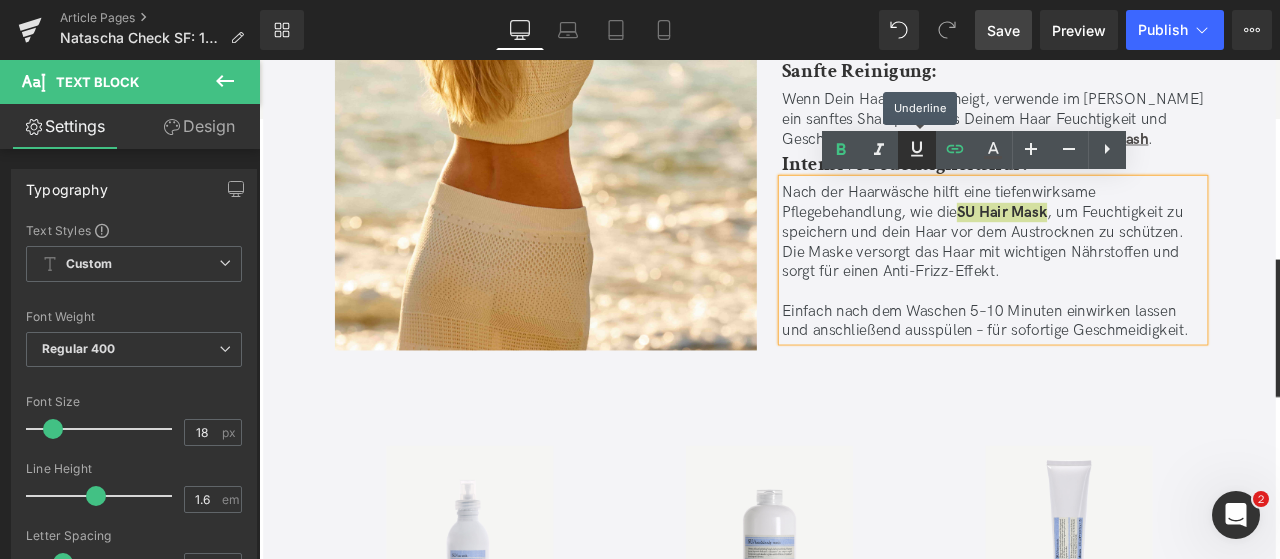 click 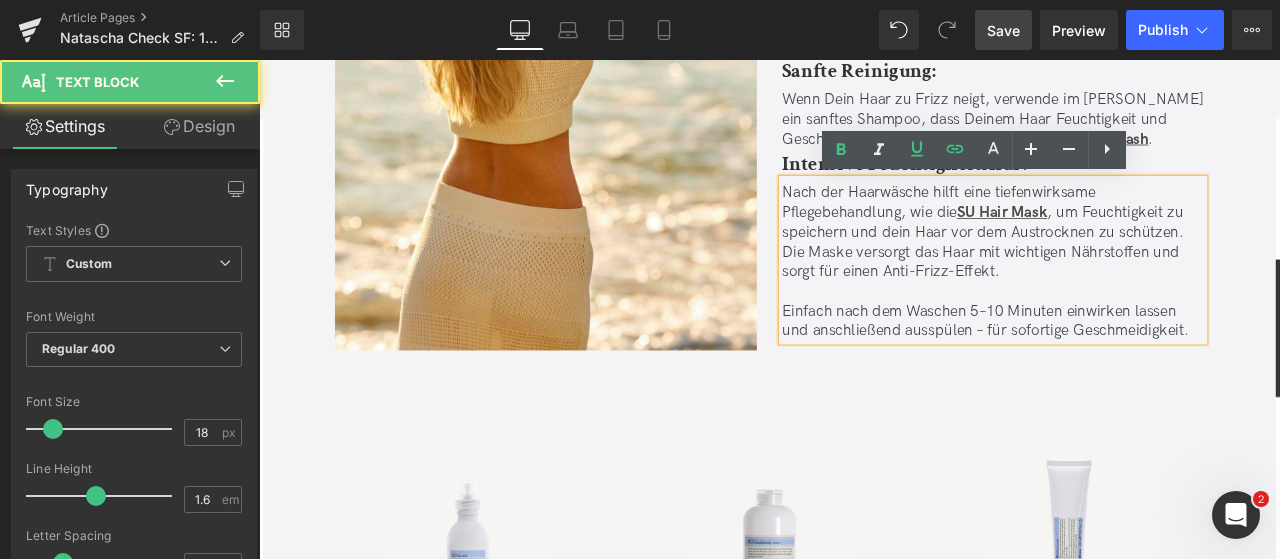 click at bounding box center (1129, 333) 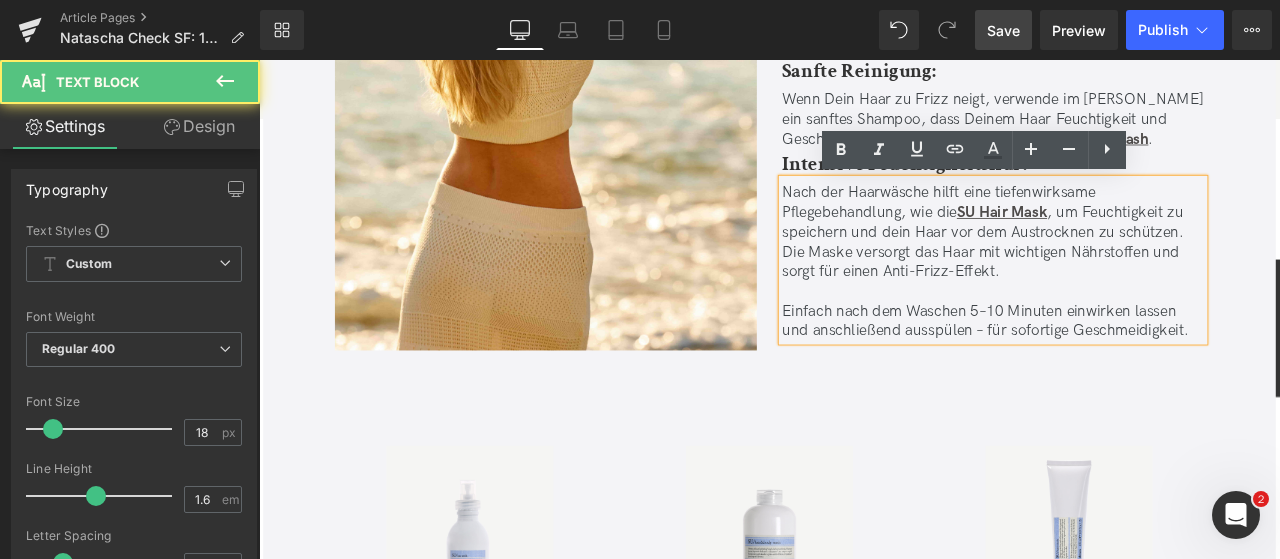 click on "Nach der Haarwäsche hilft eine tiefenwirksame Pflegebehandlung, wie die  SU Hair Mask , um Feuchtigkeit zu speichern und dein Haar vor dem Austrocknen zu schützen. Die Maske versorgt das Haar mit wichtigen Nährstoffen und sorgt für einen Anti-Frizz-Effekt." at bounding box center (1129, 263) 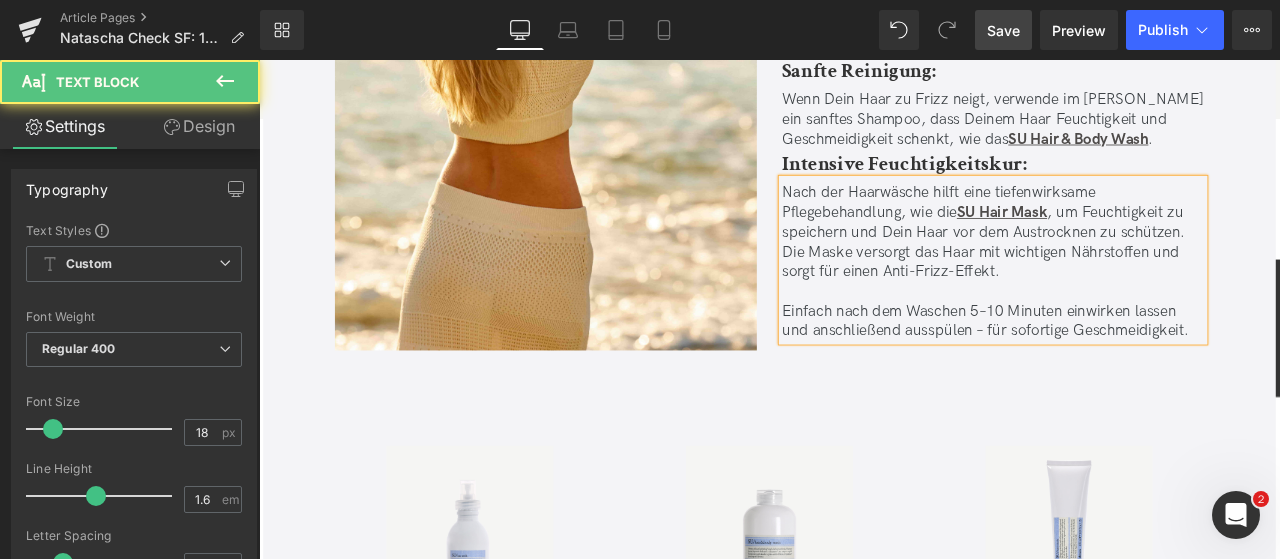 click at bounding box center (1129, 333) 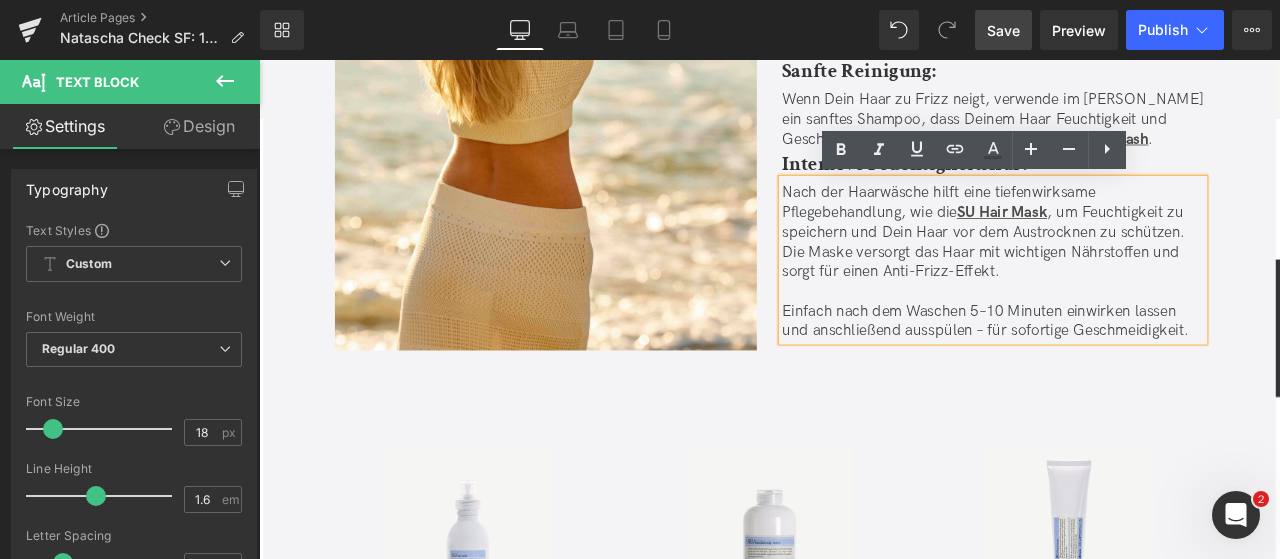 scroll, scrollTop: 2536, scrollLeft: 0, axis: vertical 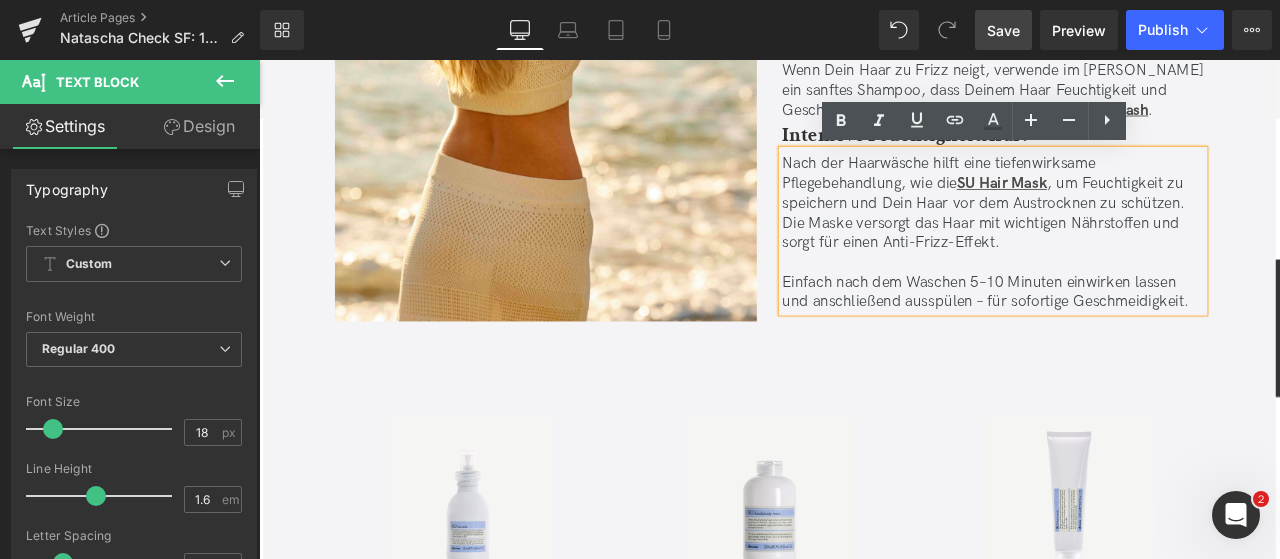 click on "Nach der Haarwäsche hilft eine tiefenwirksame Pflegebehandlung, wie die  SU Hair Mask , um Feuchtigkeit zu speichern und Dein Haar vor dem Austrocknen zu schützen. Die Maske versorgt das Haar mit wichtigen Nährstoffen und sorgt für einen Anti-Frizz-Effekt." at bounding box center [1129, 229] 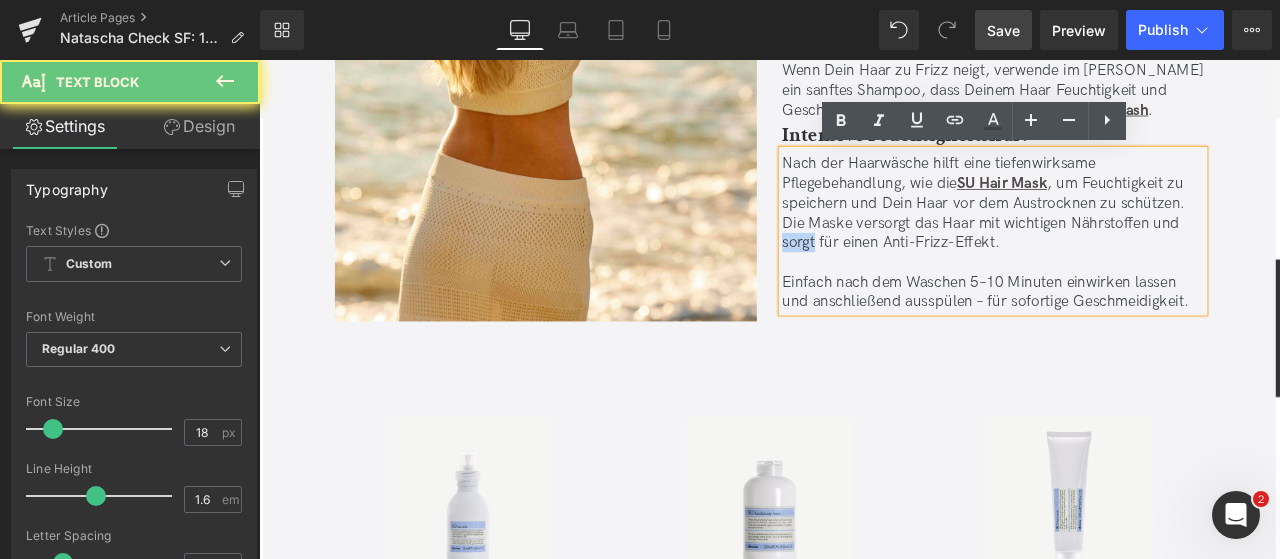 click on "Nach der Haarwäsche hilft eine tiefenwirksame Pflegebehandlung, wie die  SU Hair Mask , um Feuchtigkeit zu speichern und Dein Haar vor dem Austrocknen zu schützen. Die Maske versorgt das Haar mit wichtigen Nährstoffen und sorgt für einen Anti-Frizz-Effekt." at bounding box center [1129, 229] 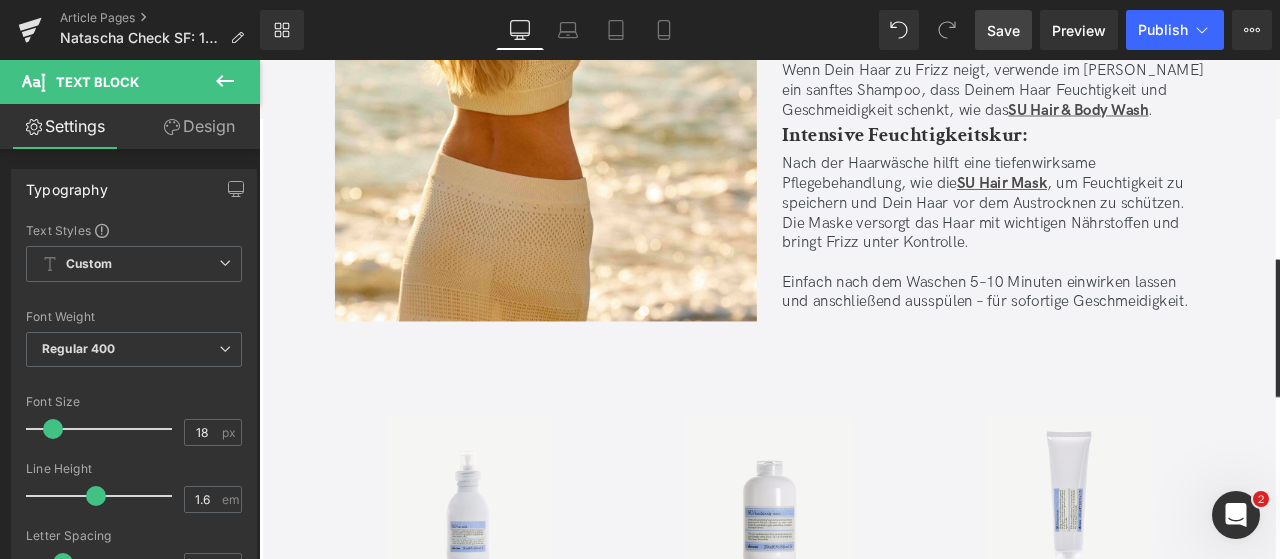 click on "Save" at bounding box center [1003, 30] 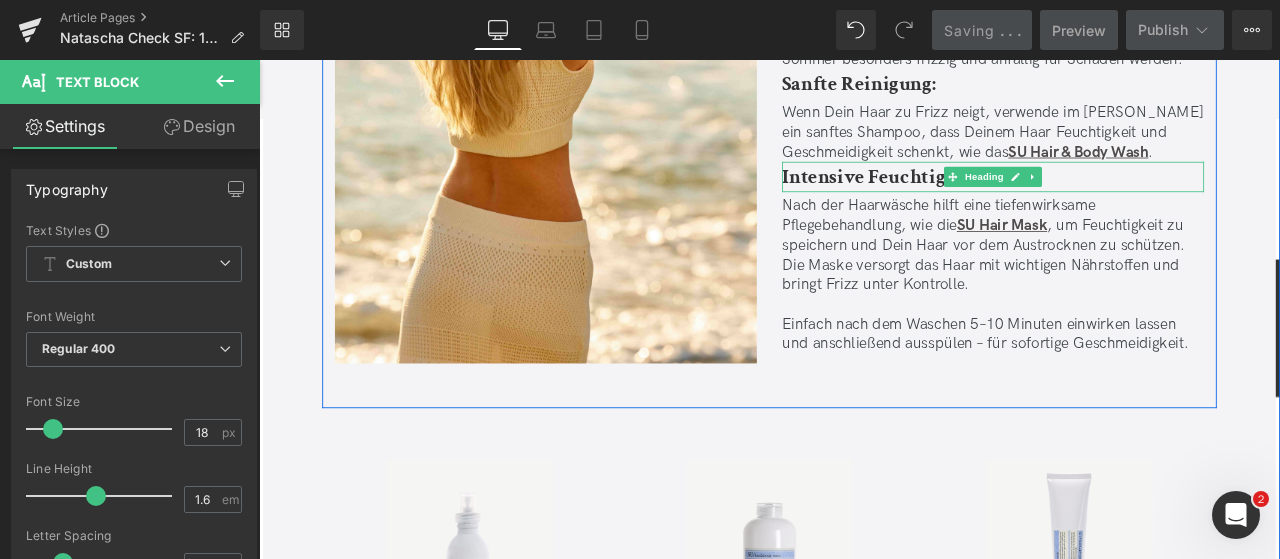 scroll, scrollTop: 2478, scrollLeft: 0, axis: vertical 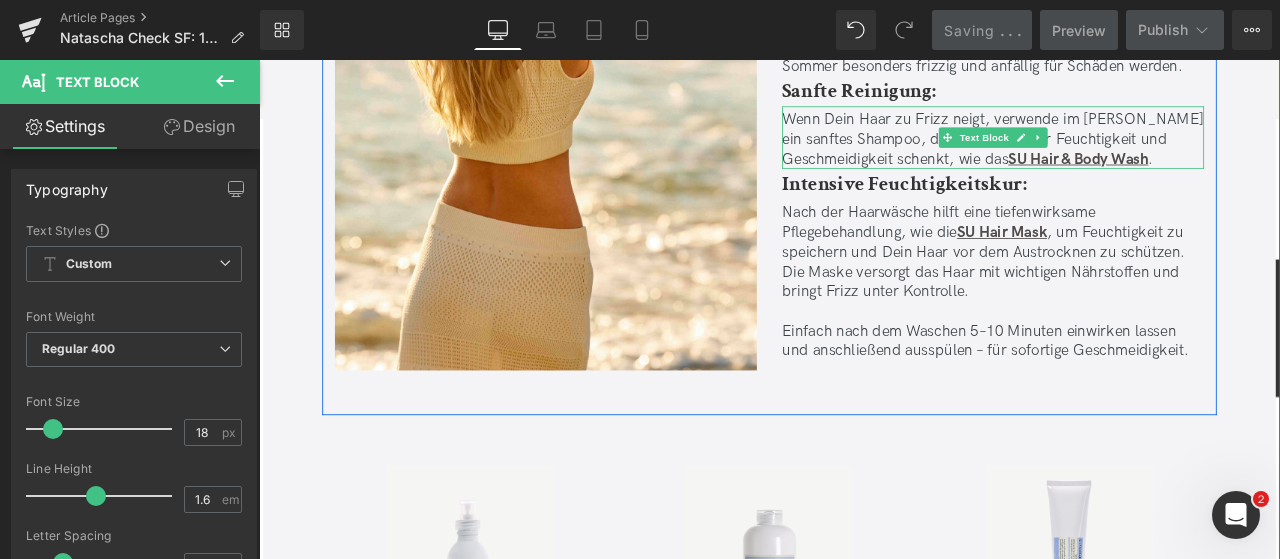 click on "Wenn Dein Haar zu Frizz neigt, verwende im [PERSON_NAME] ein sanftes Shampoo, dass Deinem Haar Feuchtigkeit und Geschmeidigkeit schenkt, wie das  SU Hair & Body Wash ." at bounding box center (1129, 154) 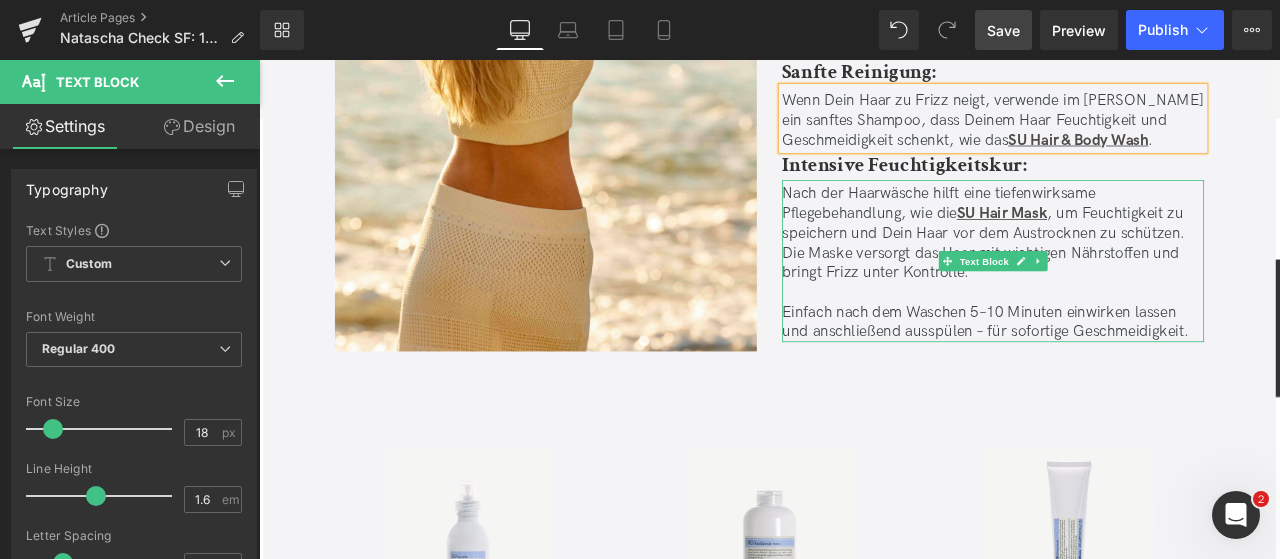 scroll, scrollTop: 2542, scrollLeft: 0, axis: vertical 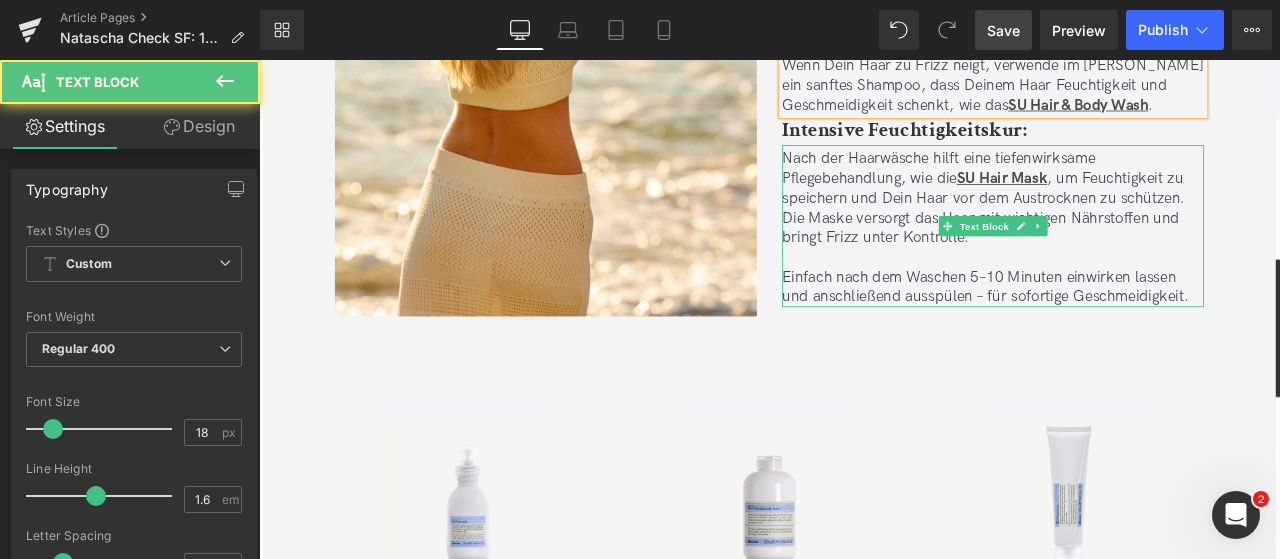 click on "Einfach nach dem Waschen 5–10 Minuten einwirken lassen und anschließend ausspülen – für sofortige Geschmeidigkeit." at bounding box center [1129, 329] 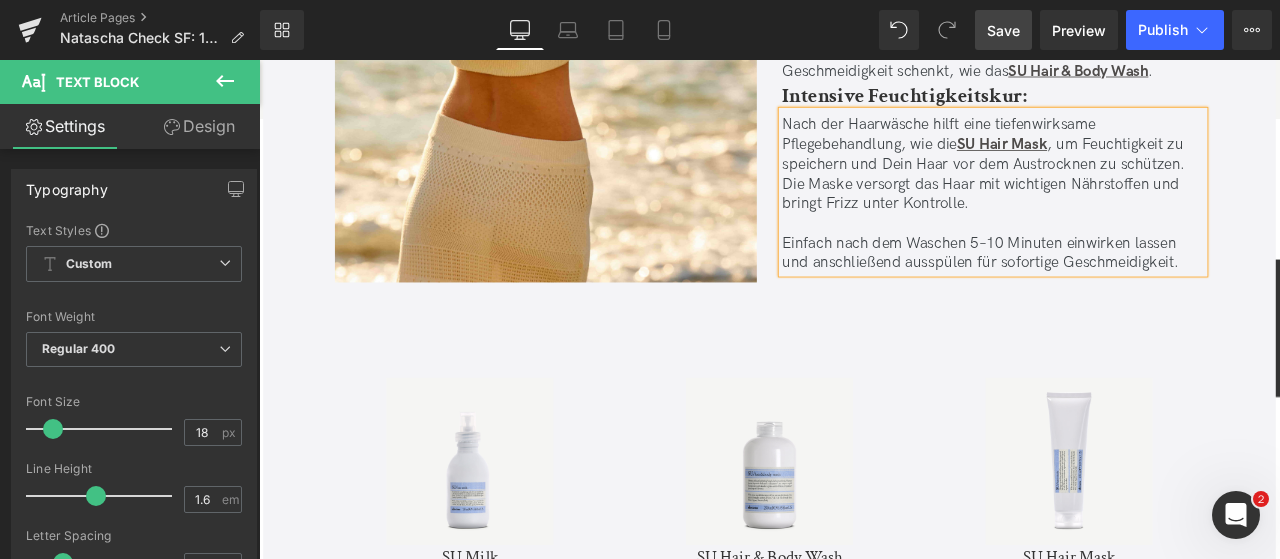 scroll, scrollTop: 2584, scrollLeft: 0, axis: vertical 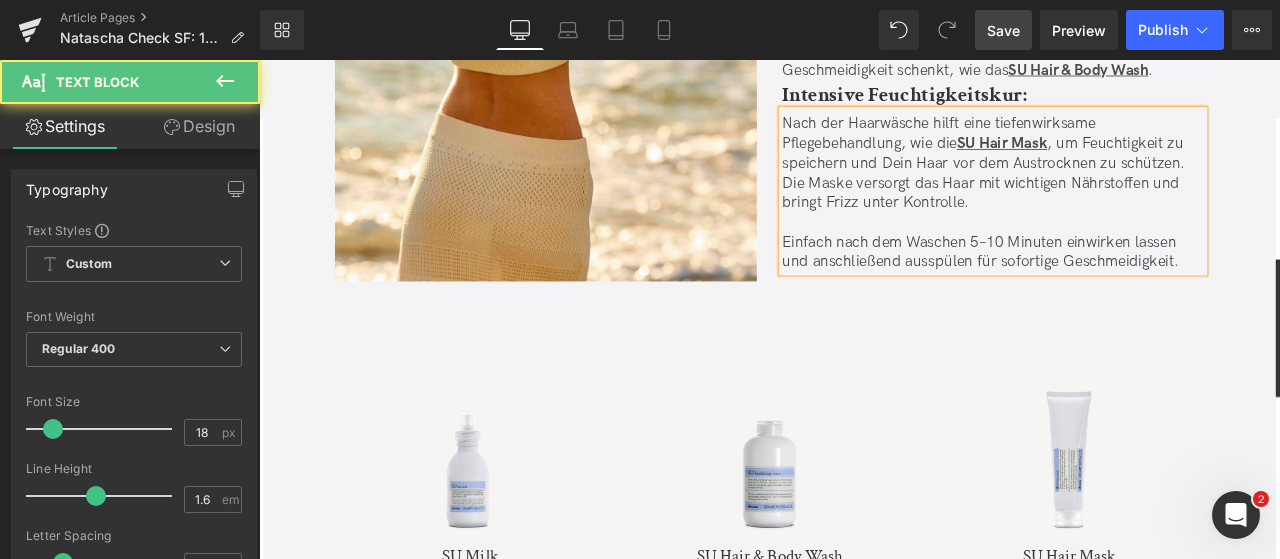 click on "Einfach nach dem Waschen 5–10 Minuten einwirken lassen und anschließend ausspülen für sofortige Geschmeidigkeit." at bounding box center [1129, 287] 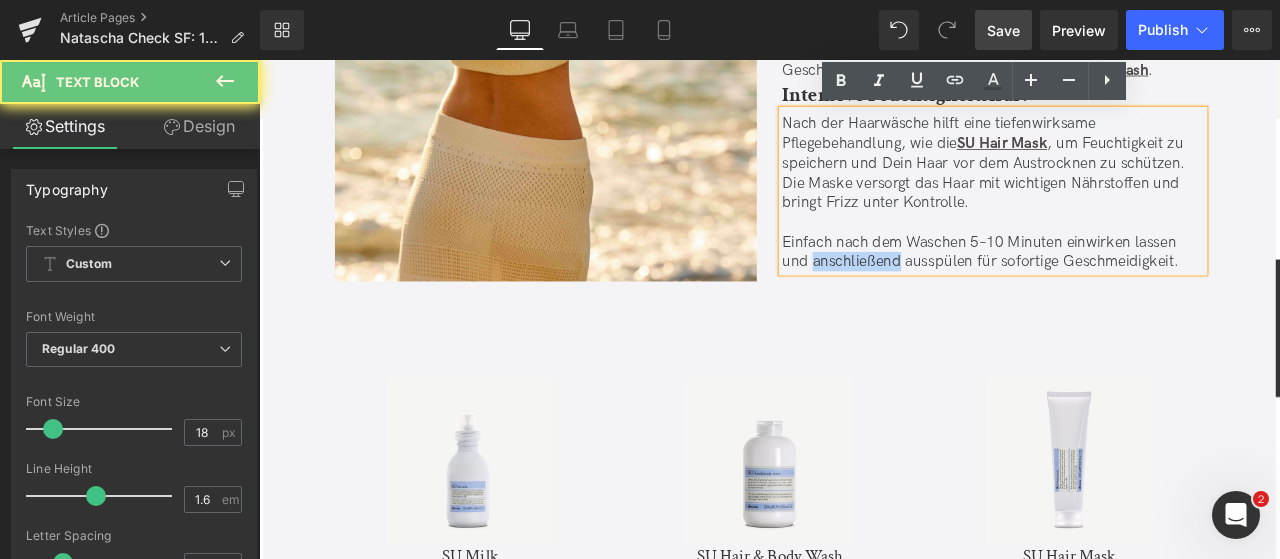 click on "Einfach nach dem Waschen 5–10 Minuten einwirken lassen und anschließend ausspülen für sofortige Geschmeidigkeit." at bounding box center [1129, 287] 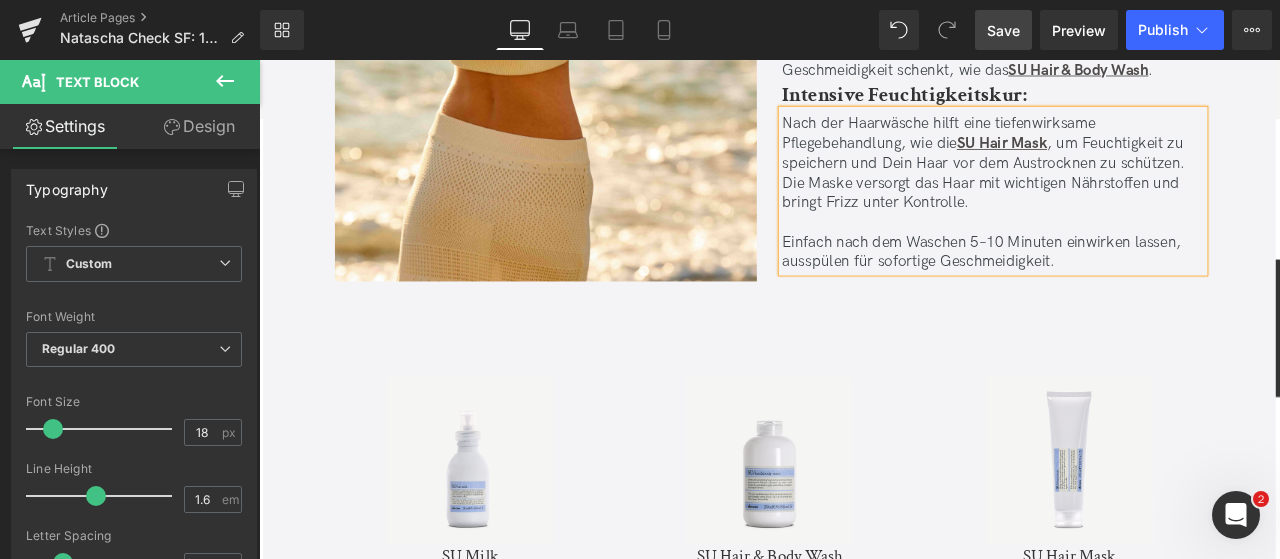 click on "Einfach nach dem Waschen 5–10 Minuten einwirken lassen, ausspülen für sofortige Geschmeidigkeit." at bounding box center (1129, 287) 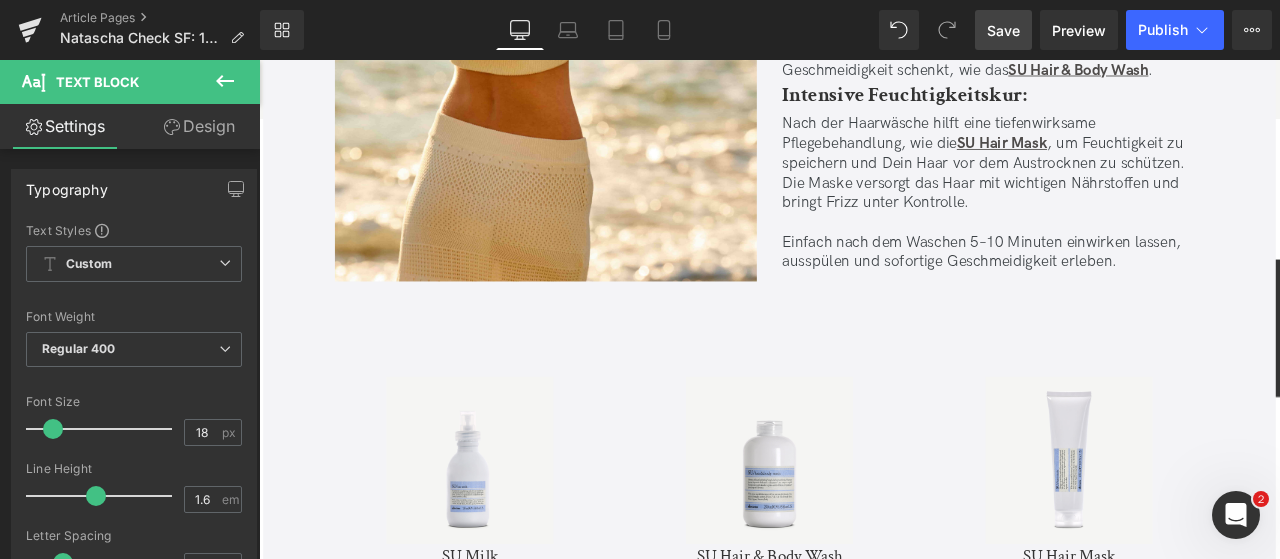 drag, startPoint x: 1014, startPoint y: 37, endPoint x: 664, endPoint y: 405, distance: 507.86218 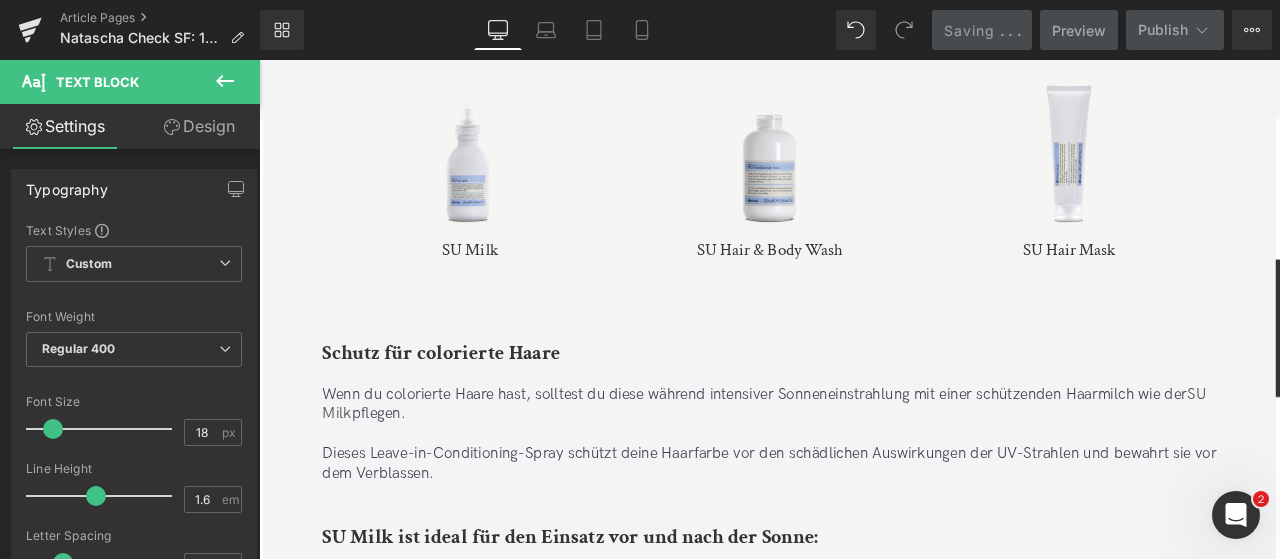 scroll, scrollTop: 2948, scrollLeft: 0, axis: vertical 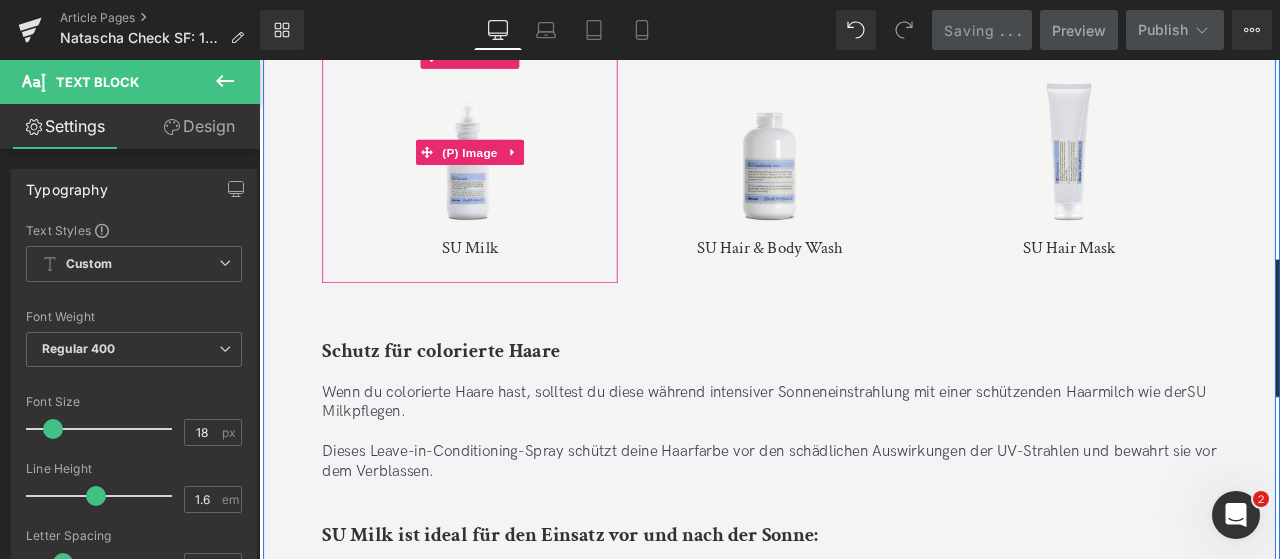 click at bounding box center (509, 170) 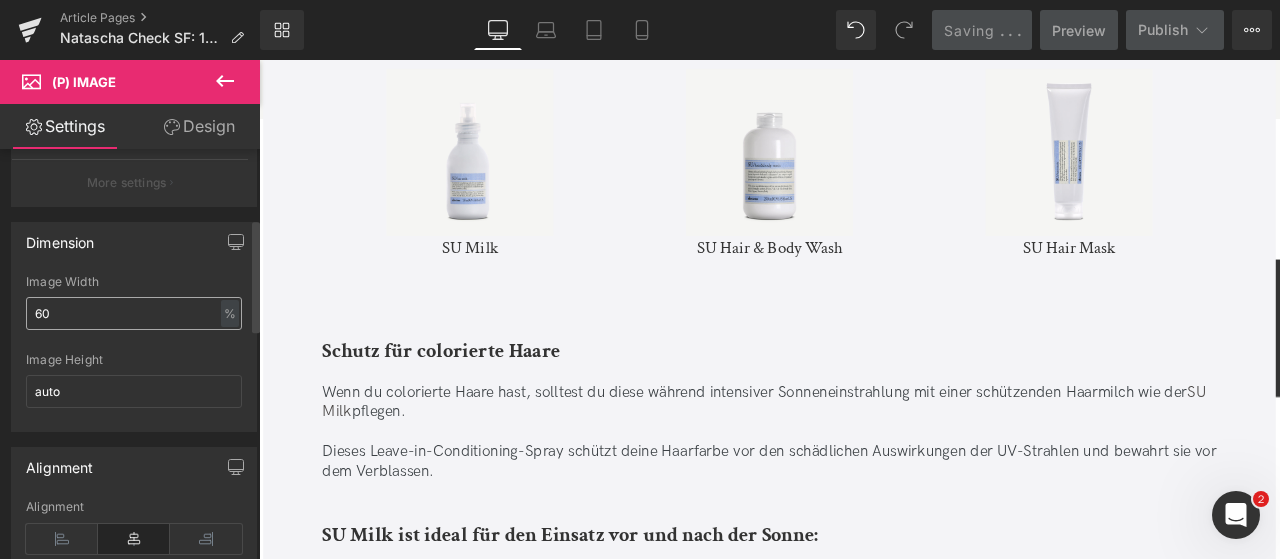 scroll, scrollTop: 251, scrollLeft: 0, axis: vertical 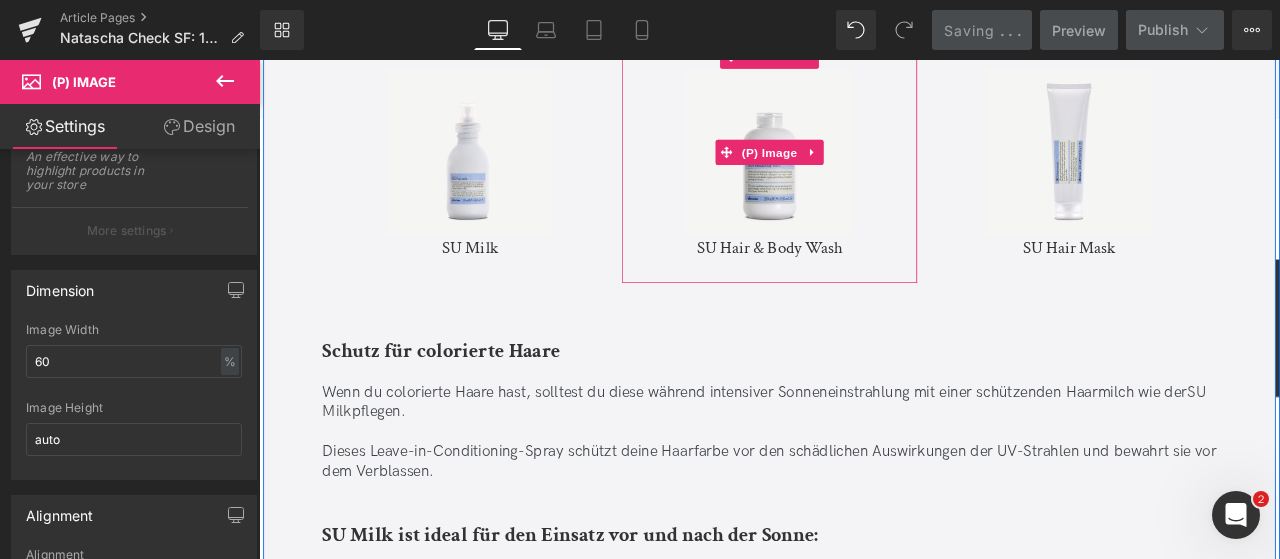 click at bounding box center (864, 170) 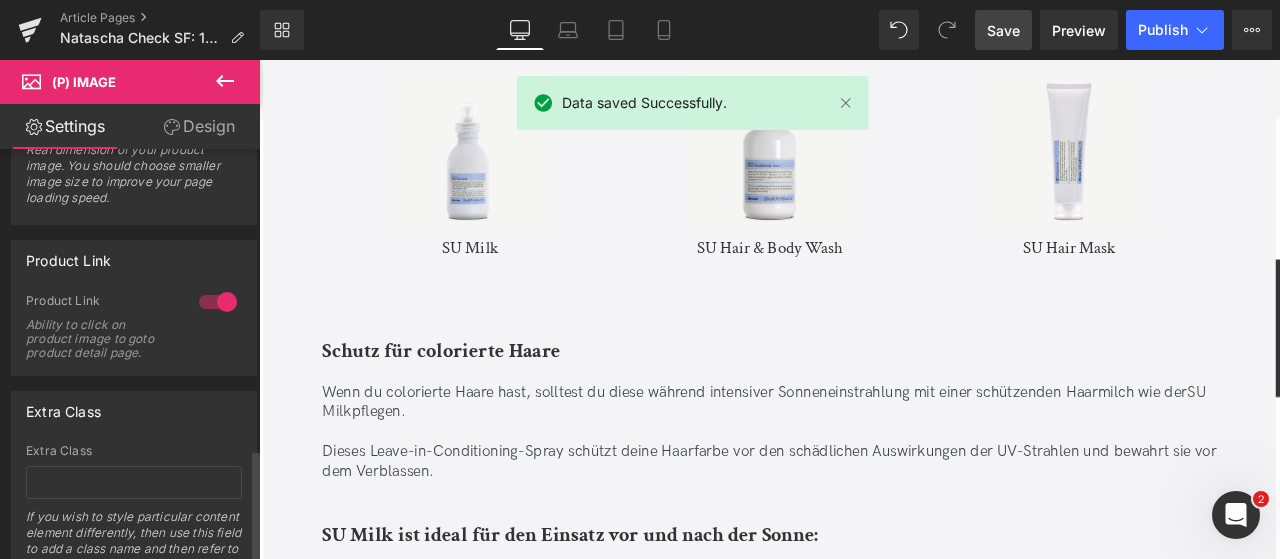 scroll, scrollTop: 1090, scrollLeft: 0, axis: vertical 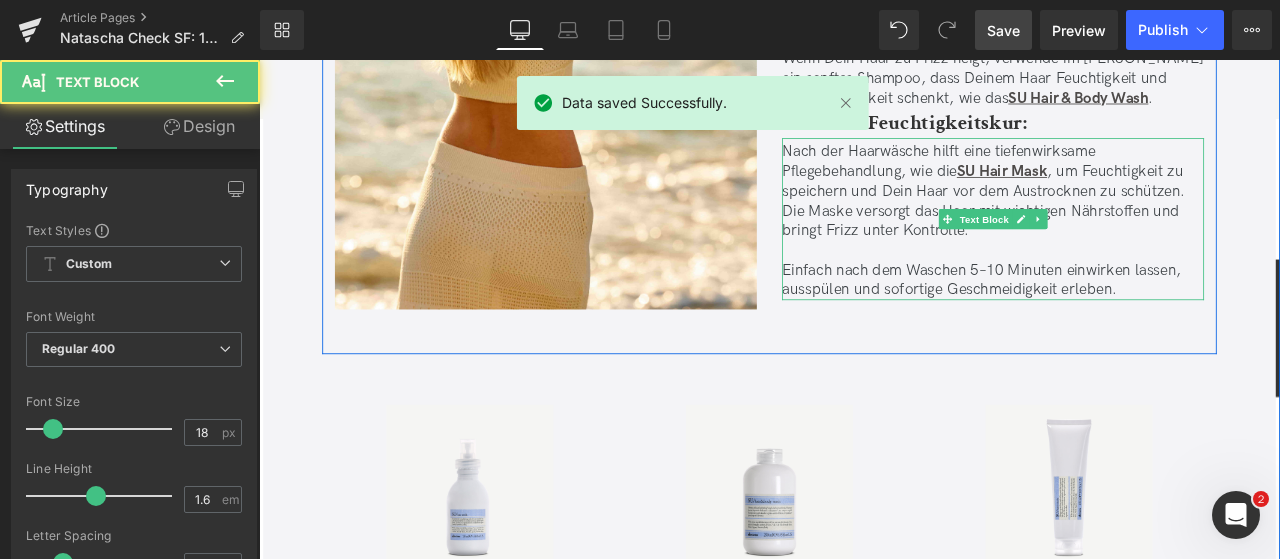 click on "Einfach nach dem Waschen 5–10 Minuten einwirken lassen, ausspülen und sofortige Geschmeidigkeit erleben." at bounding box center (1129, 321) 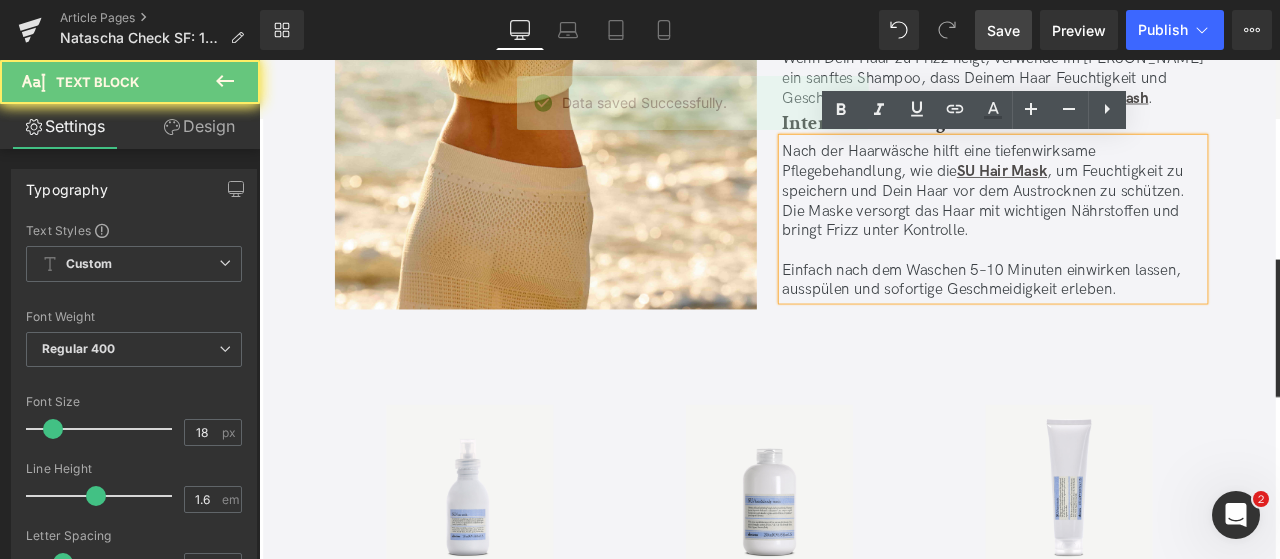 click on "Einfach nach dem Waschen 5–10 Minuten einwirken lassen, ausspülen und sofortige Geschmeidigkeit erleben." at bounding box center (1129, 321) 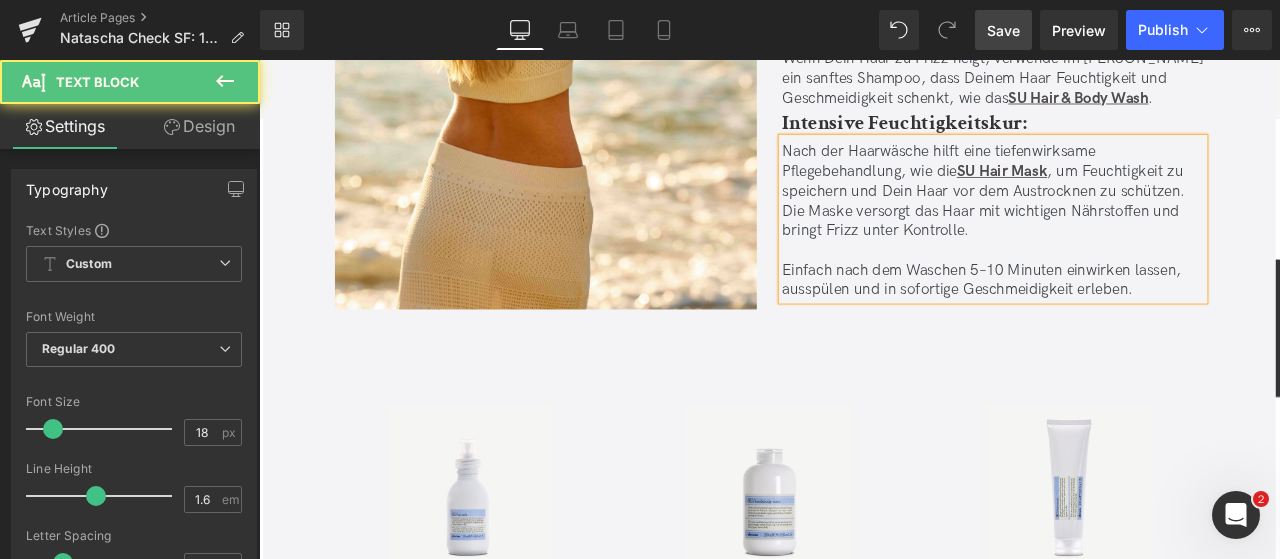 click on "Einfach nach dem Waschen 5–10 Minuten einwirken lassen, ausspülen und in sofortige Geschmeidigkeit erleben." at bounding box center [1129, 321] 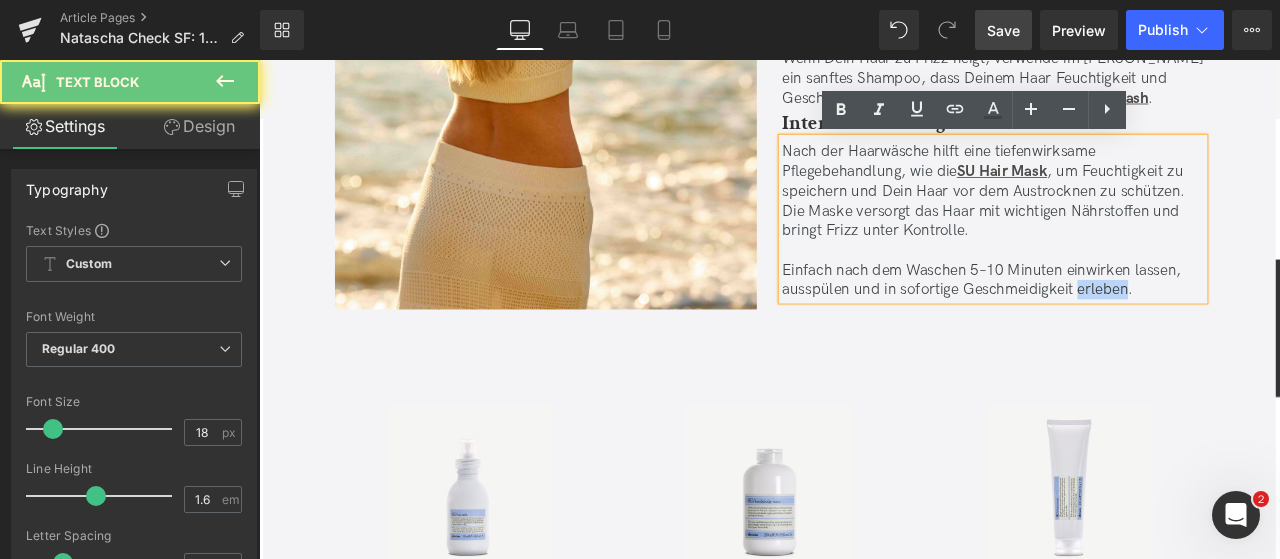 click on "Einfach nach dem Waschen 5–10 Minuten einwirken lassen, ausspülen und in sofortige Geschmeidigkeit erleben." at bounding box center (1129, 321) 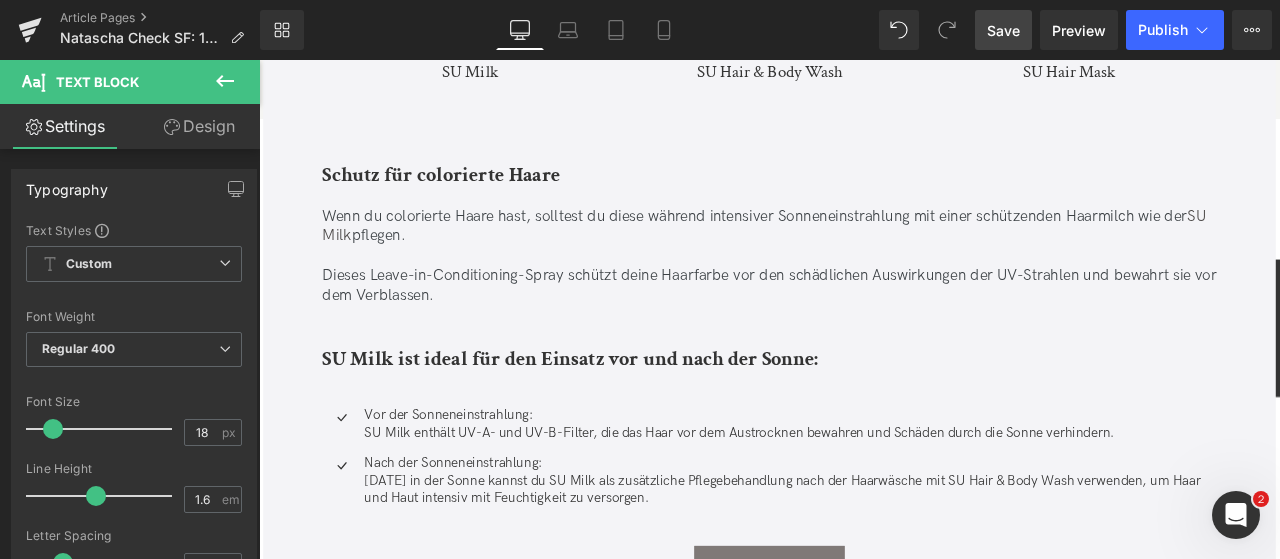 scroll, scrollTop: 3191, scrollLeft: 0, axis: vertical 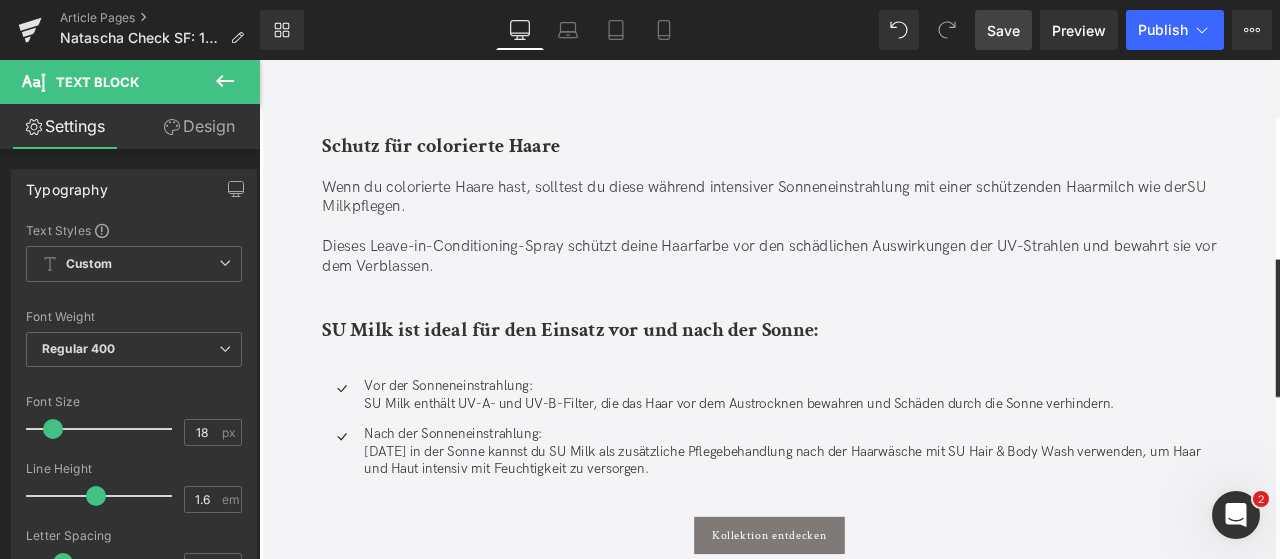 drag, startPoint x: 1009, startPoint y: 13, endPoint x: 286, endPoint y: 175, distance: 740.9271 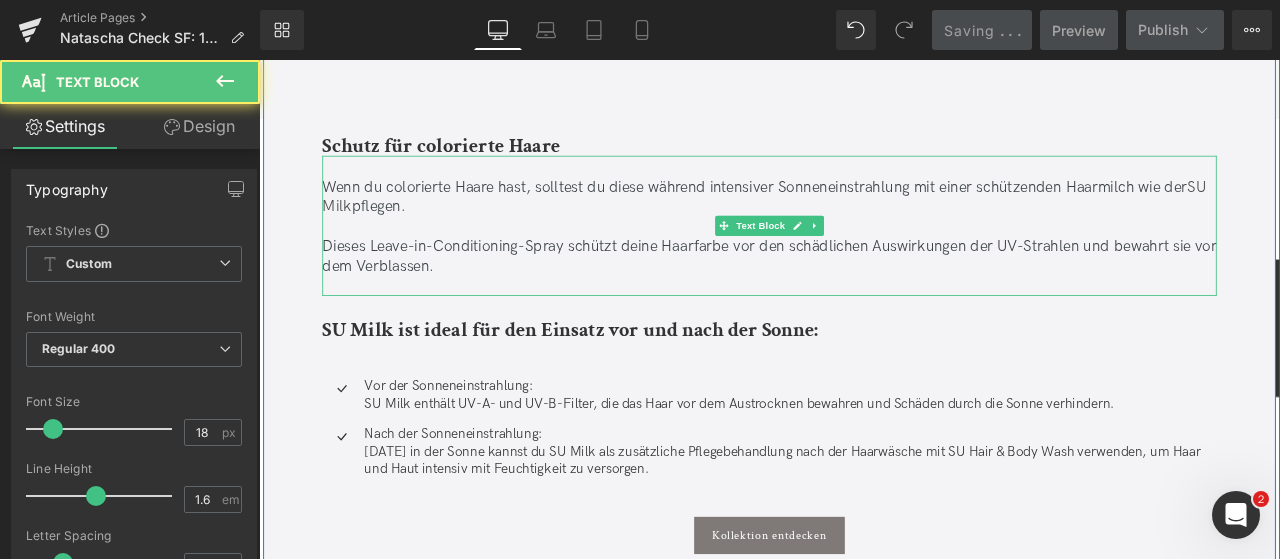 click on "Wenn du colorierte Haare hast, solltest du diese während intensiver Sonneneinstrahlung mit einer schützenden Haarmilch wie der  SU Milk  pflegen." at bounding box center [864, 223] 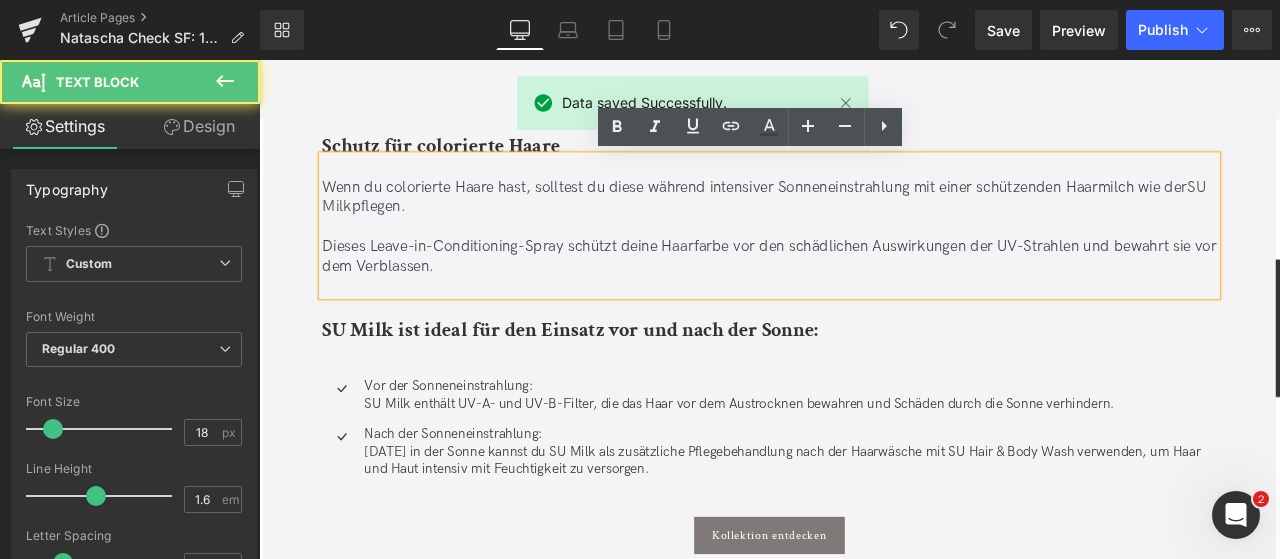 click on "Wenn du colorierte Haare hast, solltest du diese während intensiver Sonneneinstrahlung mit einer schützenden Haarmilch wie der  SU Milk  pflegen." at bounding box center (864, 223) 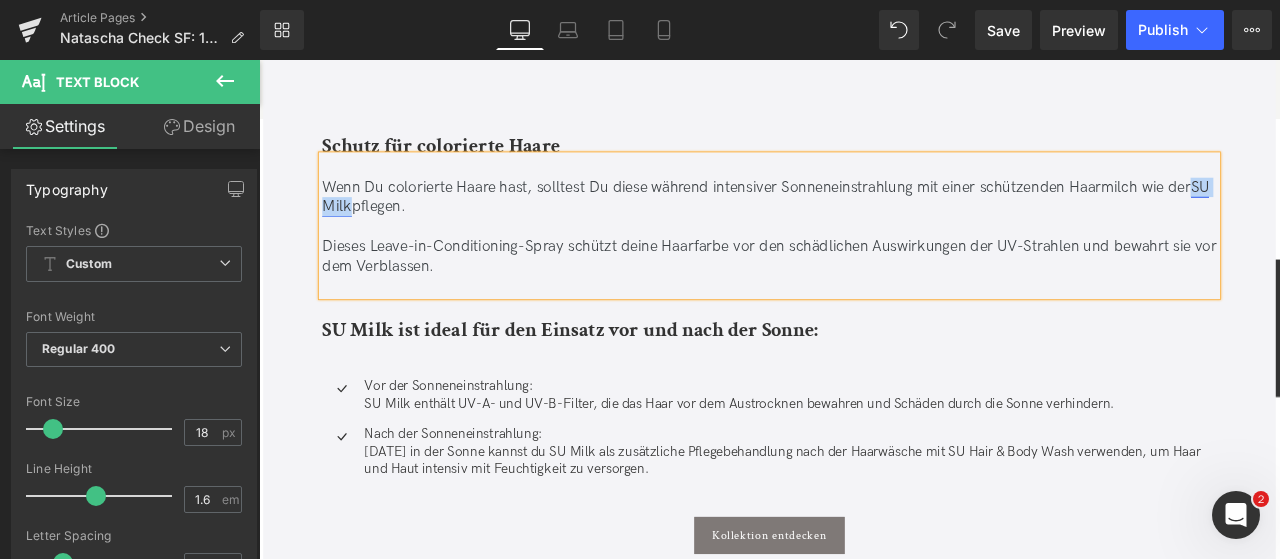 drag, startPoint x: 335, startPoint y: 231, endPoint x: 388, endPoint y: 233, distance: 53.037724 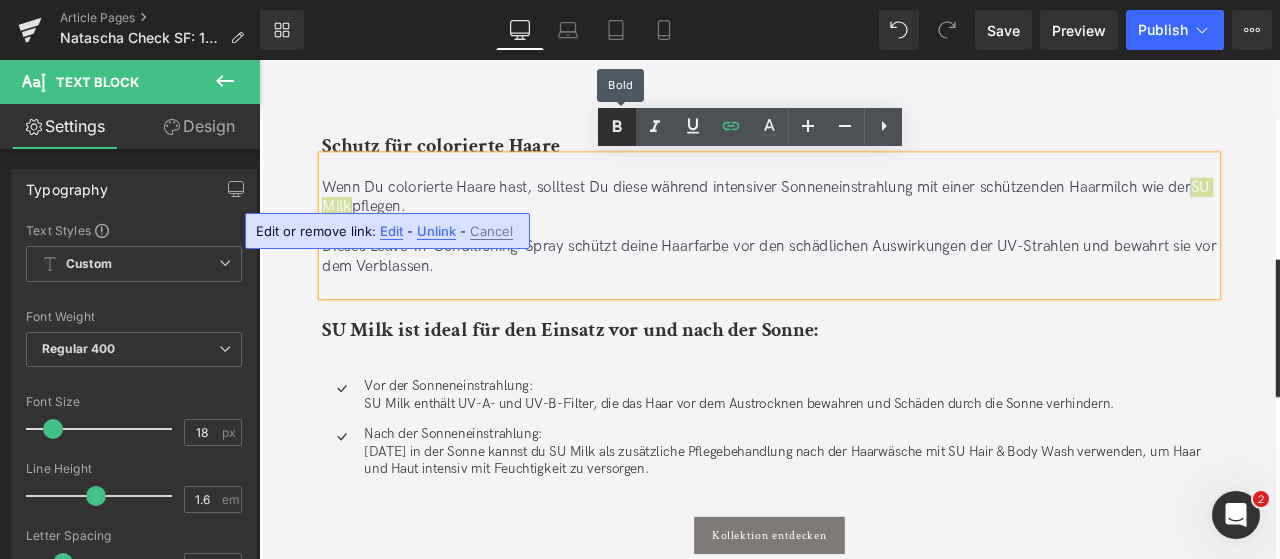 click at bounding box center (617, 127) 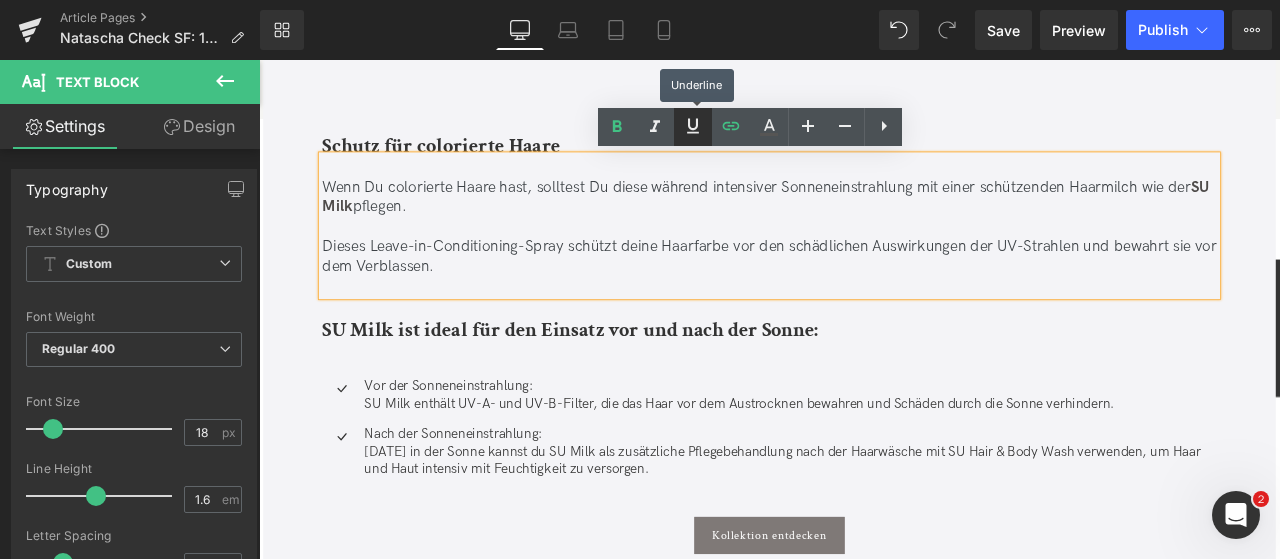 click 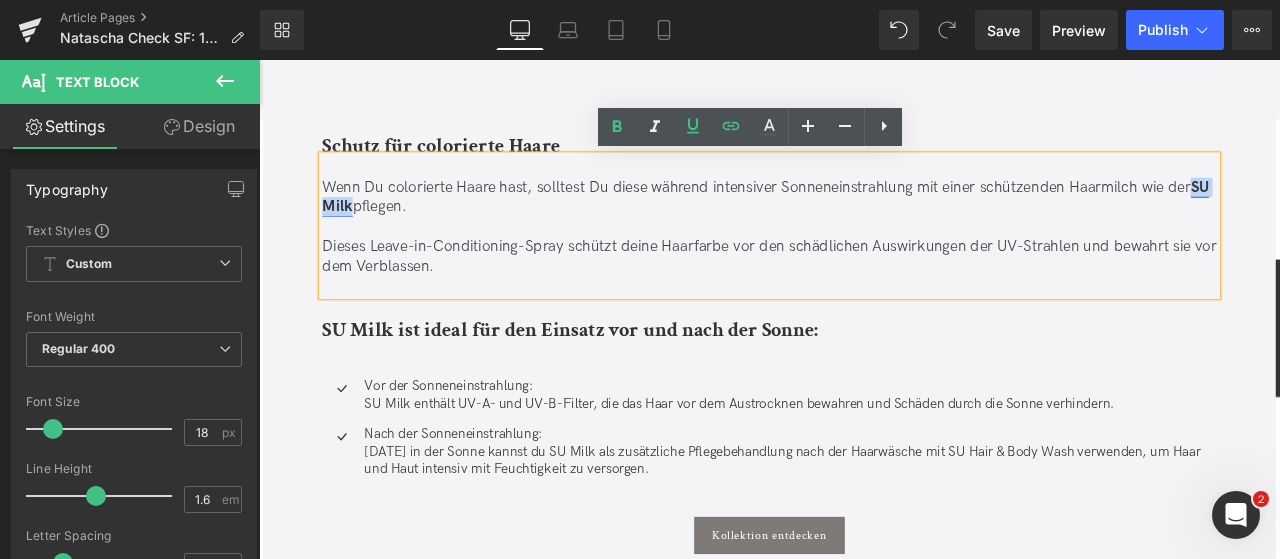 drag, startPoint x: 389, startPoint y: 228, endPoint x: 335, endPoint y: 234, distance: 54.33231 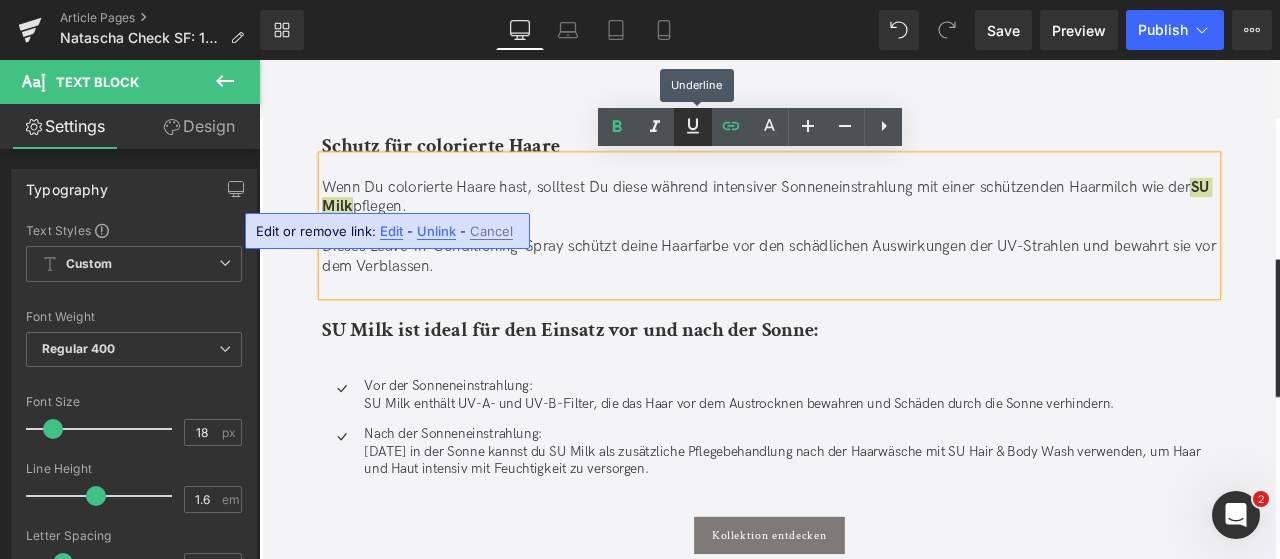 click 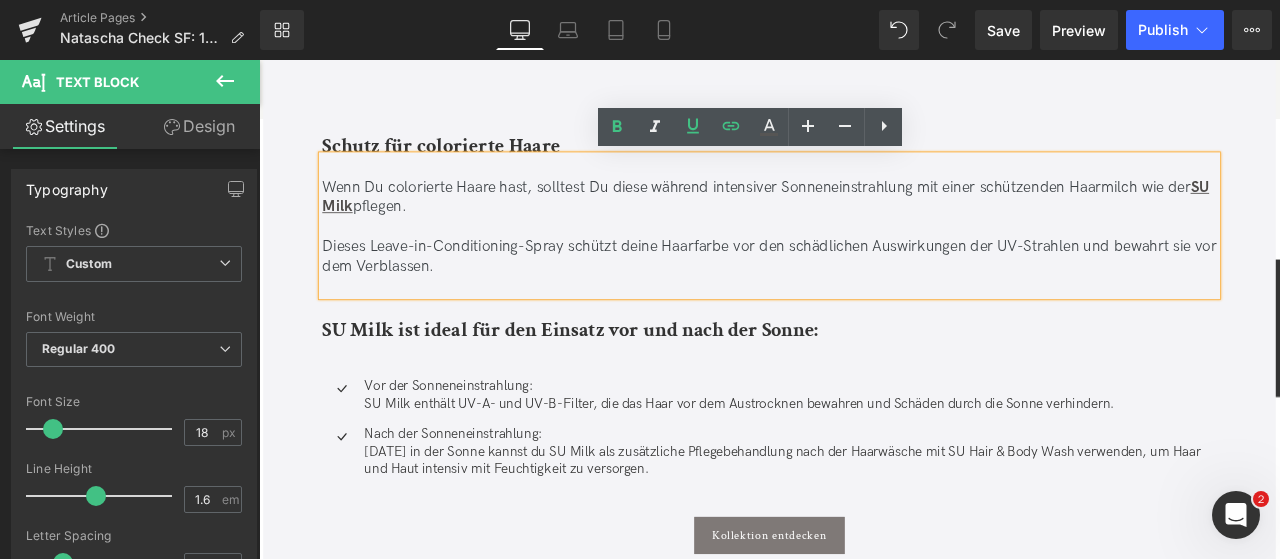 click on "Dieses Leave-in-Conditioning-Spray schützt deine Haarfarbe vor den schädlichen Auswirkungen der UV-Strahlen und bewahrt sie vor dem Verblassen." at bounding box center (864, 293) 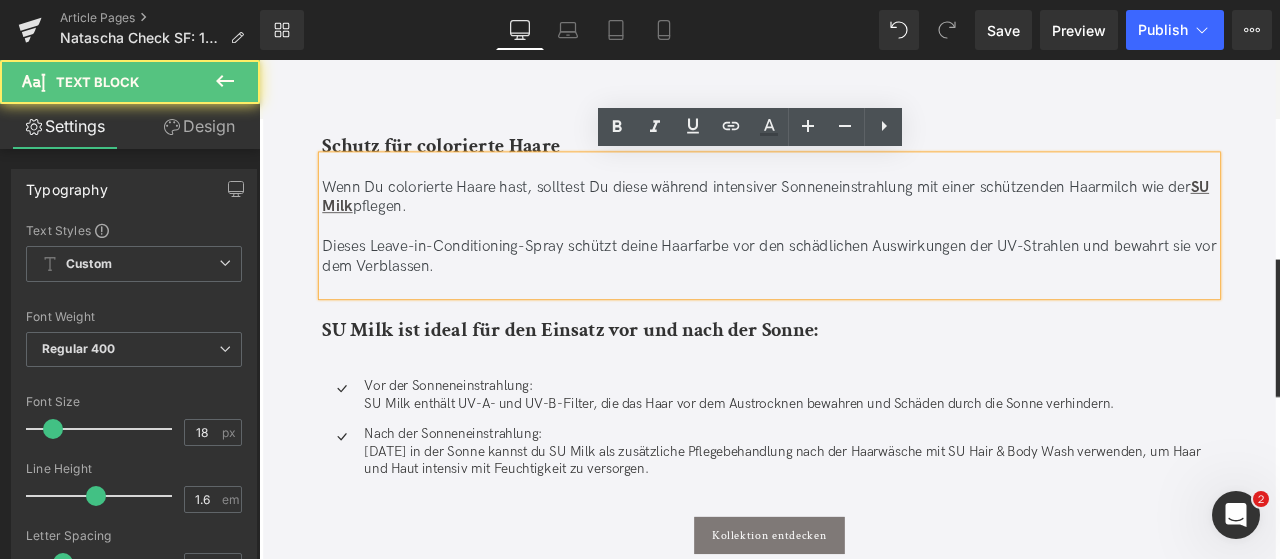 click on "Dieses Leave-in-Conditioning-Spray schützt deine Haarfarbe vor den schädlichen Auswirkungen der UV-Strahlen und bewahrt sie vor dem Verblassen." at bounding box center [864, 293] 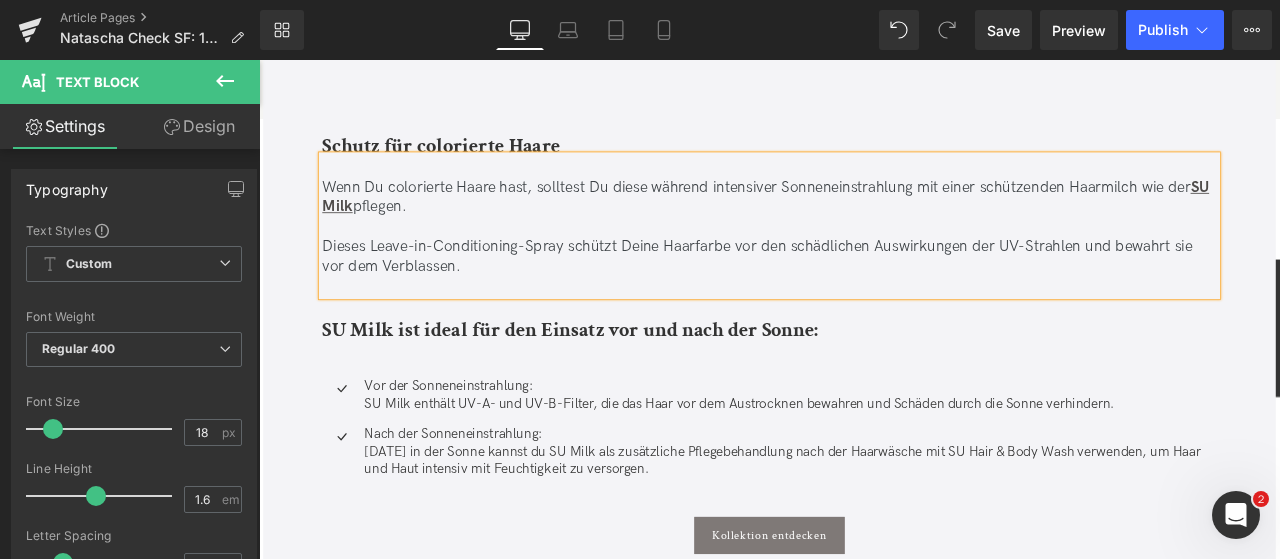 scroll, scrollTop: 3277, scrollLeft: 0, axis: vertical 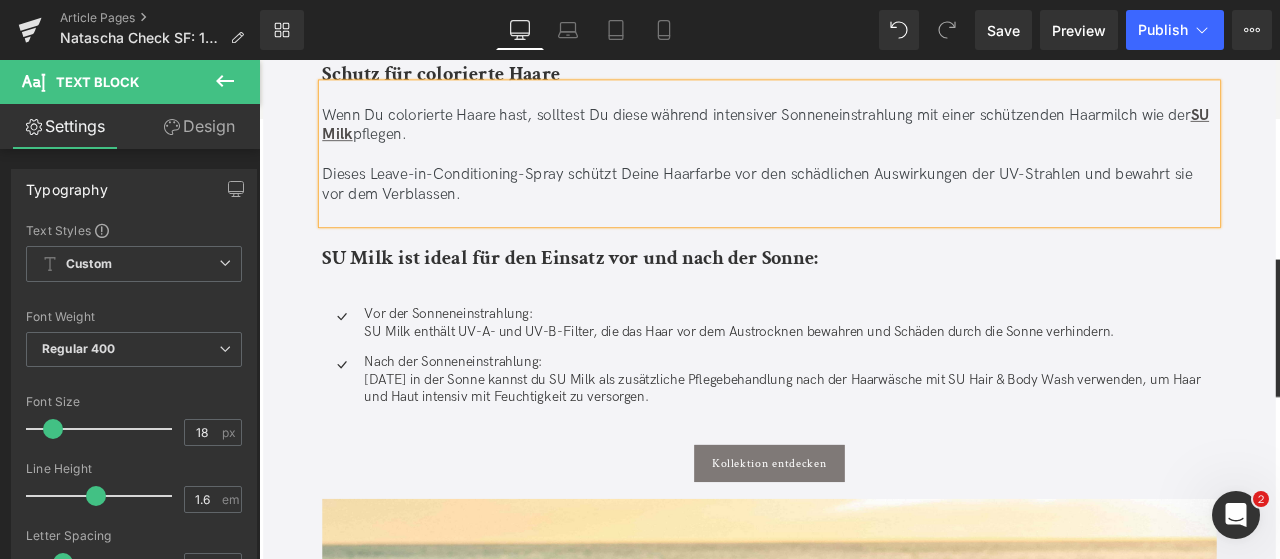 click on "Dieses Leave-in-Conditioning-Spray schützt Deine Haarfarbe vor den schädlichen Auswirkungen der UV-Strahlen und bewahrt sie vor dem Verblassen." at bounding box center (864, 207) 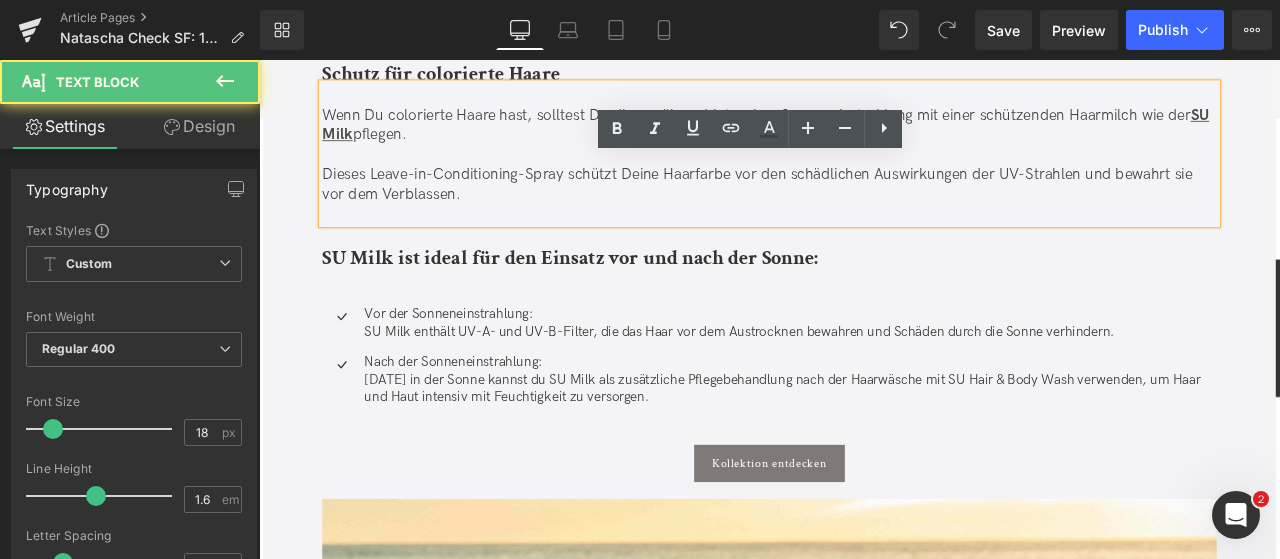 click on "Dieses Leave-in-Conditioning-Spray schützt Deine Haarfarbe vor den schädlichen Auswirkungen der UV-Strahlen und bewahrt sie vor dem Verblassen." at bounding box center [864, 207] 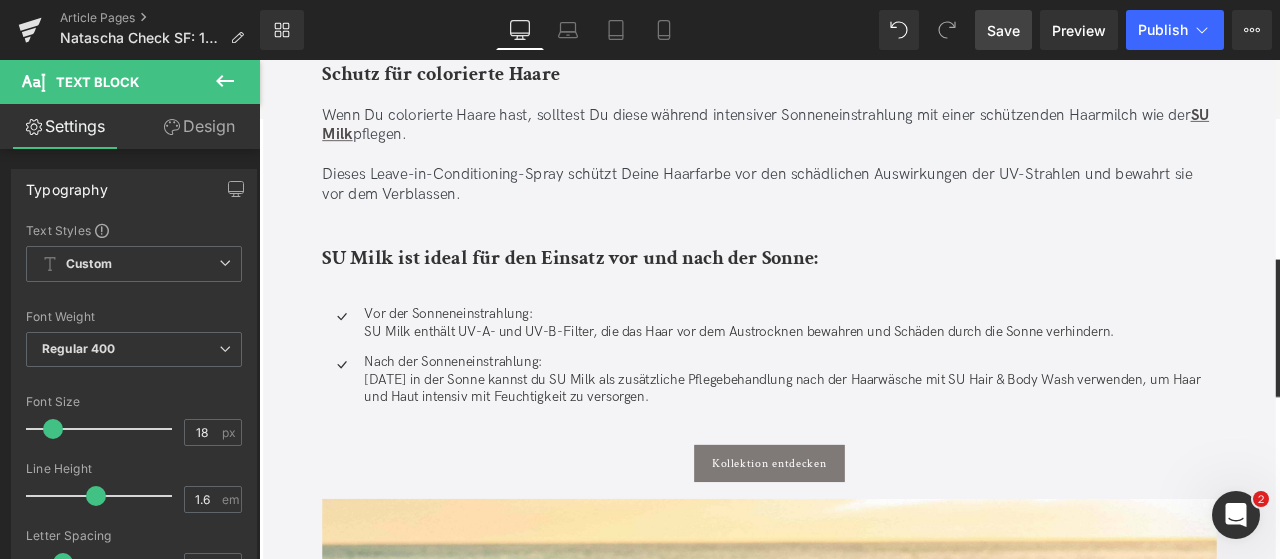 click on "Save" at bounding box center [1003, 30] 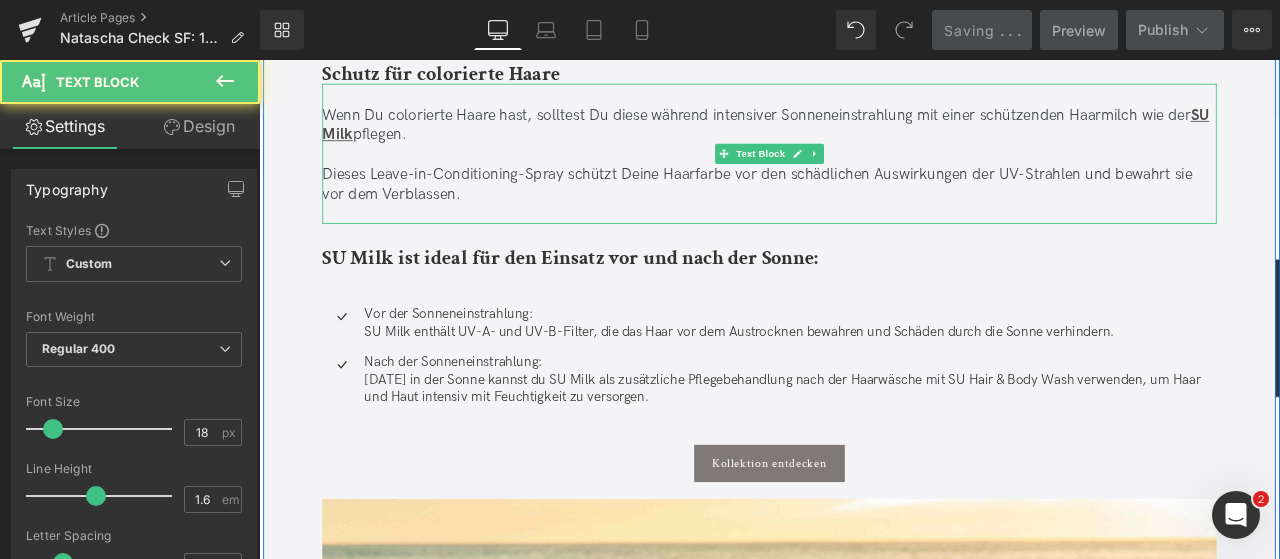 click at bounding box center (864, 242) 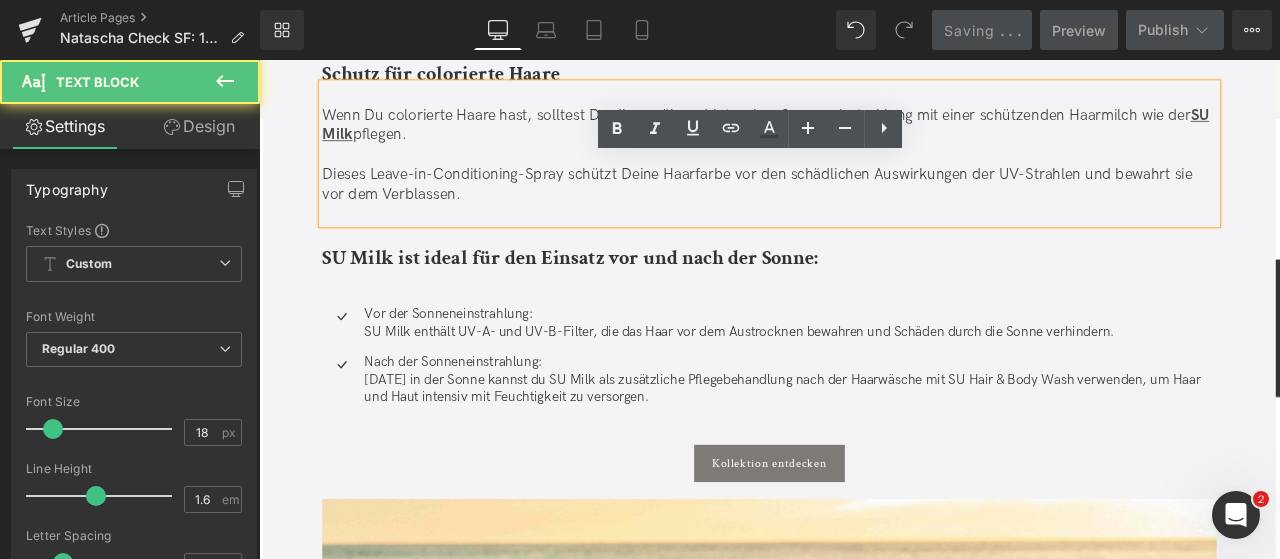 click at bounding box center (864, 242) 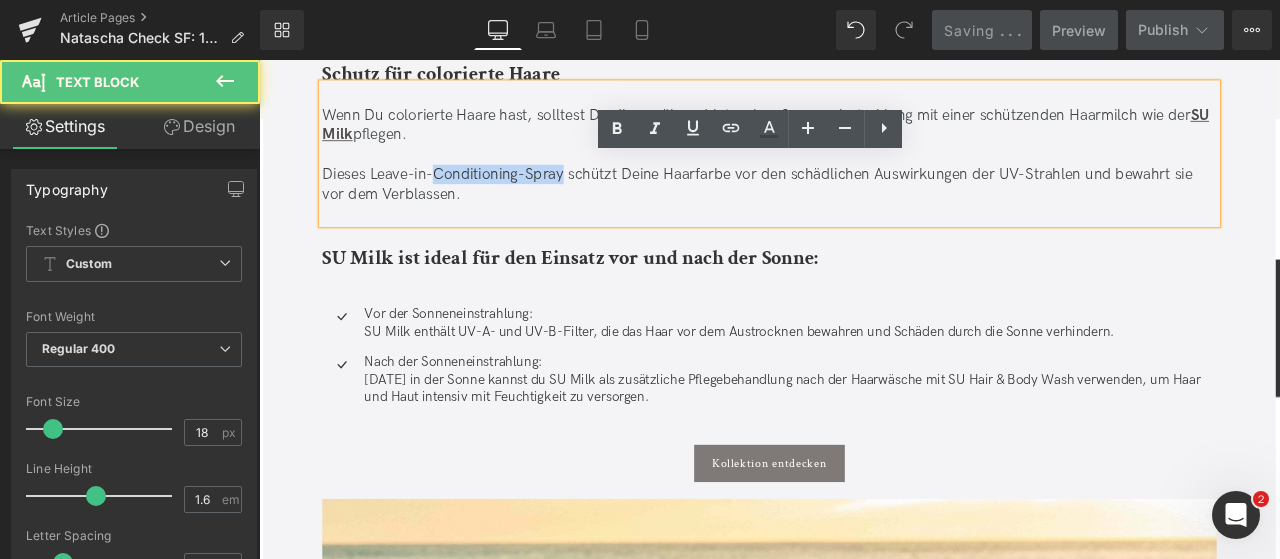 drag, startPoint x: 463, startPoint y: 197, endPoint x: 615, endPoint y: 193, distance: 152.05263 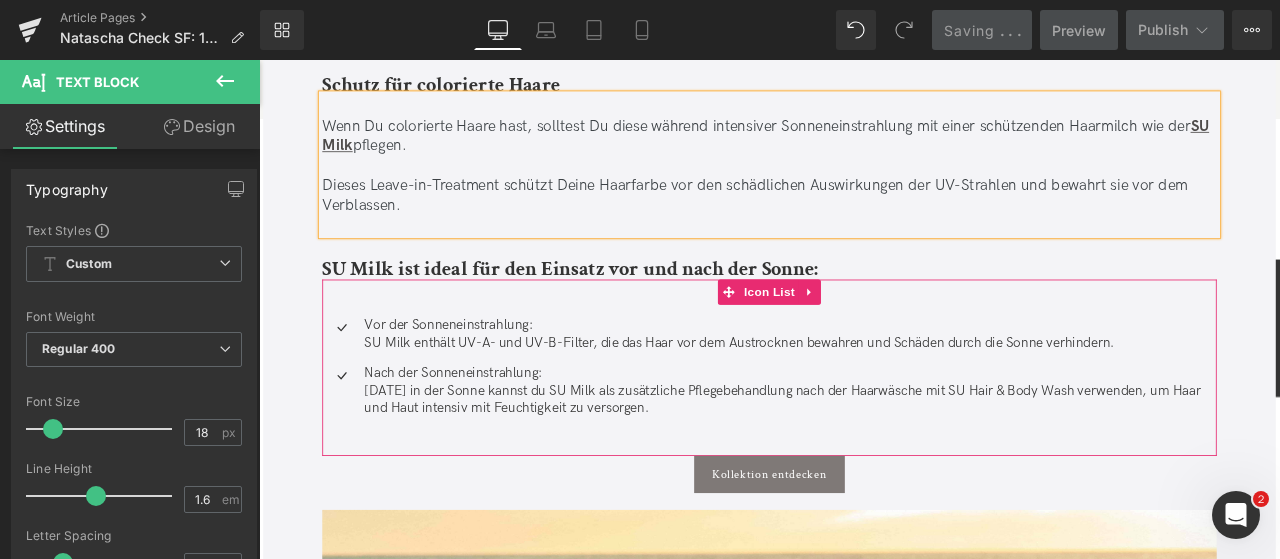 scroll, scrollTop: 3232, scrollLeft: 0, axis: vertical 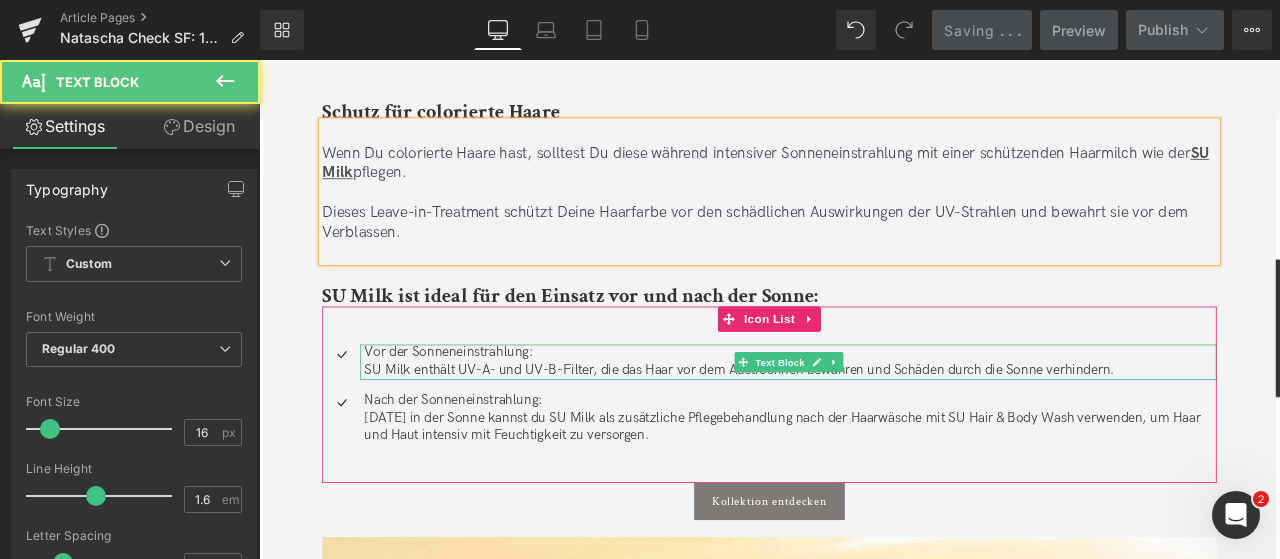 click on "Vor der Sonneneinstrahlung:  SU Milk enthält UV-A- und UV-B-Filter, die das Haar vor dem Austrocknen bewahren und Schäden durch die Sonne verhindern." at bounding box center [889, 418] 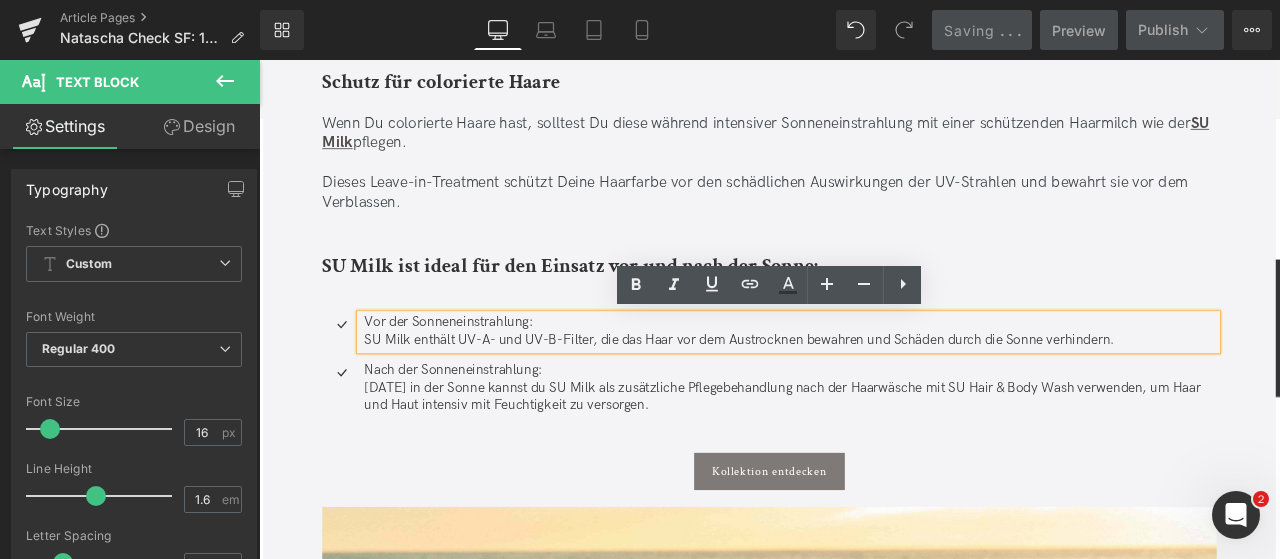 scroll, scrollTop: 3268, scrollLeft: 0, axis: vertical 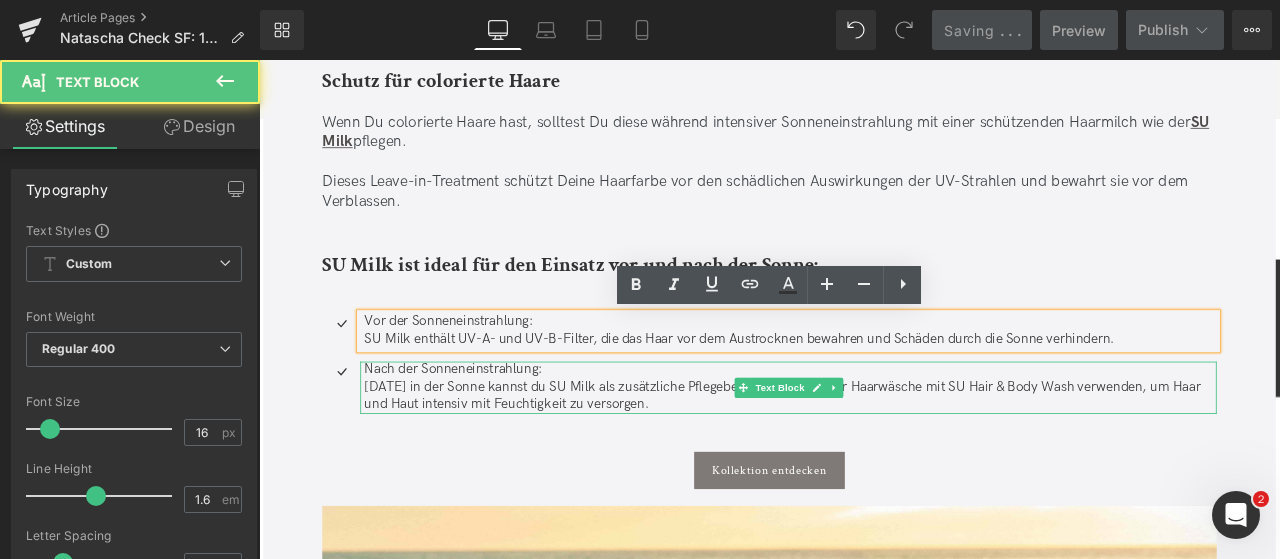 click on "Nach der Sonneneinstrahlung:  [DATE] in der Sonne kannst du SU Milk als zusätzliche Pflegebehandlung nach der Haarwäsche mit SU Hair & Body Wash verwenden, um Haar und Haut intensiv mit Feuchtigkeit zu versorgen." at bounding box center (889, 449) 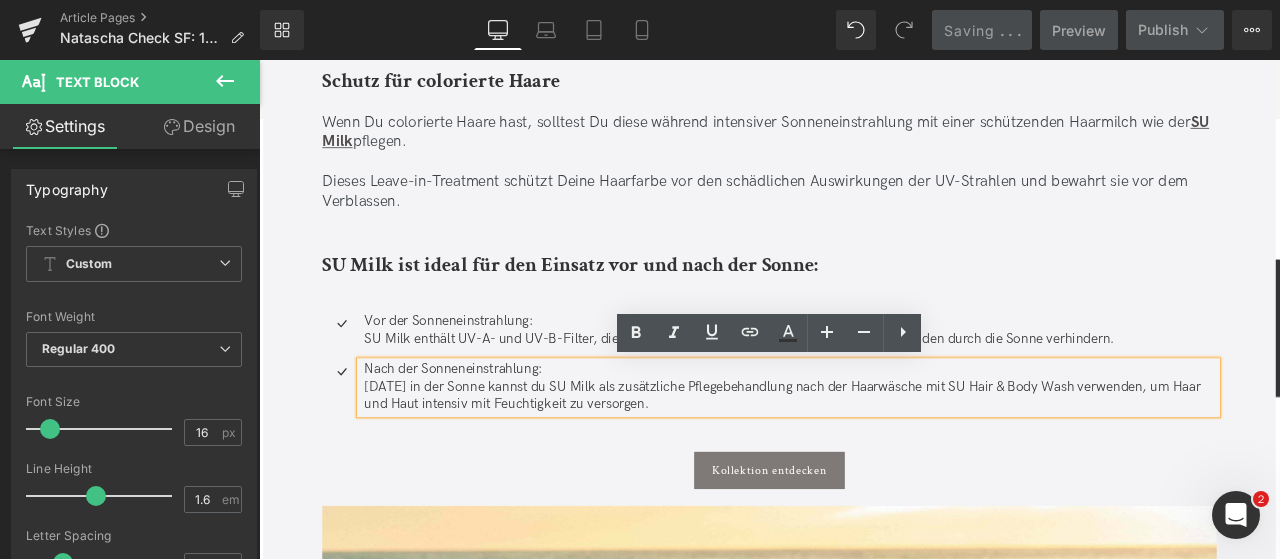 click on "Nach der Sonneneinstrahlung:  [DATE] in der Sonne kannst du SU Milk als zusätzliche Pflegebehandlung nach der Haarwäsche mit SU Hair & Body Wash verwenden, um Haar und Haut intensiv mit Feuchtigkeit zu versorgen." at bounding box center [889, 449] 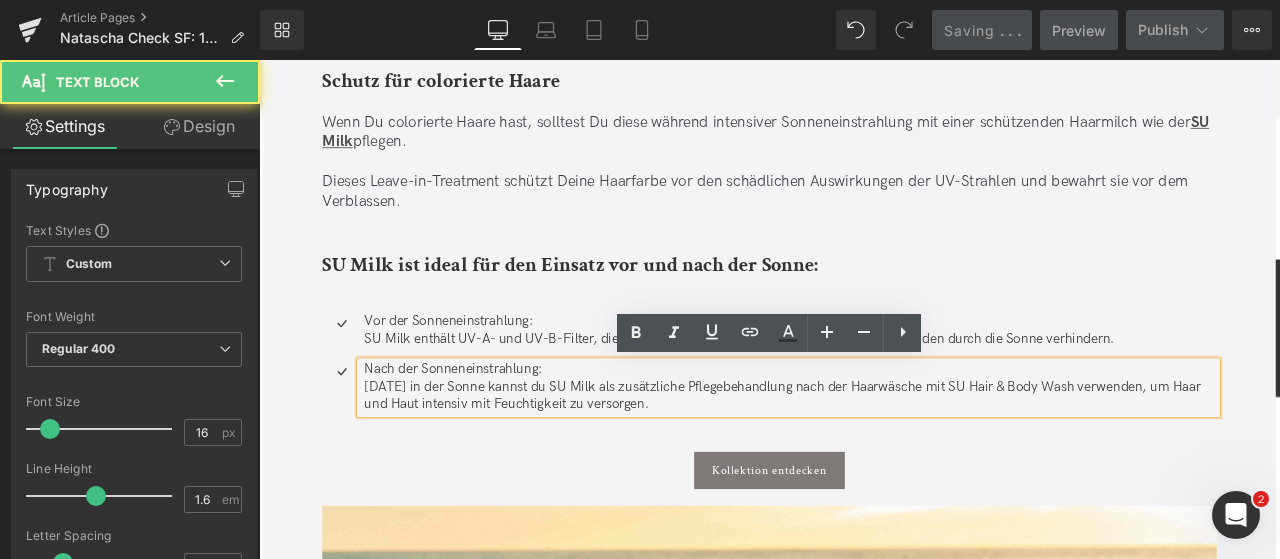 type 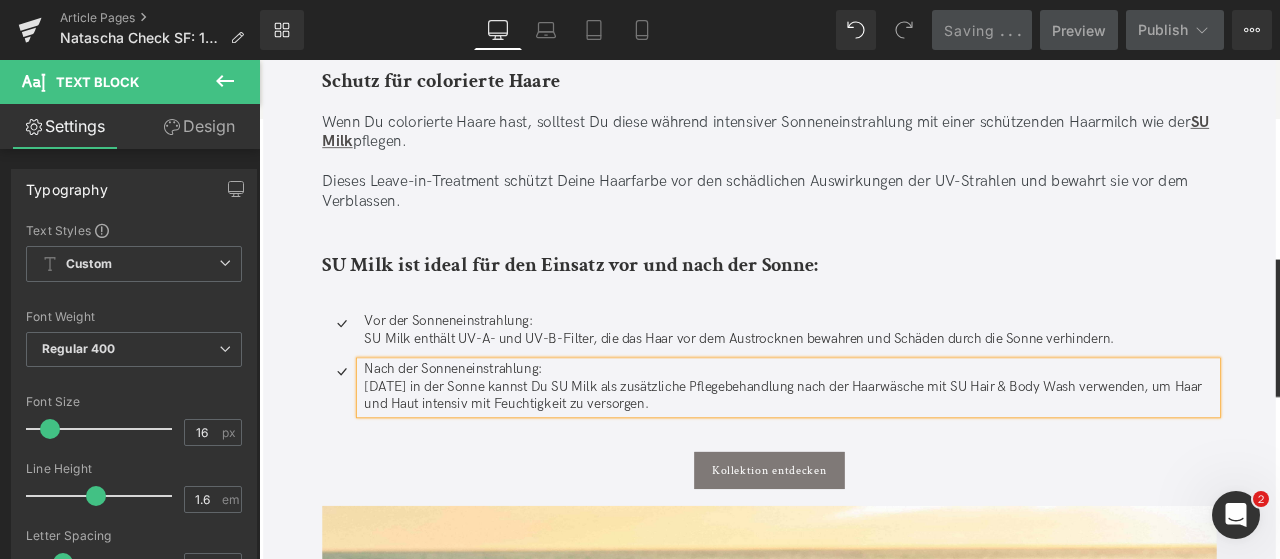 click on "Nach der Sonneneinstrahlung:  [DATE] in der Sonne kannst Du SU Milk als zusätzliche Pflegebehandlung nach der Haarwäsche mit SU Hair & Body Wash verwenden, um Haar und Haut intensiv mit Feuchtigkeit zu versorgen." at bounding box center [889, 449] 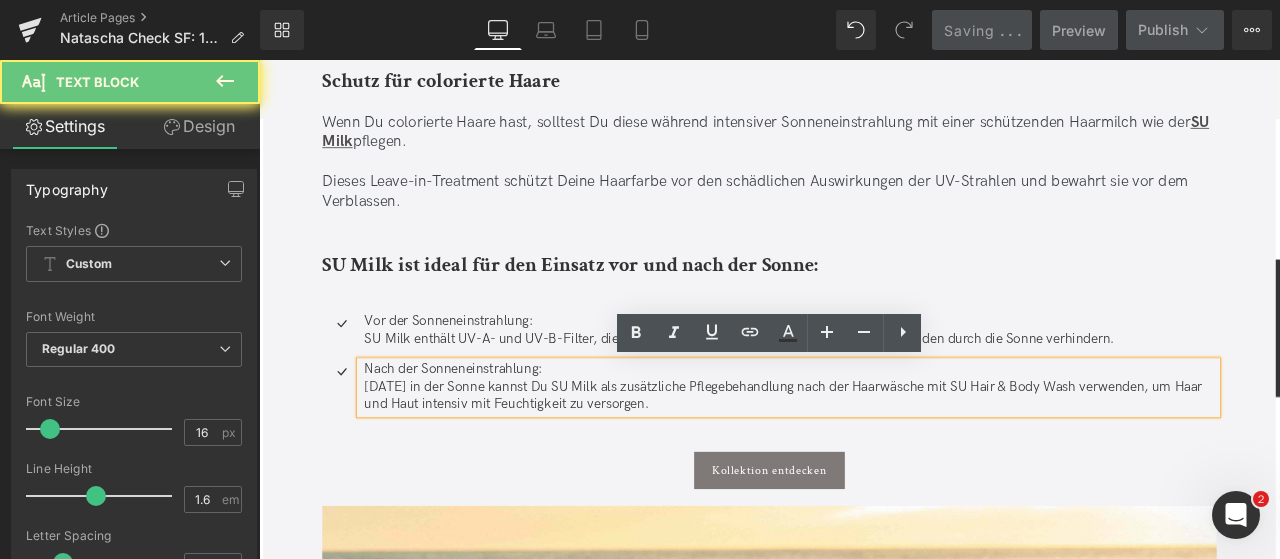 click on "Nach der Sonneneinstrahlung:  [DATE] in der Sonne kannst Du SU Milk als zusätzliche Pflegebehandlung nach der Haarwäsche mit SU Hair & Body Wash verwenden, um Haar und Haut intensiv mit Feuchtigkeit zu versorgen." at bounding box center (889, 449) 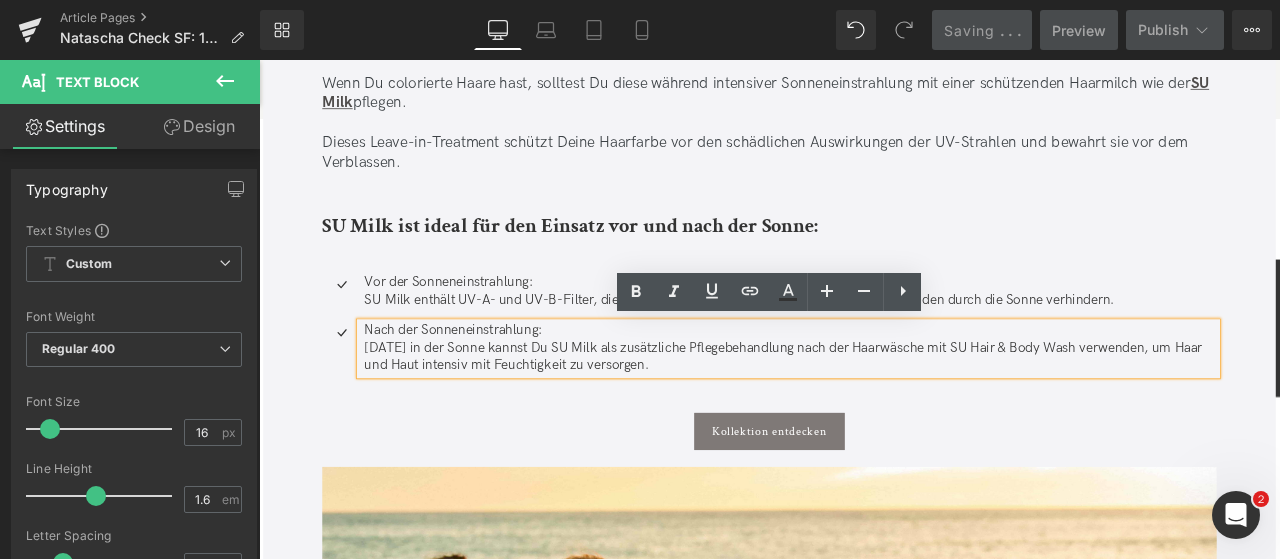 scroll, scrollTop: 3316, scrollLeft: 0, axis: vertical 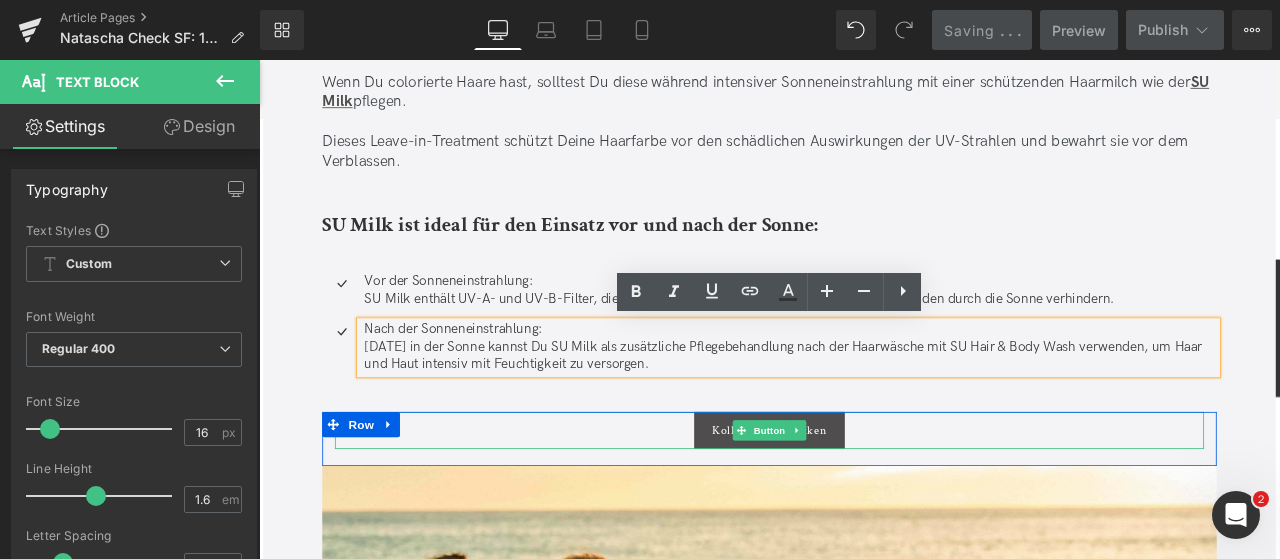 click on "Button" at bounding box center [864, 499] 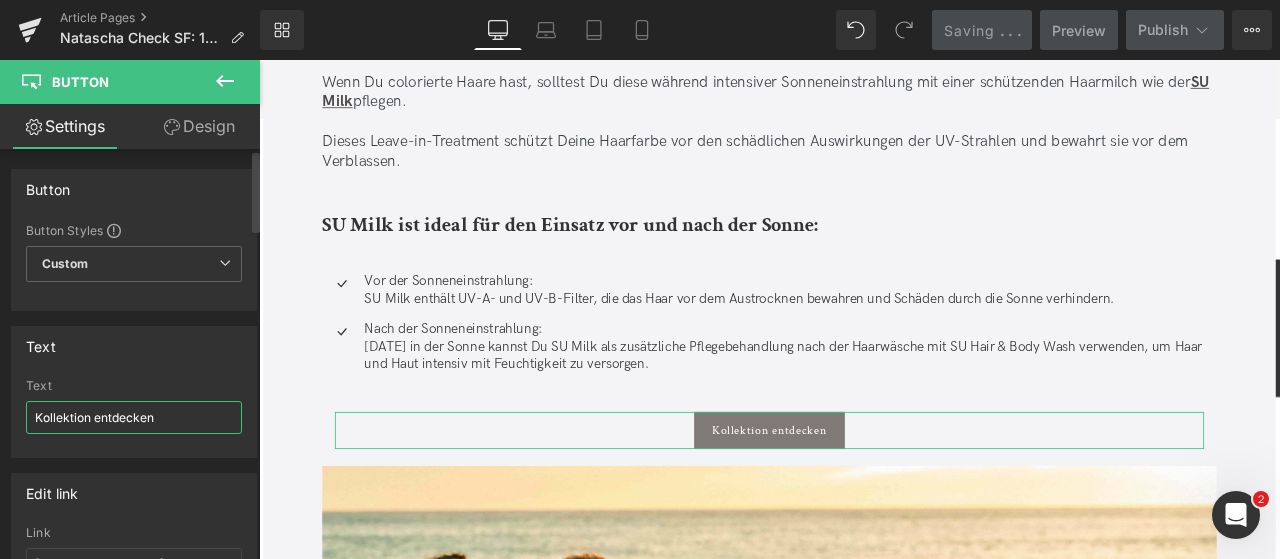 drag, startPoint x: 192, startPoint y: 411, endPoint x: 0, endPoint y: 413, distance: 192.01042 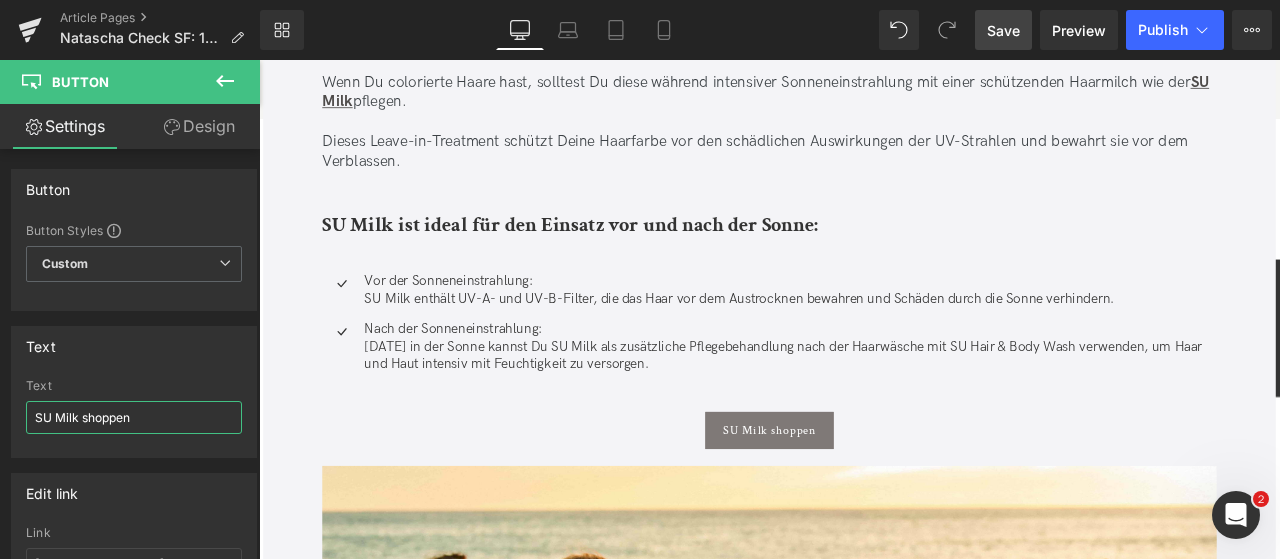 type on "SU Milk shoppen" 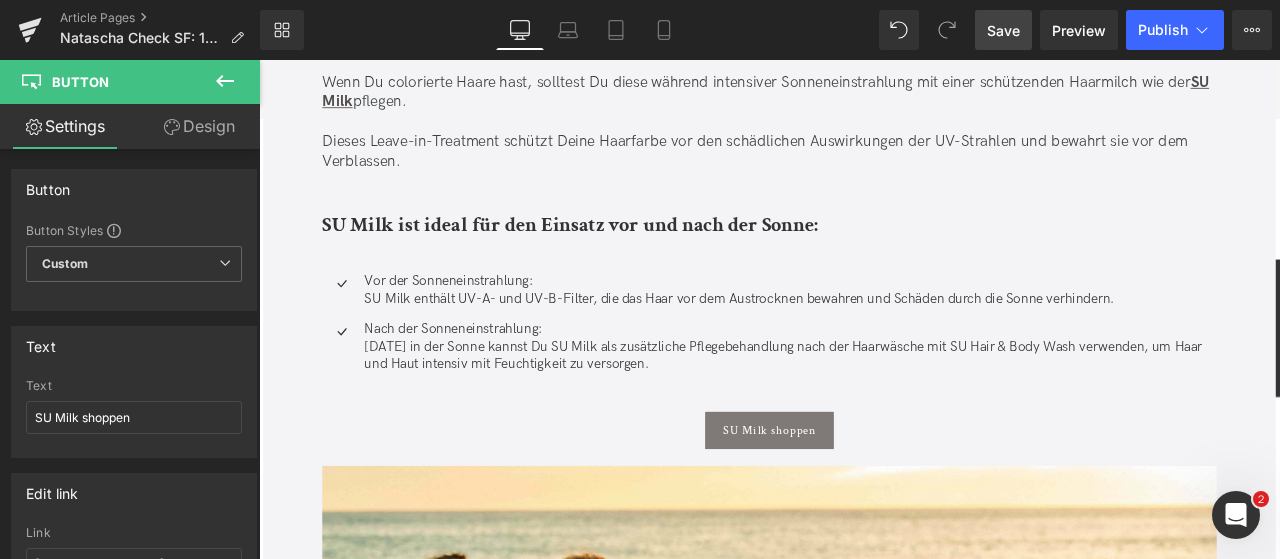 drag, startPoint x: 996, startPoint y: 23, endPoint x: 777, endPoint y: 63, distance: 222.623 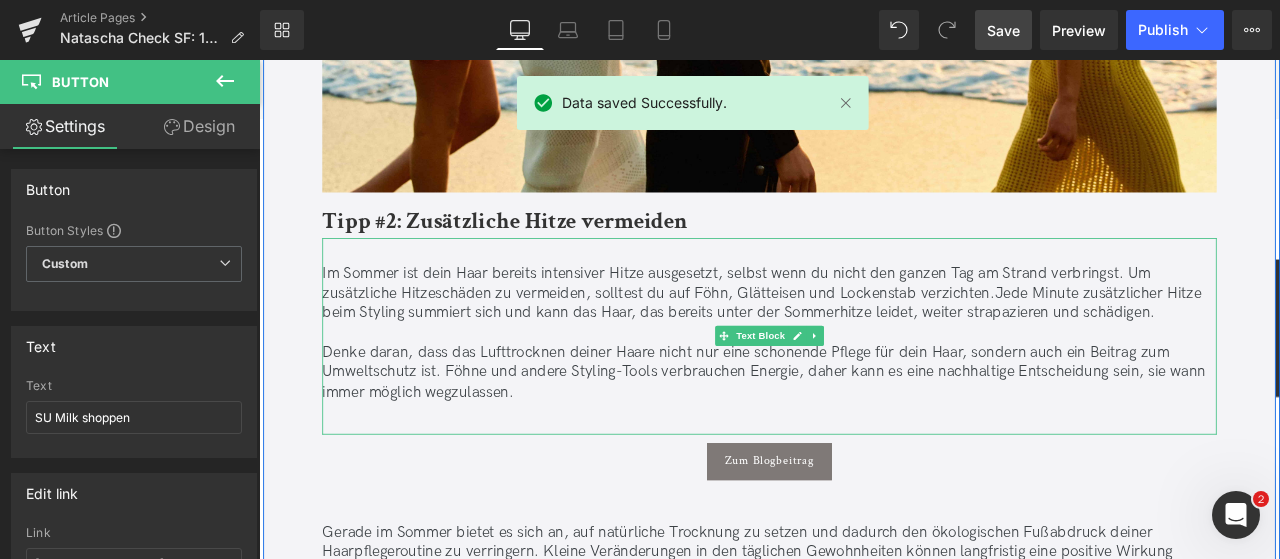 scroll, scrollTop: 4366, scrollLeft: 0, axis: vertical 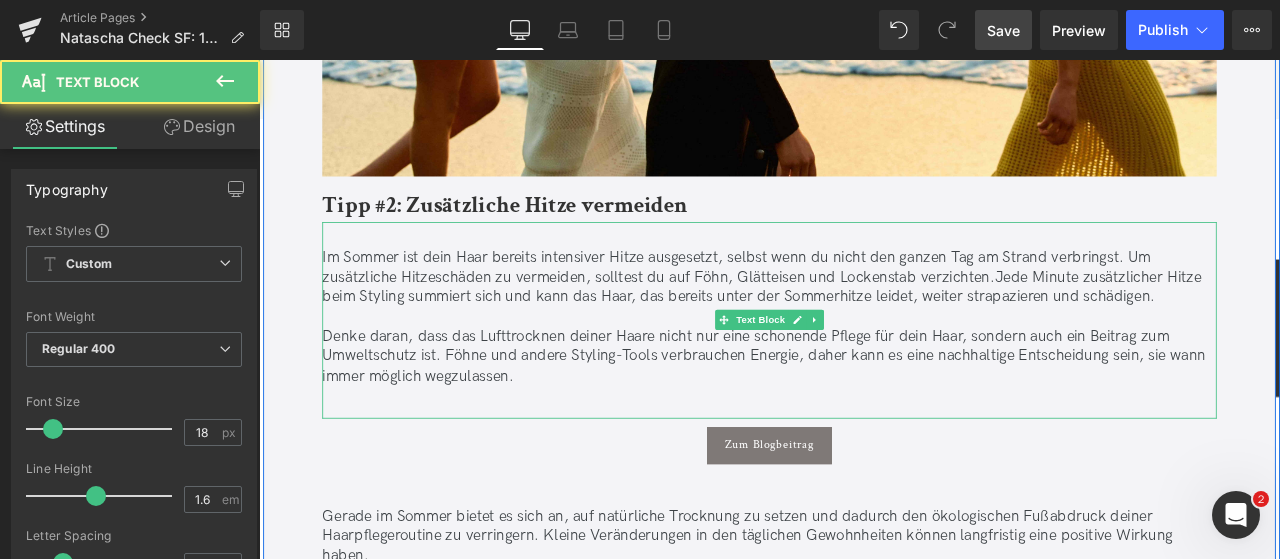 click on "Im Sommer ist dein Haar bereits intensiver Hitze ausgesetzt, selbst wenn du nicht den ganzen Tag am Strand verbringst. Um zusätzliche Hitzeschäden zu vermeiden, solltest du auf Föhn, Glätteisen und Lockenstab verzichten.Jede Minute zusätzlicher Hitze beim Styling summiert sich und kann das Haar, das bereits unter der Sommerhitze leidet, weiter strapazieren und schädigen." at bounding box center (864, 317) 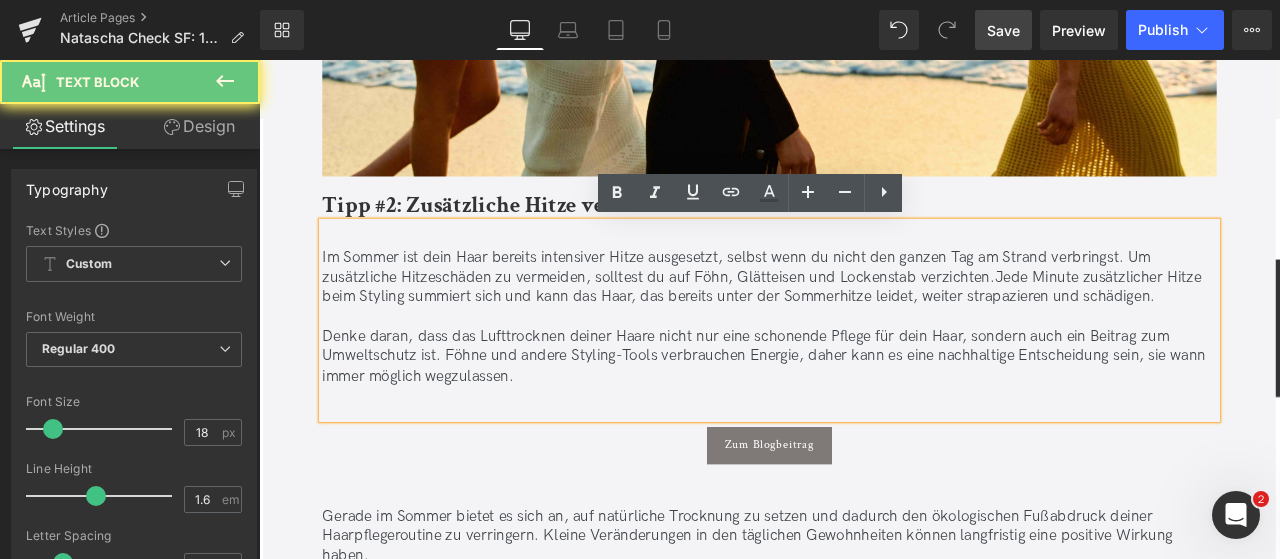 click on "Im Sommer ist dein Haar bereits intensiver Hitze ausgesetzt, selbst wenn du nicht den ganzen Tag am Strand verbringst. Um zusätzliche Hitzeschäden zu vermeiden, solltest du auf Föhn, Glätteisen und Lockenstab verzichten.Jede Minute zusätzlicher Hitze beim Styling summiert sich und kann das Haar, das bereits unter der Sommerhitze leidet, weiter strapazieren und schädigen." at bounding box center [864, 317] 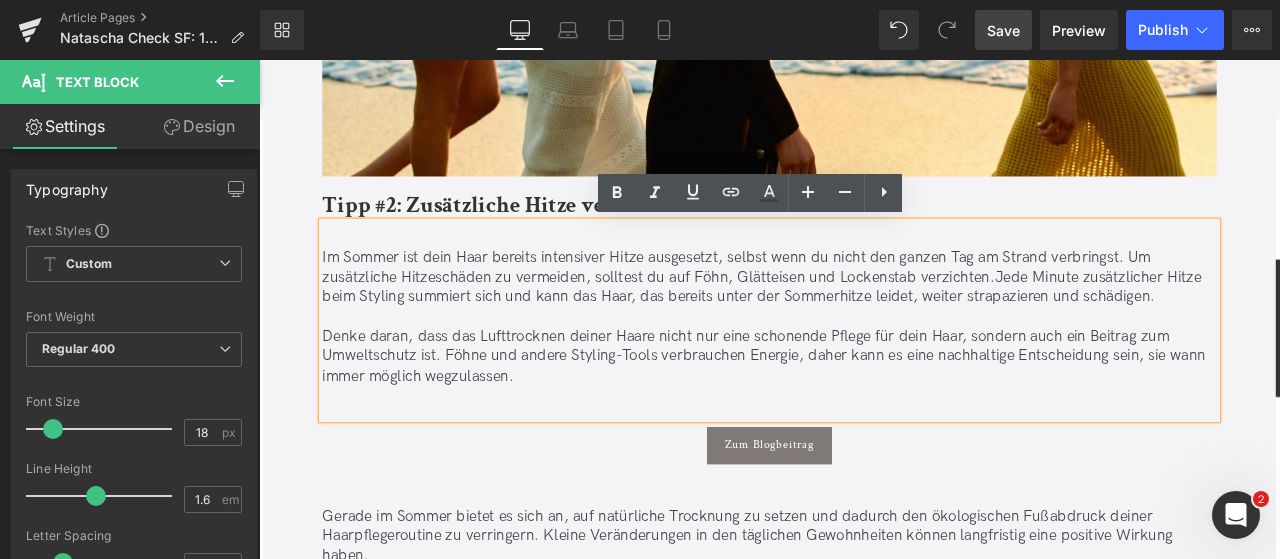 type 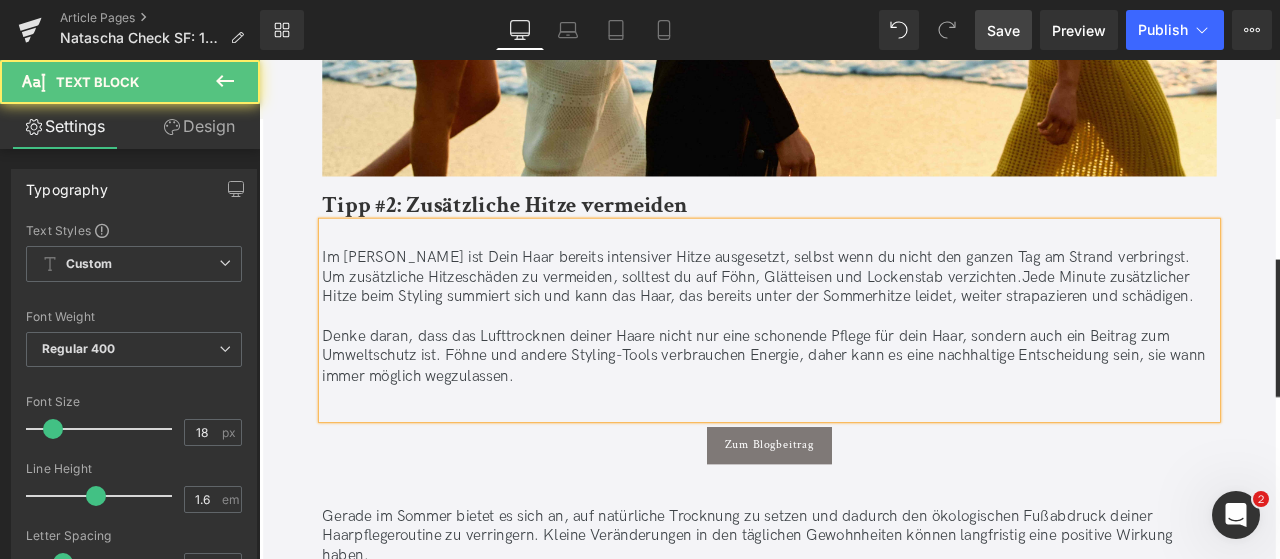 click on "Im [PERSON_NAME] ist Dein Haar bereits intensiver Hitze ausgesetzt, selbst wenn du nicht den ganzen Tag am Strand verbringst. Um zusätzliche Hitzeschäden zu vermeiden, solltest du auf Föhn, Glätteisen und Lockenstab verzichten.Jede Minute zusätzlicher Hitze beim Styling summiert sich und kann das Haar, das bereits unter der Sommerhitze leidet, weiter strapazieren und schädigen." at bounding box center [864, 317] 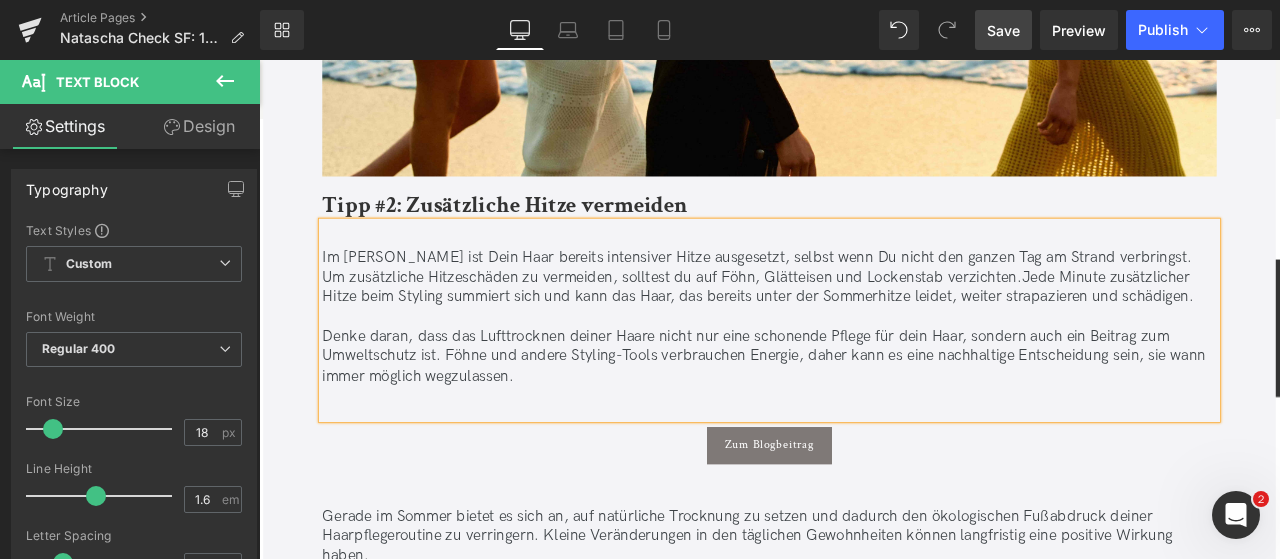 click on "Im [PERSON_NAME] ist Dein Haar bereits intensiver Hitze ausgesetzt, selbst wenn Du nicht den ganzen Tag am Strand verbringst. Um zusätzliche Hitzeschäden zu vermeiden, solltest du auf Föhn, Glätteisen und Lockenstab verzichten.Jede Minute zusätzlicher Hitze beim Styling summiert sich und kann das Haar, das bereits unter der Sommerhitze leidet, weiter strapazieren und schädigen." at bounding box center (864, 317) 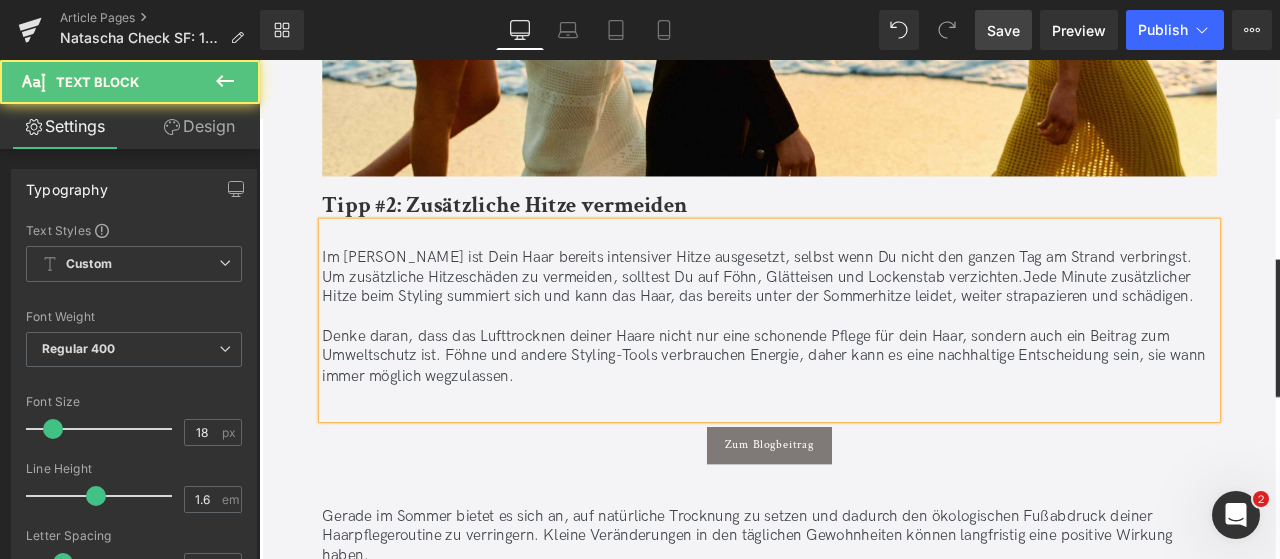 click on "Im [PERSON_NAME] ist Dein Haar bereits intensiver Hitze ausgesetzt, selbst wenn Du nicht den ganzen Tag am Strand verbringst. Um zusätzliche Hitzeschäden zu vermeiden, solltest Du auf Föhn, Glätteisen und Lockenstab verzichten.Jede Minute zusätzlicher Hitze beim Styling summiert sich und kann das Haar, das bereits unter der Sommerhitze leidet, weiter strapazieren und schädigen." at bounding box center [864, 317] 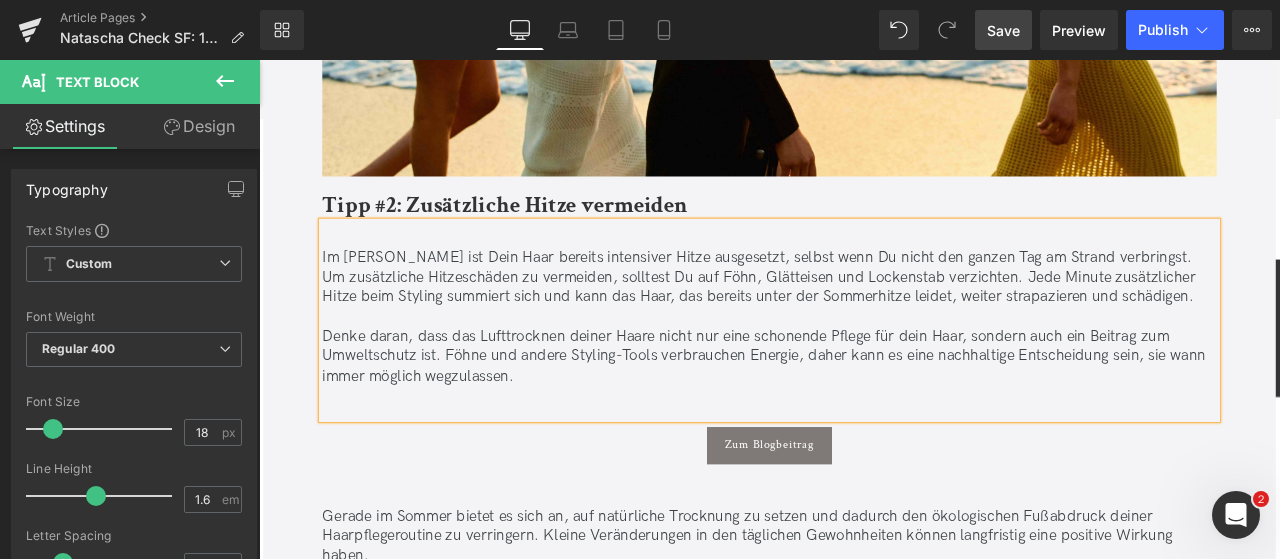 click on "Denke daran, dass das Lufttrocknen deiner Haare nicht nur eine schonende Pflege für dein Haar, sondern auch ein Beitrag zum Umweltschutz ist. Föhne und andere Styling-Tools verbrauchen Energie, daher kann es eine nachhaltige Entscheidung sein, sie wann immer möglich wegzulassen." at bounding box center [864, 411] 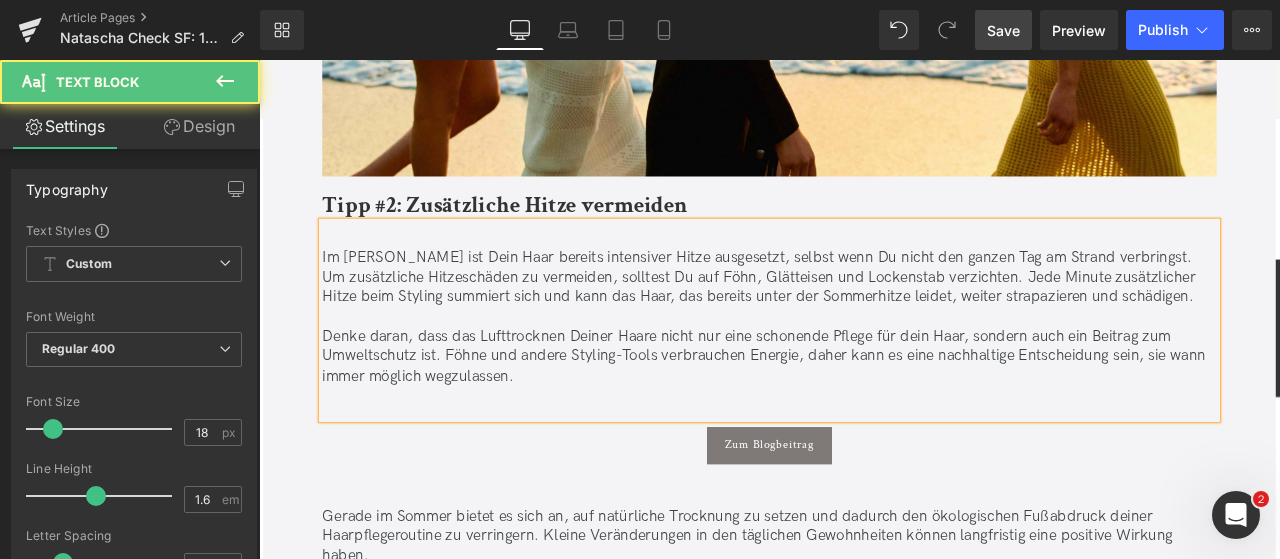 click on "Denke daran, dass das Lufttrocknen Deiner Haare nicht nur eine schonende Pflege für dein Haar, sondern auch ein Beitrag zum Umweltschutz ist. Föhne und andere Styling-Tools verbrauchen Energie, daher kann es eine nachhaltige Entscheidung sein, sie wann immer möglich wegzulassen." at bounding box center (864, 411) 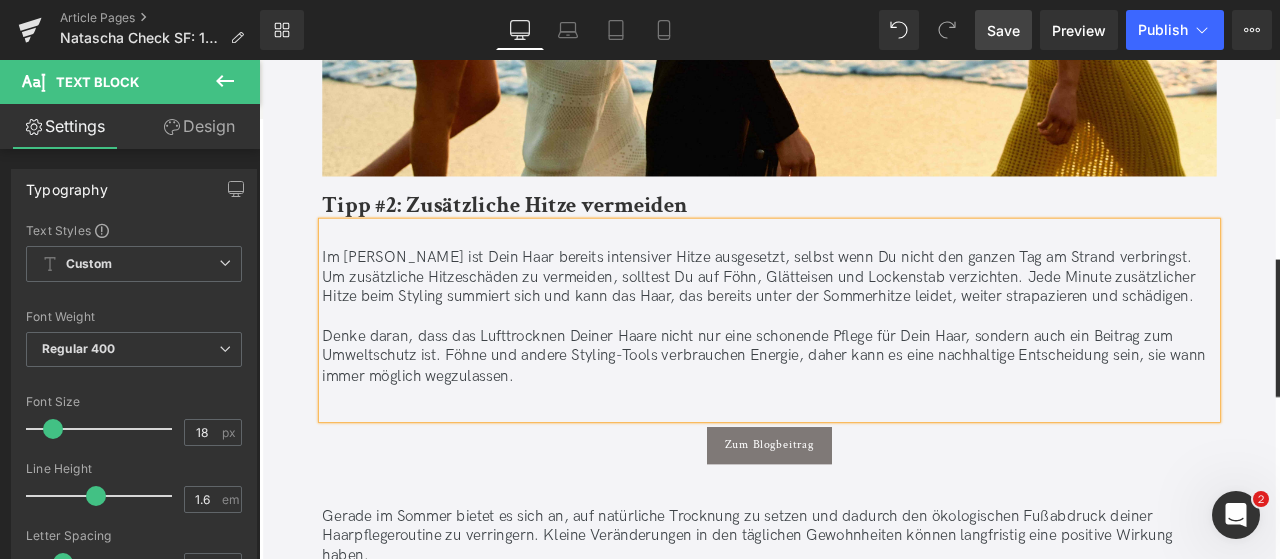 click on "Denke daran, dass das Lufttrocknen Deiner Haare nicht nur eine schonende Pflege für Dein Haar, sondern auch ein Beitrag zum Umweltschutz ist. Föhne und andere Styling-Tools verbrauchen Energie, daher kann es eine nachhaltige Entscheidung sein, sie wann immer möglich wegzulassen." at bounding box center (864, 411) 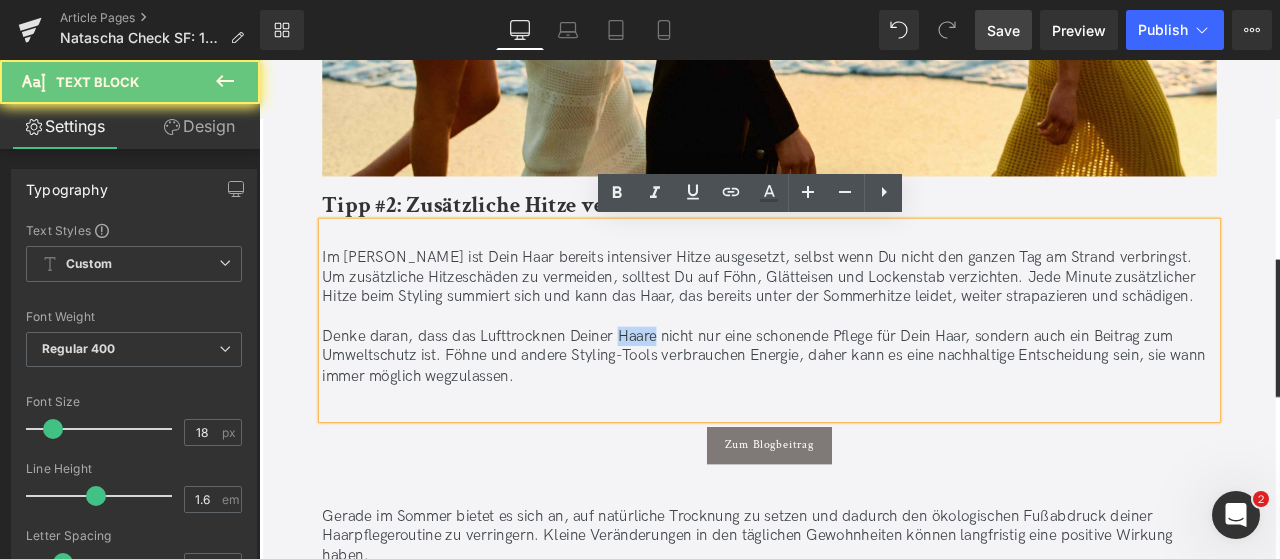 click on "Denke daran, dass das Lufttrocknen Deiner Haare nicht nur eine schonende Pflege für Dein Haar, sondern auch ein Beitrag zum Umweltschutz ist. Föhne und andere Styling-Tools verbrauchen Energie, daher kann es eine nachhaltige Entscheidung sein, sie wann immer möglich wegzulassen." at bounding box center (864, 411) 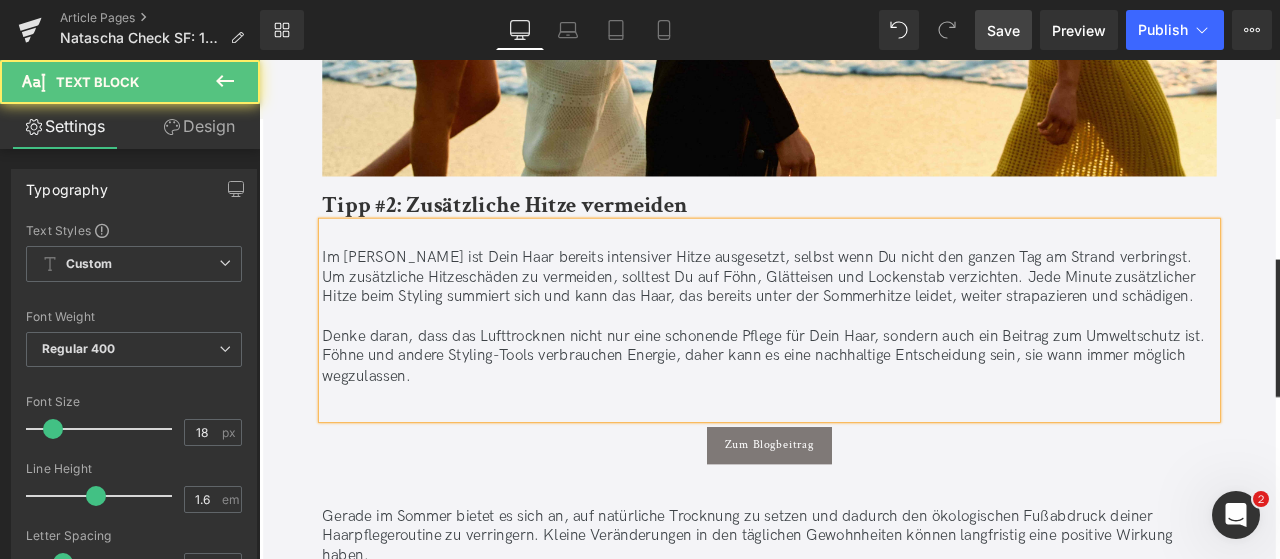 click on "Denke daran, dass das Lufttrocknen nicht nur eine schonende Pflege für Dein Haar, sondern auch ein Beitrag zum Umweltschutz ist. Föhne und andere Styling-Tools verbrauchen Energie, daher kann es eine nachhaltige Entscheidung sein, sie wann immer möglich wegzulassen." at bounding box center (864, 411) 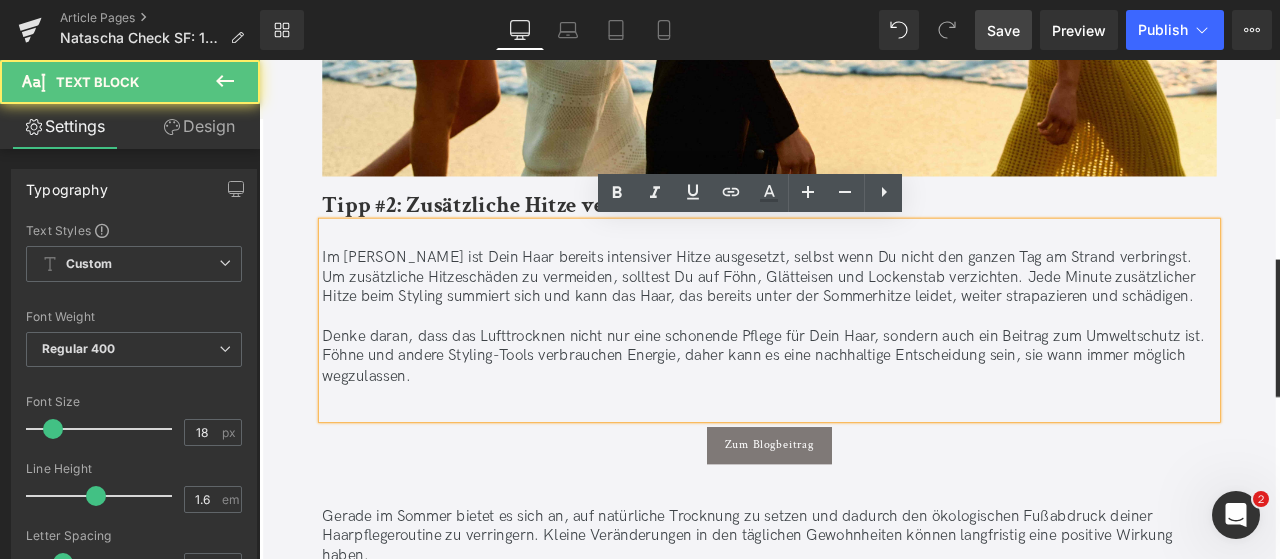 click on "Denke daran, dass das Lufttrocknen nicht nur eine schonende Pflege für Dein Haar, sondern auch ein Beitrag zum Umweltschutz ist. Föhne und andere Styling-Tools verbrauchen Energie, daher kann es eine nachhaltige Entscheidung sein, sie wann immer möglich wegzulassen." at bounding box center [864, 411] 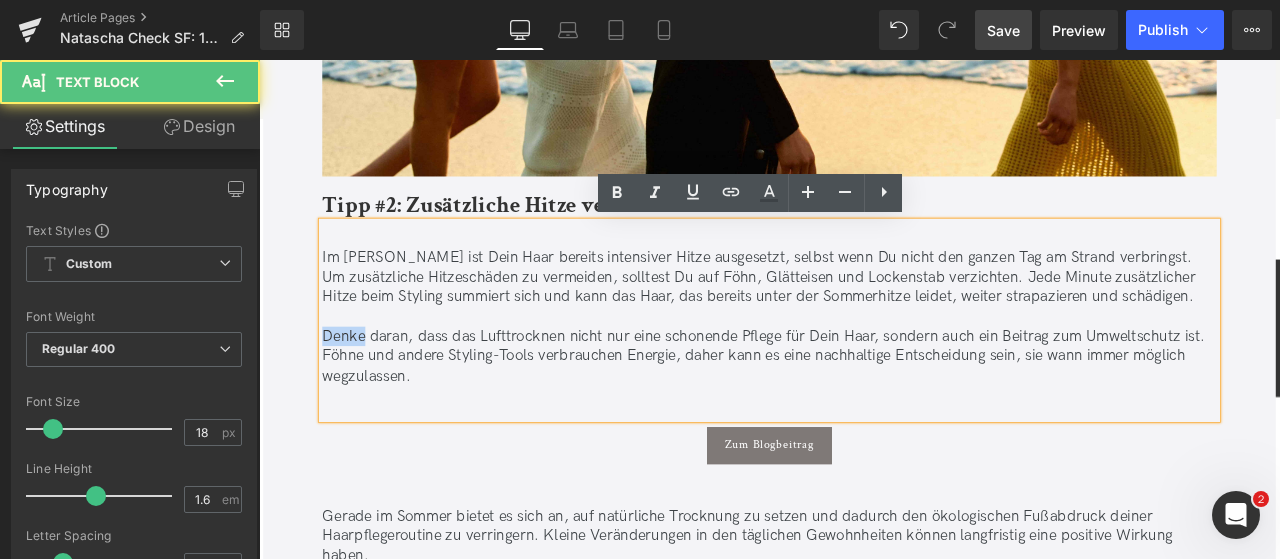 click on "Denke daran, dass das Lufttrocknen nicht nur eine schonende Pflege für Dein Haar, sondern auch ein Beitrag zum Umweltschutz ist. Föhne und andere Styling-Tools verbrauchen Energie, daher kann es eine nachhaltige Entscheidung sein, sie wann immer möglich wegzulassen." at bounding box center (864, 411) 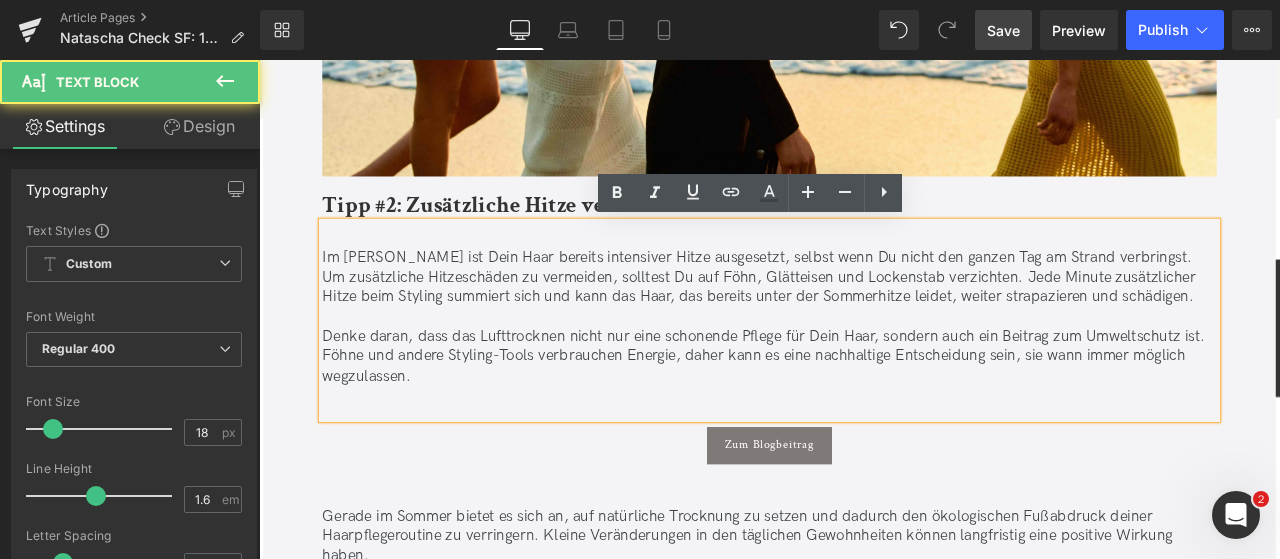 click on "Denke daran, dass das Lufttrocknen nicht nur eine schonende Pflege für Dein Haar, sondern auch ein Beitrag zum Umweltschutz ist. Föhne und andere Styling-Tools verbrauchen Energie, daher kann es eine nachhaltige Entscheidung sein, sie wann immer möglich wegzulassen." at bounding box center (864, 411) 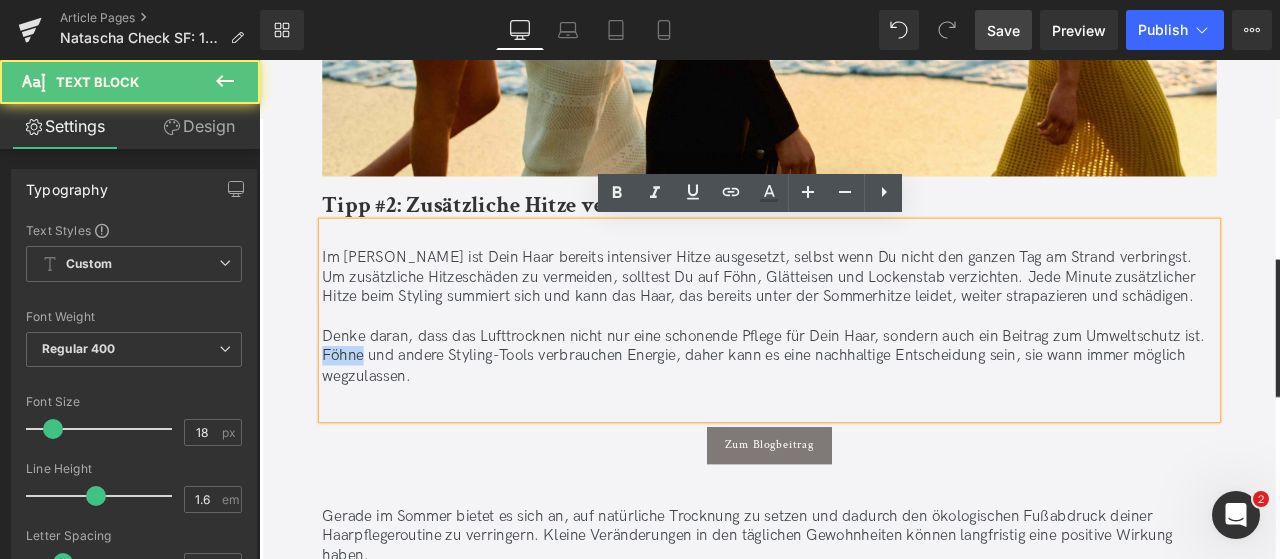 click on "Denke daran, dass das Lufttrocknen nicht nur eine schonende Pflege für Dein Haar, sondern auch ein Beitrag zum Umweltschutz ist. Föhne und andere Styling-Tools verbrauchen Energie, daher kann es eine nachhaltige Entscheidung sein, sie wann immer möglich wegzulassen." at bounding box center [864, 411] 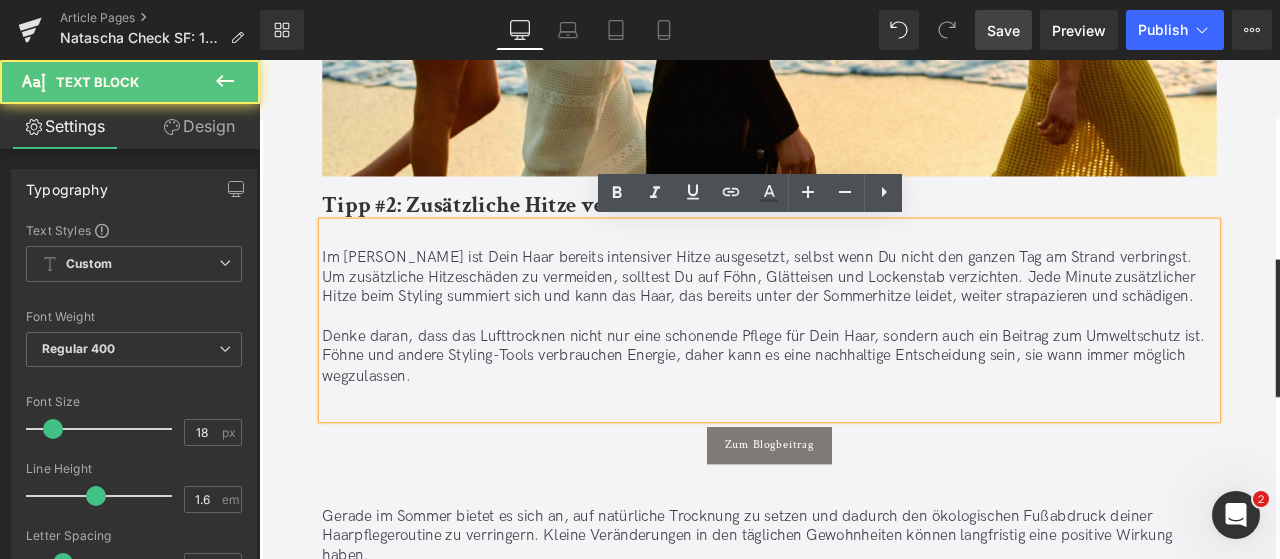 click on "Denke daran, dass das Lufttrocknen nicht nur eine schonende Pflege für Dein Haar, sondern auch ein Beitrag zum Umweltschutz ist. Föhne und andere Styling-Tools verbrauchen Energie, daher kann es eine nachhaltige Entscheidung sein, sie wann immer möglich wegzulassen." at bounding box center (864, 411) 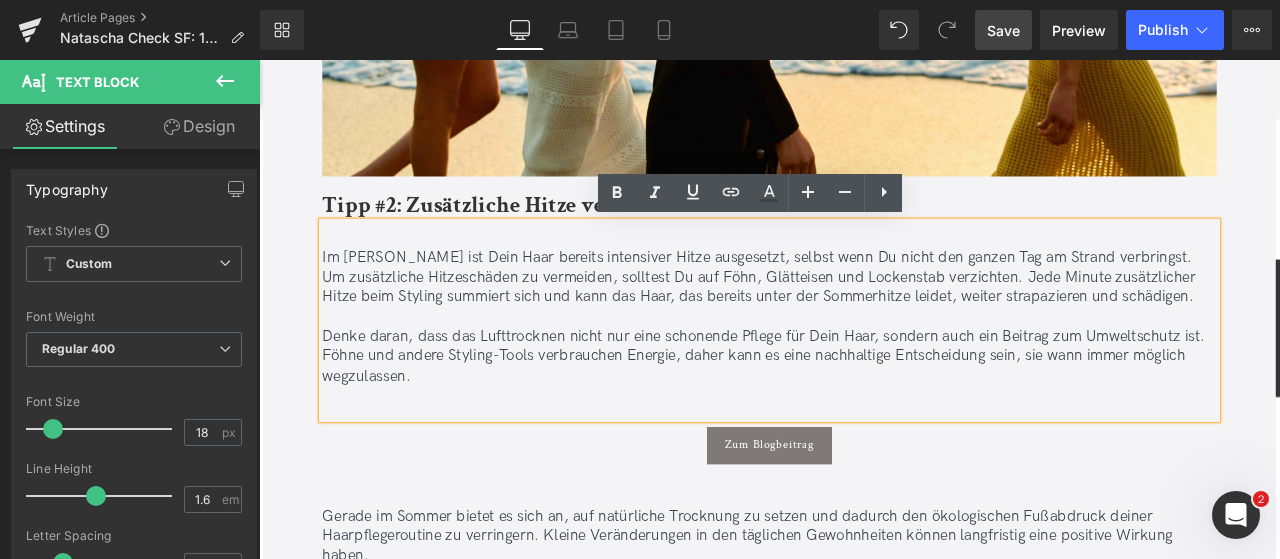 scroll, scrollTop: 4508, scrollLeft: 0, axis: vertical 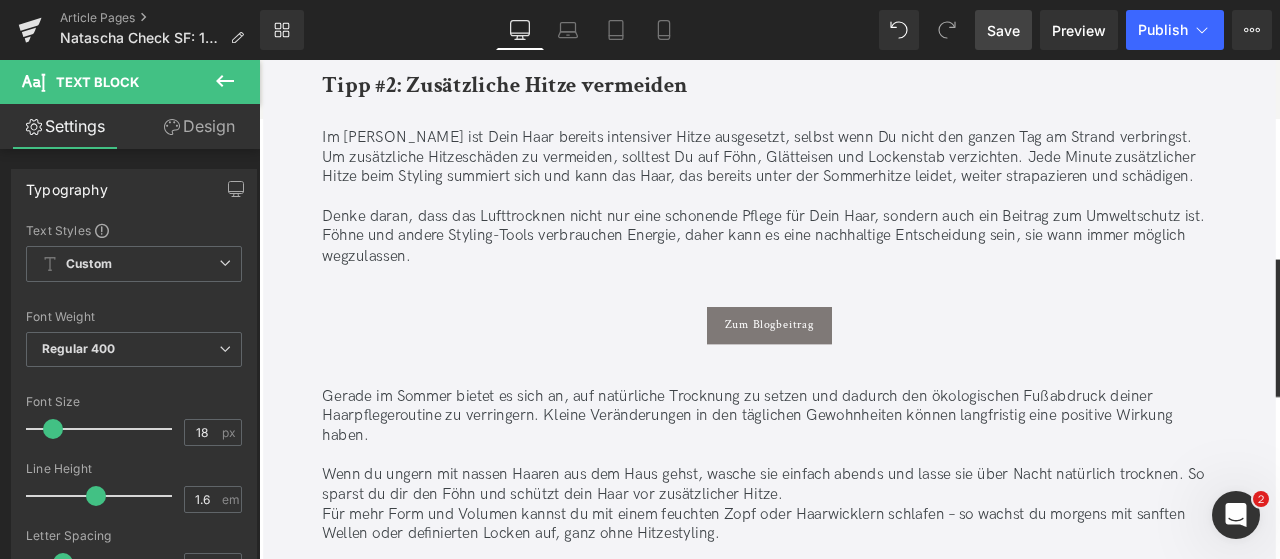 click on "Save" at bounding box center [1003, 30] 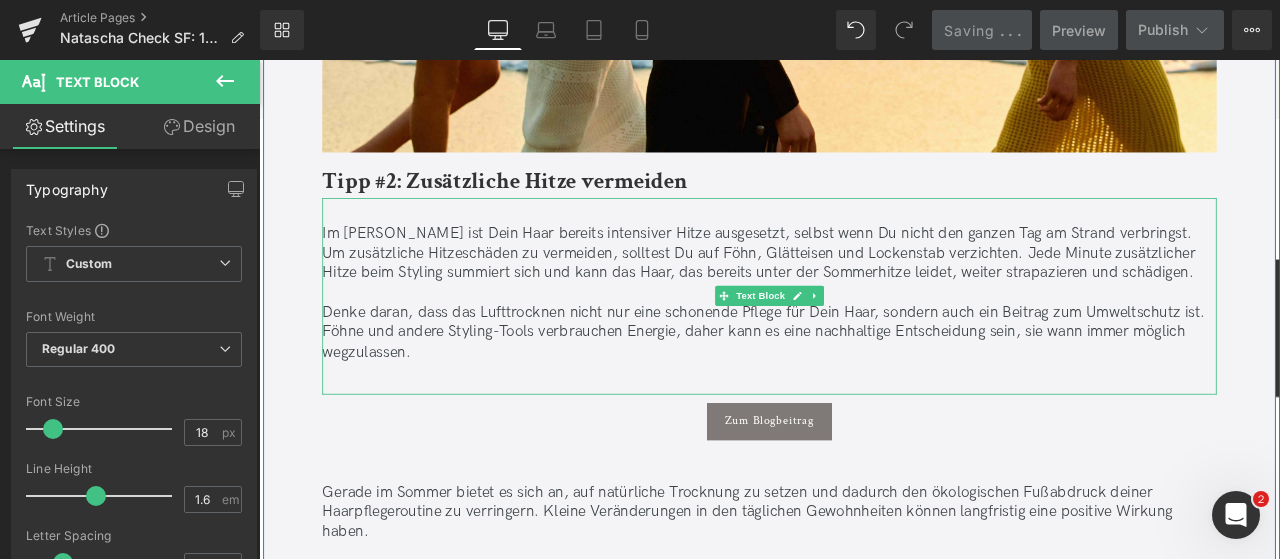 scroll, scrollTop: 4403, scrollLeft: 0, axis: vertical 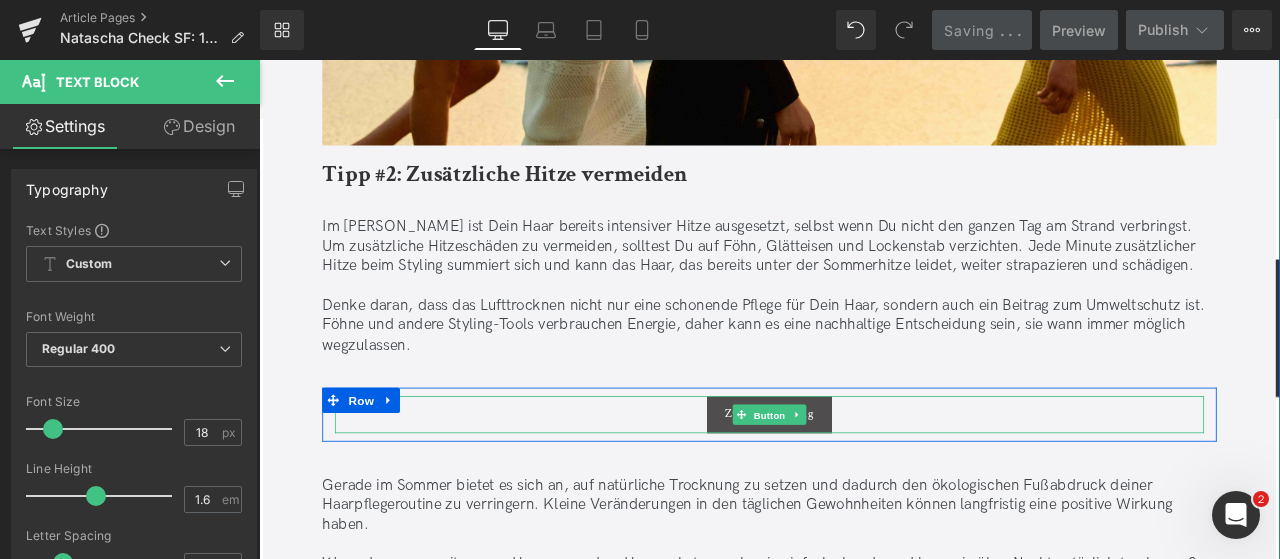 click on "Button" at bounding box center (864, 480) 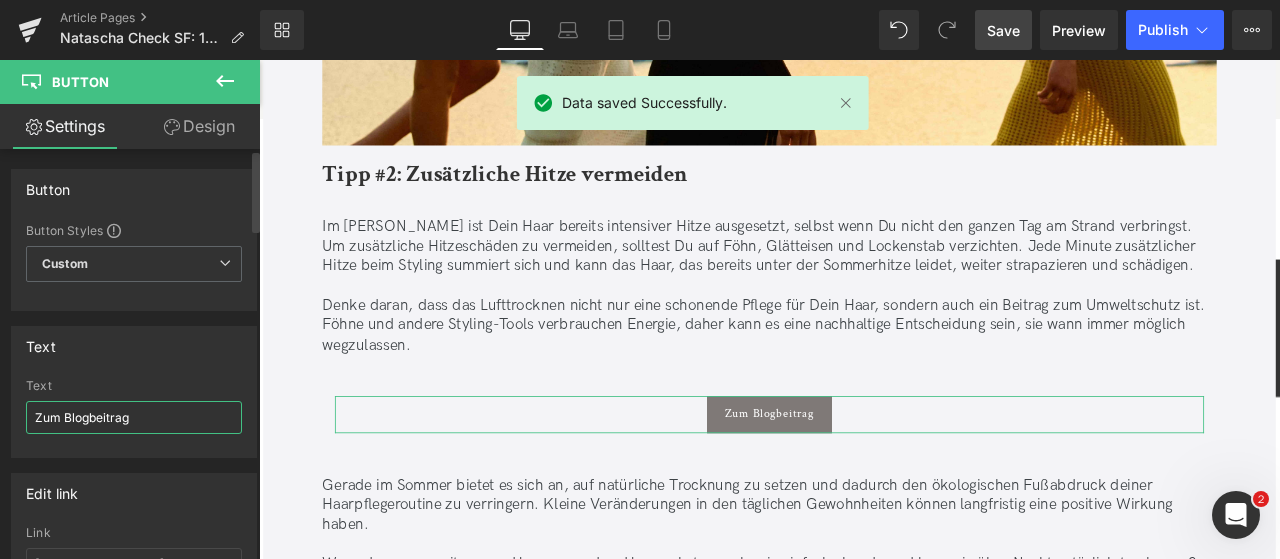 drag, startPoint x: 161, startPoint y: 412, endPoint x: 0, endPoint y: 389, distance: 162.63457 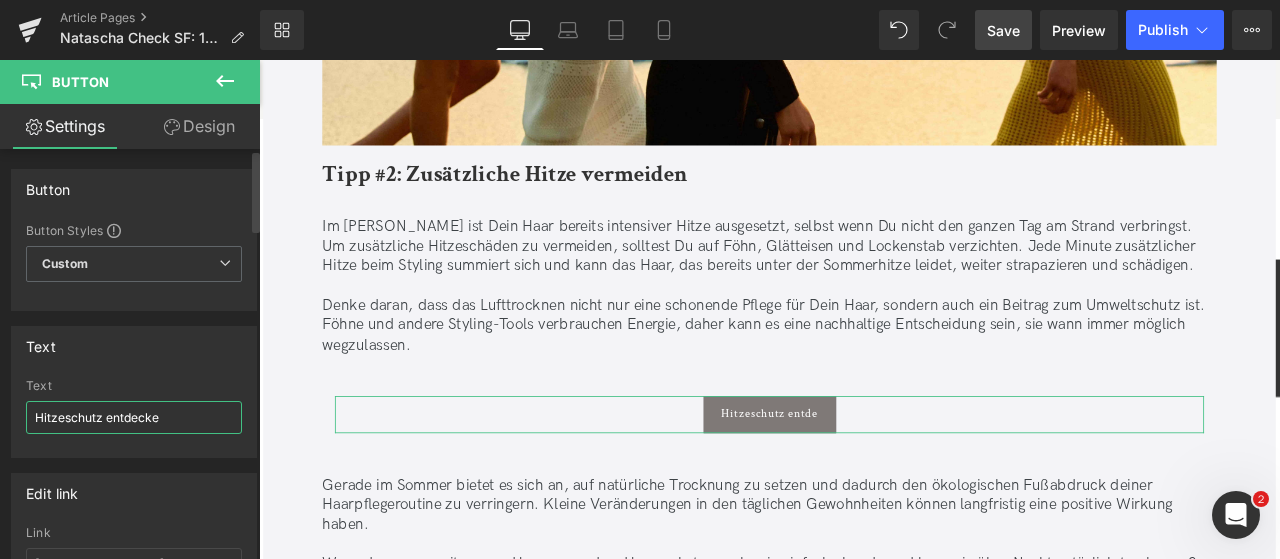 type on "Hitzeschutz entdecken" 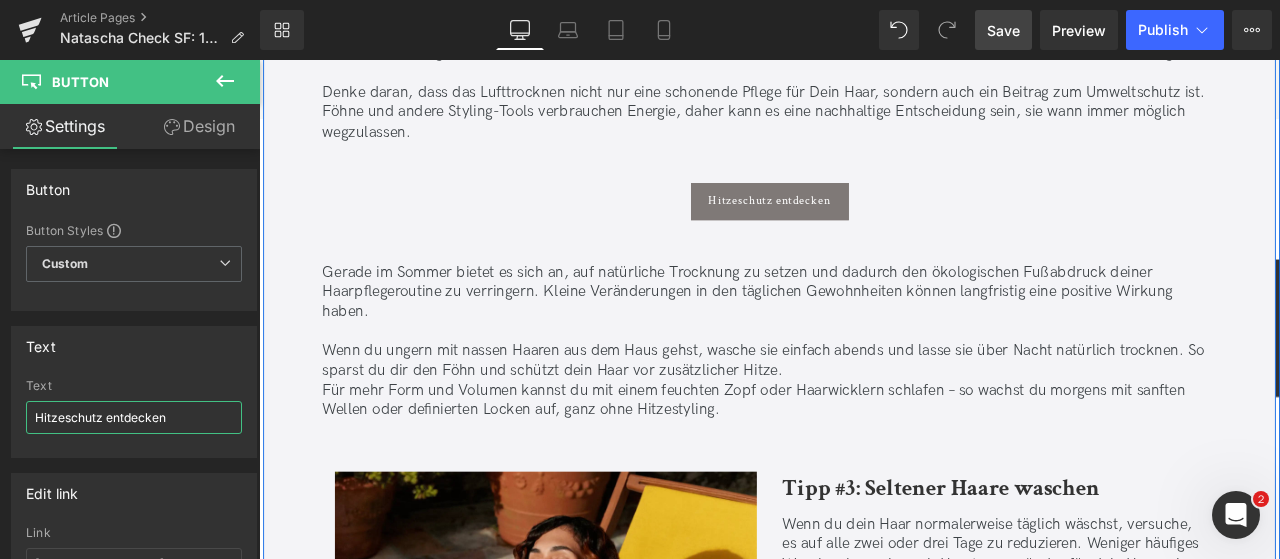 scroll, scrollTop: 4654, scrollLeft: 0, axis: vertical 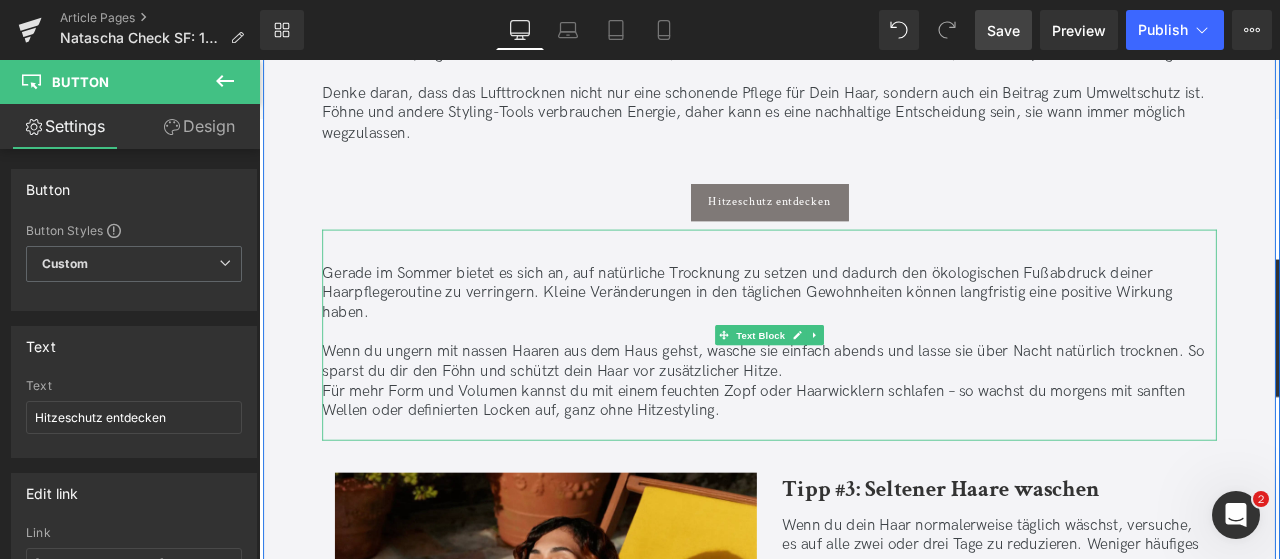 click at bounding box center (864, 382) 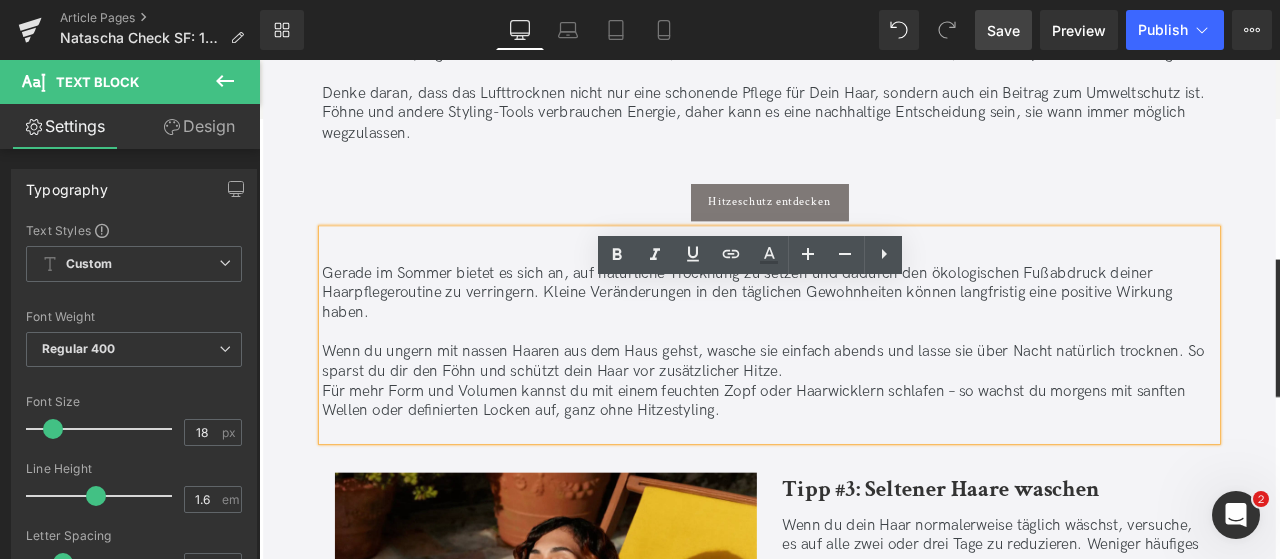 scroll, scrollTop: 4546, scrollLeft: 0, axis: vertical 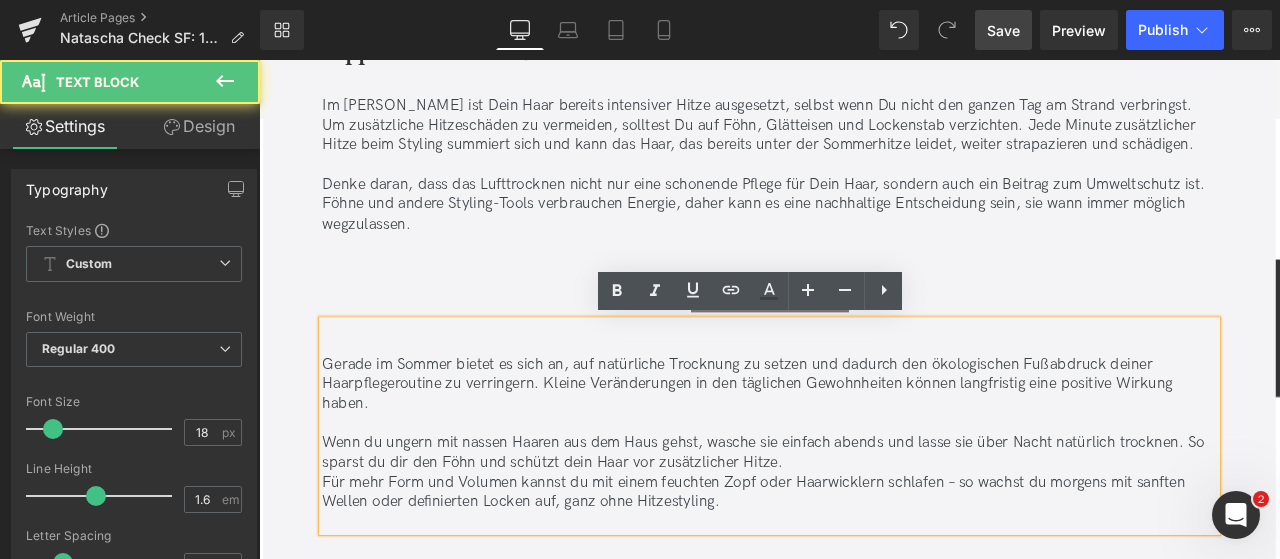 click on "Gerade im Sommer bietet es sich an, auf natürliche Trocknung zu setzen und dadurch den ökologischen Fußabdruck deiner Haarpflegeroutine zu verringern. Kleine Veränderungen in den täglichen Gewohnheiten können langfristig eine positive Wirkung haben." at bounding box center [864, 444] 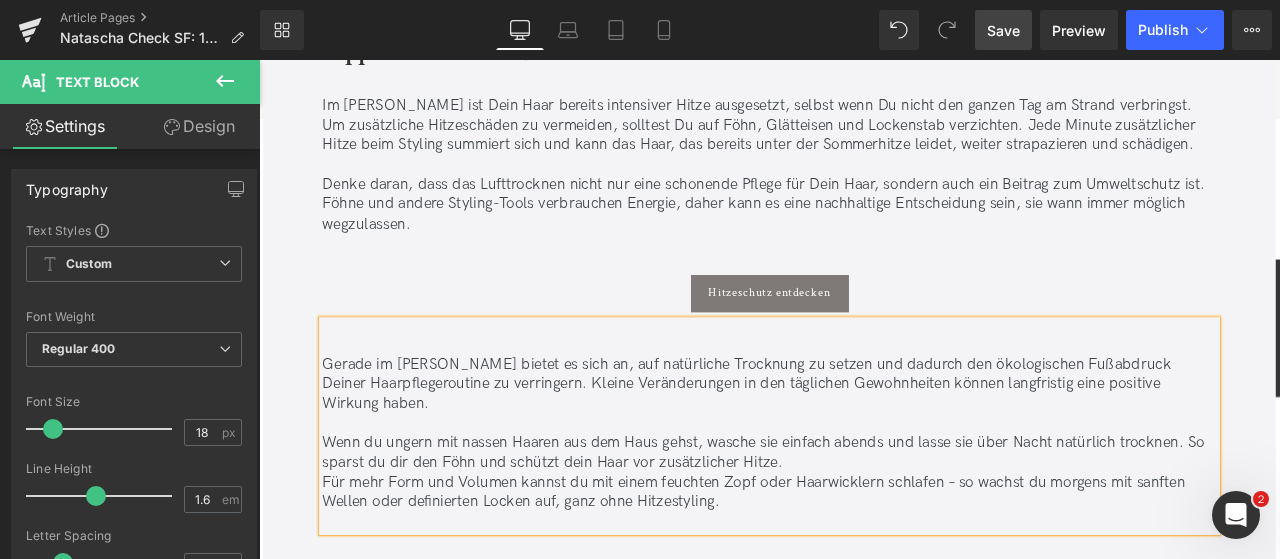 scroll, scrollTop: 4567, scrollLeft: 0, axis: vertical 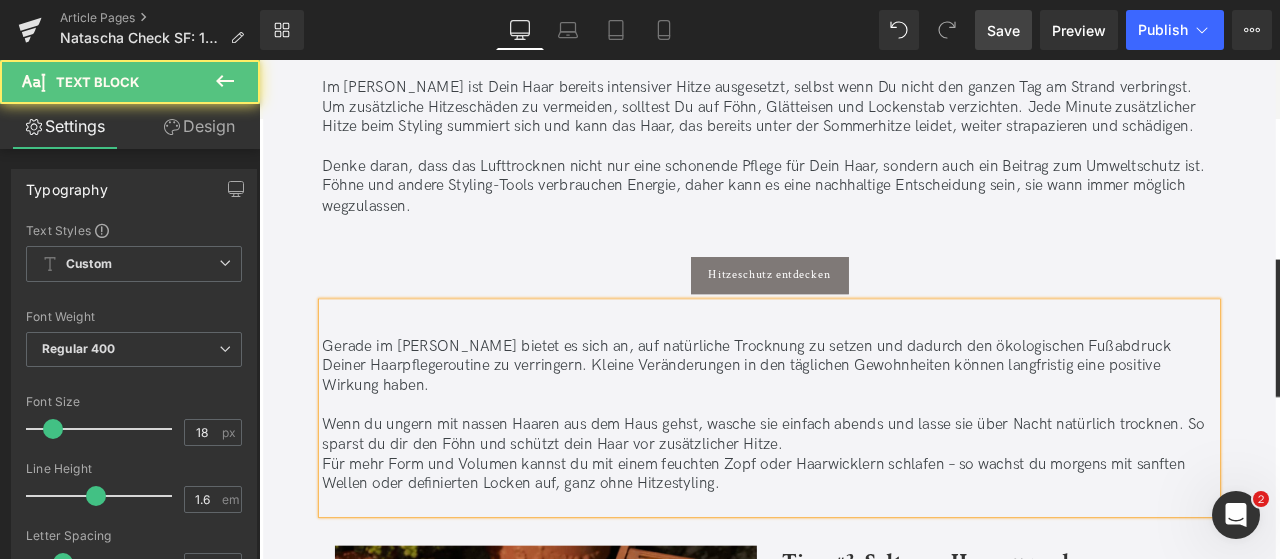 click on "Wenn du ungern mit nassen Haaren aus dem Haus gehst, wasche sie einfach abends und lasse sie über Nacht natürlich trocknen. So sparst du dir den Föhn und schützt dein Haar vor zusätzlicher Hitze." at bounding box center (864, 504) 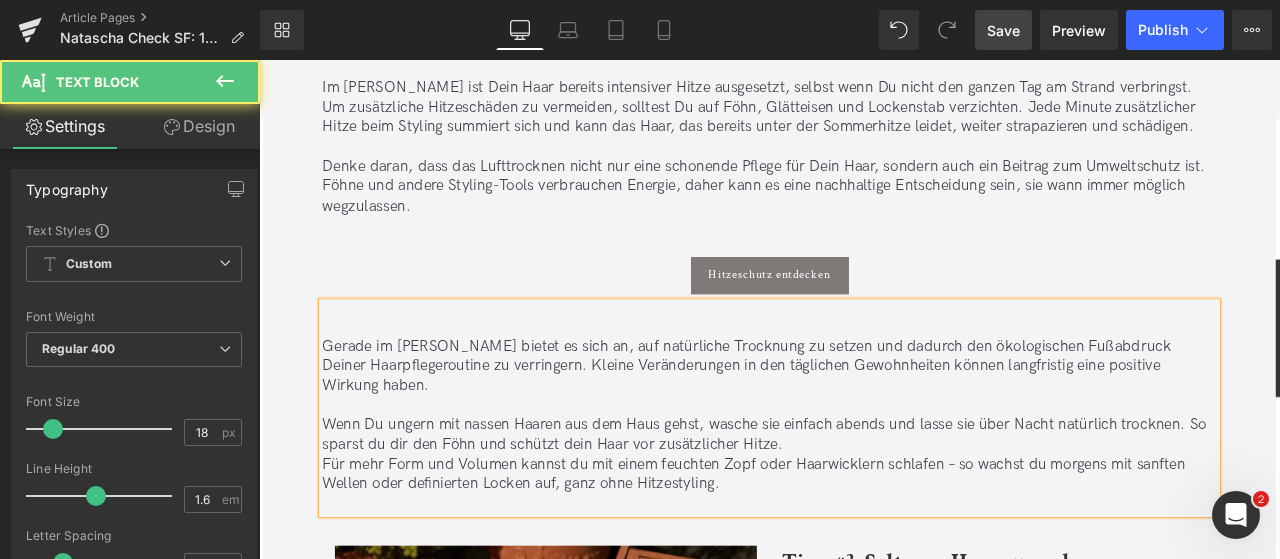 click on "Wenn Du ungern mit nassen Haaren aus dem Haus gehst, wasche sie einfach abends und lasse sie über Nacht natürlich trocknen. So sparst du dir den Föhn und schützt dein Haar vor zusätzlicher Hitze." at bounding box center [864, 504] 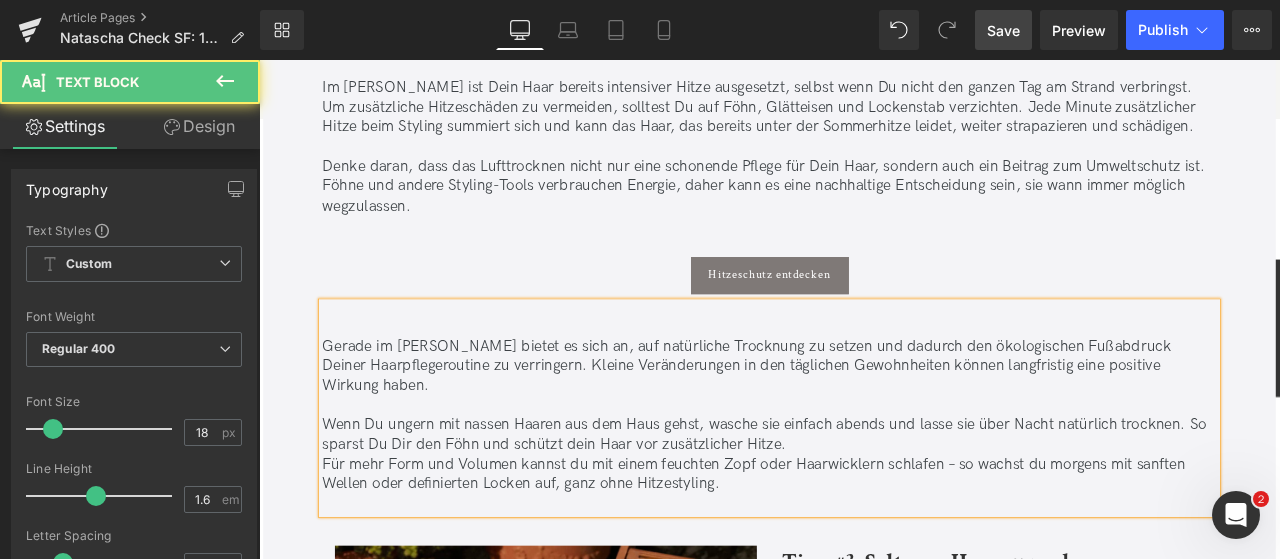 click on "Wenn Du ungern mit nassen Haaren aus dem Haus gehst, wasche sie einfach abends und lasse sie über Nacht natürlich trocknen. So sparst Du Dir den Föhn und schützt dein Haar vor zusätzlicher Hitze." at bounding box center (864, 504) 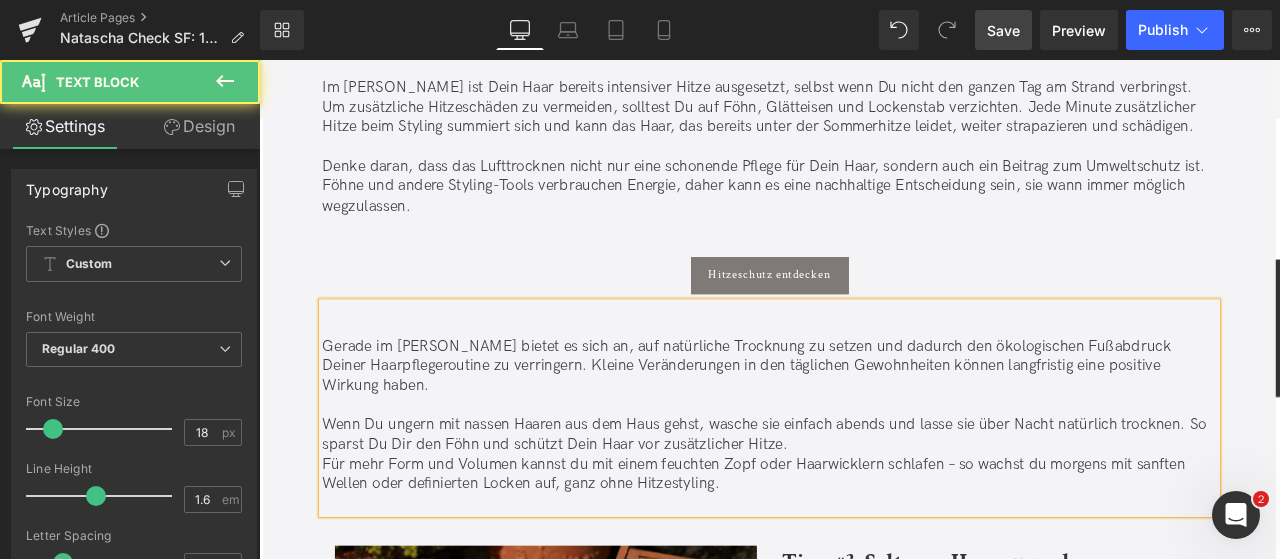 click on "Für mehr Form und Volumen kannst du mit einem feuchten Zopf oder Haarwicklern schlafen – so wachst du morgens mit sanften Wellen oder definierten Locken auf, ganz ohne Hitzestyling." at bounding box center [864, 551] 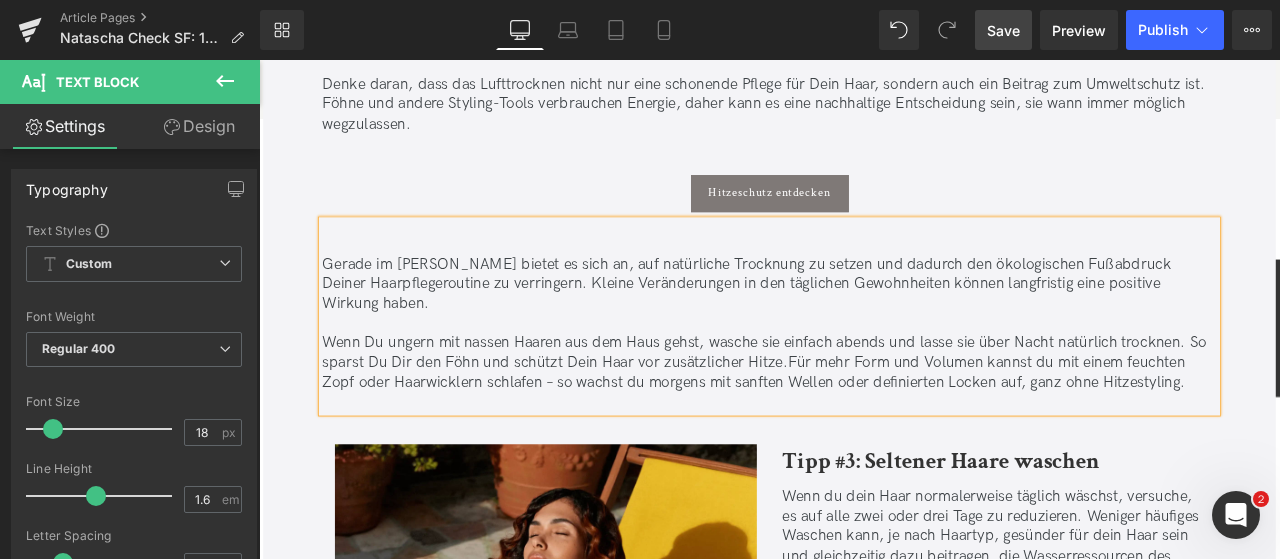 scroll, scrollTop: 4666, scrollLeft: 0, axis: vertical 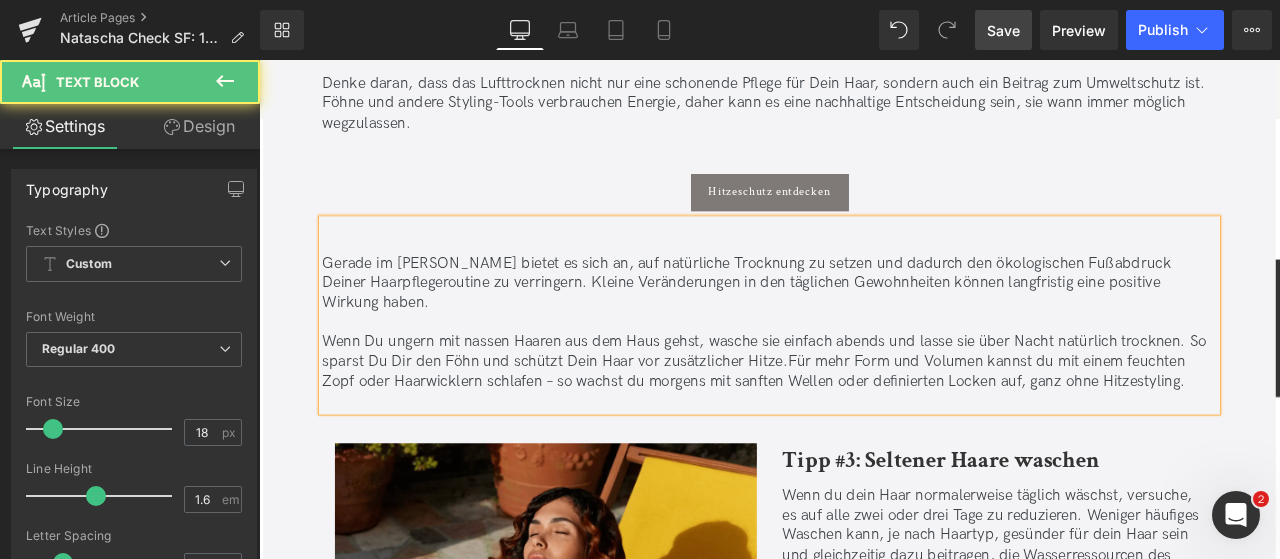 click on "Für mehr Form und Volumen kannst du mit einem feuchten Zopf oder Haarwicklern schlafen – so wachst du morgens mit sanften Wellen oder definierten Locken auf, ganz ohne Hitzestyling." at bounding box center (845, 429) 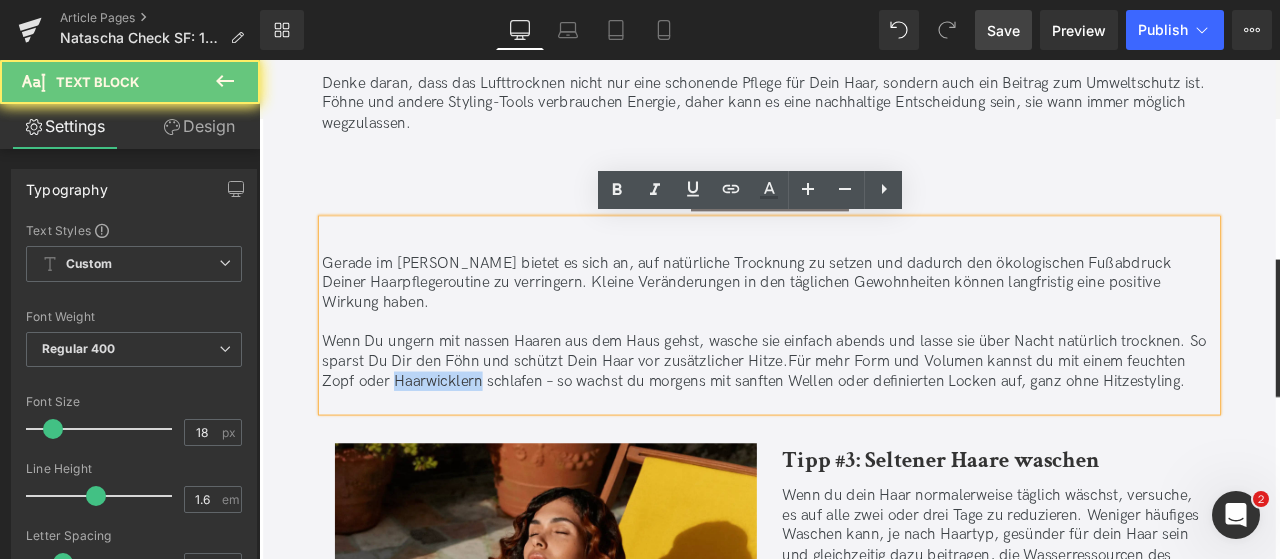 click on "Für mehr Form und Volumen kannst du mit einem feuchten Zopf oder Haarwicklern schlafen – so wachst du morgens mit sanften Wellen oder definierten Locken auf, ganz ohne Hitzestyling." at bounding box center (845, 429) 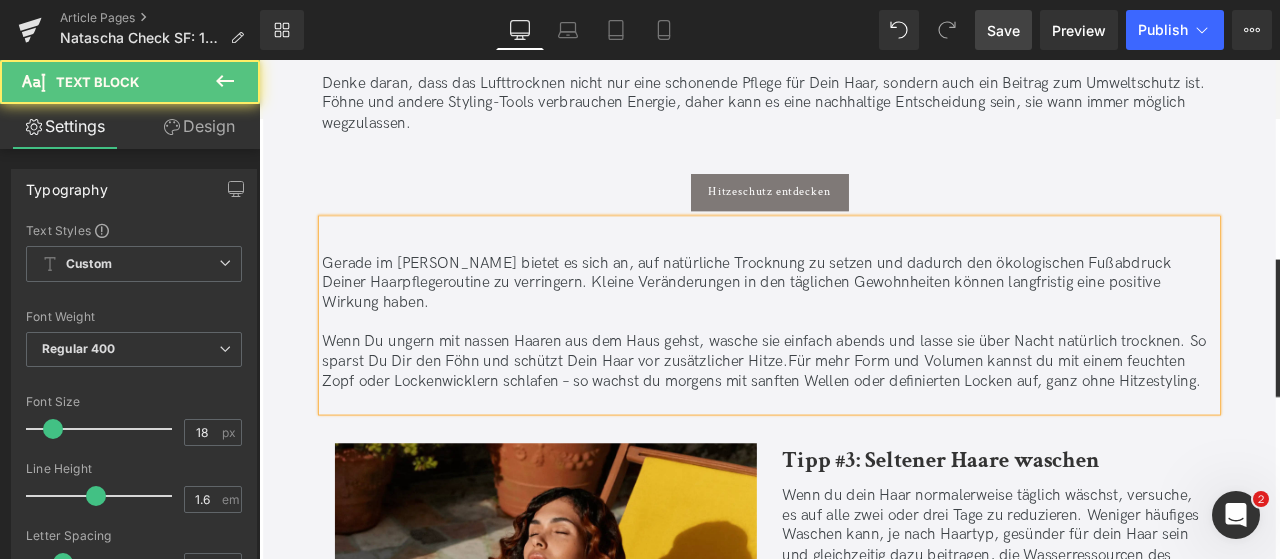 click on "Für mehr Form und Volumen kannst du mit einem feuchten Zopf oder Lockenwicklern schlafen – so wachst du morgens mit sanften Wellen oder definierten Locken auf, ganz ohne Hitzestyling." at bounding box center (855, 429) 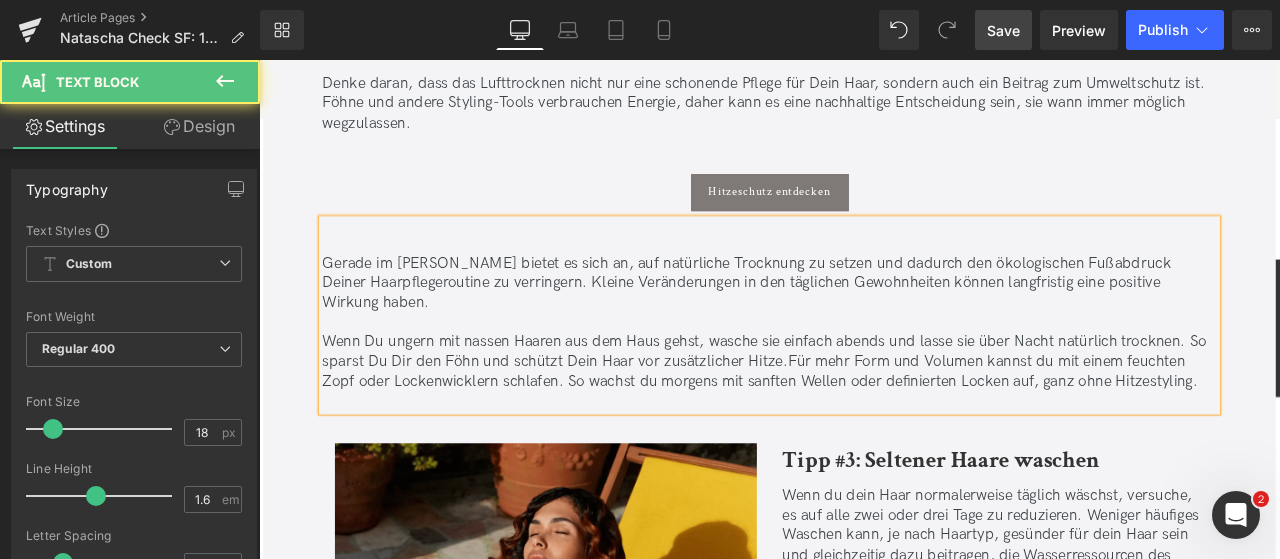 click on "Für mehr Form und Volumen kannst du mit einem feuchten Zopf oder Lockenwicklern schlafen. So wachst du morgens mit sanften Wellen oder definierten Locken auf, ganz ohne Hitzestyling." at bounding box center [853, 429] 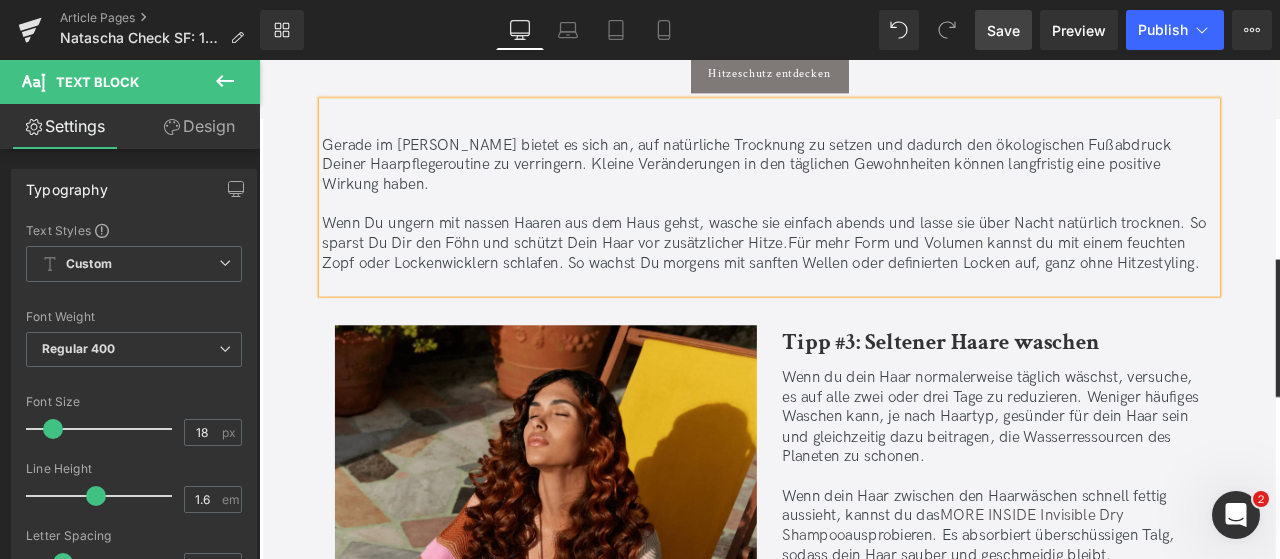 scroll, scrollTop: 4825, scrollLeft: 0, axis: vertical 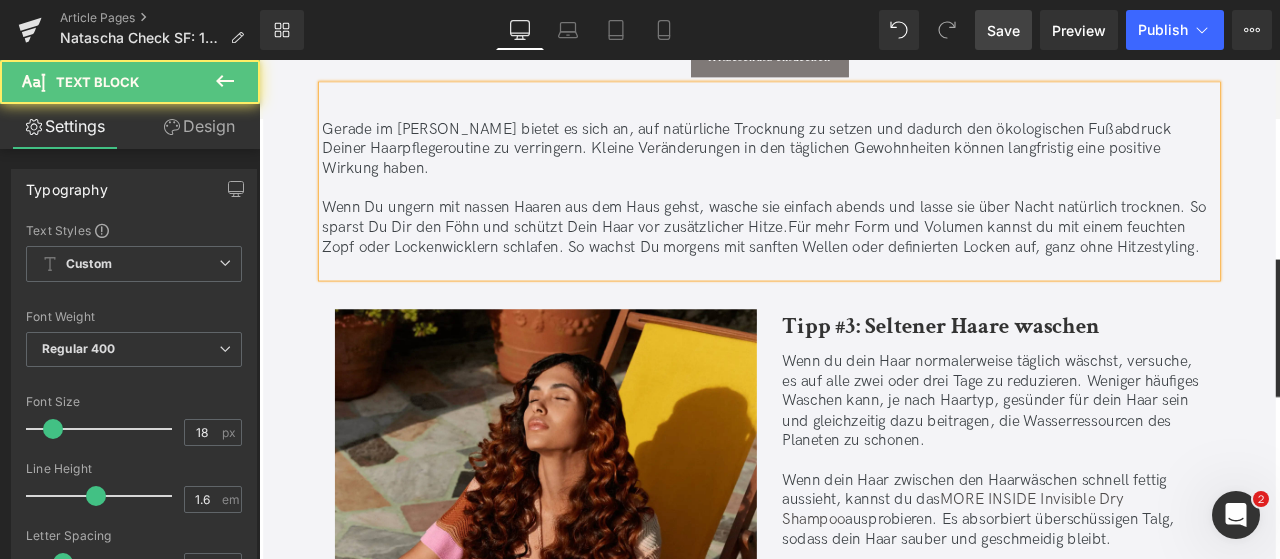 click on "Für mehr Form und Volumen kannst du mit einem feuchten Zopf oder Lockenwicklern schlafen. So wachst Du morgens mit sanften Wellen oder definierten Locken auf, ganz ohne Hitzestyling." at bounding box center (854, 270) 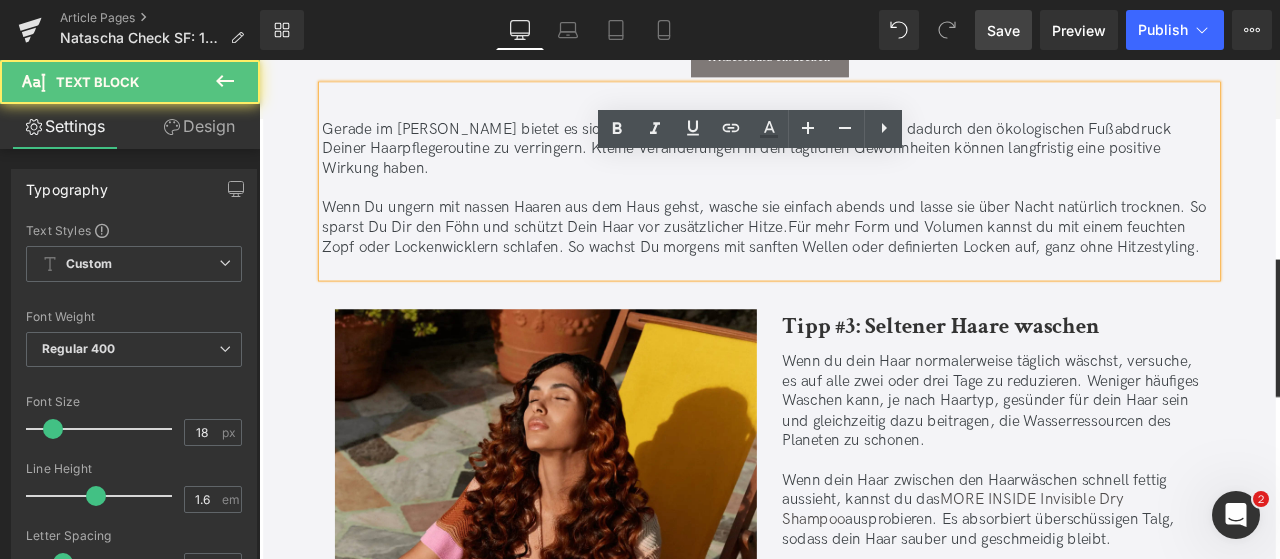 click on "Für mehr Form und Volumen kannst du mit einem feuchten Zopf oder Lockenwicklern schlafen. So wachst Du morgens mit sanften Wellen oder definierten Locken auf, ganz ohne Hitzestyling." at bounding box center (854, 270) 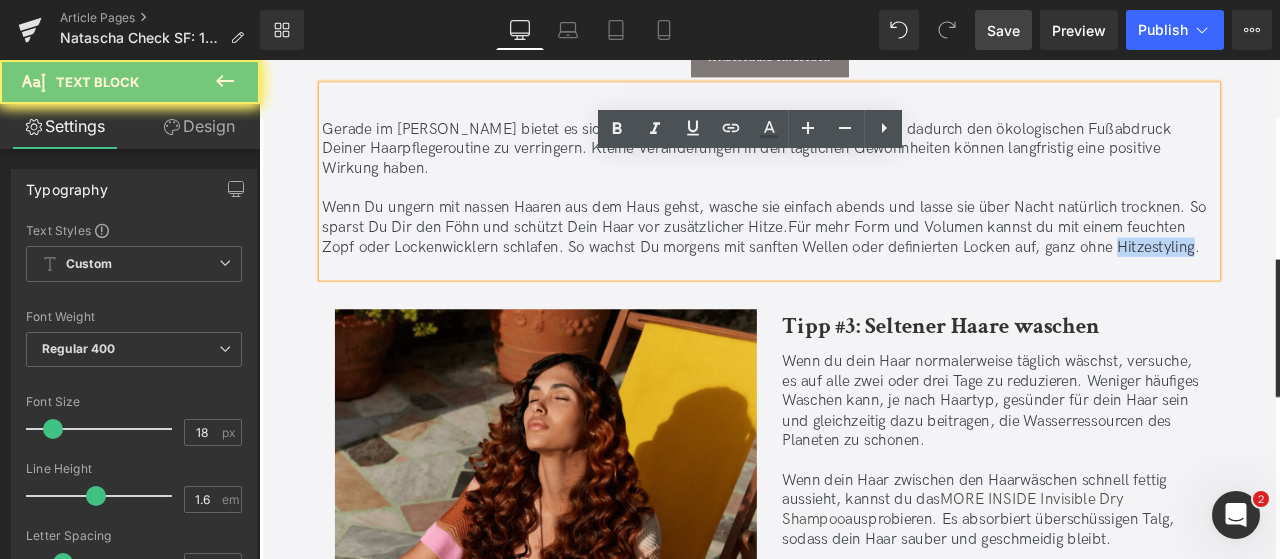 click on "Für mehr Form und Volumen kannst du mit einem feuchten Zopf oder Lockenwicklern schlafen. So wachst Du morgens mit sanften Wellen oder definierten Locken auf, ganz ohne Hitzestyling." at bounding box center [854, 270] 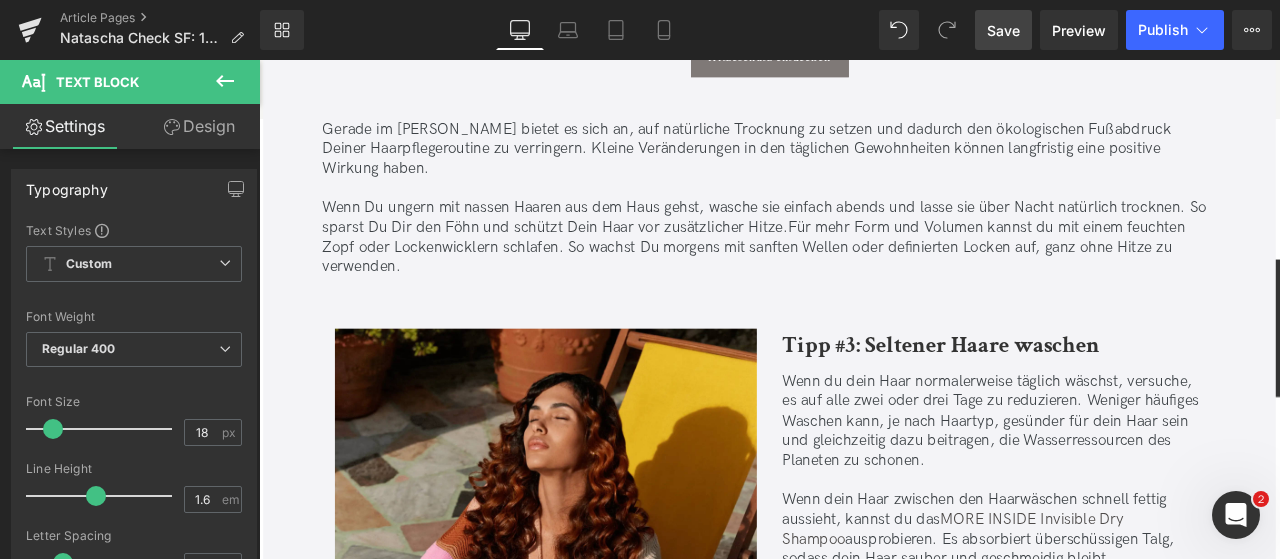 click on "Save" at bounding box center [1003, 30] 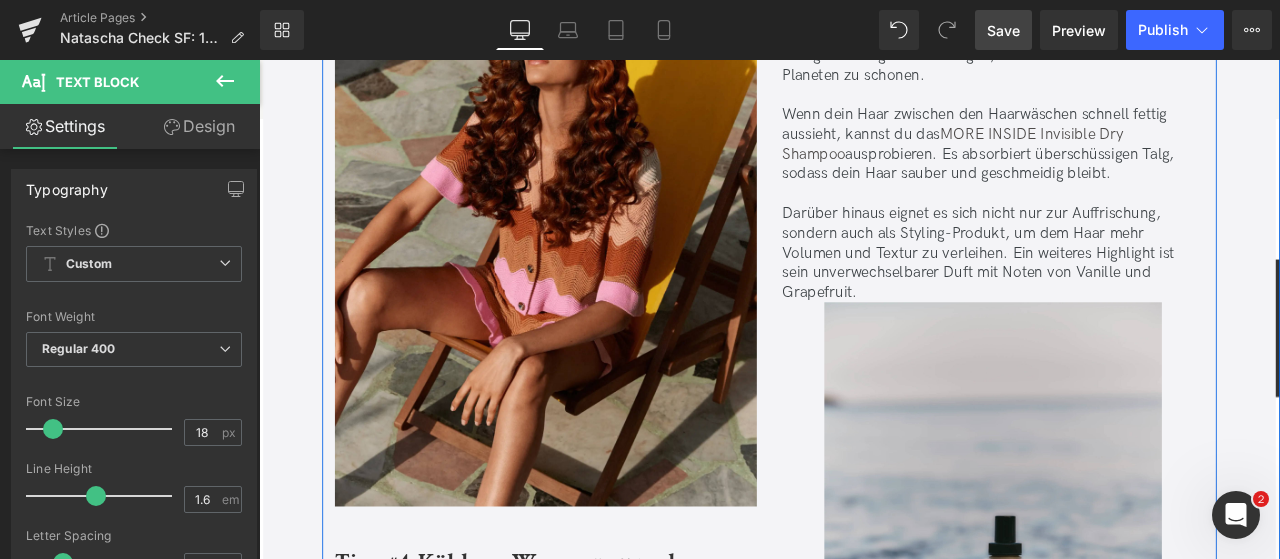 scroll, scrollTop: 5280, scrollLeft: 0, axis: vertical 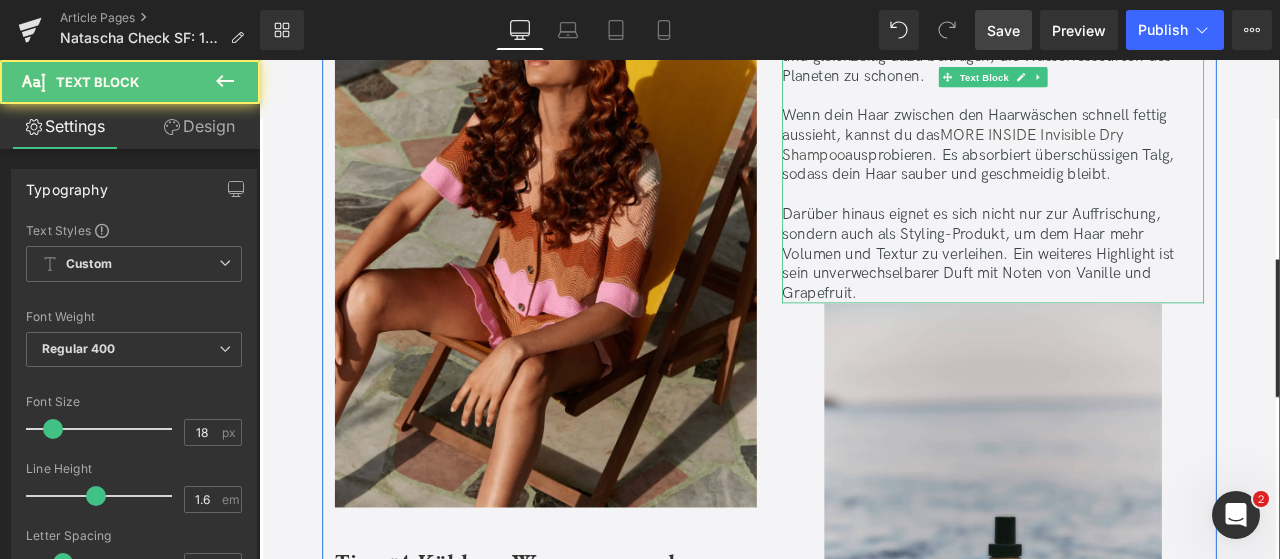 click on "Darüber hinaus eignet es sich nicht nur zur Auffrischung, sondern auch als Styling-Produkt, um dem Haar mehr Volumen und Textur zu verleihen. Ein weiteres Highlight ist sein unverwechselbarer Duft mit Noten von Vanille und Grapefruit." at bounding box center [1129, 289] 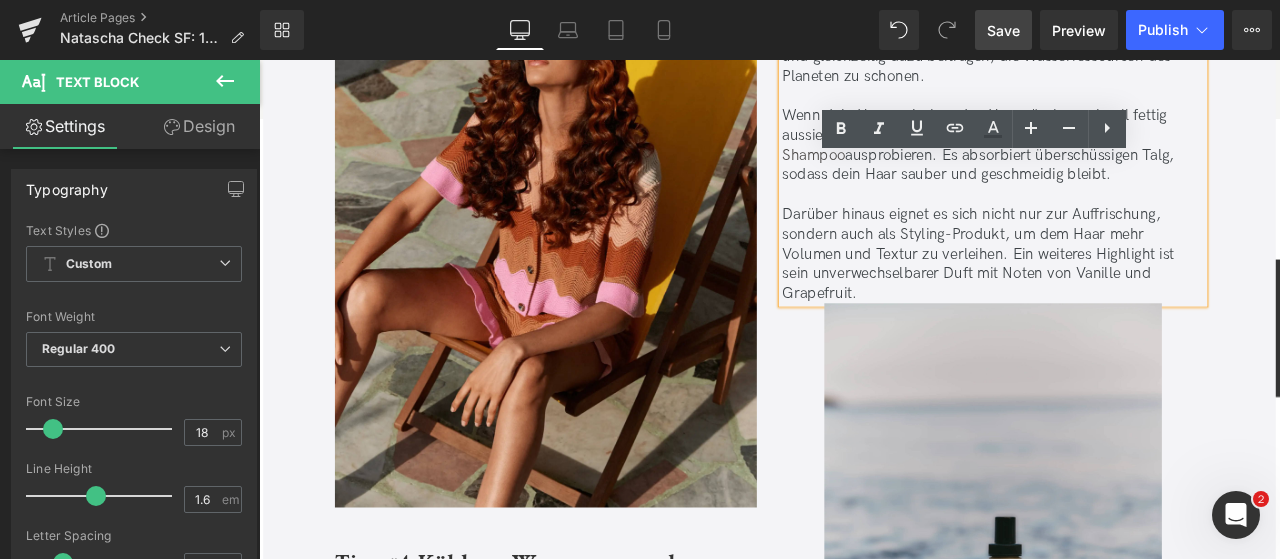 click on "Darüber hinaus eignet es sich nicht nur zur Auffrischung, sondern auch als Styling-Produkt, um dem Haar mehr Volumen und Textur zu verleihen. Ein weiteres Highlight ist sein unverwechselbarer Duft mit Noten von Vanille und Grapefruit." at bounding box center (1129, 289) 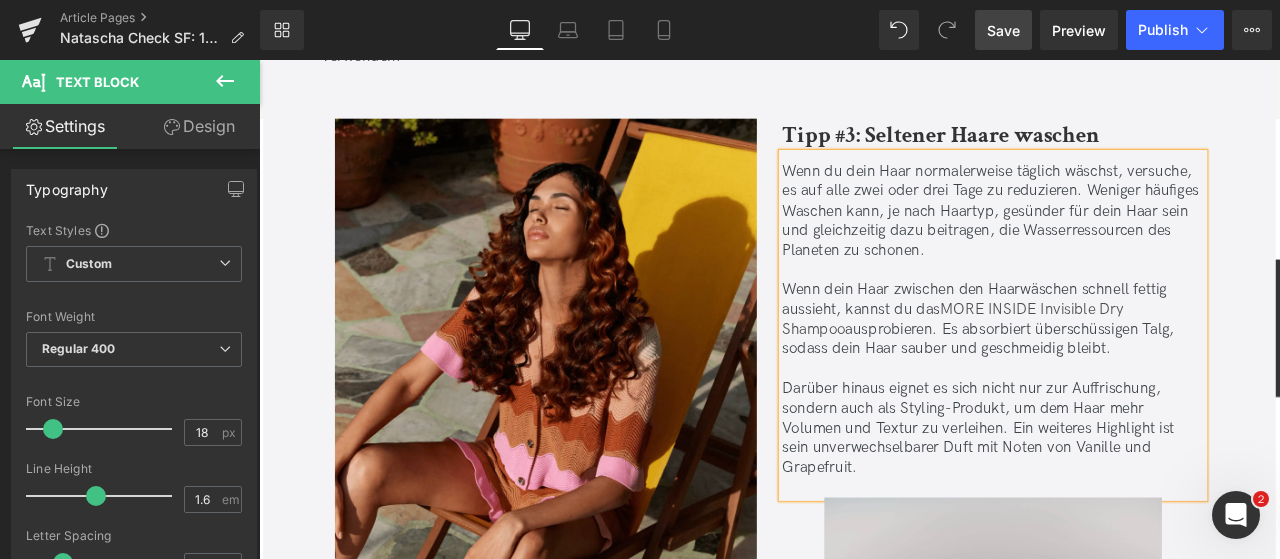scroll, scrollTop: 5070, scrollLeft: 0, axis: vertical 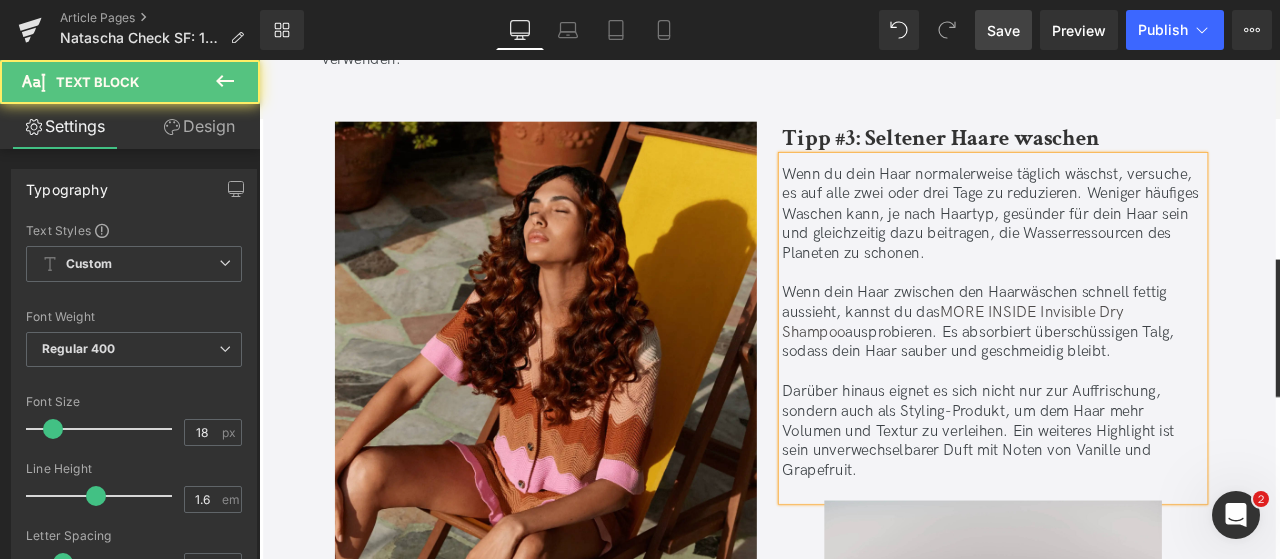click on "Wenn du dein Haar normalerweise täglich wäschst, versuche, es auf alle zwei oder drei Tage zu reduzieren. Weniger häufiges Waschen kann, je nach Haartyp, gesünder für dein Haar sein und gleichzeitig dazu beitragen, die Wasserressourcen des Planeten zu schonen. Wenn dein Haar zwischen den Haarwäschen schnell fettig aussieht, kannst du das  MORE INSIDE Invisible Dry Shampoo  ausprobieren. Es absorbiert überschüssigen Talg, sodass dein Haar sauber und geschmeidig bleibt. Darüber hinaus eignet es sich nicht nur zur Auffrischung, sondern auch als Styling-Produkt, um dem Haar mehr Volumen und Textur zu verleihen. Ein weiteres Highlight ist sein unverwechselbarer Duft mit Noten von Vanille und Grapefruit." at bounding box center [1129, 378] 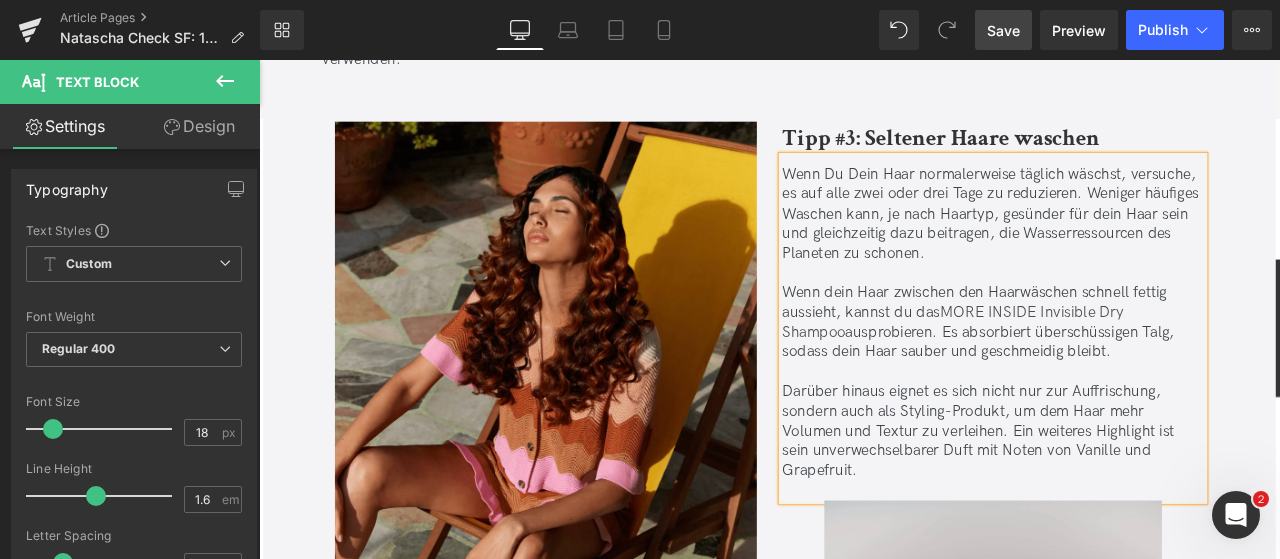 click on "Wenn Du Dein Haar normalerweise täglich wäschst, versuche, es auf alle zwei oder drei Tage zu reduzieren. Weniger häufiges Waschen kann, je nach Haartyp, gesünder für dein Haar sein und gleichzeitig dazu beitragen, die Wasserressourcen des Planeten zu schonen." at bounding box center (1129, 242) 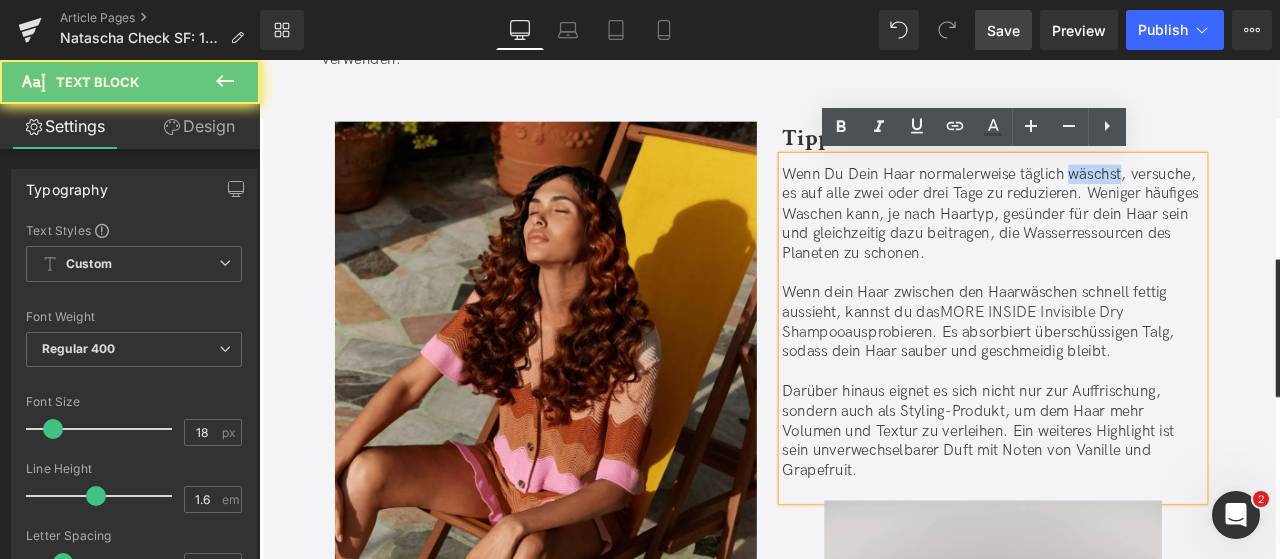 click on "Wenn Du Dein Haar normalerweise täglich wäschst, versuche, es auf alle zwei oder drei Tage zu reduzieren. Weniger häufiges Waschen kann, je nach Haartyp, gesünder für dein Haar sein und gleichzeitig dazu beitragen, die Wasserressourcen des Planeten zu schonen." at bounding box center (1129, 242) 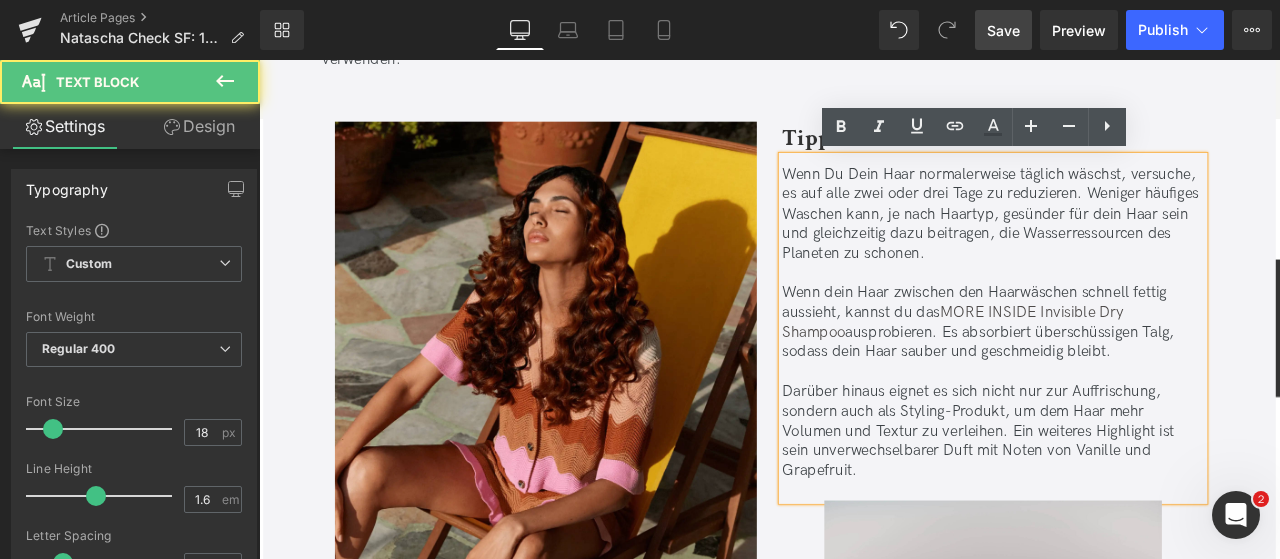 click on "Wenn Du Dein Haar normalerweise täglich wäschst, versuche, es auf alle zwei oder drei Tage zu reduzieren. Weniger häufiges Waschen kann, je nach Haartyp, gesünder für dein Haar sein und gleichzeitig dazu beitragen, die Wasserressourcen des Planeten zu schonen." at bounding box center [1129, 242] 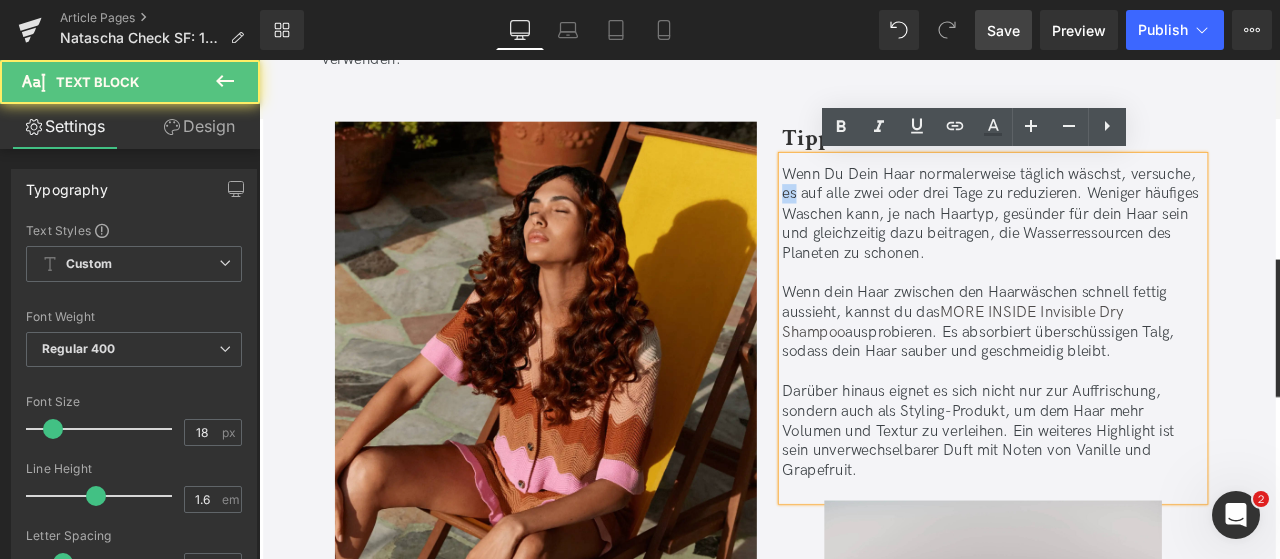 click on "Wenn Du Dein Haar normalerweise täglich wäschst, versuche, es auf alle zwei oder drei Tage zu reduzieren. Weniger häufiges Waschen kann, je nach Haartyp, gesünder für dein Haar sein und gleichzeitig dazu beitragen, die Wasserressourcen des Planeten zu schonen." at bounding box center [1129, 242] 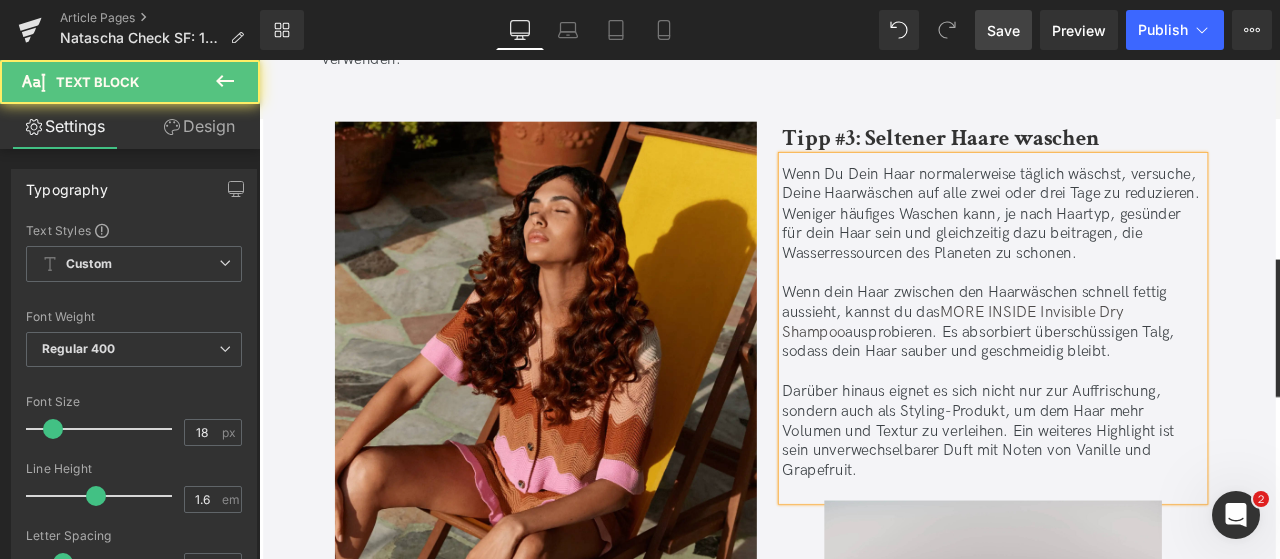 click on "Wenn Du Dein Haar normalerweise täglich wäschst, versuche, Deine Haarwäschen auf alle zwei oder drei Tage zu reduzieren. Weniger häufiges Waschen kann, je nach Haartyp, gesünder für dein Haar sein und gleichzeitig dazu beitragen, die Wasserressourcen des Planeten zu schonen." at bounding box center (1129, 242) 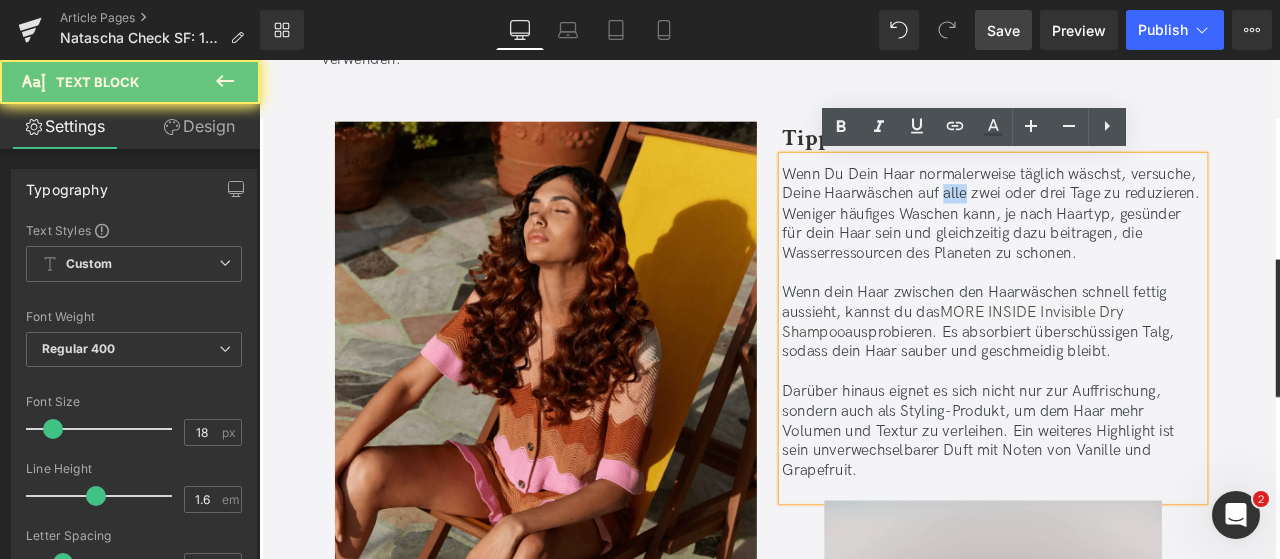 click on "Wenn Du Dein Haar normalerweise täglich wäschst, versuche, Deine Haarwäschen auf alle zwei oder drei Tage zu reduzieren. Weniger häufiges Waschen kann, je nach Haartyp, gesünder für dein Haar sein und gleichzeitig dazu beitragen, die Wasserressourcen des Planeten zu schonen." at bounding box center (1129, 242) 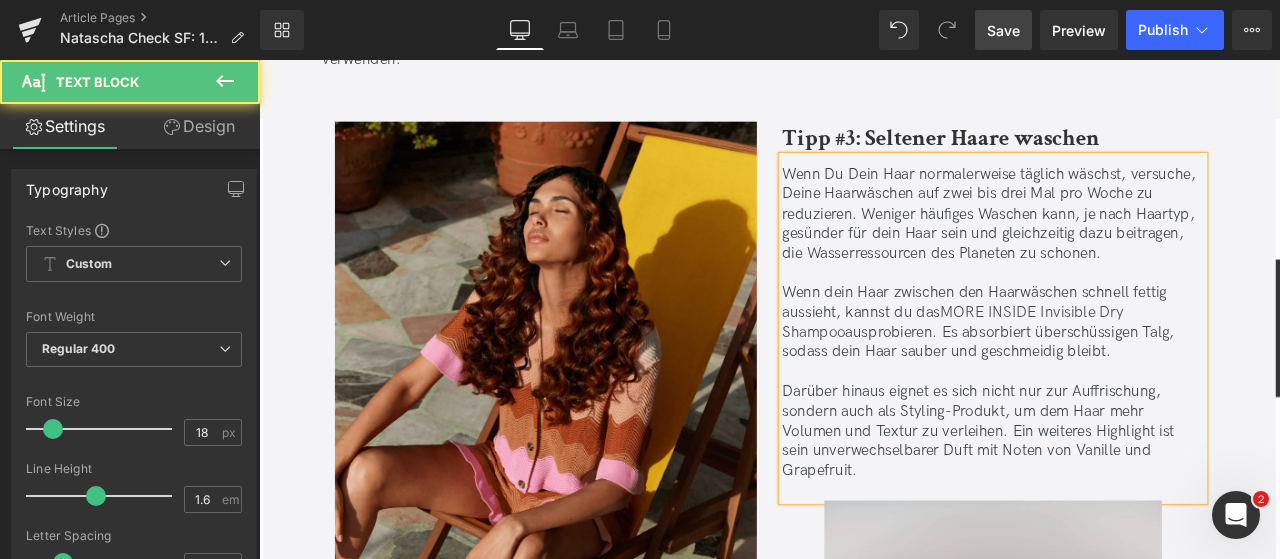 click on "Wenn Du Dein Haar normalerweise täglich wäschst, versuche, Deine Haarwäschen auf zwei bis drei Mal pro Woche zu reduzieren. Weniger häufiges Waschen kann, je nach Haartyp, gesünder für dein Haar sein und gleichzeitig dazu beitragen, die Wasserressourcen des Planeten zu schonen." at bounding box center (1129, 242) 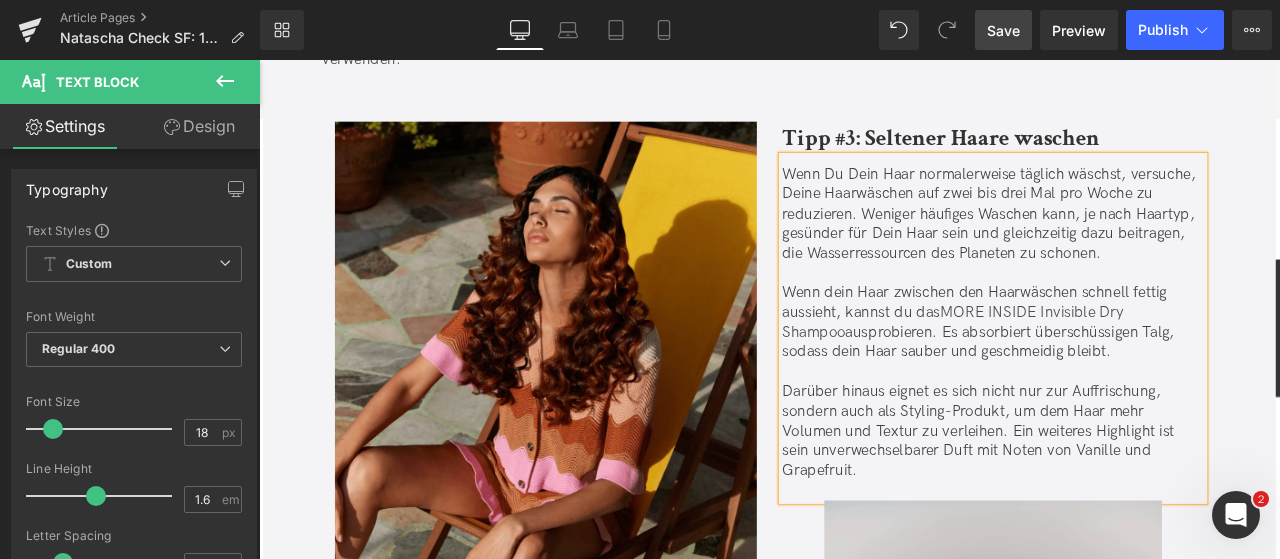 scroll, scrollTop: 5116, scrollLeft: 0, axis: vertical 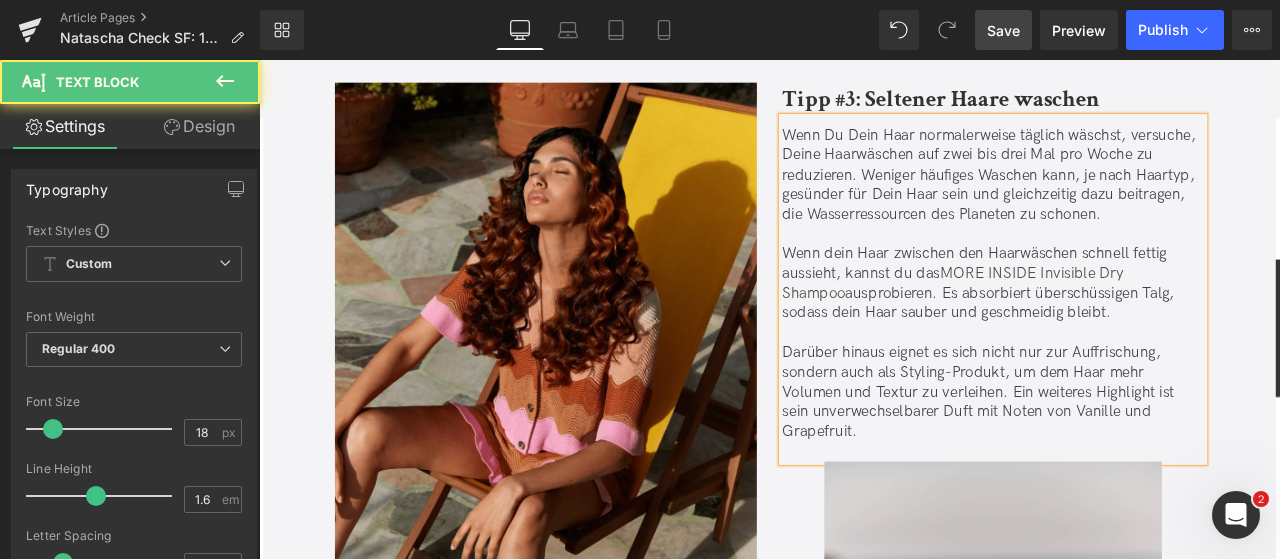 click on "Wenn Du Dein Haar normalerweise täglich wäschst, versuche, Deine Haarwäschen auf zwei bis drei Mal pro Woche zu reduzieren. Weniger häufiges Waschen kann, je nach Haartyp, gesünder für Dein Haar sein und gleichzeitig dazu beitragen, die Wasserressourcen des Planeten zu schonen." at bounding box center [1129, 196] 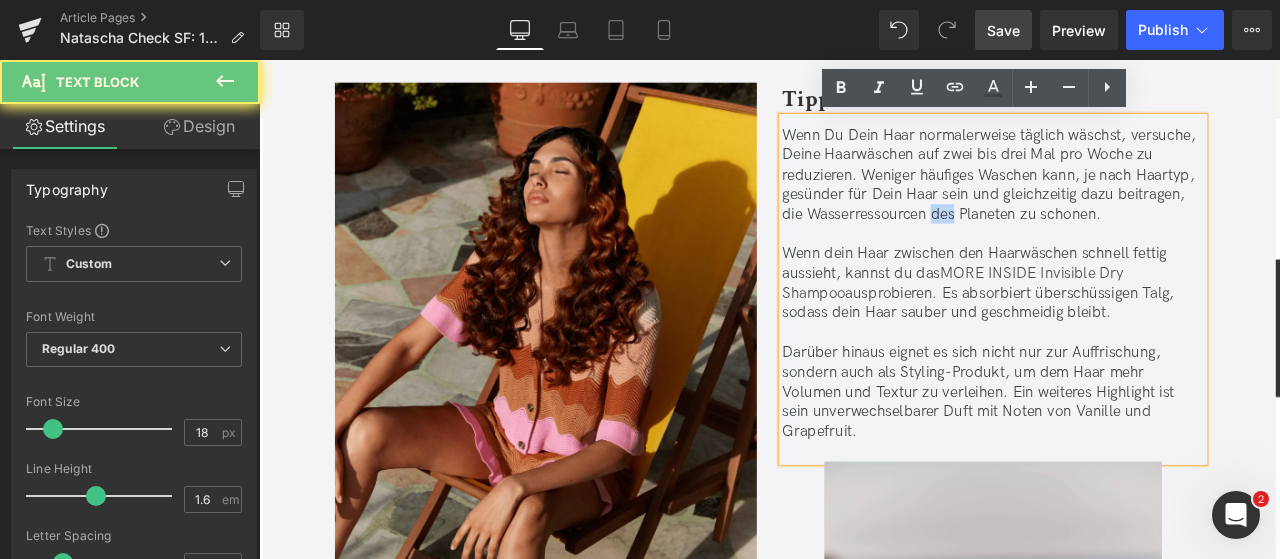 click on "Wenn Du Dein Haar normalerweise täglich wäschst, versuche, Deine Haarwäschen auf zwei bis drei Mal pro Woche zu reduzieren. Weniger häufiges Waschen kann, je nach Haartyp, gesünder für Dein Haar sein und gleichzeitig dazu beitragen, die Wasserressourcen des Planeten zu schonen." at bounding box center (1129, 196) 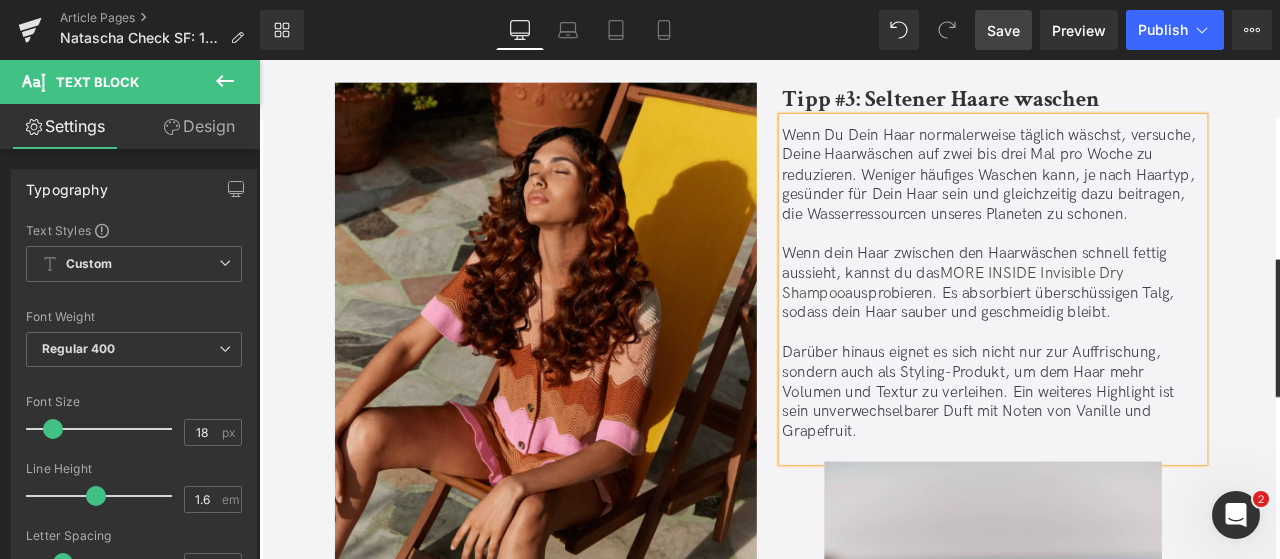 scroll, scrollTop: 5124, scrollLeft: 0, axis: vertical 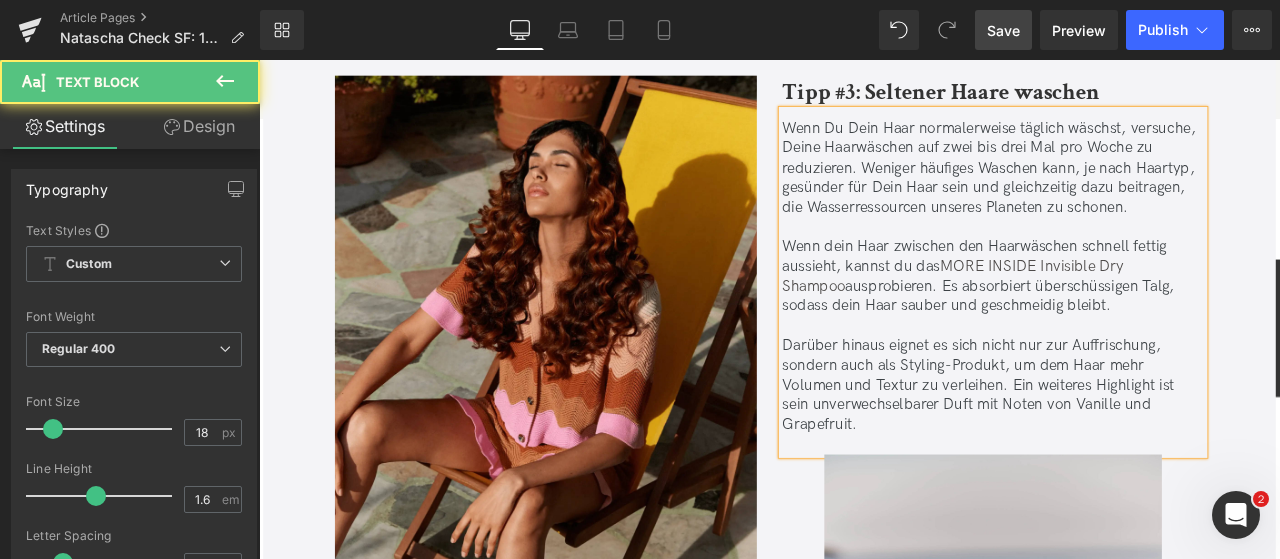click on "Wenn dein Haar zwischen den Haarwäschen schnell fettig aussieht, kannst du das  MORE INSIDE Invisible Dry Shampoo  ausprobieren. Es absorbiert überschüssigen Talg, sodass dein Haar sauber und geschmeidig bleibt." at bounding box center (1129, 317) 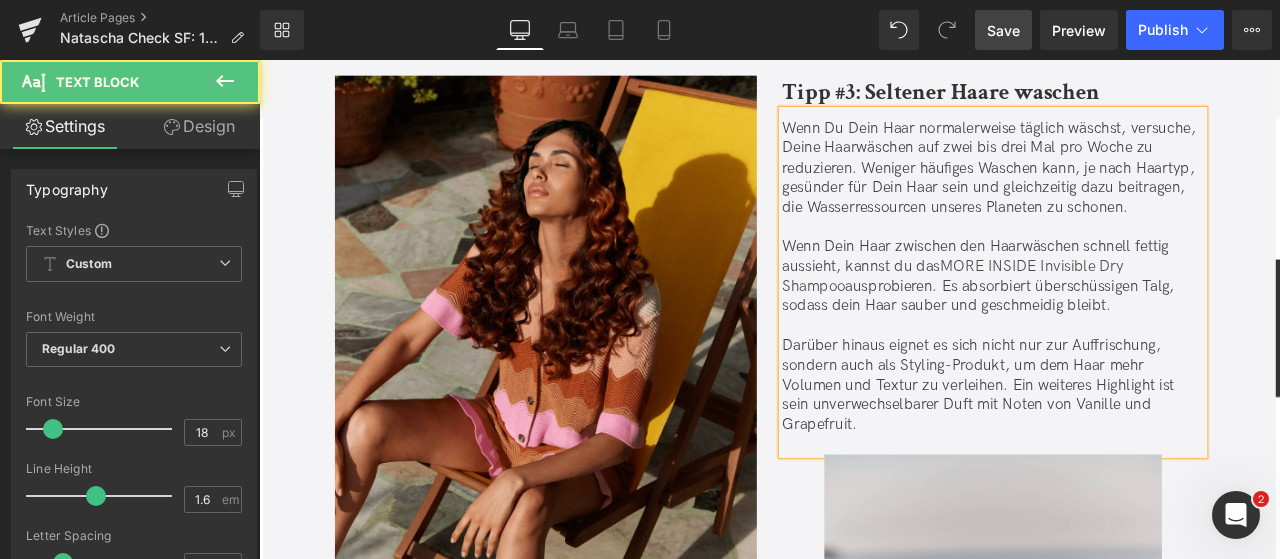 click on "Wenn Dein Haar zwischen den Haarwäschen schnell fettig aussieht, kannst du das  MORE INSIDE Invisible Dry Shampoo  ausprobieren. Es absorbiert überschüssigen Talg, sodass dein Haar sauber und geschmeidig bleibt." at bounding box center [1129, 317] 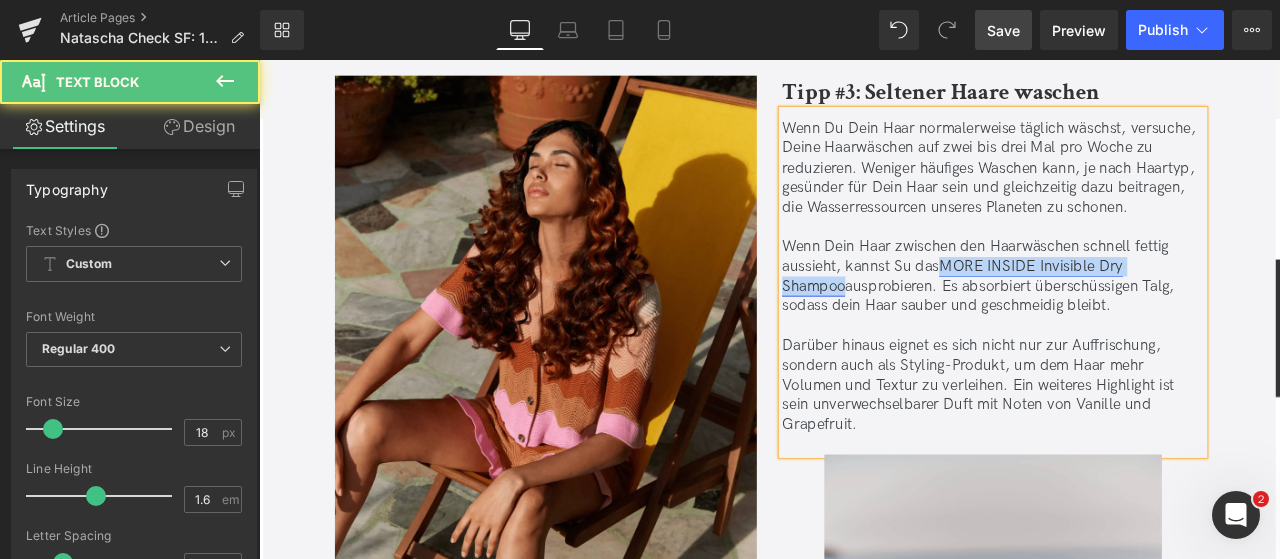 drag, startPoint x: 1069, startPoint y: 305, endPoint x: 1358, endPoint y: 308, distance: 289.01556 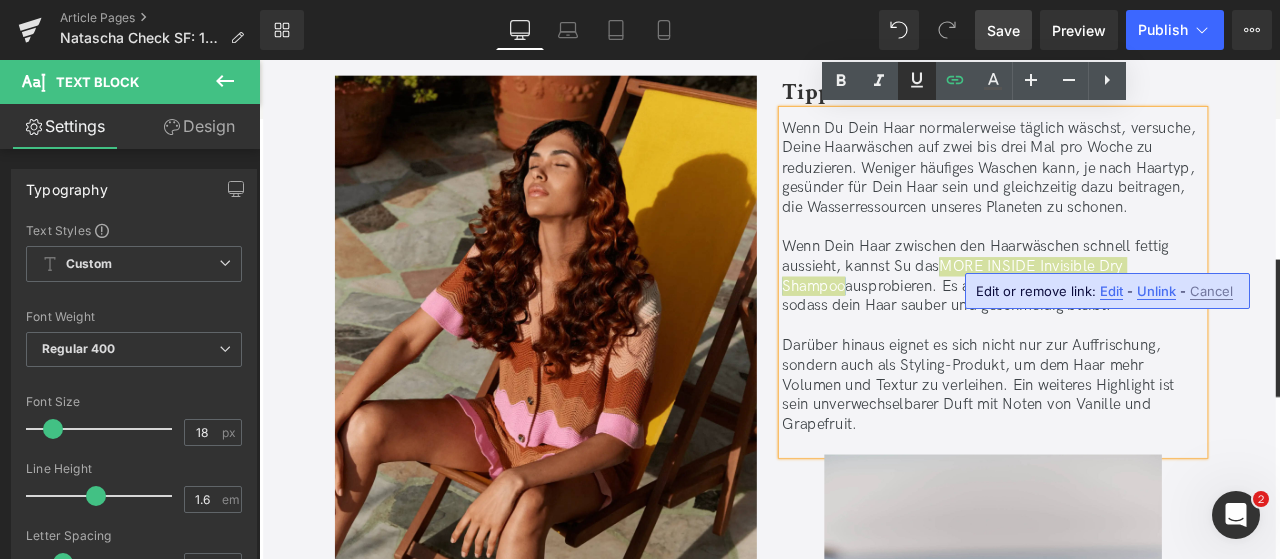 click 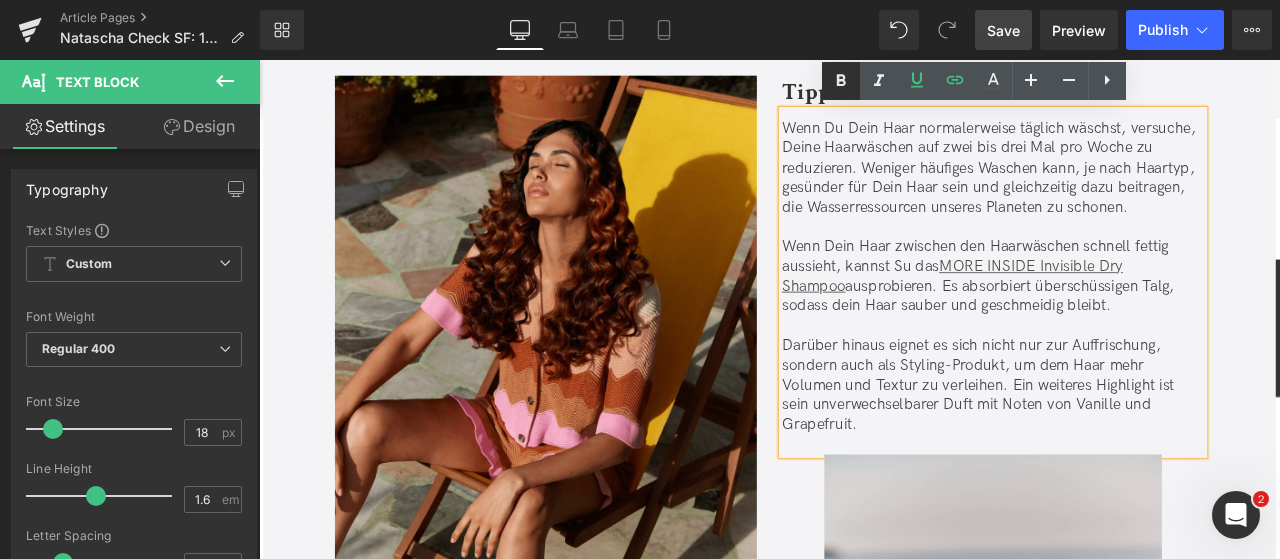 click 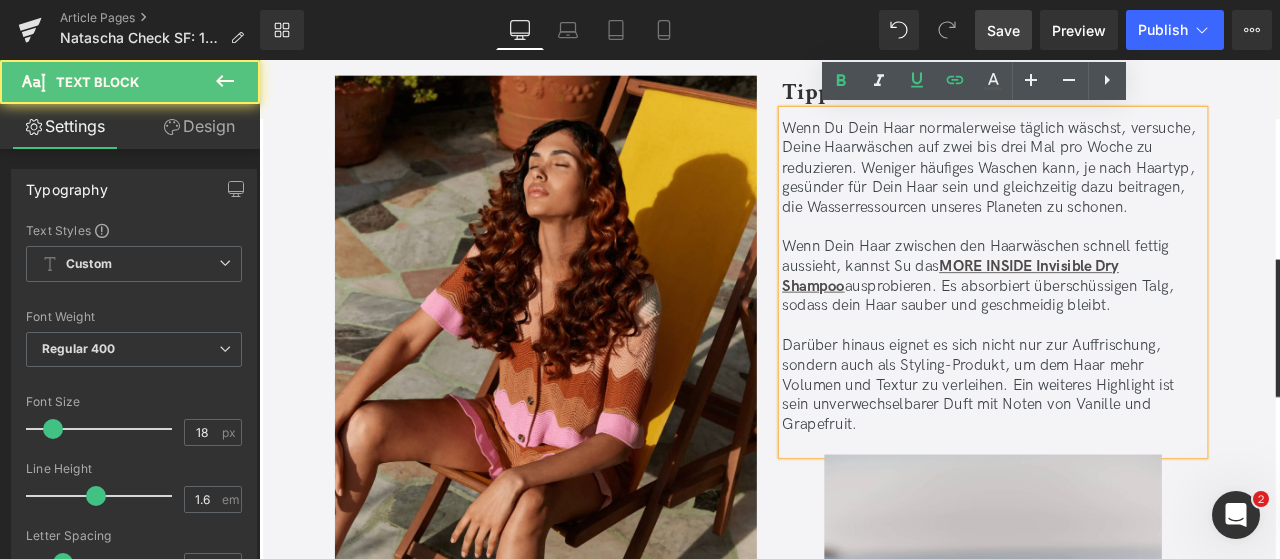 click on "Wenn Dein Haar zwischen den Haarwäschen schnell fettig aussieht, kannst Su das  MORE INSIDE Invisible Dry Shampoo  ausprobieren. Es absorbiert überschüssigen Talg, sodass dein Haar sauber und geschmeidig bleibt." at bounding box center [1129, 317] 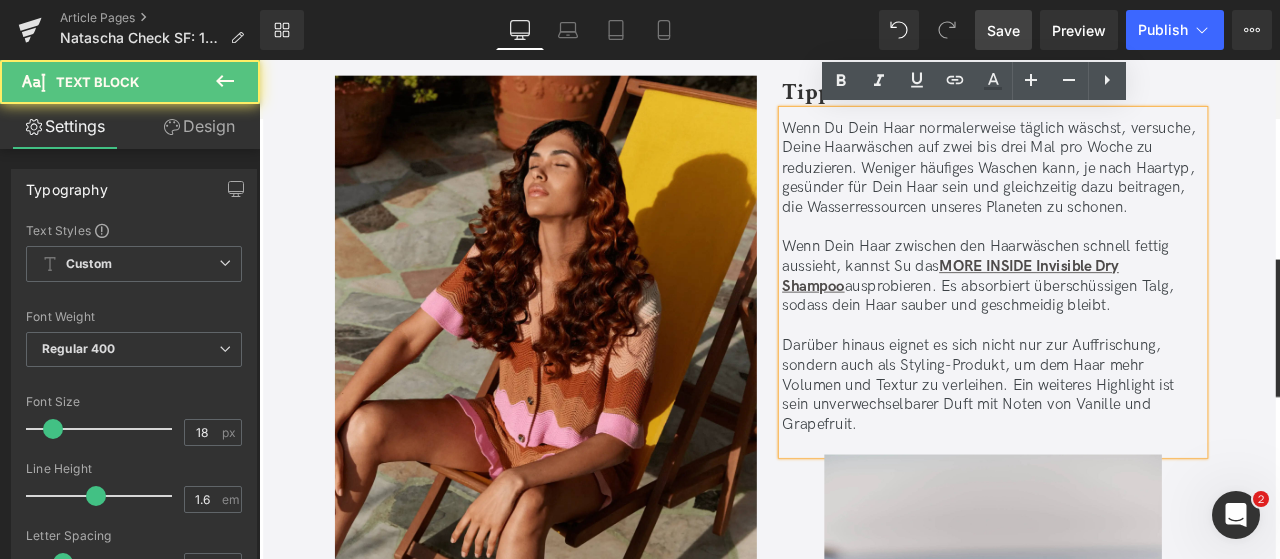 click on "Wenn Dein Haar zwischen den Haarwäschen schnell fettig aussieht, kannst Su das  MORE INSIDE Invisible Dry Shampoo  ausprobieren. Es absorbiert überschüssigen Talg, sodass dein Haar sauber und geschmeidig bleibt." at bounding box center [1129, 317] 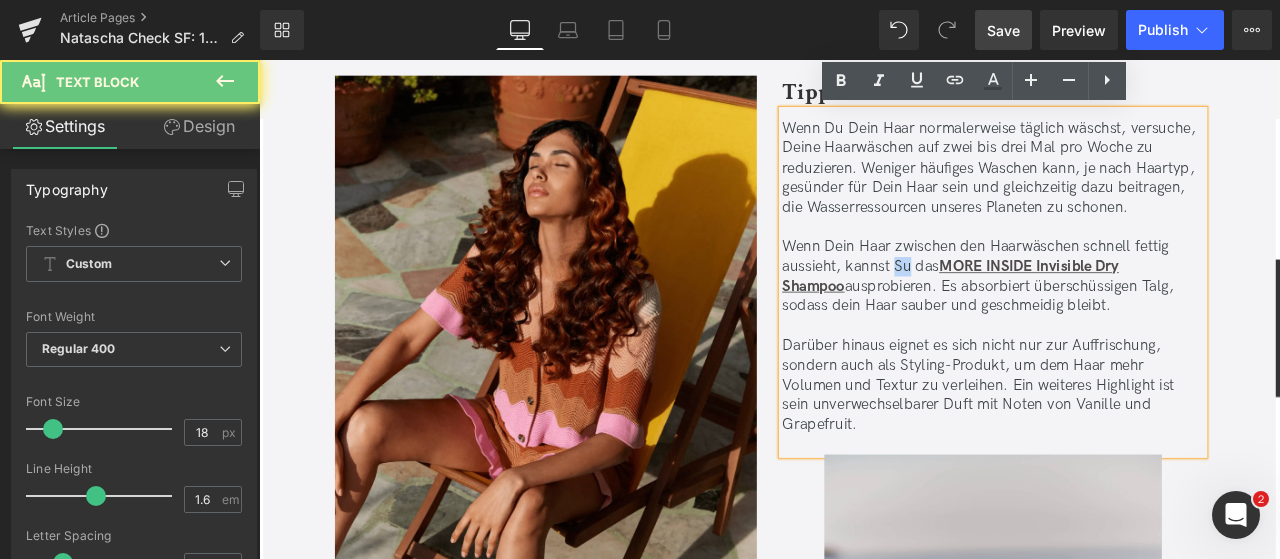 click on "Wenn Dein Haar zwischen den Haarwäschen schnell fettig aussieht, kannst Su das  MORE INSIDE Invisible Dry Shampoo  ausprobieren. Es absorbiert überschüssigen Talg, sodass dein Haar sauber und geschmeidig bleibt." at bounding box center (1129, 317) 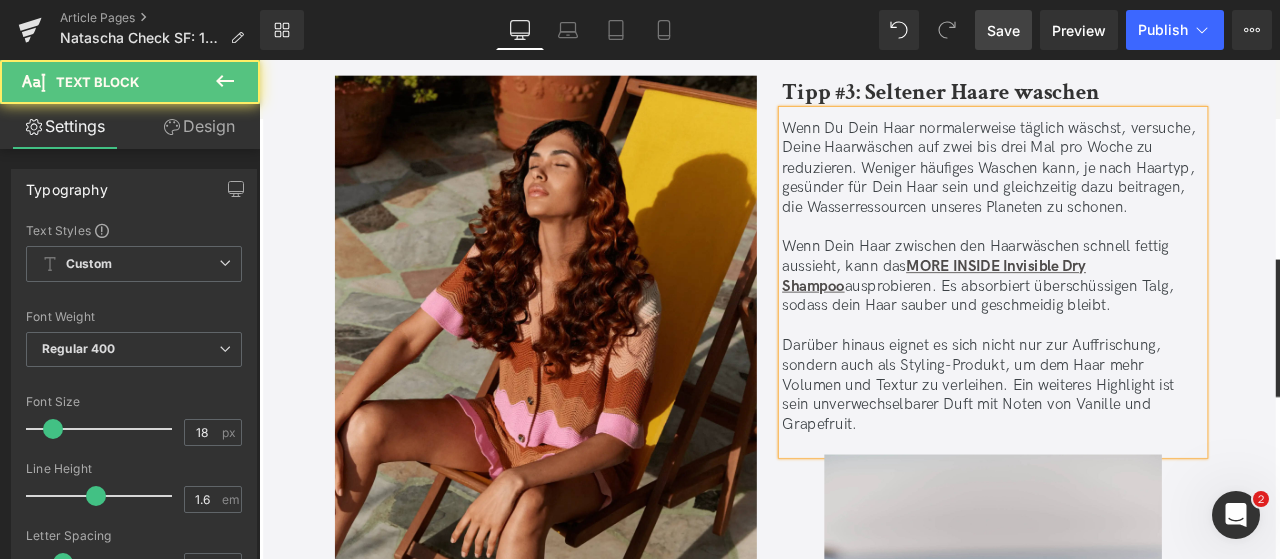 click on "Wenn Dein Haar zwischen den Haarwäschen schnell fettig aussieht, kann das  MORE INSIDE Invisible Dry Shampoo  ausprobieren. Es absorbiert überschüssigen Talg, sodass dein Haar sauber und geschmeidig bleibt." at bounding box center (1129, 317) 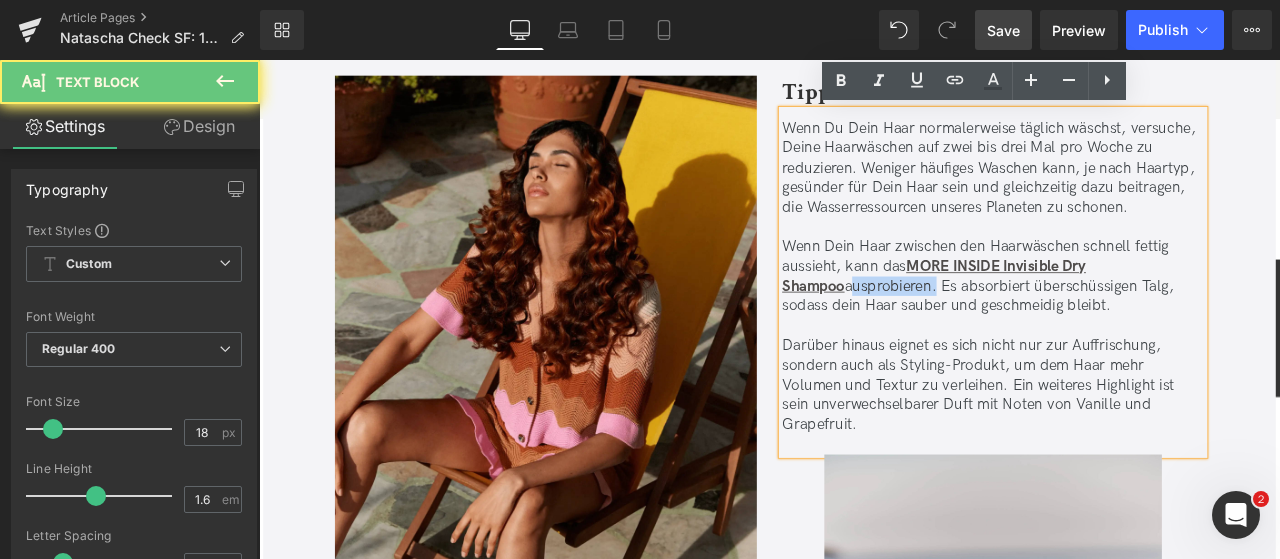 click on "Wenn Dein Haar zwischen den Haarwäschen schnell fettig aussieht, kann das  MORE INSIDE Invisible Dry Shampoo  ausprobieren. Es absorbiert überschüssigen Talg, sodass dein Haar sauber und geschmeidig bleibt." at bounding box center (1129, 317) 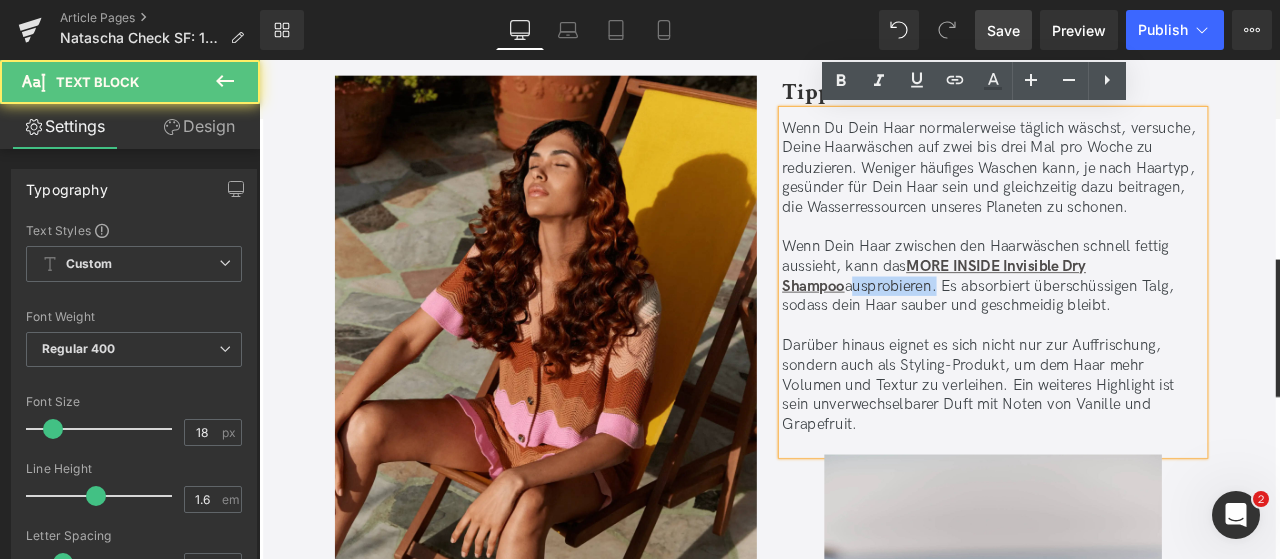 click on "Wenn Dein Haar zwischen den Haarwäschen schnell fettig aussieht, kann das  MORE INSIDE Invisible Dry Shampoo  ausprobieren. Es absorbiert überschüssigen Talg, sodass dein Haar sauber und geschmeidig bleibt." at bounding box center (1129, 317) 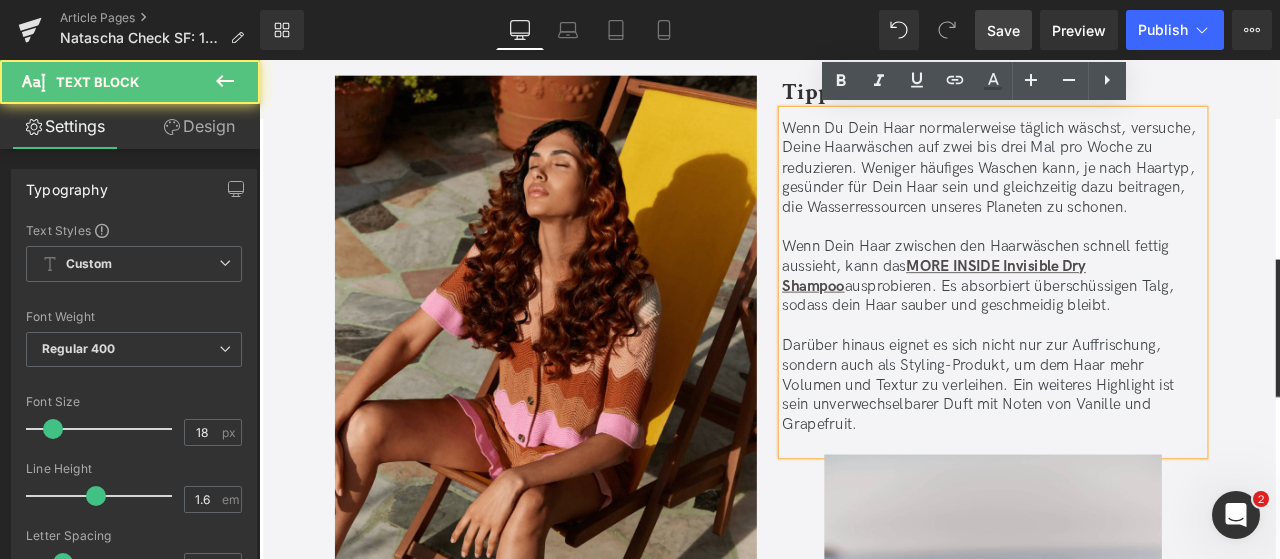 click on "Wenn Dein Haar zwischen den Haarwäschen schnell fettig aussieht, kann das  MORE INSIDE Invisible Dry Shampoo  ausprobieren. Es absorbiert überschüssigen Talg, sodass dein Haar sauber und geschmeidig bleibt." at bounding box center (1129, 317) 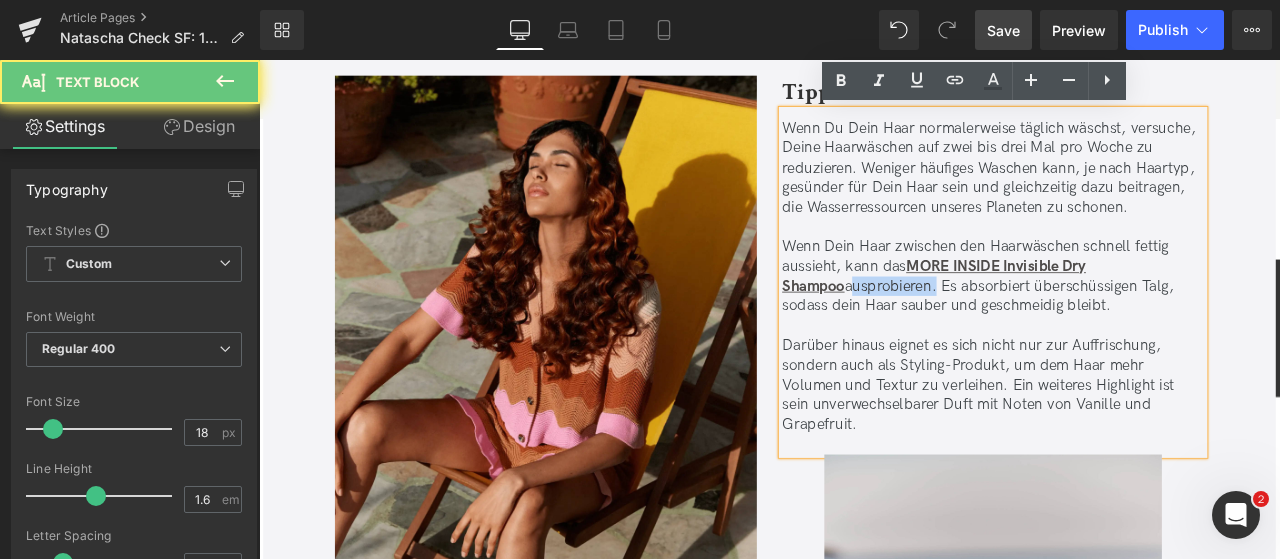 click on "Wenn Dein Haar zwischen den Haarwäschen schnell fettig aussieht, kann das  MORE INSIDE Invisible Dry Shampoo  ausprobieren. Es absorbiert überschüssigen Talg, sodass dein Haar sauber und geschmeidig bleibt." at bounding box center [1129, 317] 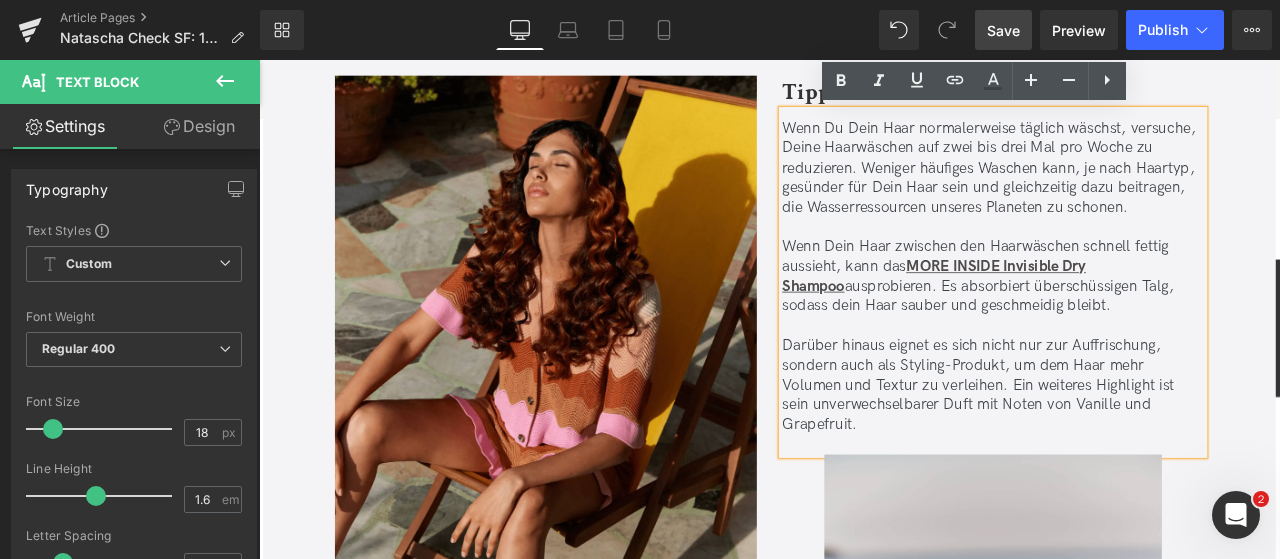 click on "Wenn Dein Haar zwischen den Haarwäschen schnell fettig aussieht, kann das  MORE INSIDE Invisible Dry Shampoo  ausprobieren. Es absorbiert überschüssigen Talg, sodass dein Haar sauber und geschmeidig bleibt." at bounding box center (1129, 317) 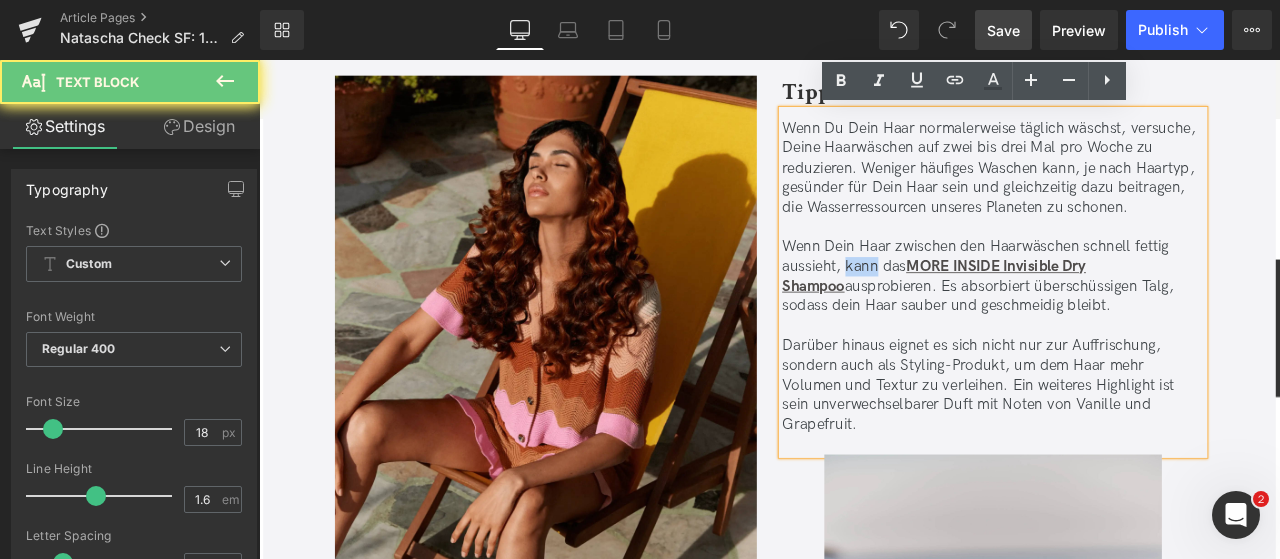 click on "Wenn Dein Haar zwischen den Haarwäschen schnell fettig aussieht, kann das  MORE INSIDE Invisible Dry Shampoo  ausprobieren. Es absorbiert überschüssigen Talg, sodass dein Haar sauber und geschmeidig bleibt." at bounding box center [1129, 317] 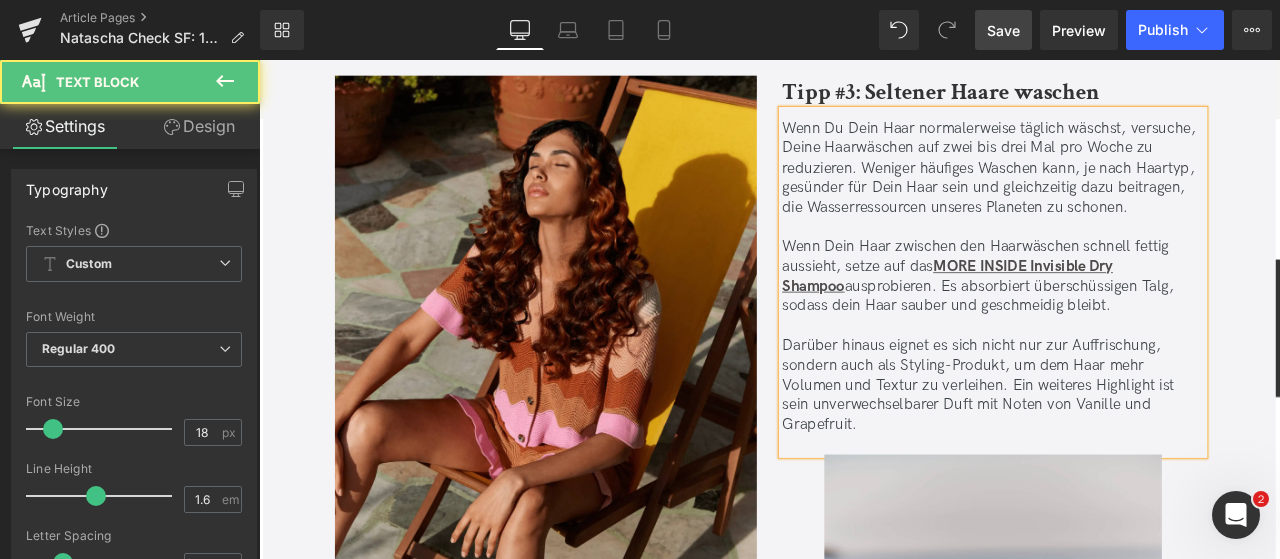 click on "Wenn Dein Haar zwischen den Haarwäschen schnell fettig aussieht, setze auf das  MORE INSIDE Invisible Dry Shampoo  ausprobieren. Es absorbiert überschüssigen Talg, sodass dein Haar sauber und geschmeidig bleibt." at bounding box center (1129, 317) 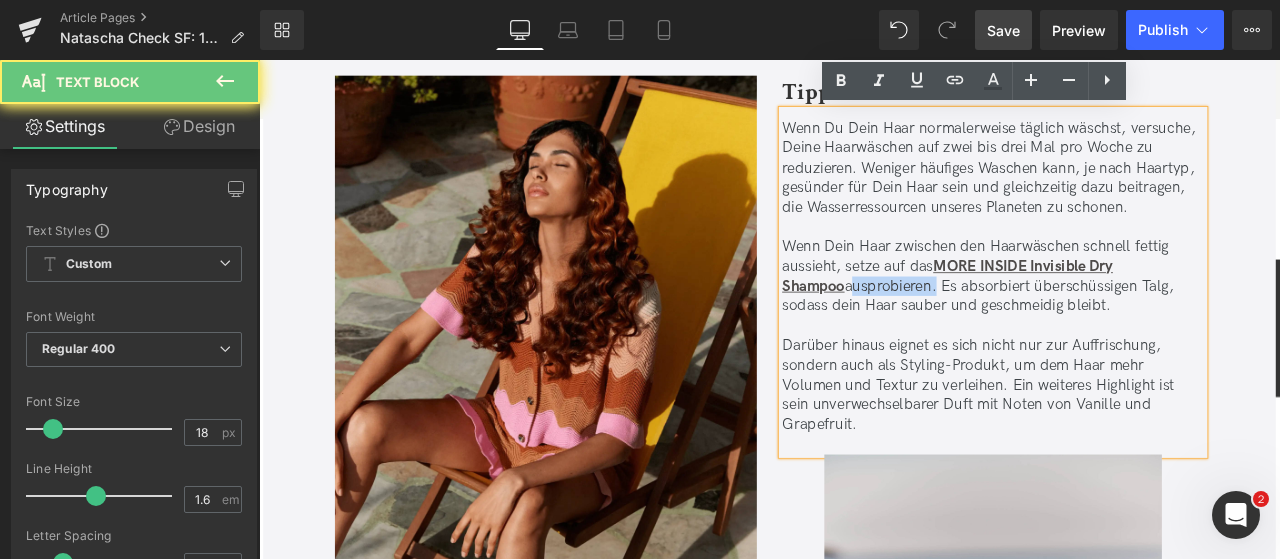 click on "Wenn Dein Haar zwischen den Haarwäschen schnell fettig aussieht, setze auf das  MORE INSIDE Invisible Dry Shampoo  ausprobieren. Es absorbiert überschüssigen Talg, sodass dein Haar sauber und geschmeidig bleibt." at bounding box center (1129, 317) 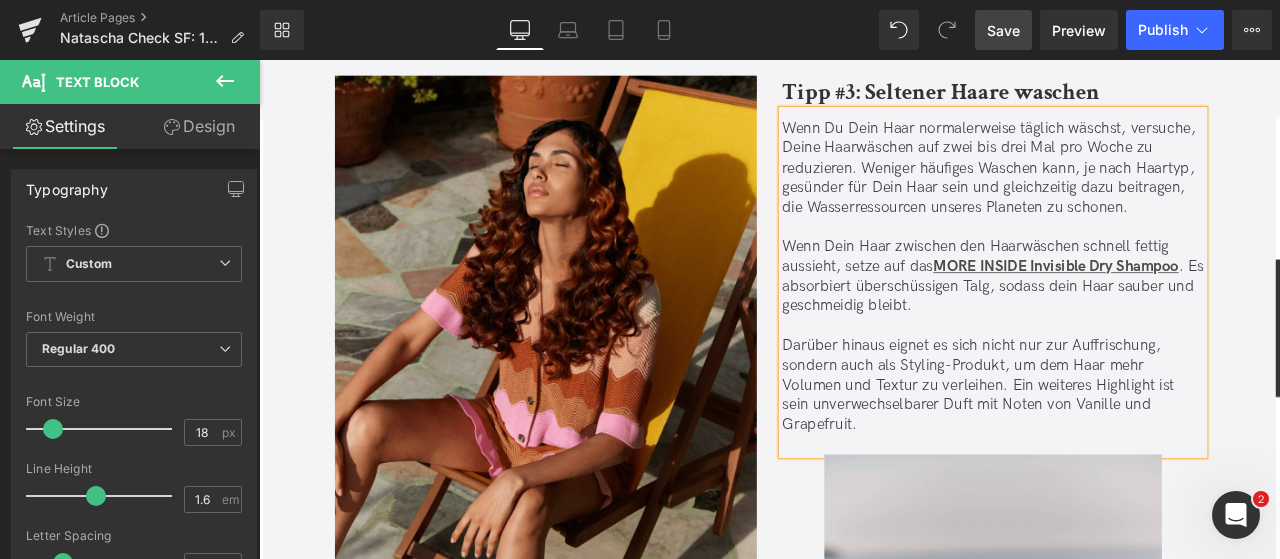 click on "Darüber hinaus eignet es sich nicht nur zur Auffrischung, sondern auch als Styling-Produkt, um dem Haar mehr Volumen und Textur zu verleihen. Ein weiteres Highlight ist sein unverwechselbarer Duft mit Noten von Vanille und Grapefruit." at bounding box center (1129, 445) 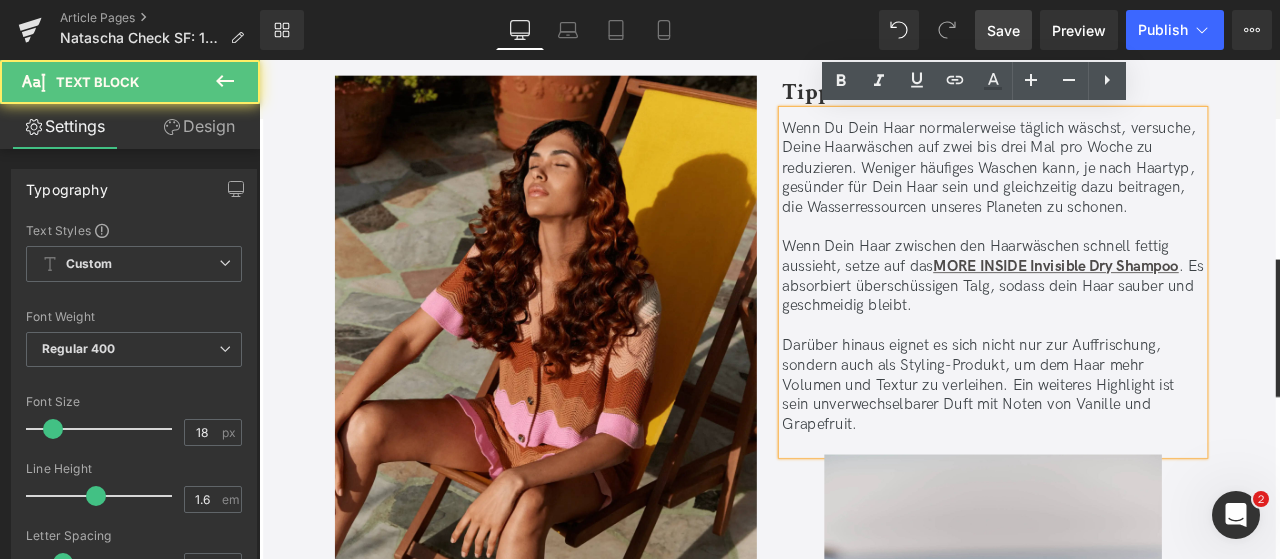 click on "Wenn Dein Haar zwischen den Haarwäschen schnell fettig aussieht, setze auf das  MORE INSIDE Invisible Dry Shampoo . Es absorbiert überschüssigen Talg, sodass dein Haar sauber und geschmeidig bleibt." at bounding box center (1129, 317) 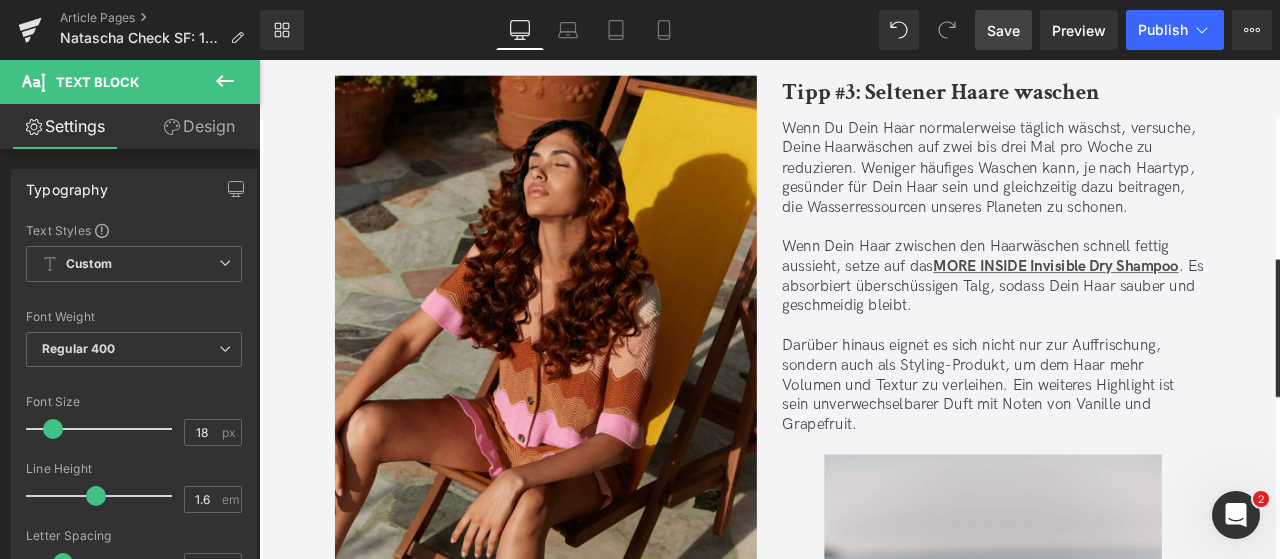 click on "Save" at bounding box center (1003, 30) 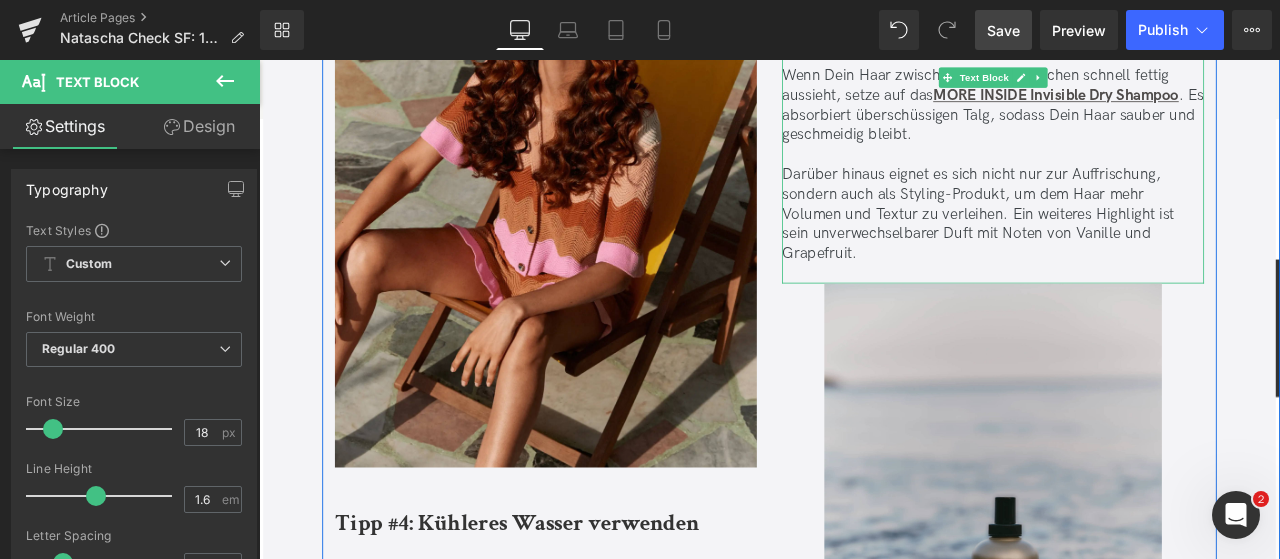 scroll, scrollTop: 5328, scrollLeft: 0, axis: vertical 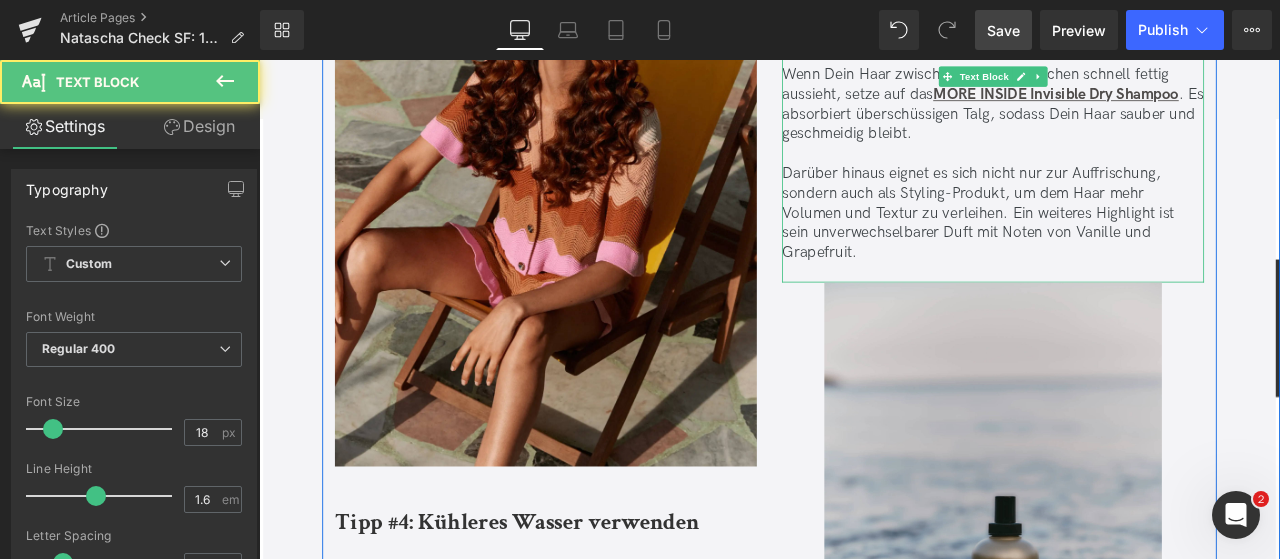 click on "Darüber hinaus eignet es sich nicht nur zur Auffrischung, sondern auch als Styling-Produkt, um dem Haar mehr Volumen und Textur zu verleihen. Ein weiteres Highlight ist sein unverwechselbarer Duft mit Noten von Vanille und Grapefruit." at bounding box center (1129, 241) 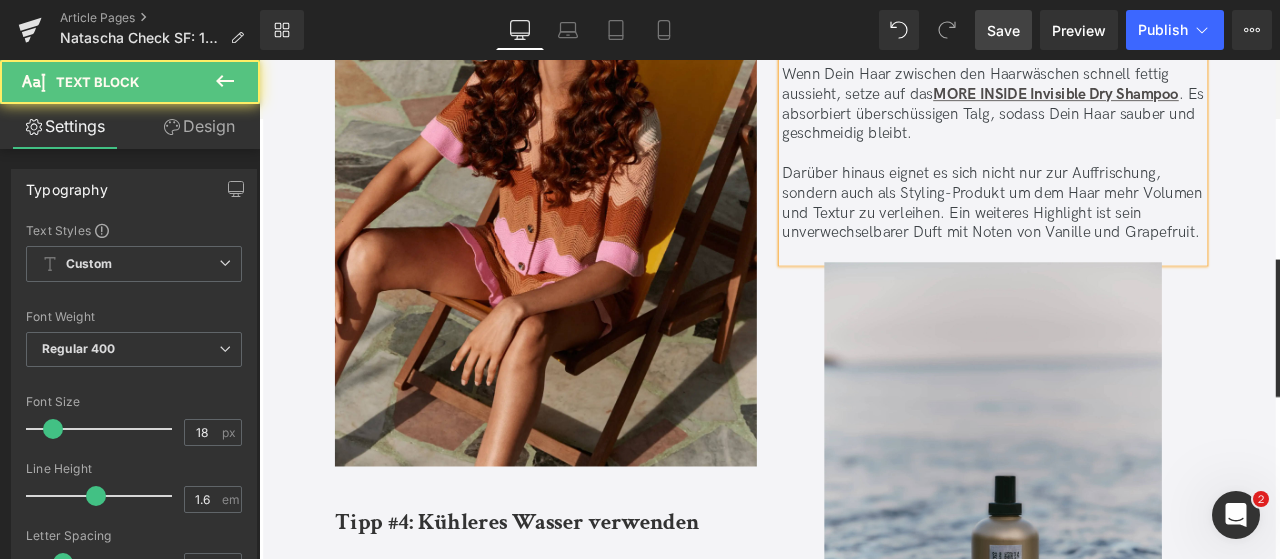 click on "Darüber hinaus eignet es sich nicht nur zur Auffrischung, sondern auch als Styling-Produkt um dem Haar mehr Volumen und Textur zu verleihen. Ein weiteres Highlight ist sein unverwechselbarer Duft mit Noten von Vanille und Grapefruit." at bounding box center [1129, 230] 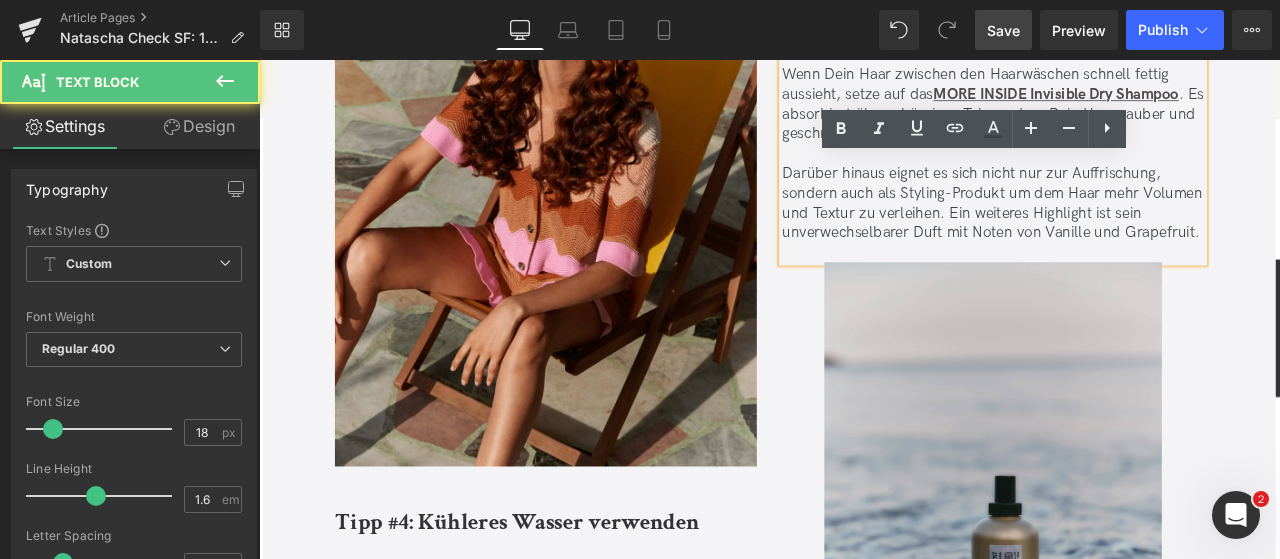 click on "Darüber hinaus eignet es sich nicht nur zur Auffrischung, sondern auch als Styling-Produkt um dem Haar mehr Volumen und Textur zu verleihen. Ein weiteres Highlight ist sein unverwechselbarer Duft mit Noten von Vanille und Grapefruit." at bounding box center [1129, 230] 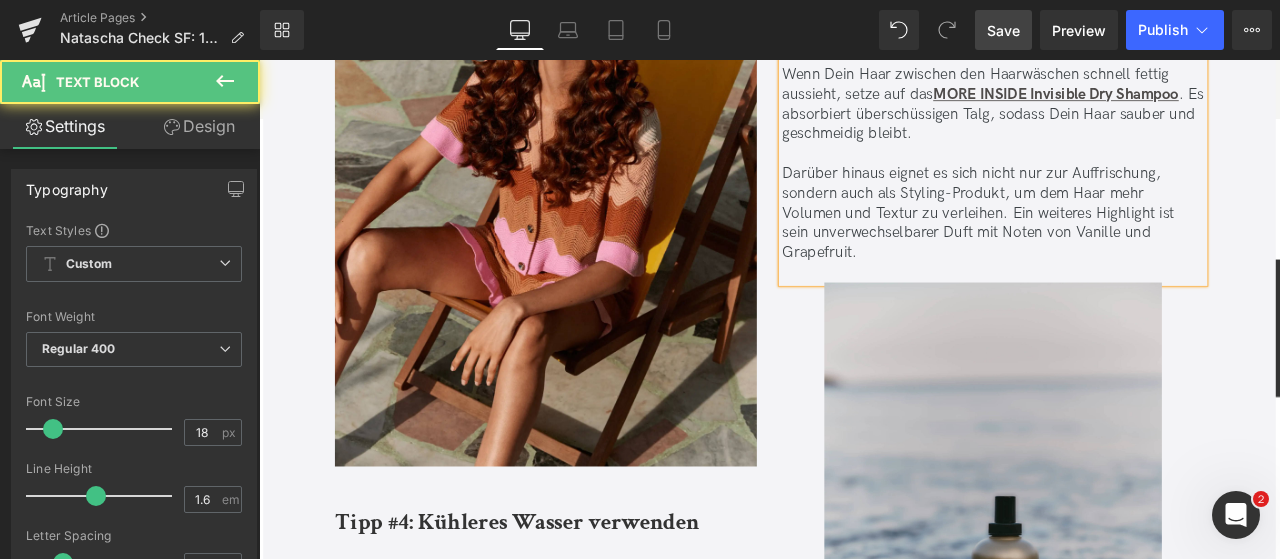 click at bounding box center [1129, 311] 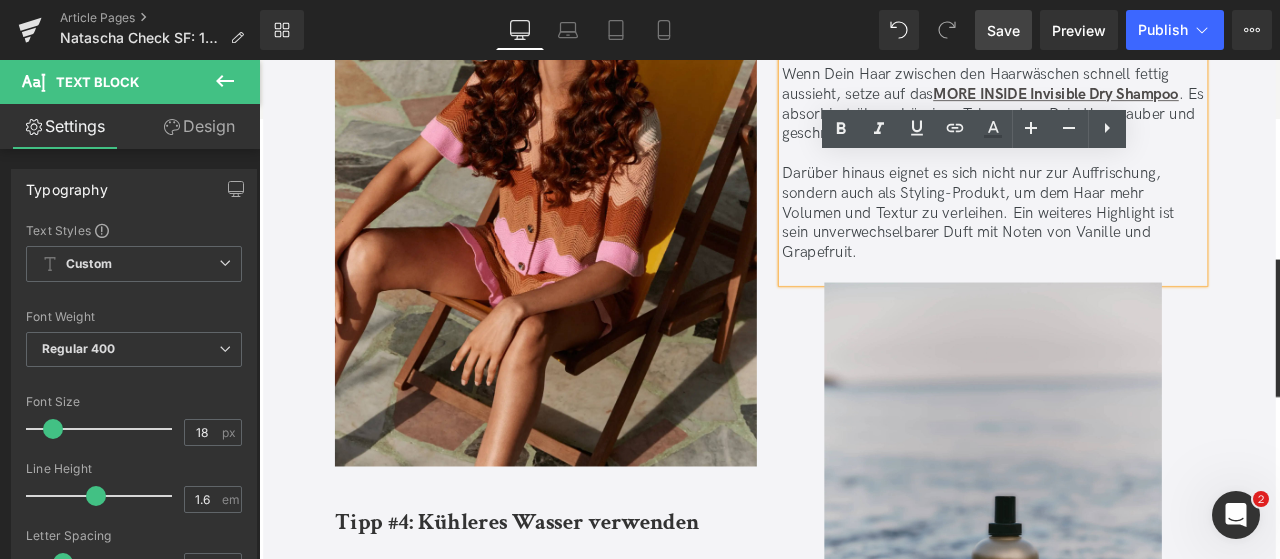 click on "Darüber hinaus eignet es sich nicht nur zur Auffrischung, sondern auch als Styling-Produkt, um dem Haar mehr Volumen und Textur zu verleihen. Ein weiteres Highlight ist sein unverwechselbarer Duft mit Noten von Vanille und Grapefruit." at bounding box center (1129, 241) 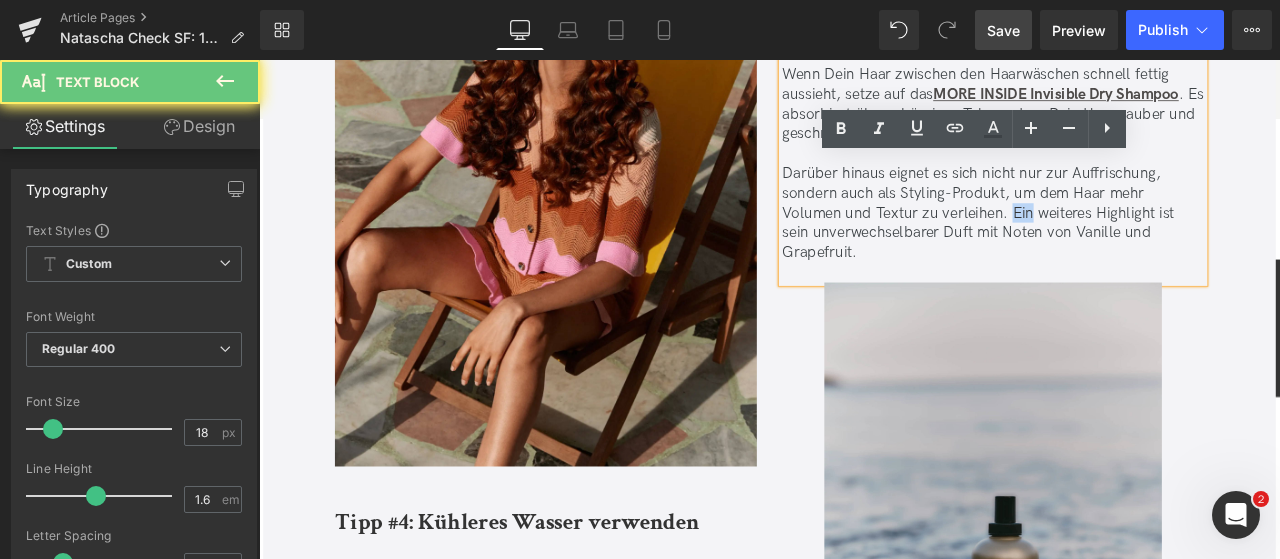 click on "Darüber hinaus eignet es sich nicht nur zur Auffrischung, sondern auch als Styling-Produkt, um dem Haar mehr Volumen und Textur zu verleihen. Ein weiteres Highlight ist sein unverwechselbarer Duft mit Noten von Vanille und Grapefruit." at bounding box center [1129, 241] 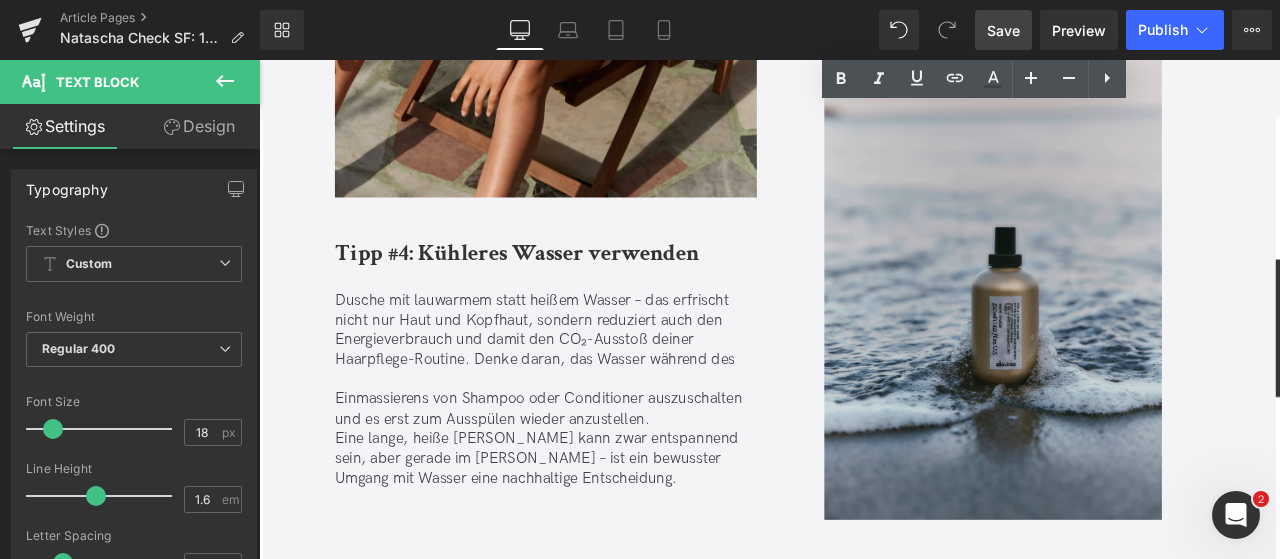 scroll, scrollTop: 5646, scrollLeft: 0, axis: vertical 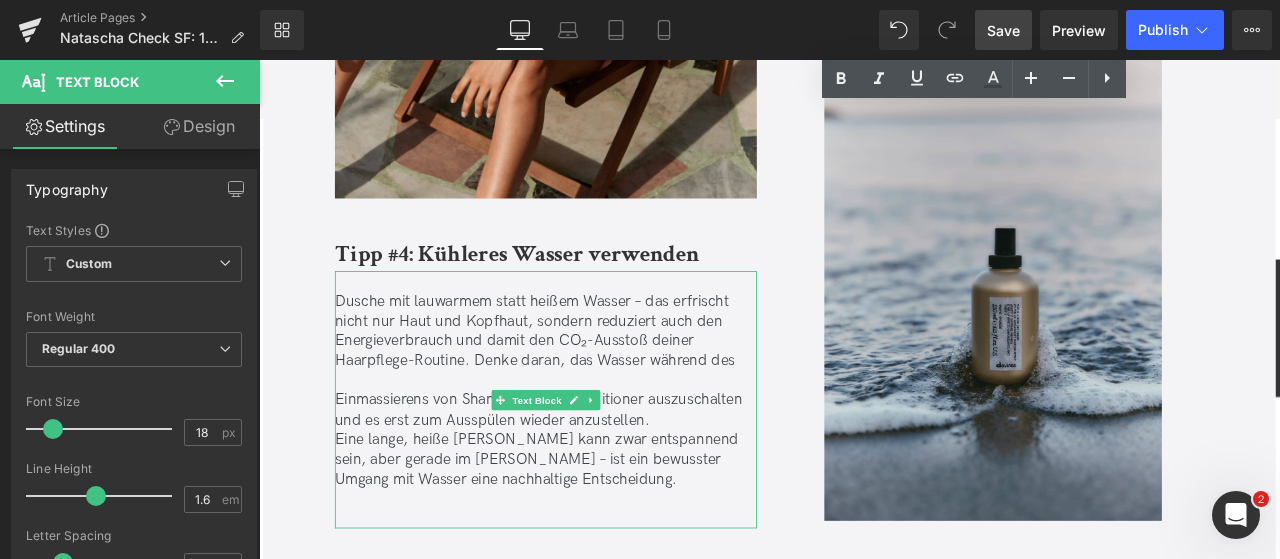 click at bounding box center (545, 463) 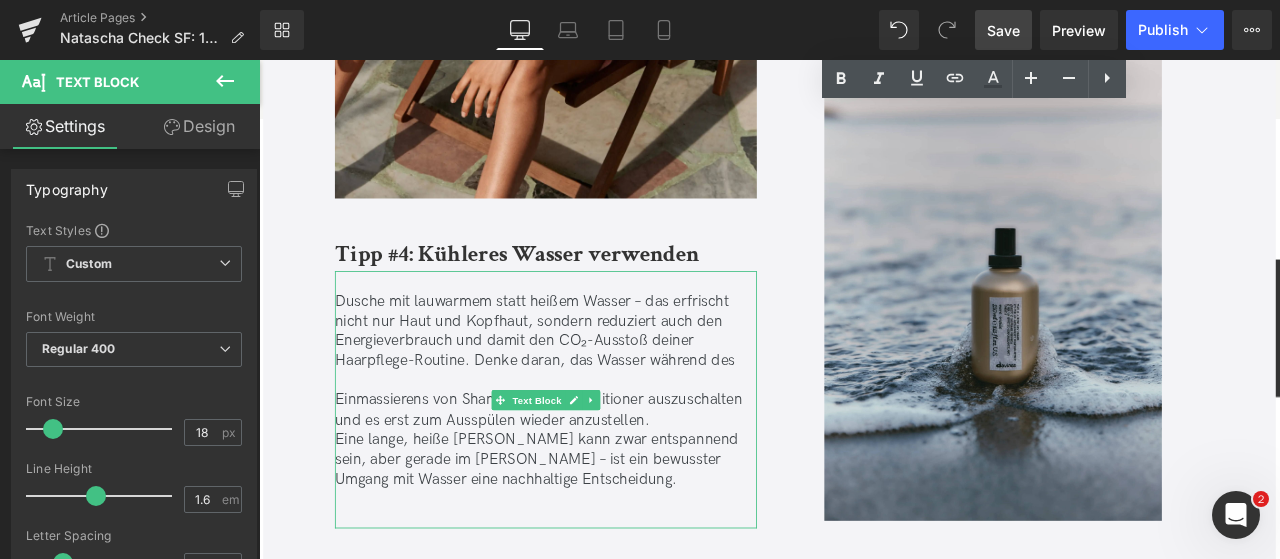 click on "Dusche mit lauwarmem statt heißem Wasser – das erfrischt nicht nur Haut und Kopfhaut, sondern reduziert auch den Energieverbrauch und damit den CO₂-Ausstoß deiner Haarpflege-Routine. Denke daran, das Wasser während des" at bounding box center [599, 381] 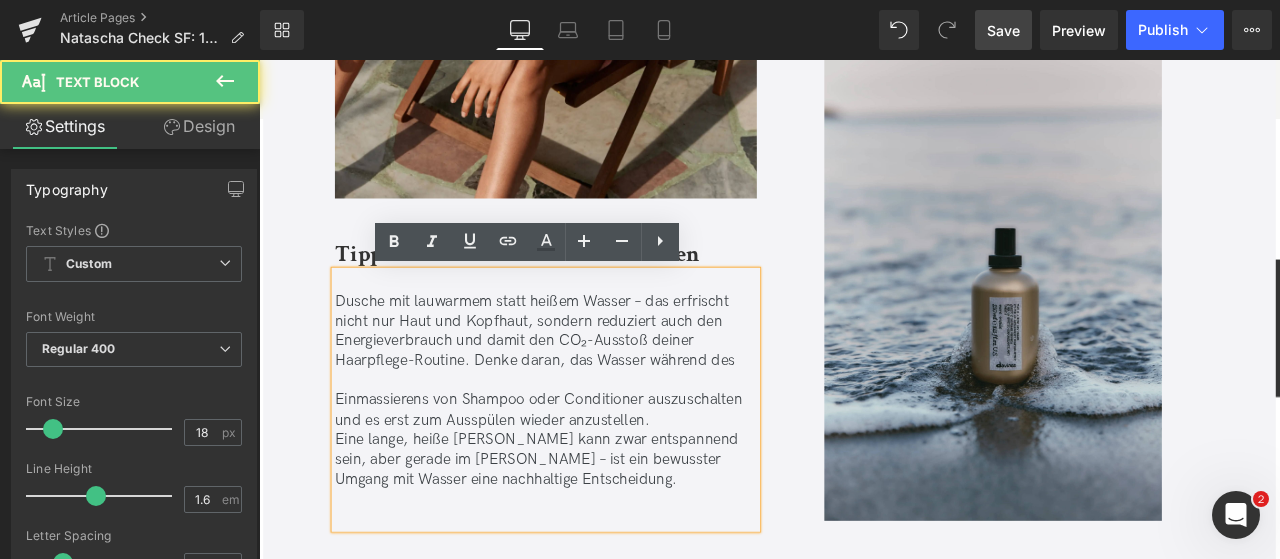 click on "Dusche mit lauwarmem statt heißem Wasser – das erfrischt nicht nur Haut und Kopfhaut, sondern reduziert auch den Energieverbrauch und damit den CO₂-Ausstoß deiner Haarpflege-Routine. Denke daran, das Wasser während des" at bounding box center [599, 381] 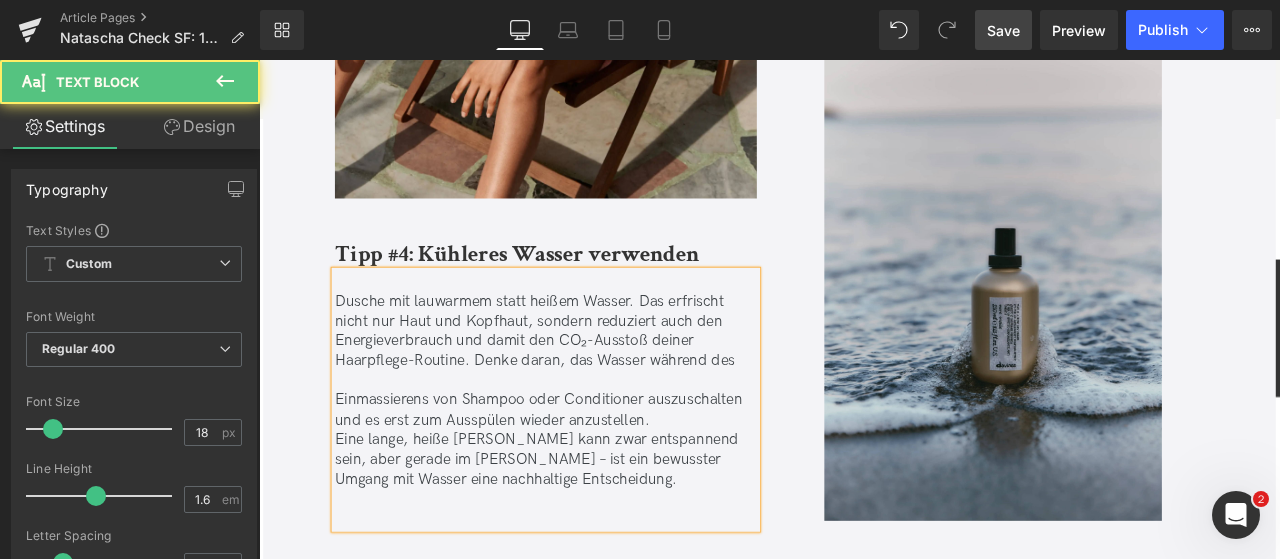click on "Dusche mit lauwarmem statt heißem Wasser. Das erfrischt nicht nur Haut und Kopfhaut, sondern reduziert auch den Energieverbrauch und damit den CO₂-Ausstoß deiner Haarpflege-Routine. Denke daran, das Wasser während des" at bounding box center (599, 381) 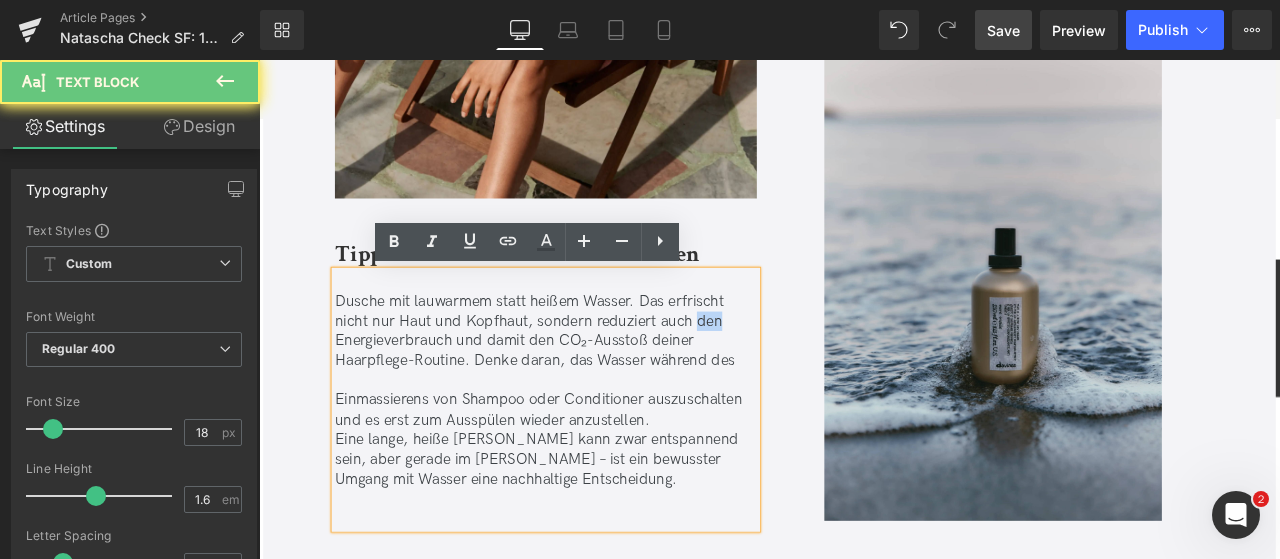 click on "Dusche mit lauwarmem statt heißem Wasser. Das erfrischt nicht nur Haut und Kopfhaut, sondern reduziert auch den Energieverbrauch und damit den CO₂-Ausstoß deiner Haarpflege-Routine. Denke daran, das Wasser während des" at bounding box center (599, 381) 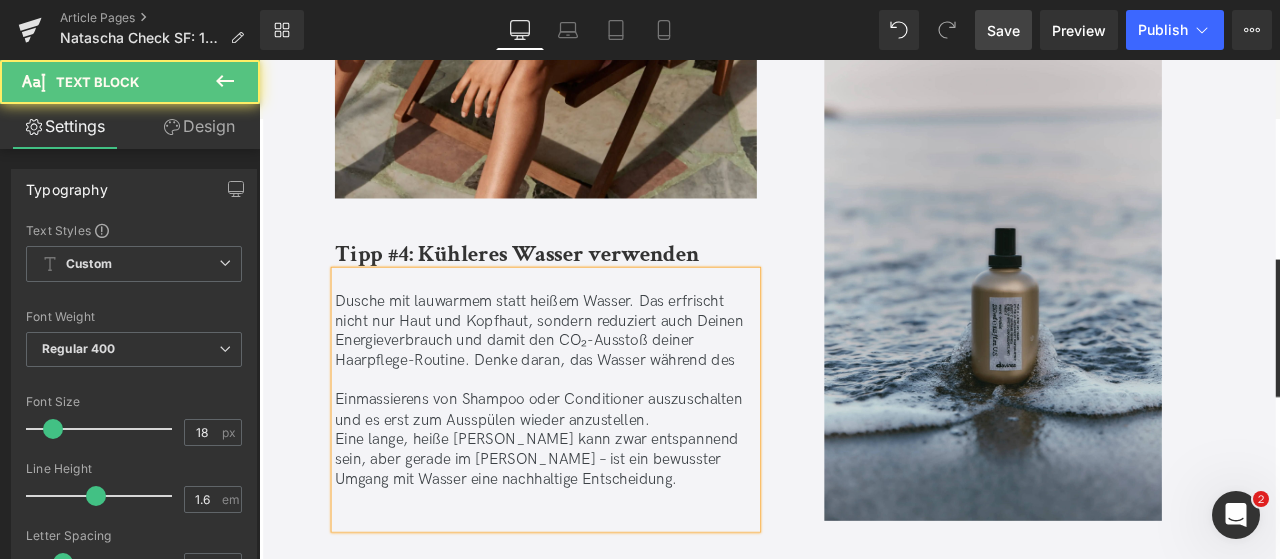 click on "Dusche mit lauwarmem statt heißem Wasser. Das erfrischt nicht nur Haut und Kopfhaut, sondern reduziert auch Deinen Energieverbrauch und damit den CO₂-Ausstoß deiner Haarpflege-Routine. Denke daran, das Wasser während des" at bounding box center [599, 381] 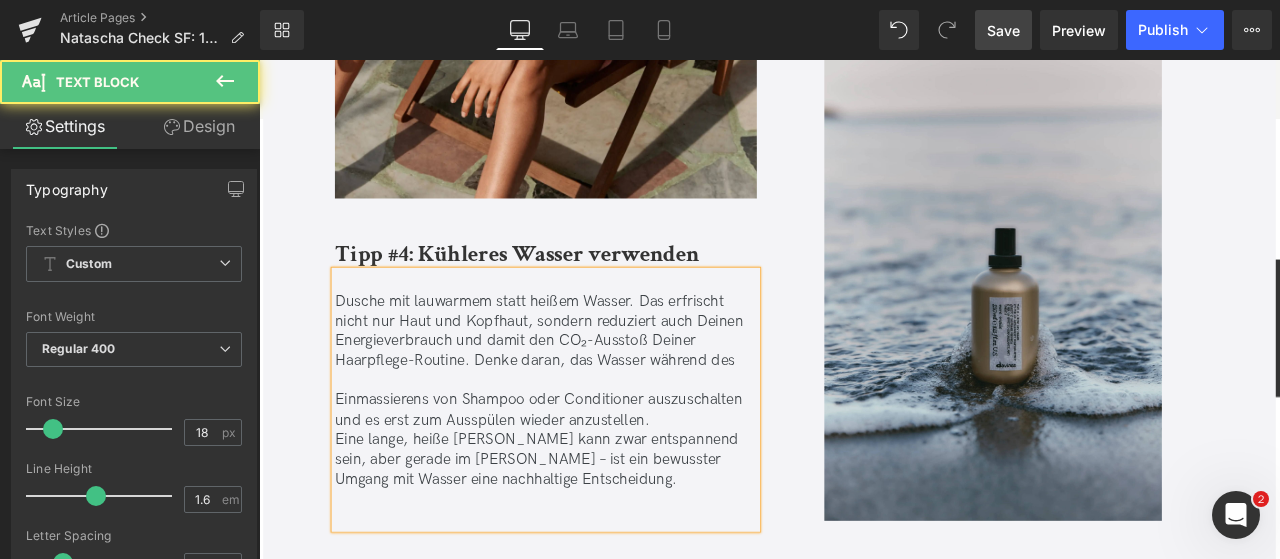 click on "Einmassierens von Shampoo oder Conditioner auszuschalten und es erst zum Ausspülen wieder anzustellen." at bounding box center (599, 474) 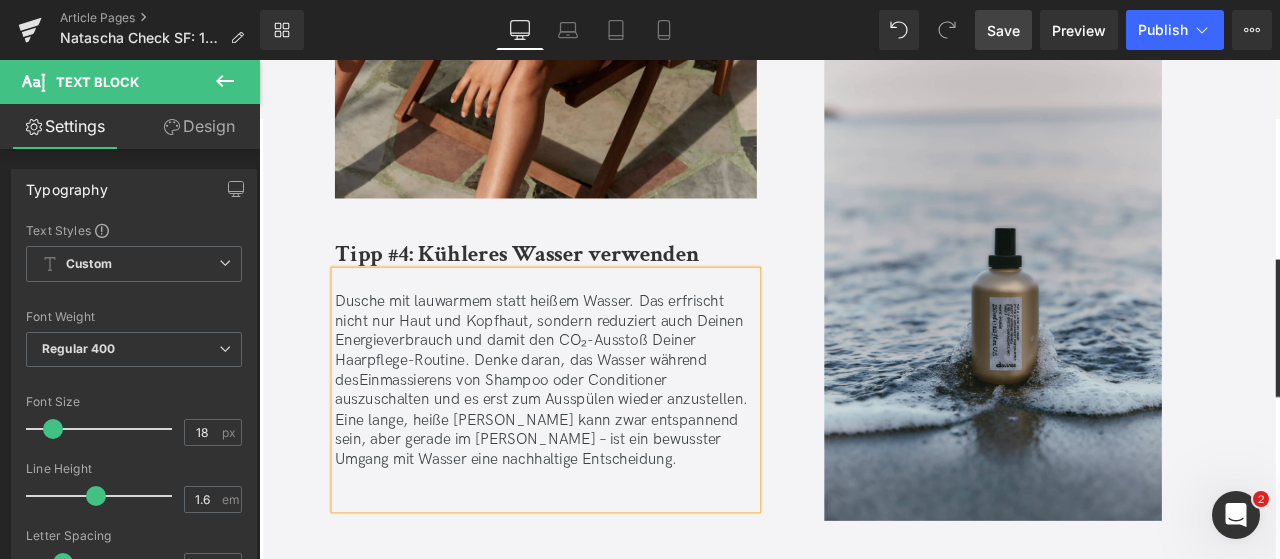click on "Einmassierens von Shampoo oder Conditioner auszuschalten und es erst zum Ausspülen wieder anzustellen." at bounding box center [594, 451] 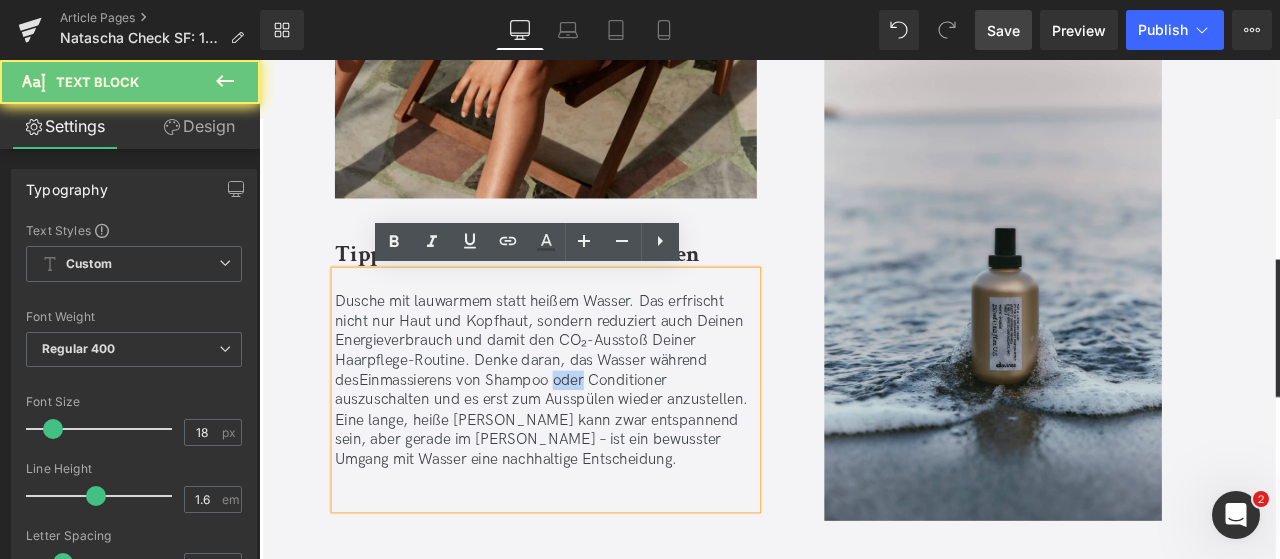 click on "Einmassierens von Shampoo oder Conditioner auszuschalten und es erst zum Ausspülen wieder anzustellen." at bounding box center (594, 451) 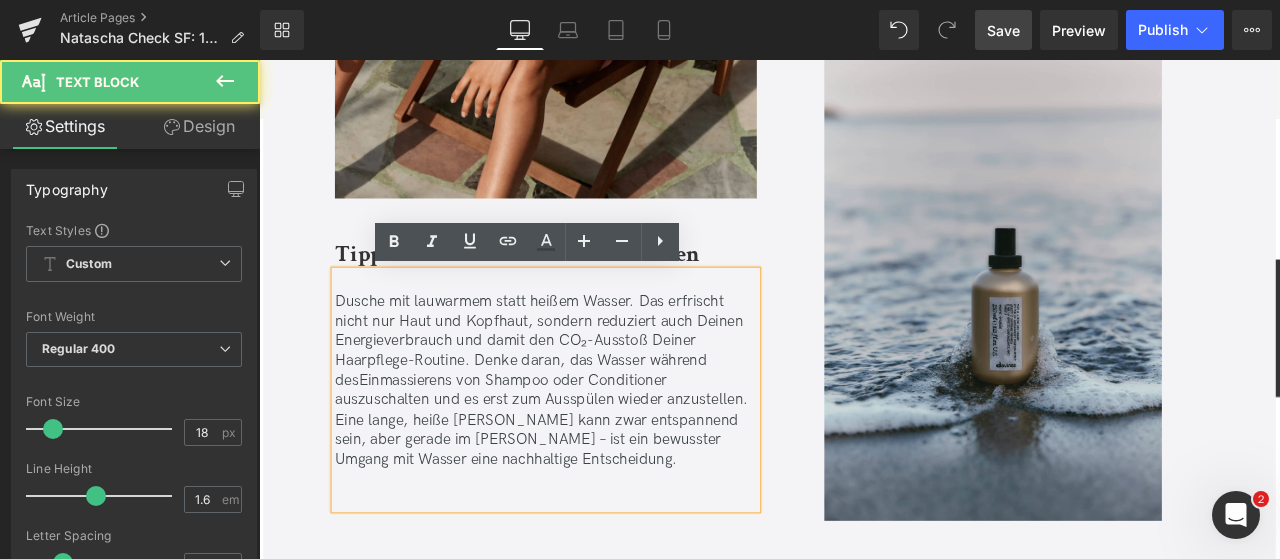 click on "Eine lange, heiße [PERSON_NAME] kann zwar entspannend sein, aber gerade im [PERSON_NAME] – ist ein bewusster Umgang mit Wasser eine nachhaltige Entscheidung." at bounding box center [599, 510] 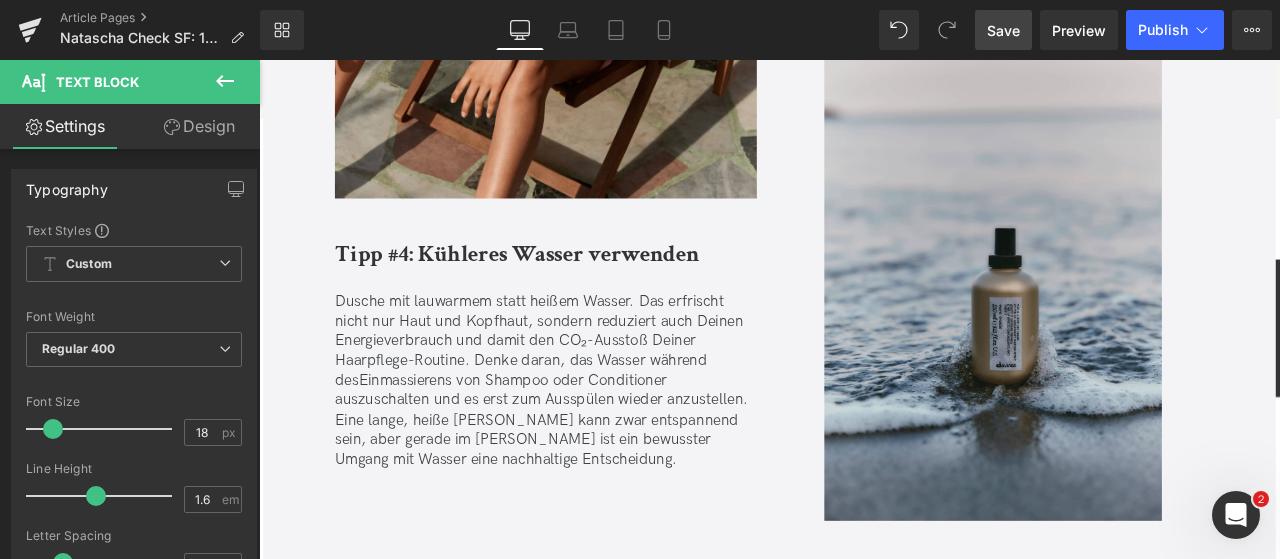 click on "Save" at bounding box center (1003, 30) 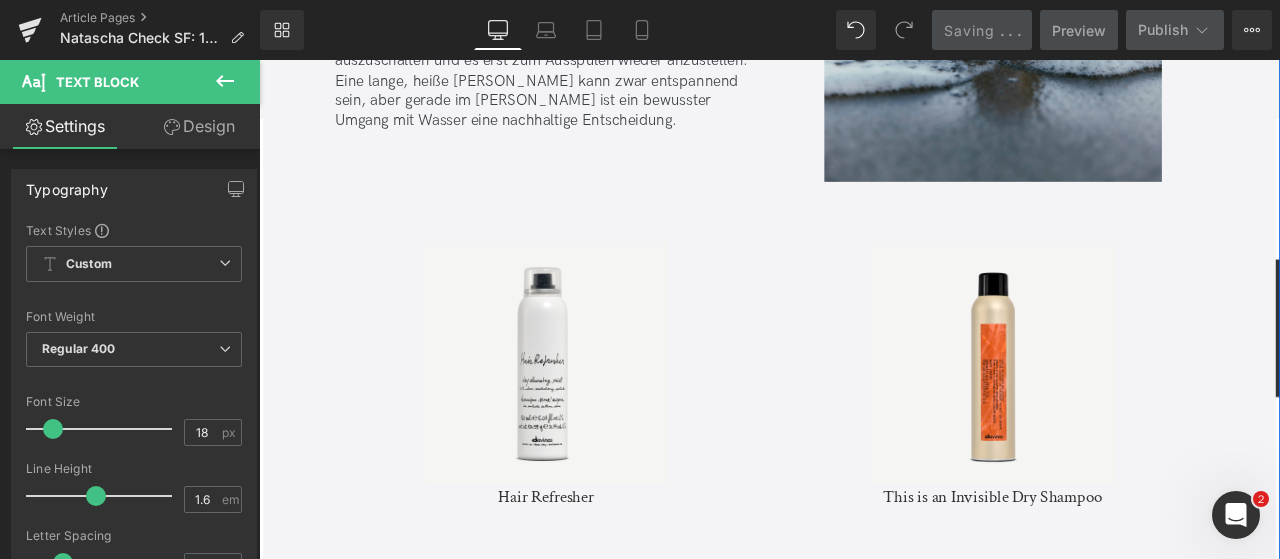 scroll, scrollTop: 6045, scrollLeft: 0, axis: vertical 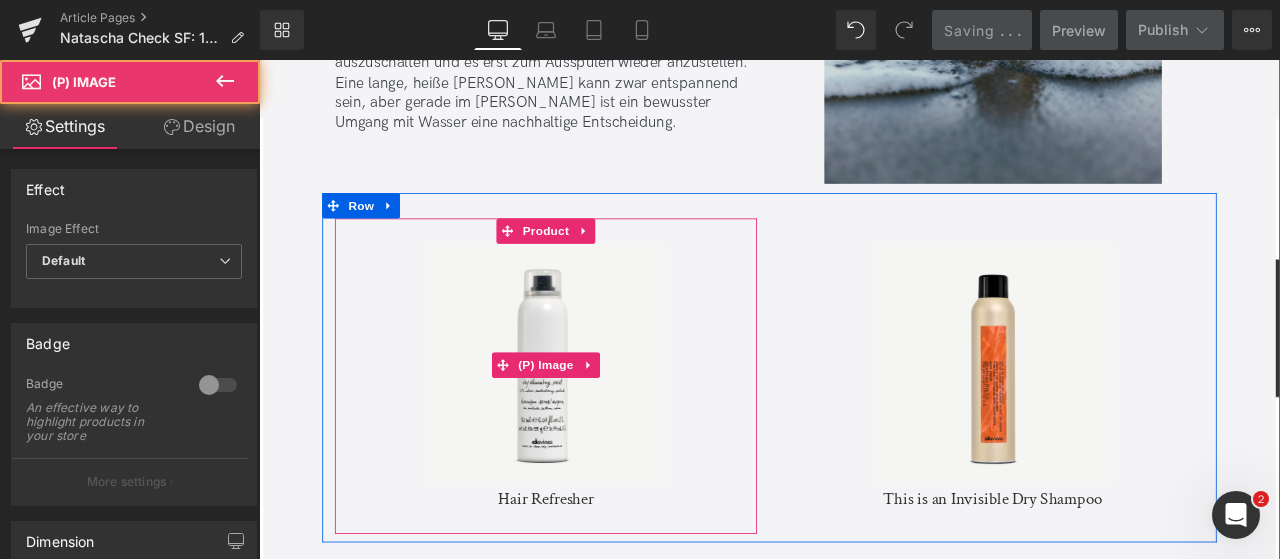 click at bounding box center (599, 422) 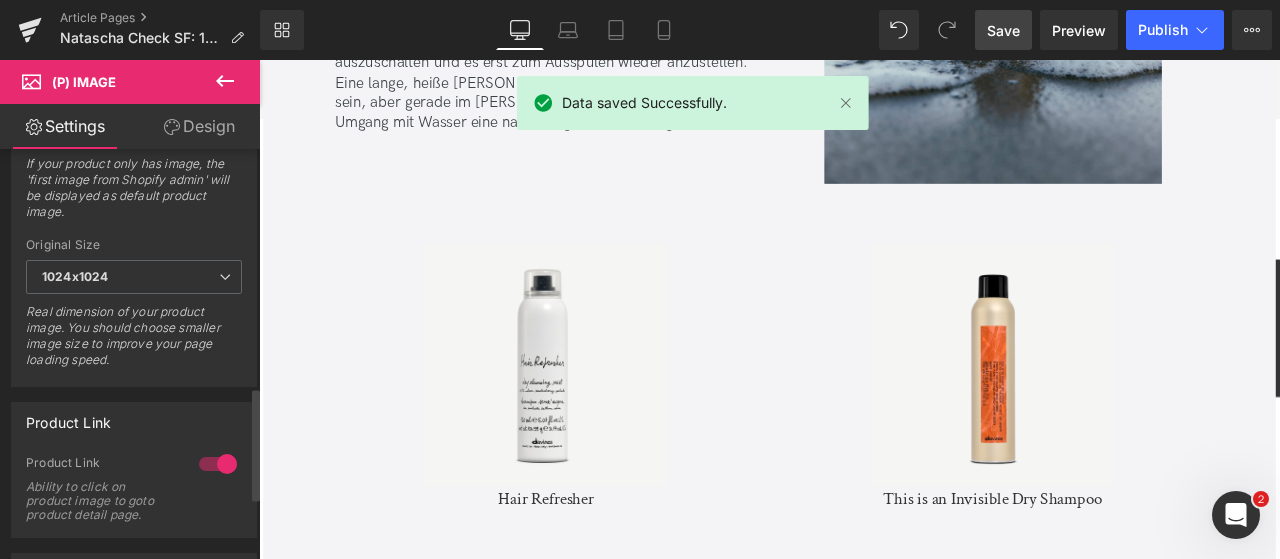 scroll, scrollTop: 864, scrollLeft: 0, axis: vertical 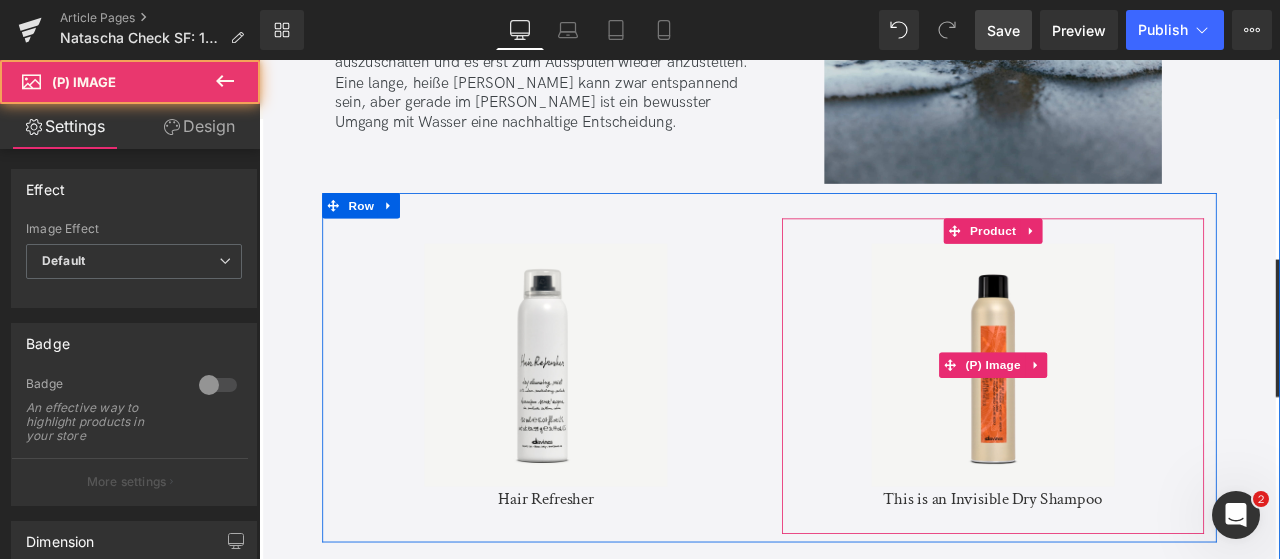 click at bounding box center (1129, 422) 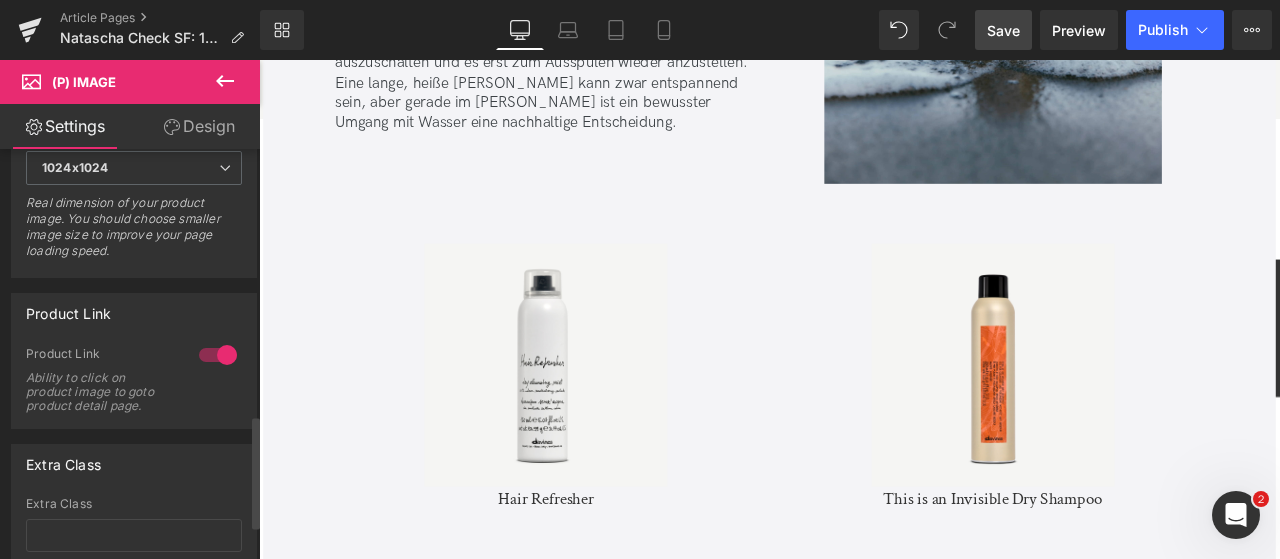 scroll, scrollTop: 966, scrollLeft: 0, axis: vertical 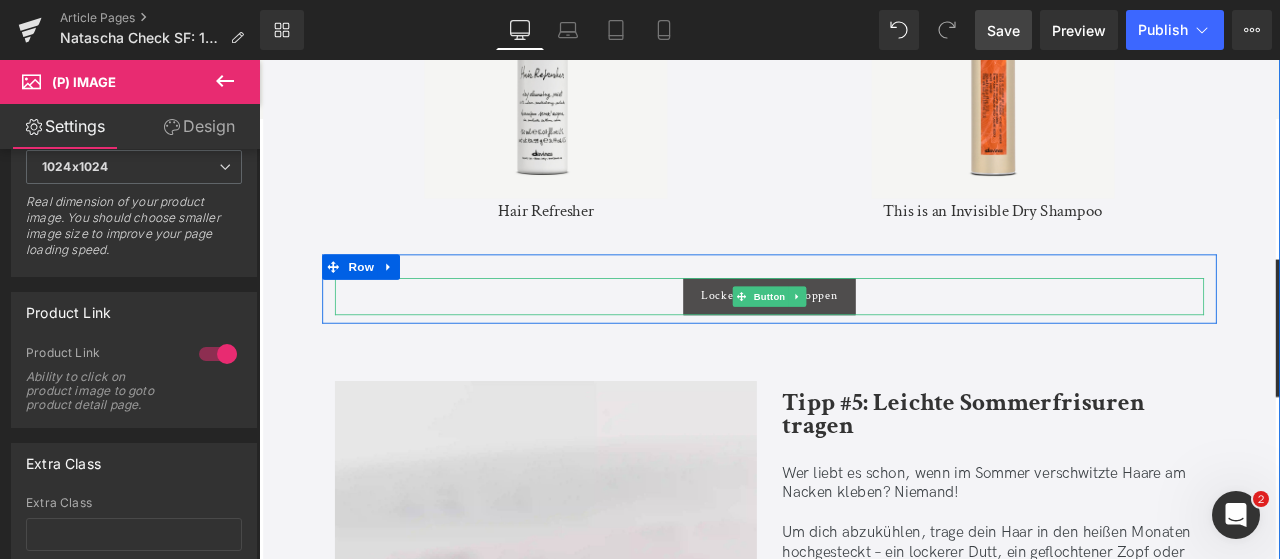 click on "Button" at bounding box center [864, 340] 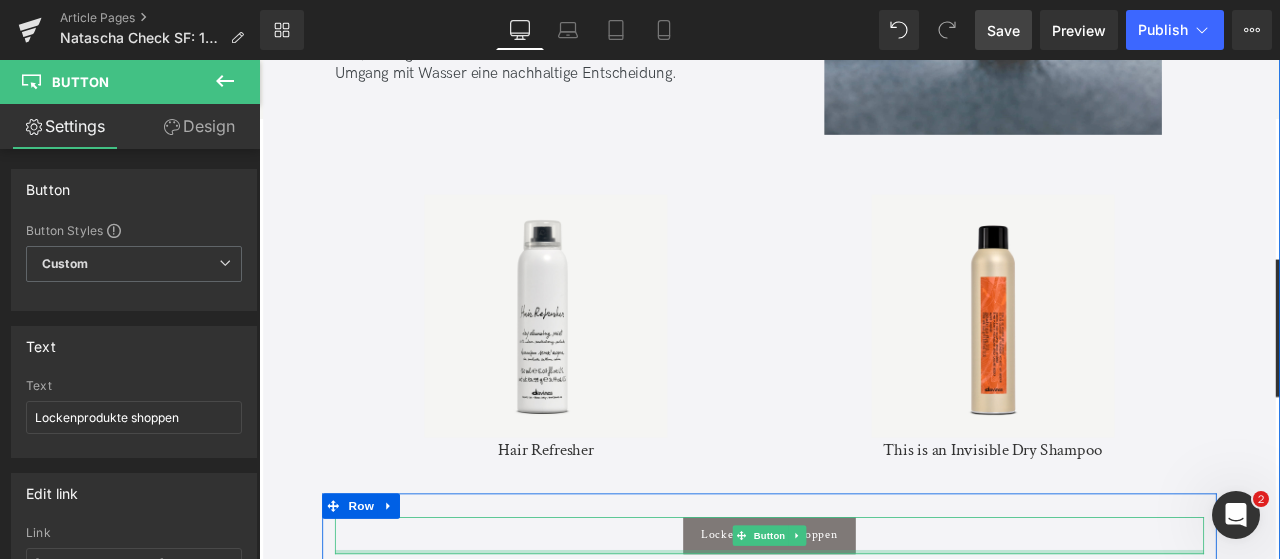 scroll, scrollTop: 6320, scrollLeft: 0, axis: vertical 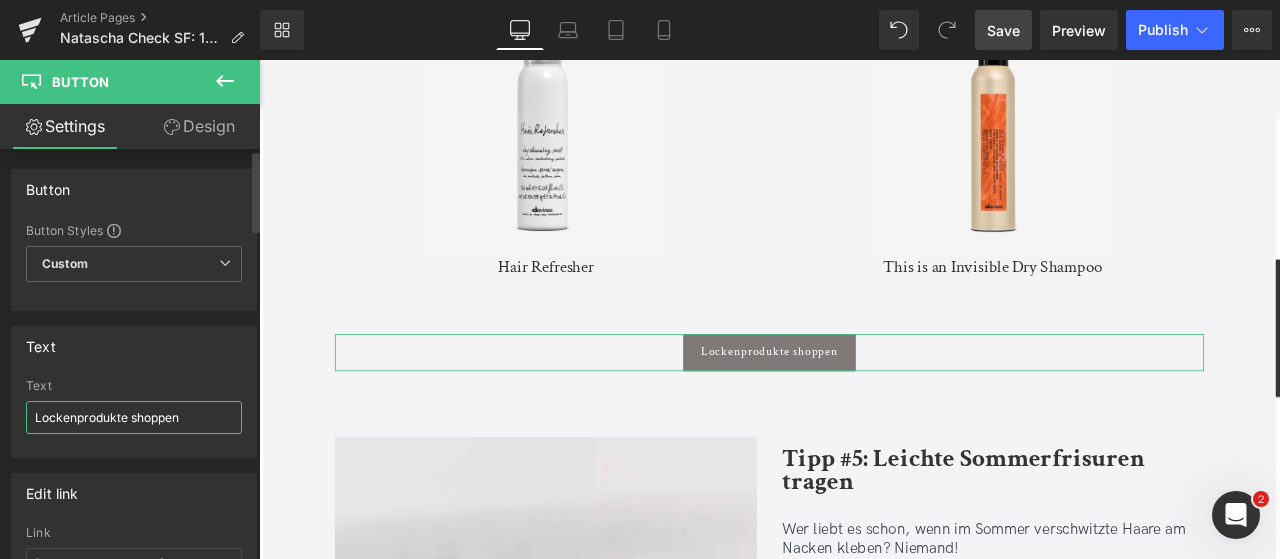 drag, startPoint x: 204, startPoint y: 414, endPoint x: 2, endPoint y: 405, distance: 202.2004 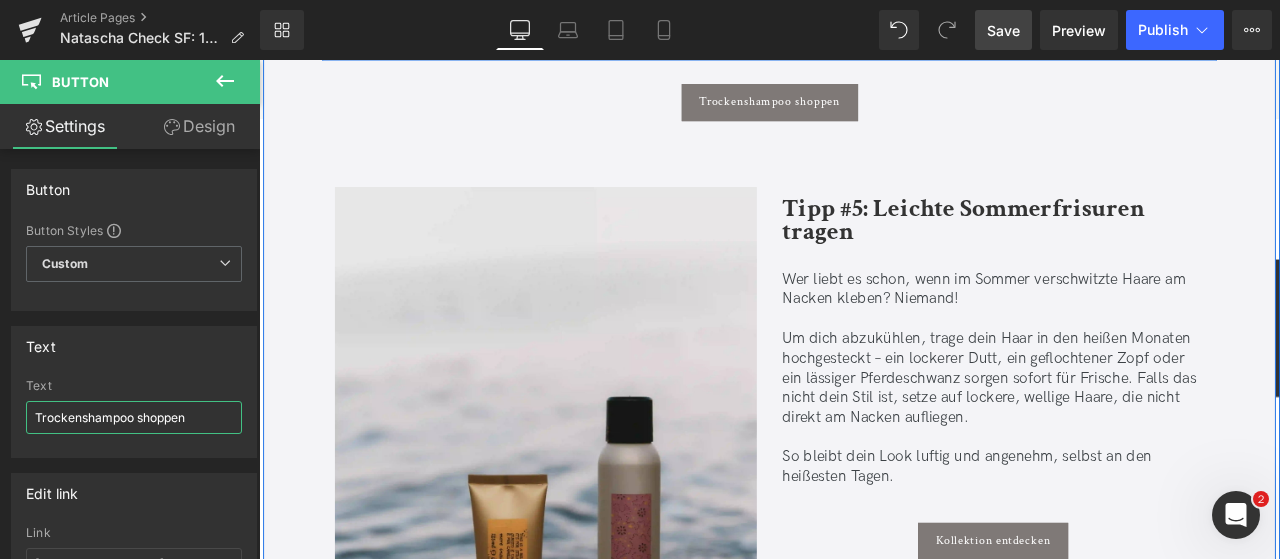 scroll, scrollTop: 6636, scrollLeft: 0, axis: vertical 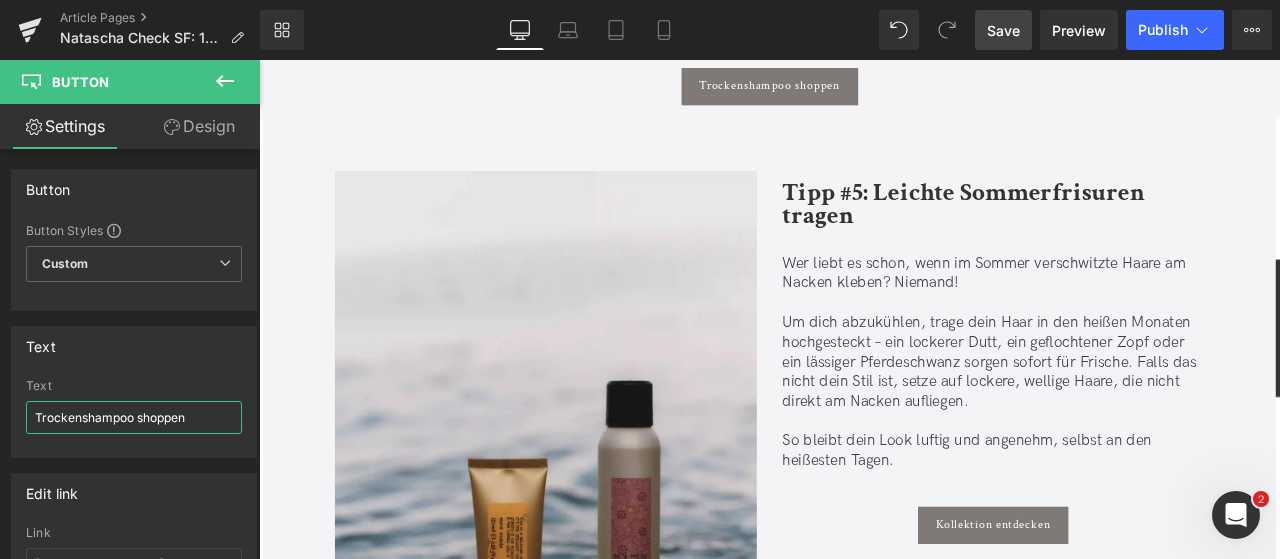 type on "Trockenshampoo shoppen" 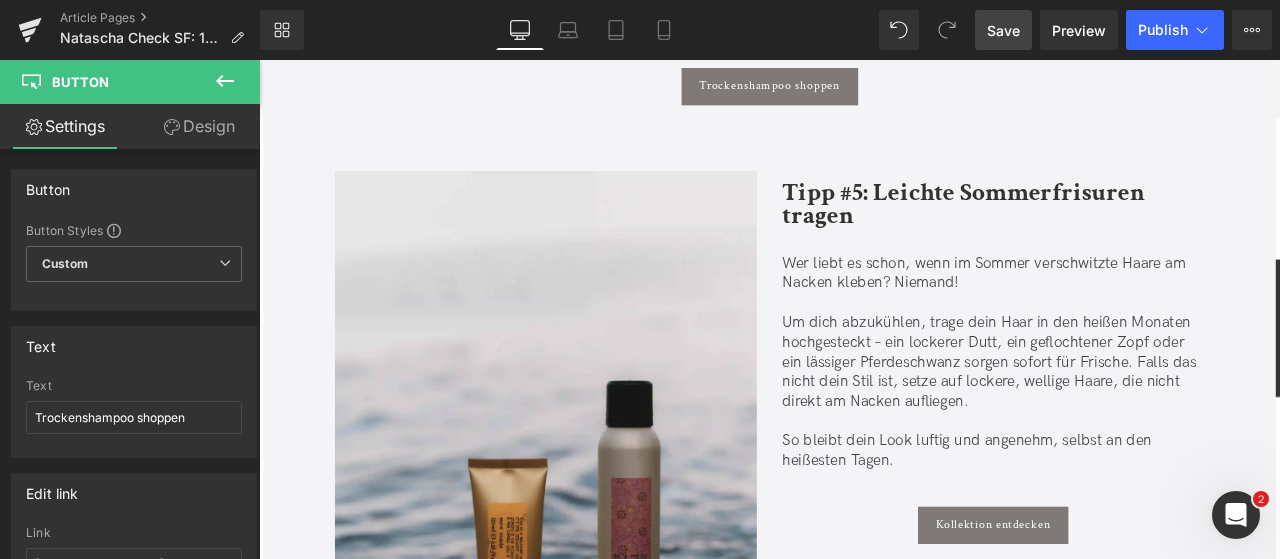 click on "Save" at bounding box center (1003, 30) 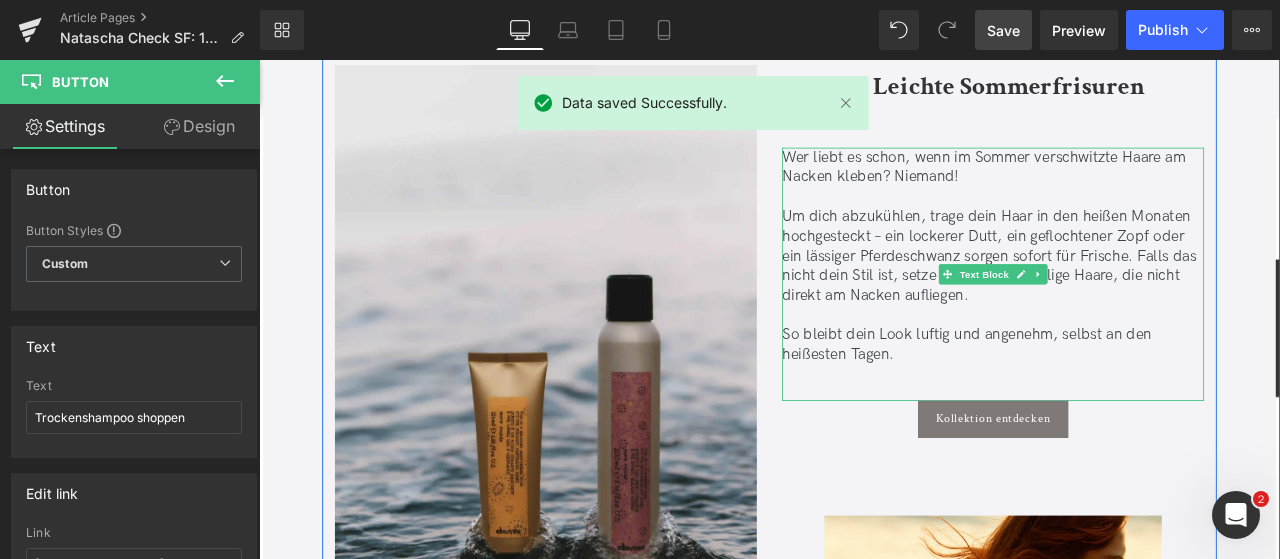 scroll, scrollTop: 6762, scrollLeft: 0, axis: vertical 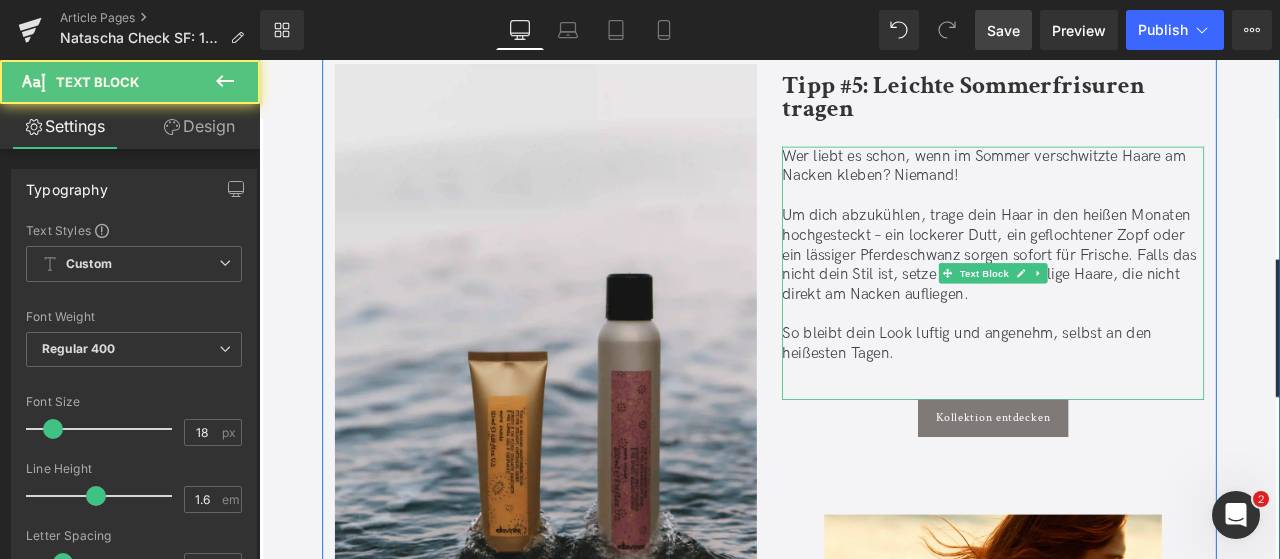click on "Um dich abzukühlen, trage dein Haar in den heißen Monaten hochgesteckt – ein lockerer Dutt, ein geflochtener Zopf oder ein lässiger Pferdeschwanz sorgen sofort für Frische. Falls das nicht dein Stil ist, setze auf lockere, wellige Haare, die nicht direkt am Nacken aufliegen." at bounding box center [1129, 291] 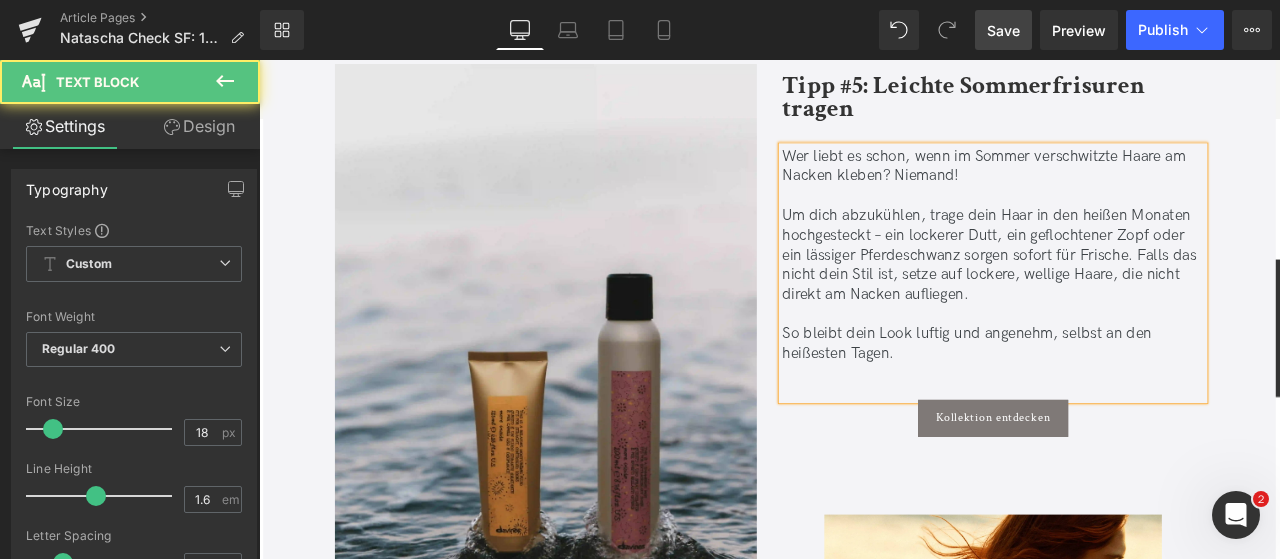 click on "Um dich abzukühlen, trage dein Haar in den heißen Monaten hochgesteckt – ein lockerer Dutt, ein geflochtener Zopf oder ein lässiger Pferdeschwanz sorgen sofort für Frische. Falls das nicht dein Stil ist, setze auf lockere, wellige Haare, die nicht direkt am Nacken aufliegen." at bounding box center [1129, 291] 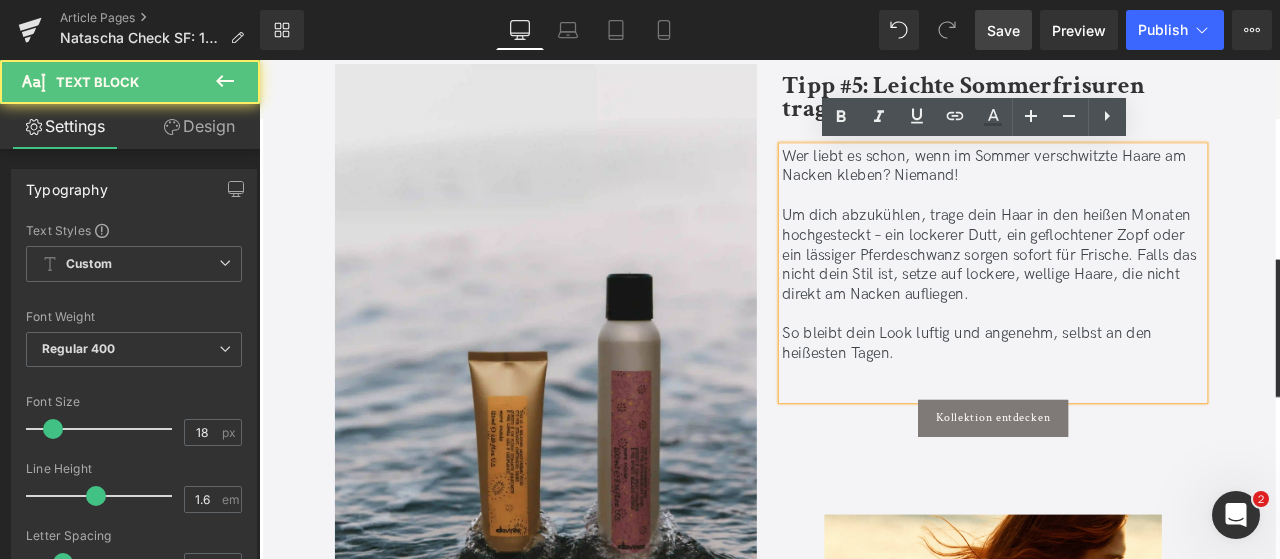 type 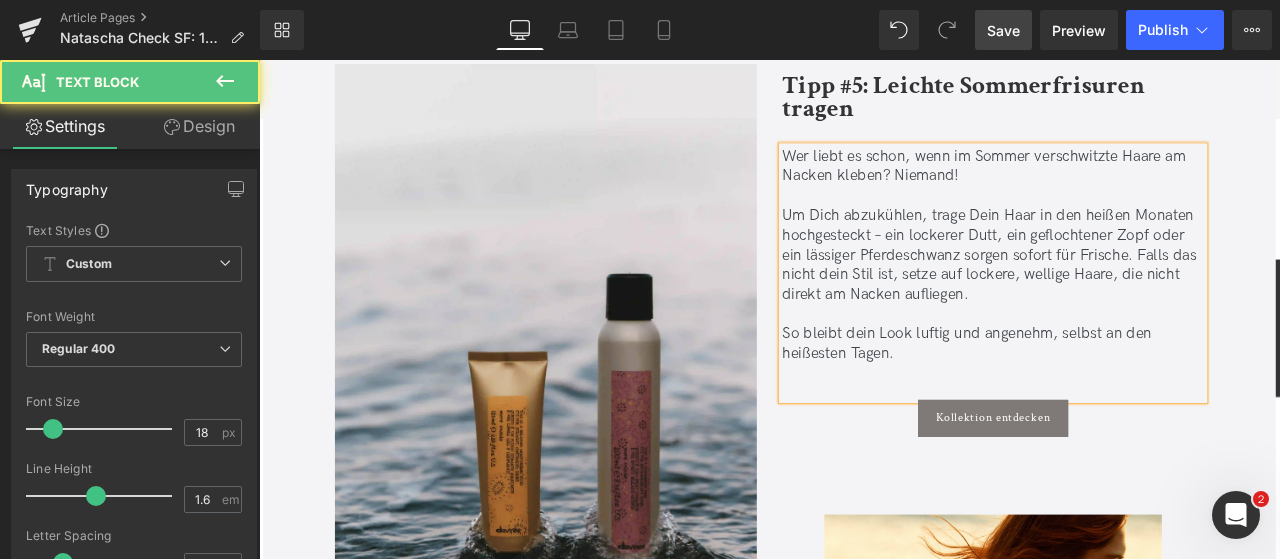 click on "Um Dich abzukühlen, trage Dein Haar in den heißen Monaten hochgesteckt – ein lockerer Dutt, ein geflochtener Zopf oder ein lässiger Pferdeschwanz sorgen sofort für Frische. Falls das nicht dein Stil ist, setze auf lockere, wellige Haare, die nicht direkt am Nacken aufliegen." at bounding box center [1129, 291] 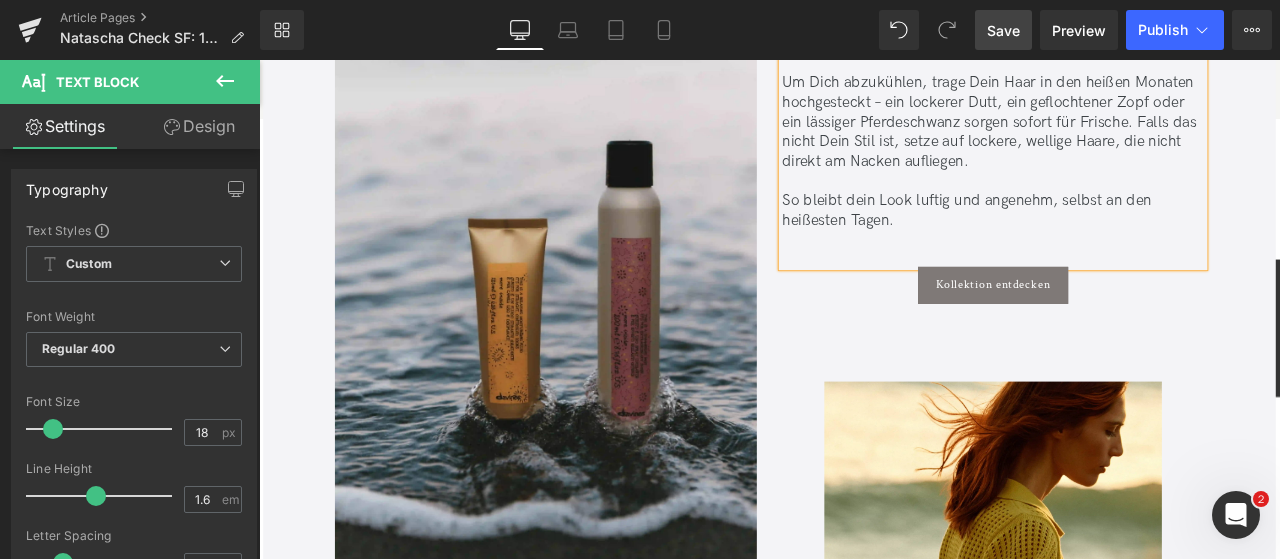 scroll, scrollTop: 6924, scrollLeft: 0, axis: vertical 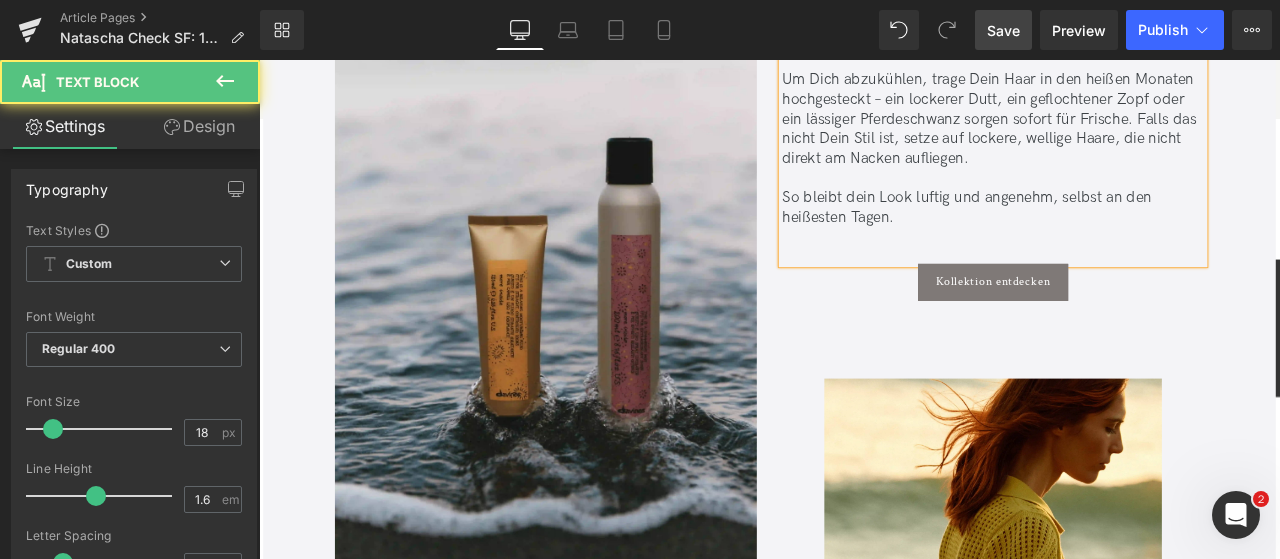 click on "Wer liebt es schon, wenn im [PERSON_NAME] verschwitzte Haare am Nacken kleben? Niemand! Um Dich abzukühlen, trage Dein Haar in den heißen Monaten hochgesteckt – ein lockerer Dutt, ein geflochtener Zopf oder ein lässiger Pferdeschwanz sorgen sofort für Frische. Falls das nicht Dein Stil ist, setze auf lockere, wellige Haare, die nicht direkt am Nacken aufliegen.  So bleibt dein Look luftig und angenehm, selbst an den heißesten Tagen." at bounding box center [1129, 151] 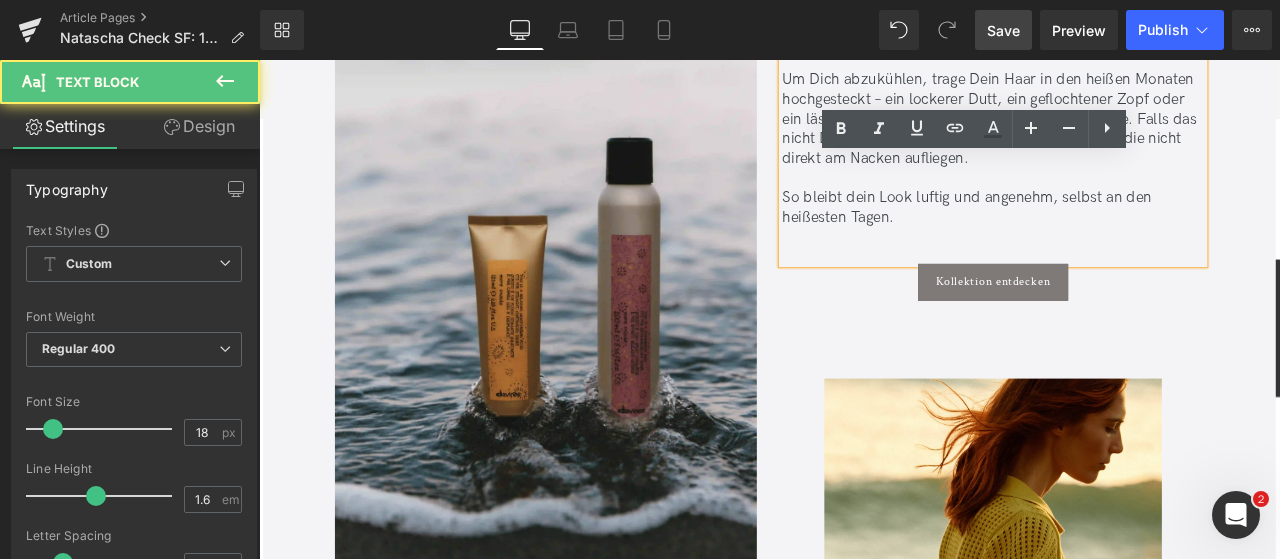 click on "So bleibt dein Look luftig und angenehm, selbst an den heißesten Tagen." at bounding box center (1129, 234) 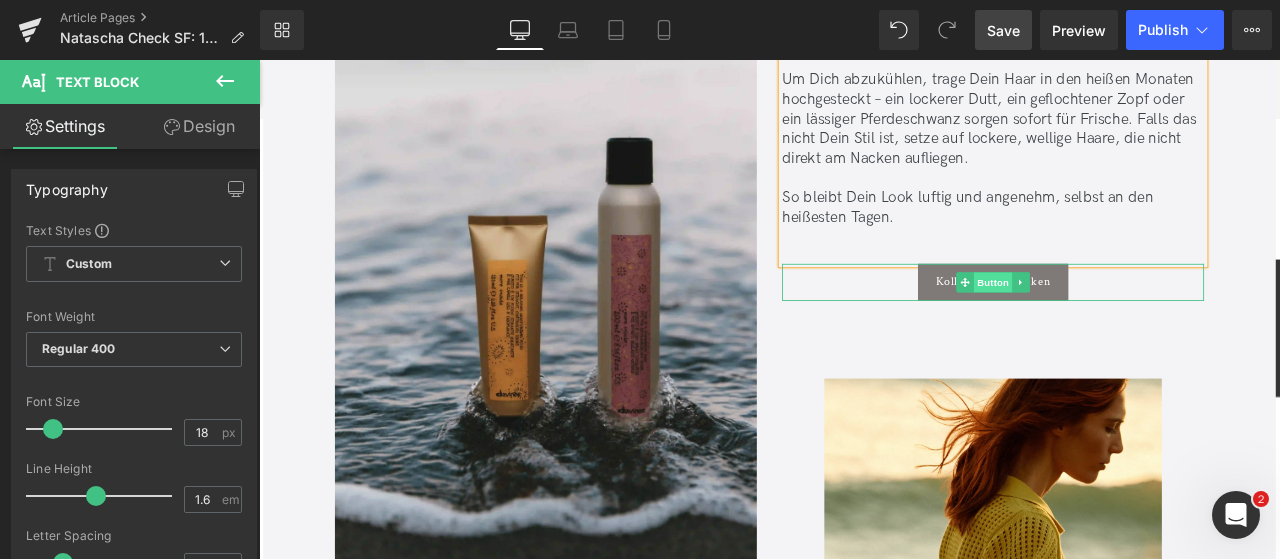click on "Button" at bounding box center [1129, 323] 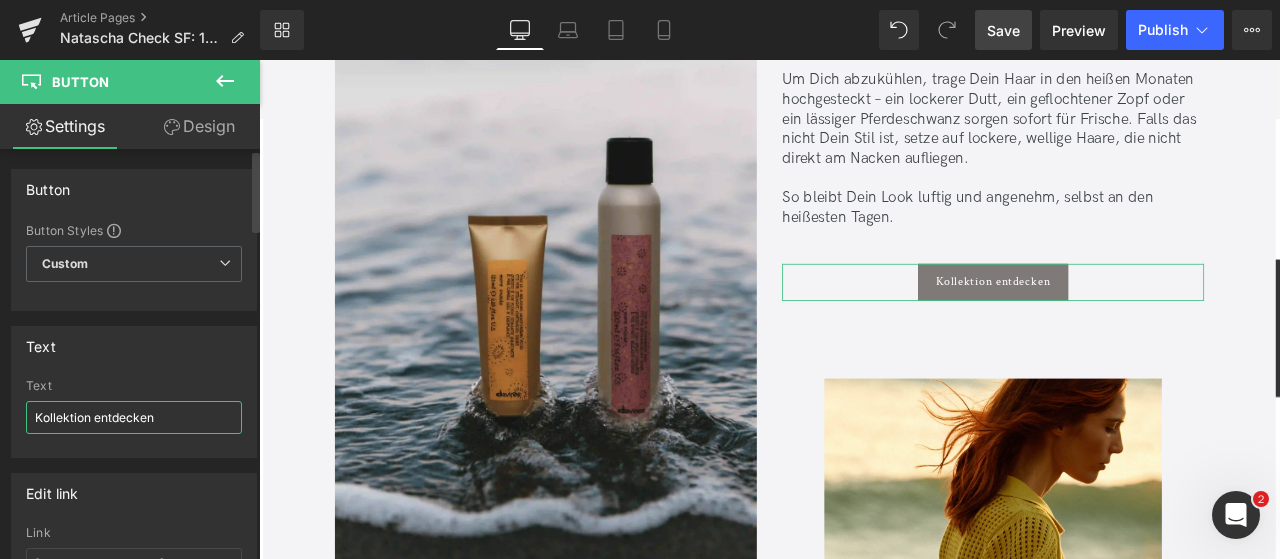 click on "Kollektion entdecken" at bounding box center (134, 417) 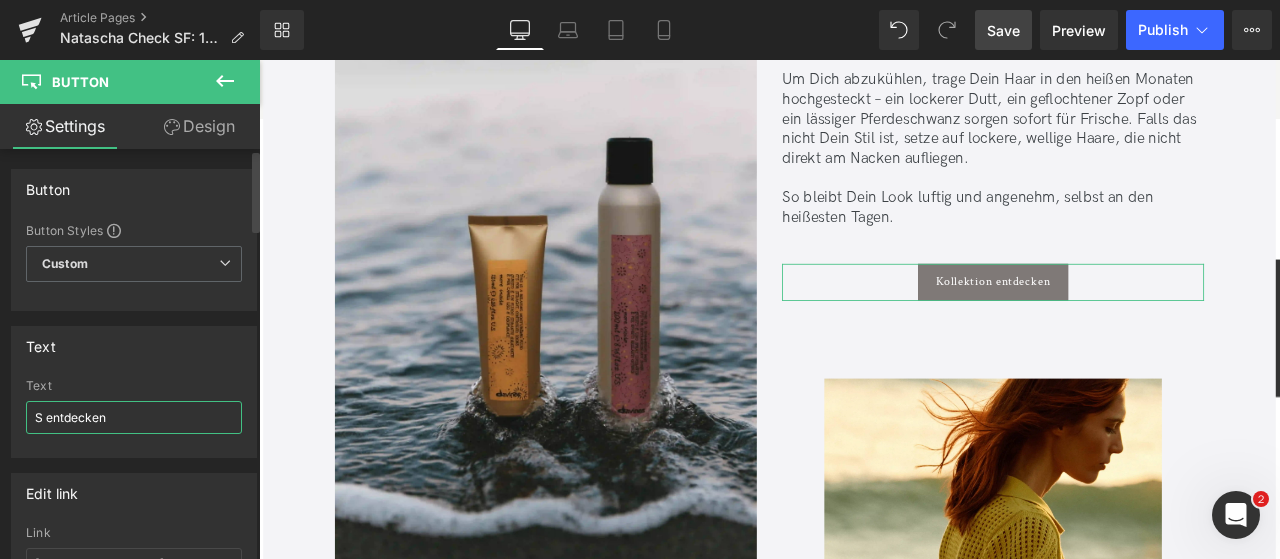 click on "S entdecken" at bounding box center [134, 417] 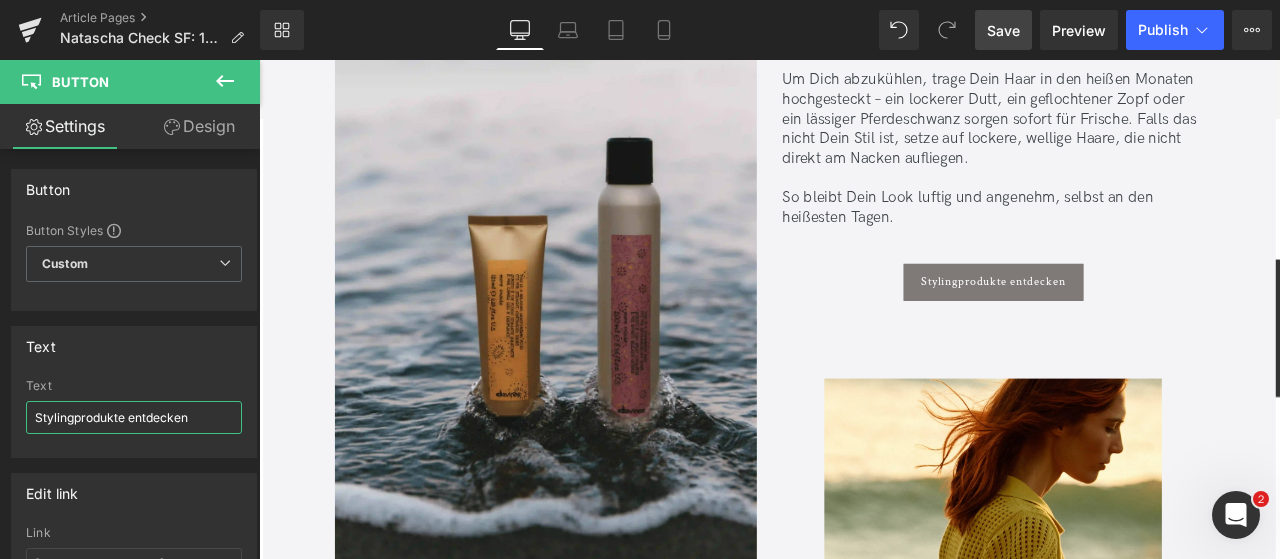 type on "Stylingprodukte entdecken" 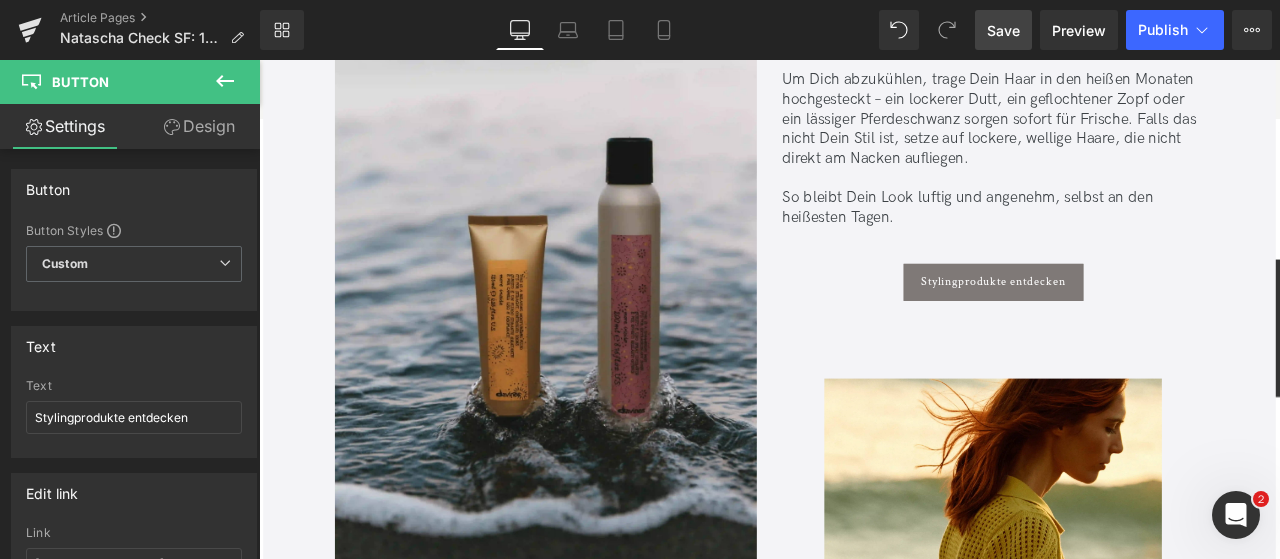 click on "Save" at bounding box center [1003, 30] 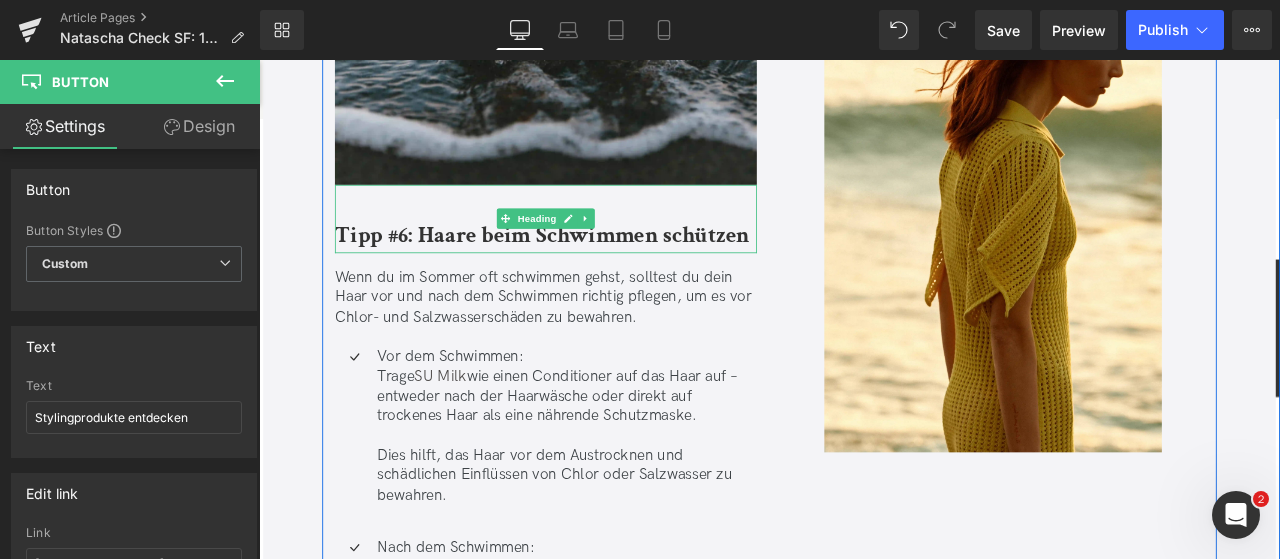 scroll, scrollTop: 7377, scrollLeft: 0, axis: vertical 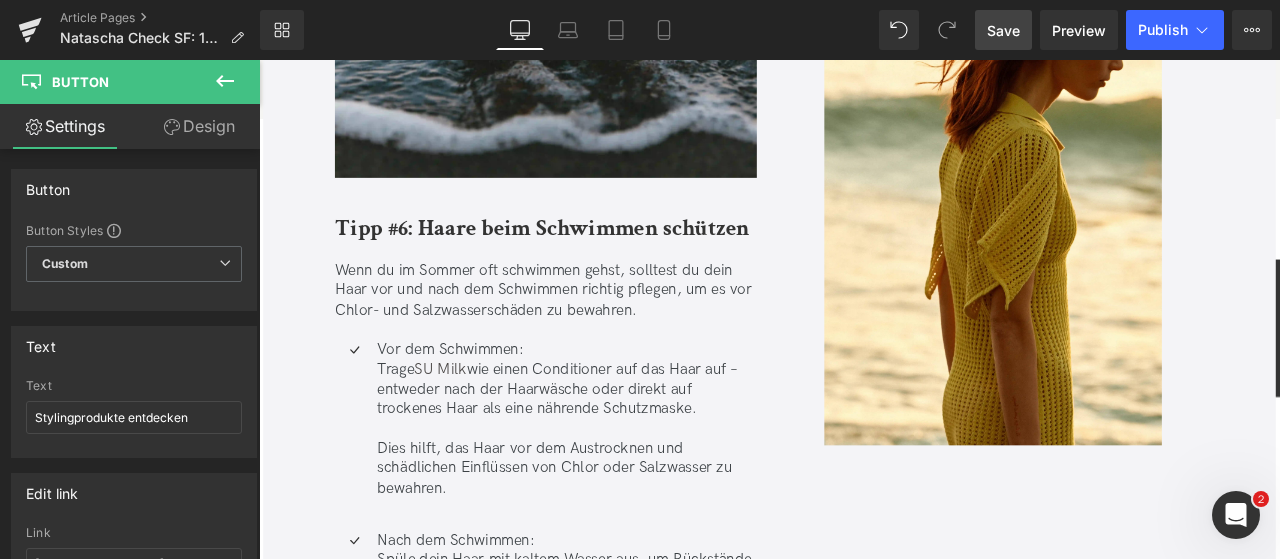click on "Save" at bounding box center [1003, 30] 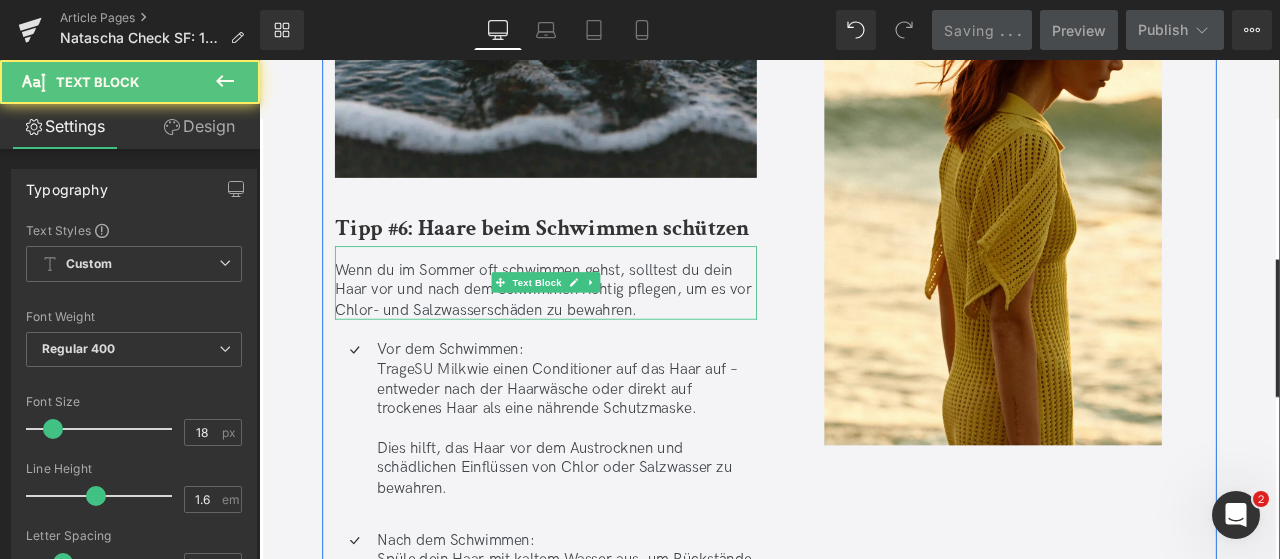 click on "Wenn du im Sommer oft schwimmen gehst, solltest du dein Haar vor und nach dem Schwimmen richtig pflegen, um es vor Chlor- und Salzwasserschäden zu bewahren." at bounding box center [599, 333] 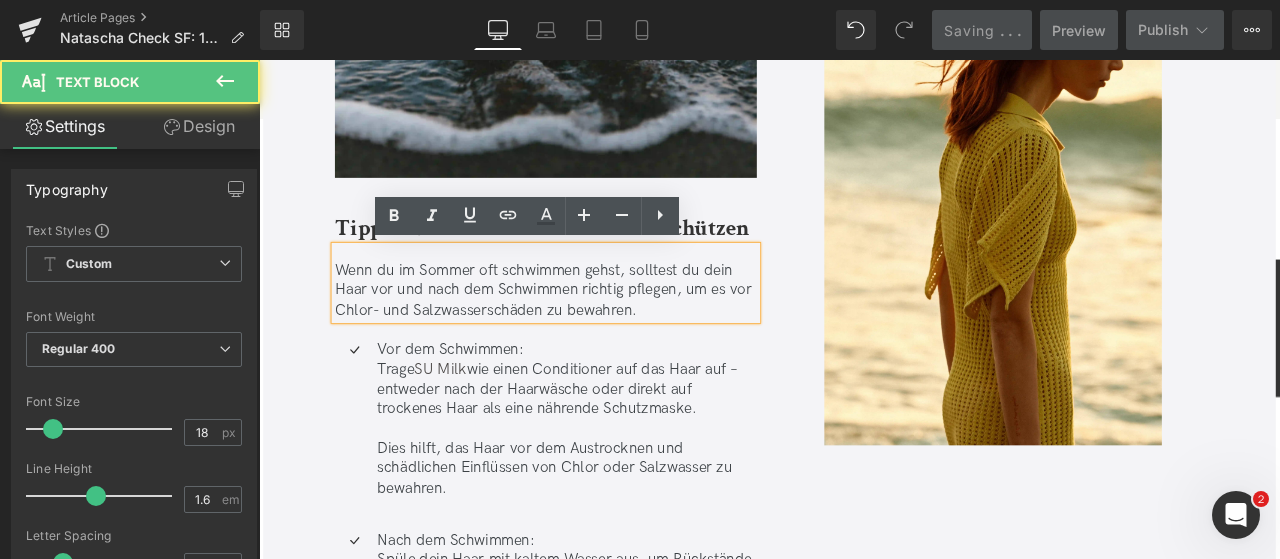 click on "Wenn du im Sommer oft schwimmen gehst, solltest du dein Haar vor und nach dem Schwimmen richtig pflegen, um es vor Chlor- und Salzwasserschäden zu bewahren." at bounding box center [599, 333] 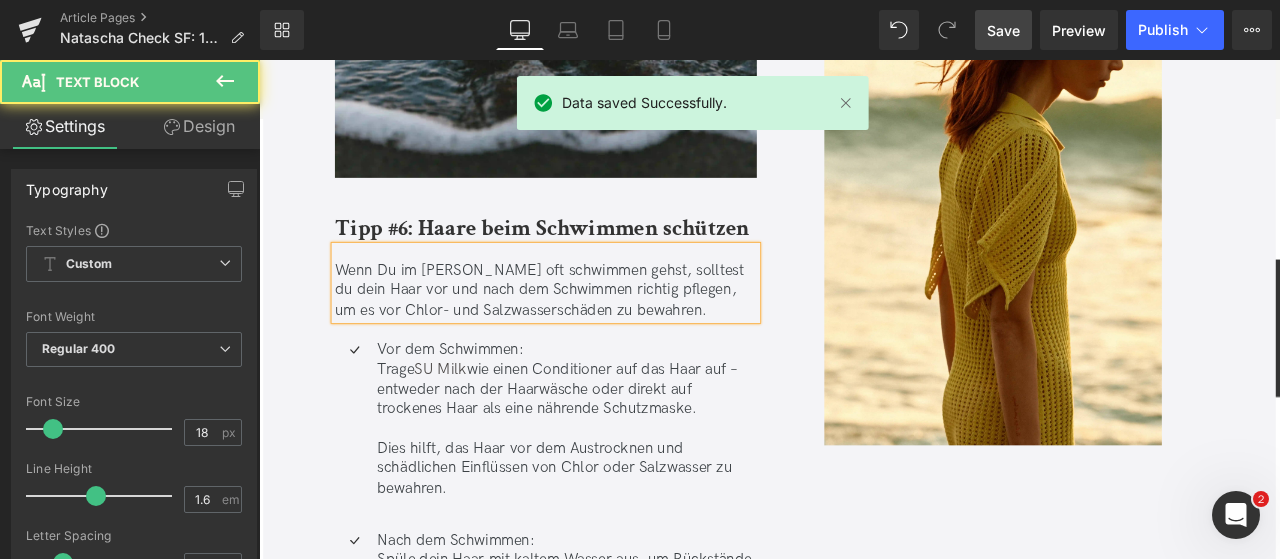 click on "Wenn Du im [PERSON_NAME] oft schwimmen gehst, solltest du dein Haar vor und nach dem Schwimmen richtig pflegen, um es vor Chlor- und Salzwasserschäden zu bewahren." at bounding box center (599, 333) 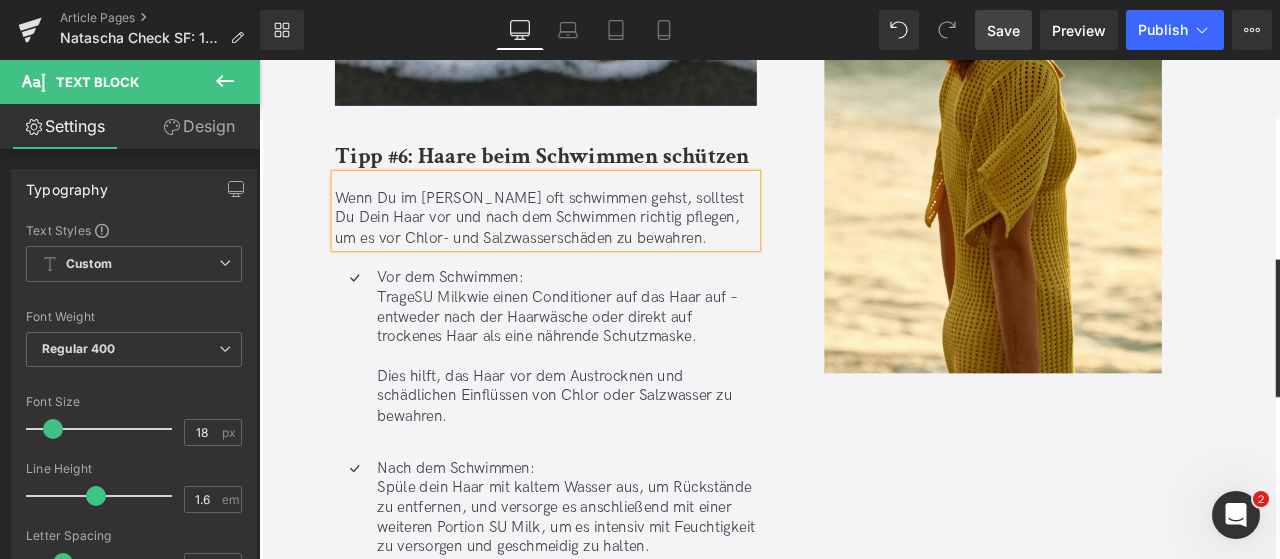 scroll, scrollTop: 7478, scrollLeft: 0, axis: vertical 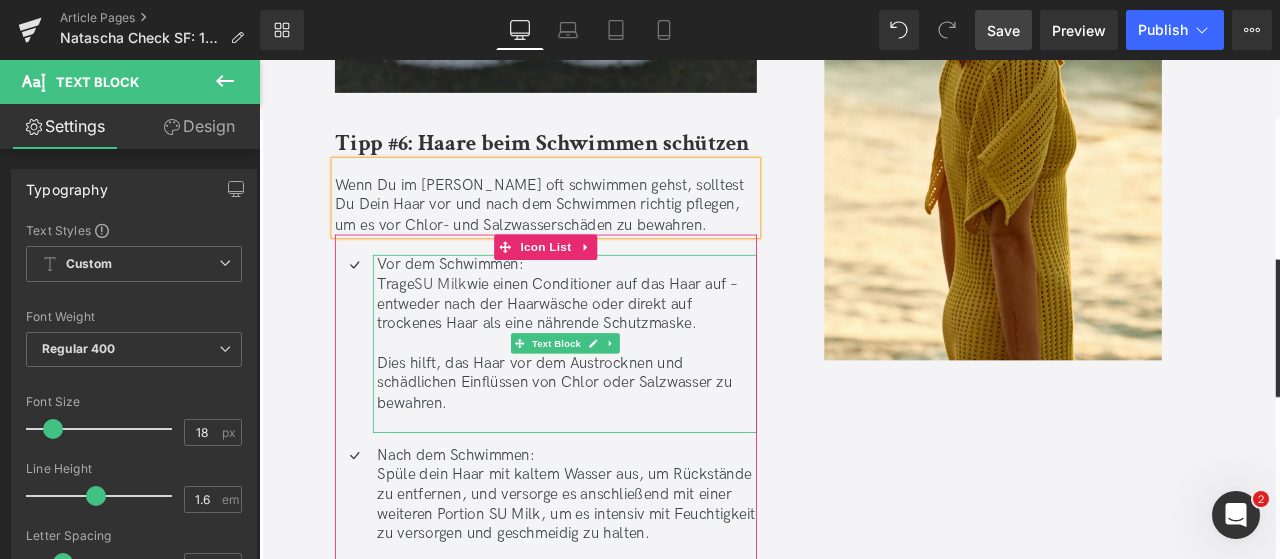 drag, startPoint x: 507, startPoint y: 319, endPoint x: 441, endPoint y: 323, distance: 66.1211 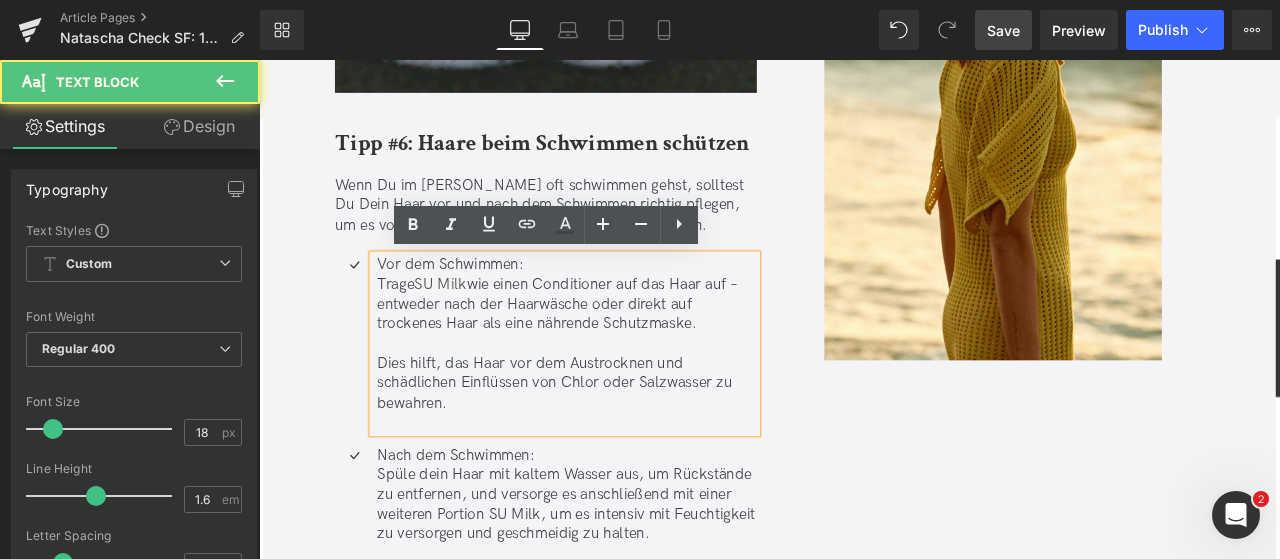 click on "Vor dem Schwimmen:  Trage  SU Milk  wie einen Conditioner auf das Haar auf – entweder nach der Haarwäsche oder direkt auf trockenes Haar als eine nährende Schutzmaske." at bounding box center (624, 338) 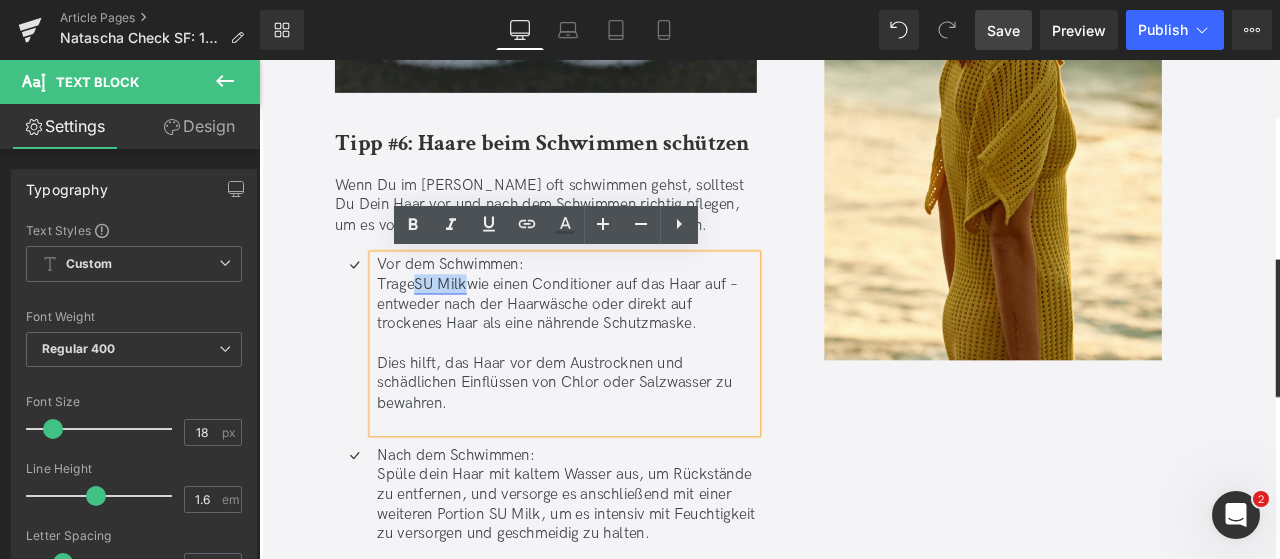 drag, startPoint x: 445, startPoint y: 323, endPoint x: 504, endPoint y: 321, distance: 59.03389 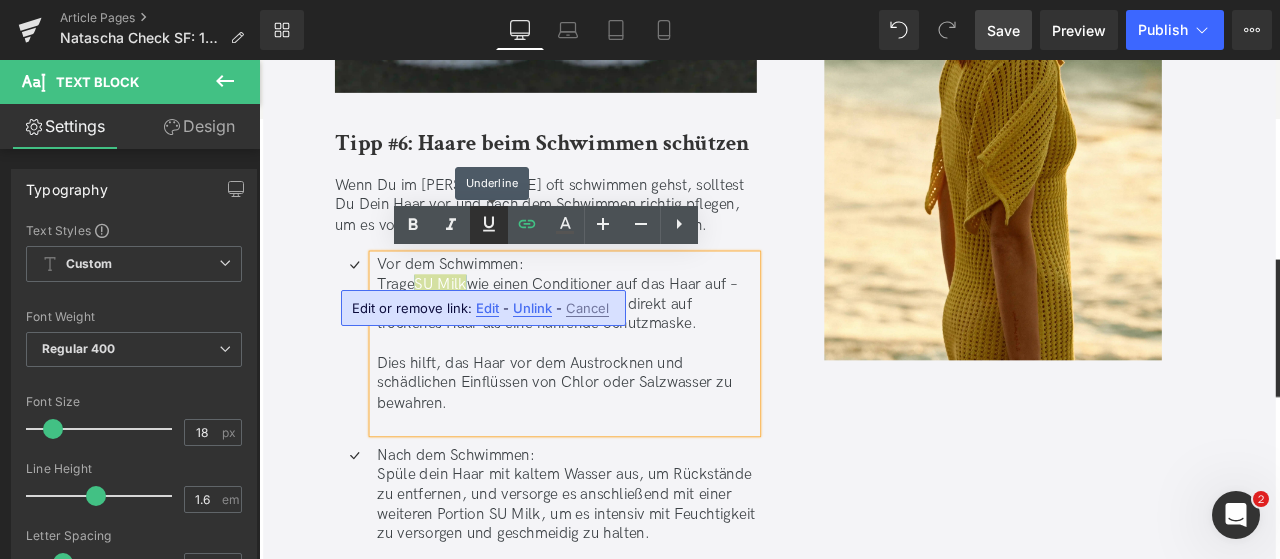 click 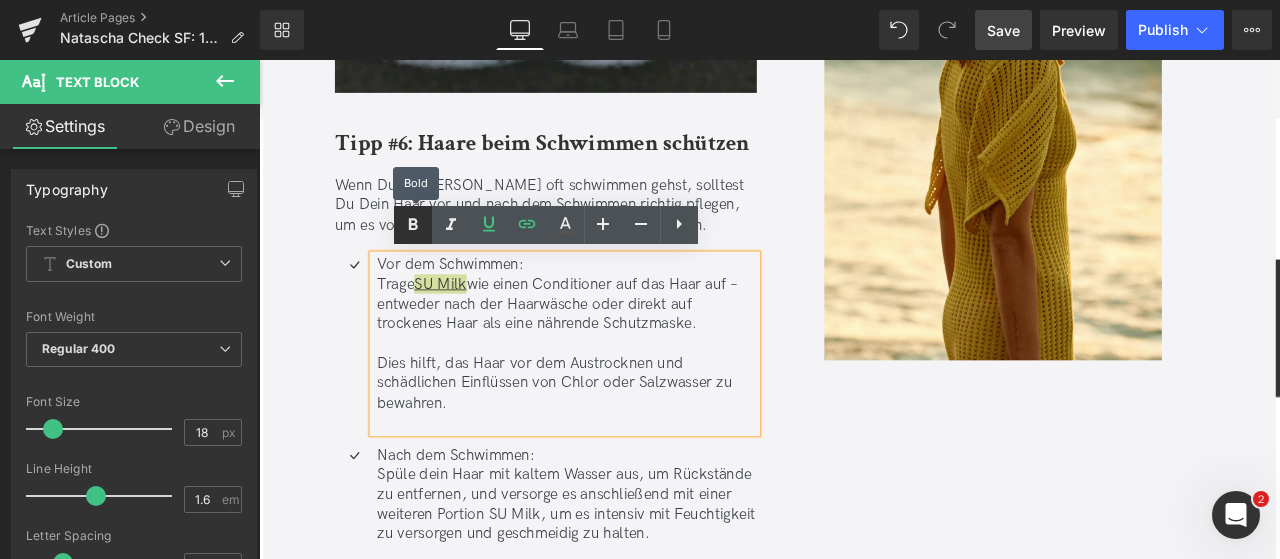 click 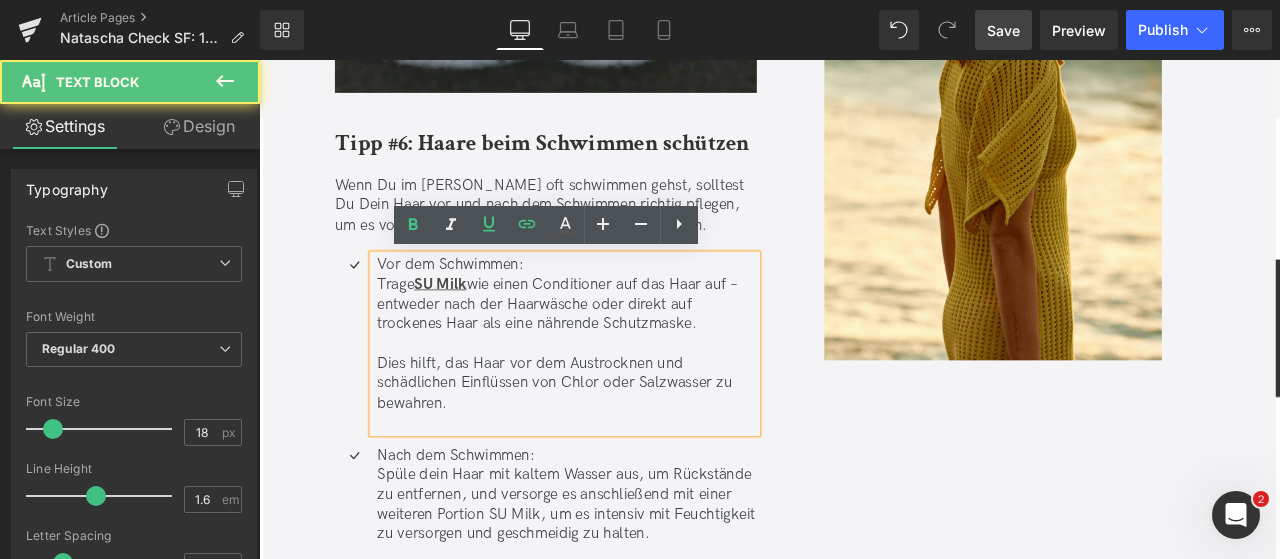 click on "Vor dem Schwimmen:  Trage  SU Milk  wie einen Conditioner auf das Haar auf – entweder nach der Haarwäsche oder direkt auf trockenes Haar als eine nährende Schutzmaske." at bounding box center [624, 338] 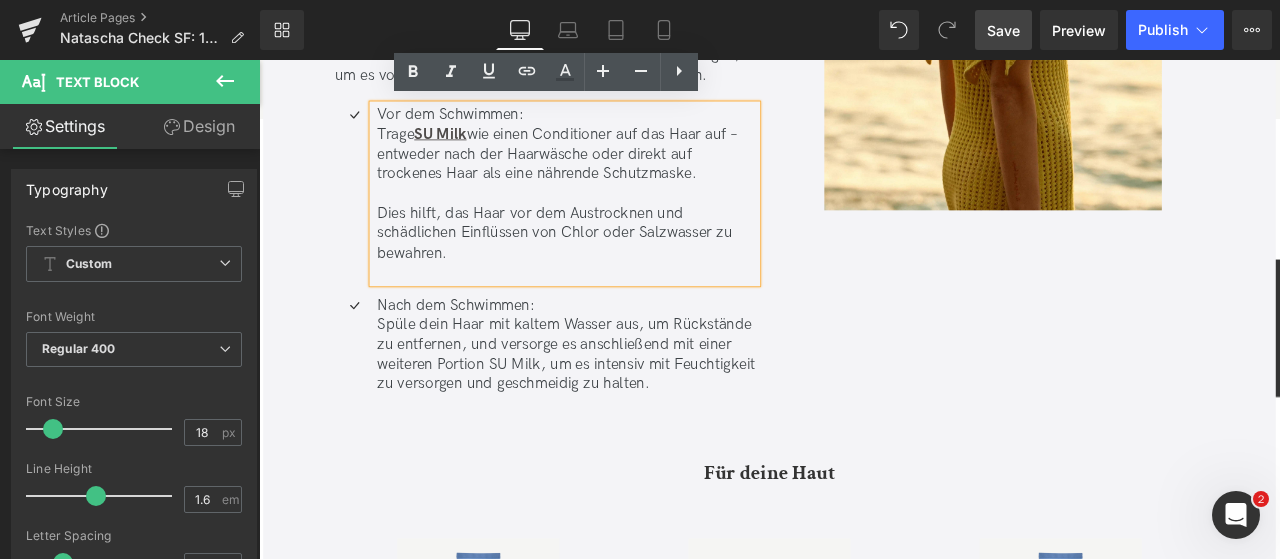 scroll, scrollTop: 7659, scrollLeft: 0, axis: vertical 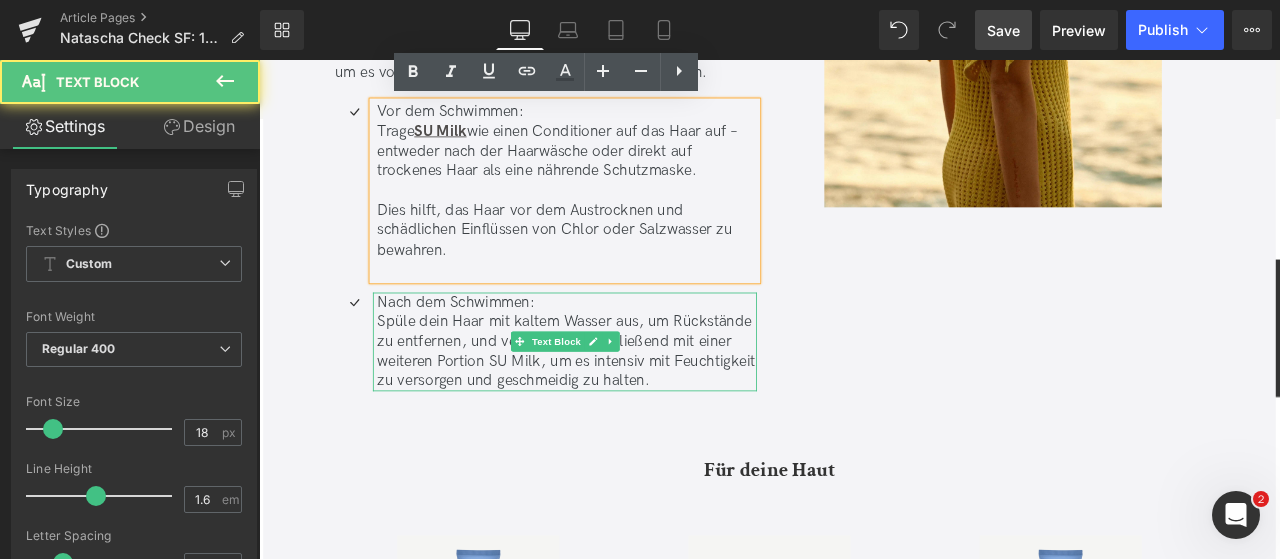 click on "Nach dem Schwimmen:  Spüle dein Haar mit kaltem Wasser aus, um Rückstände zu entfernen, und versorge es anschließend mit einer weiteren Portion SU Milk, um es intensiv mit Feuchtigkeit zu versorgen und geschmeidig zu halten." at bounding box center (624, 394) 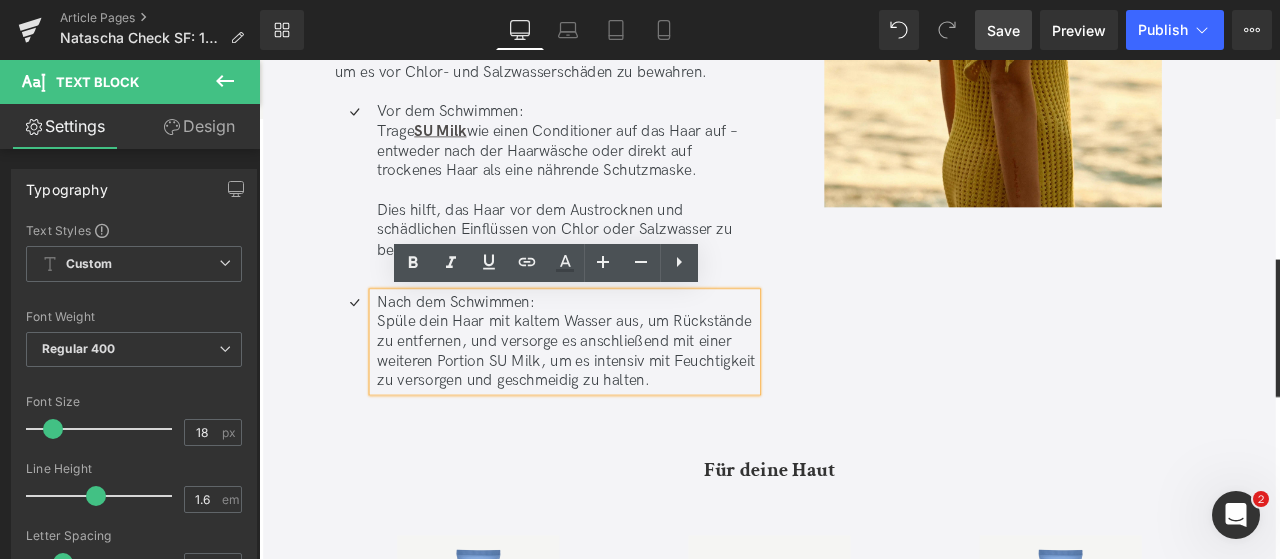 click on "Nach dem Schwimmen:  Spüle dein Haar mit kaltem Wasser aus, um Rückstände zu entfernen, und versorge es anschließend mit einer weiteren Portion SU Milk, um es intensiv mit Feuchtigkeit zu versorgen und geschmeidig zu halten." at bounding box center [624, 394] 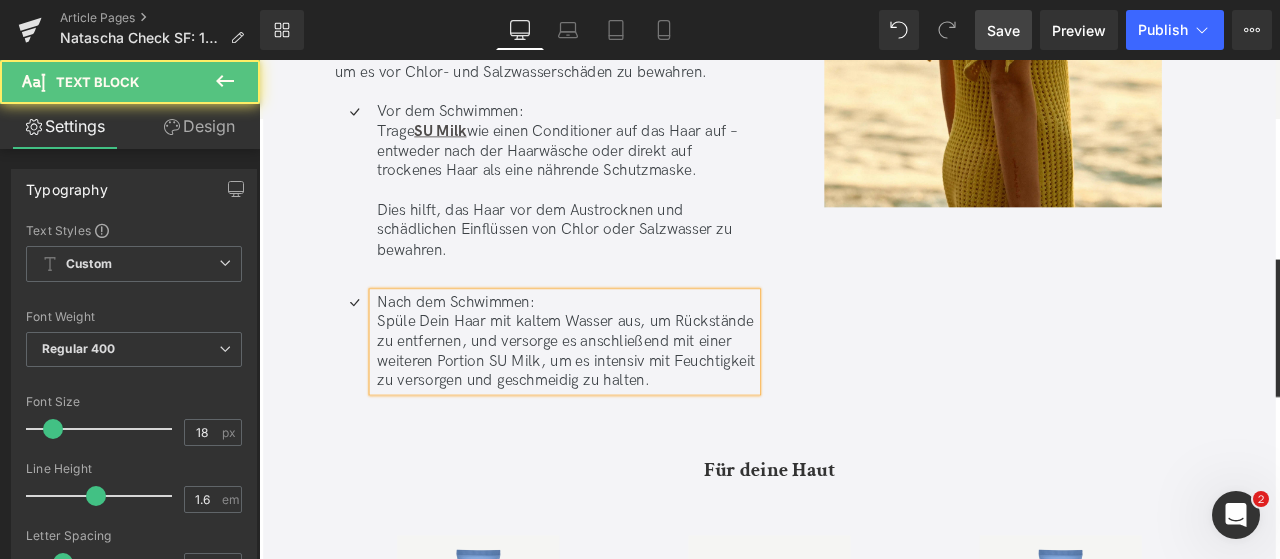 click on "Nach dem Schwimmen:  Spüle Dein Haar mit kaltem Wasser aus, um Rückstände zu entfernen, und versorge es anschließend mit einer weiteren Portion SU Milk, um es intensiv mit Feuchtigkeit zu versorgen und geschmeidig zu halten." at bounding box center [624, 394] 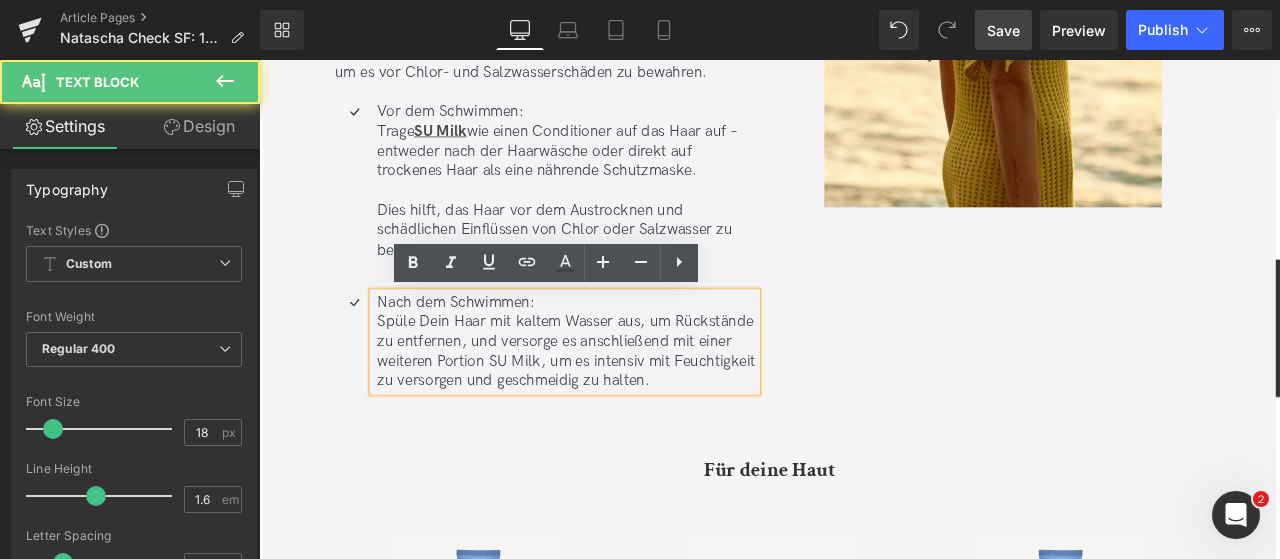 click on "Nach dem Schwimmen:  Spüle Dein Haar mit kaltem Wasser aus, um Rückstände zu entfernen, und versorge es anschließend mit einer weiteren Portion SU Milk, um es intensiv mit Feuchtigkeit zu versorgen und geschmeidig zu halten." at bounding box center (624, 394) 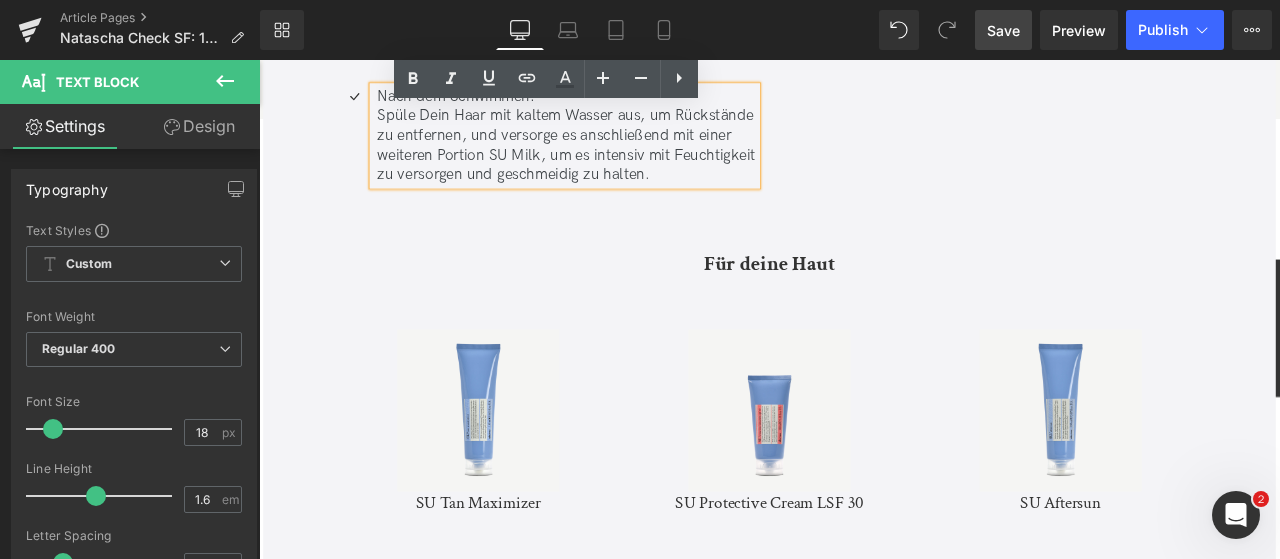 scroll, scrollTop: 7966, scrollLeft: 0, axis: vertical 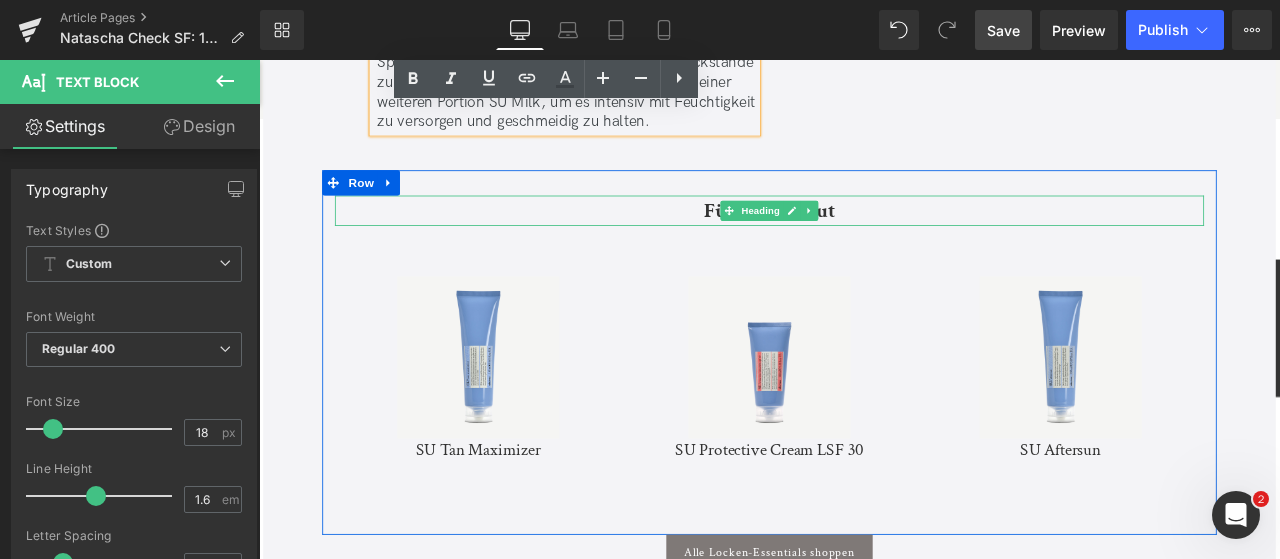click on "Für deine Haut" at bounding box center (864, 239) 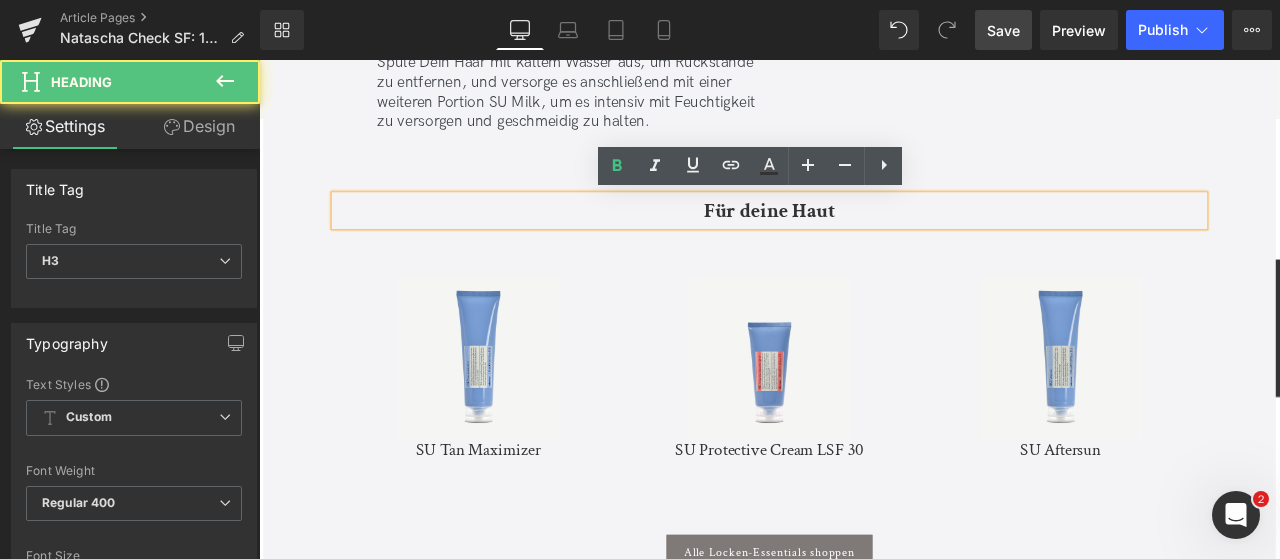 click on "Für deine Haut" at bounding box center (864, 238) 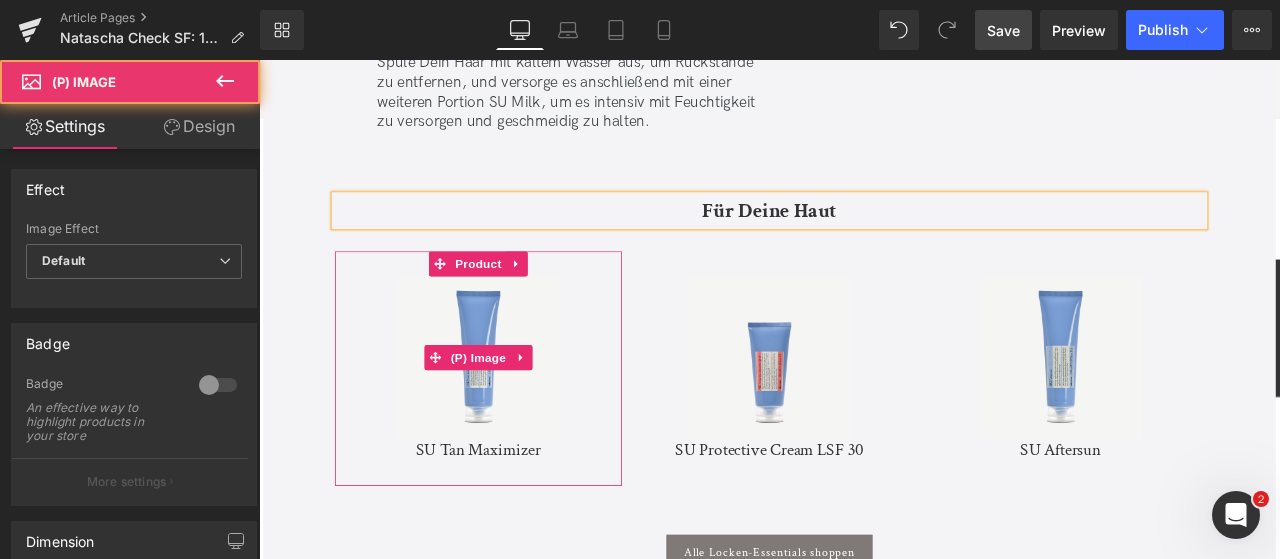 click at bounding box center [519, 413] 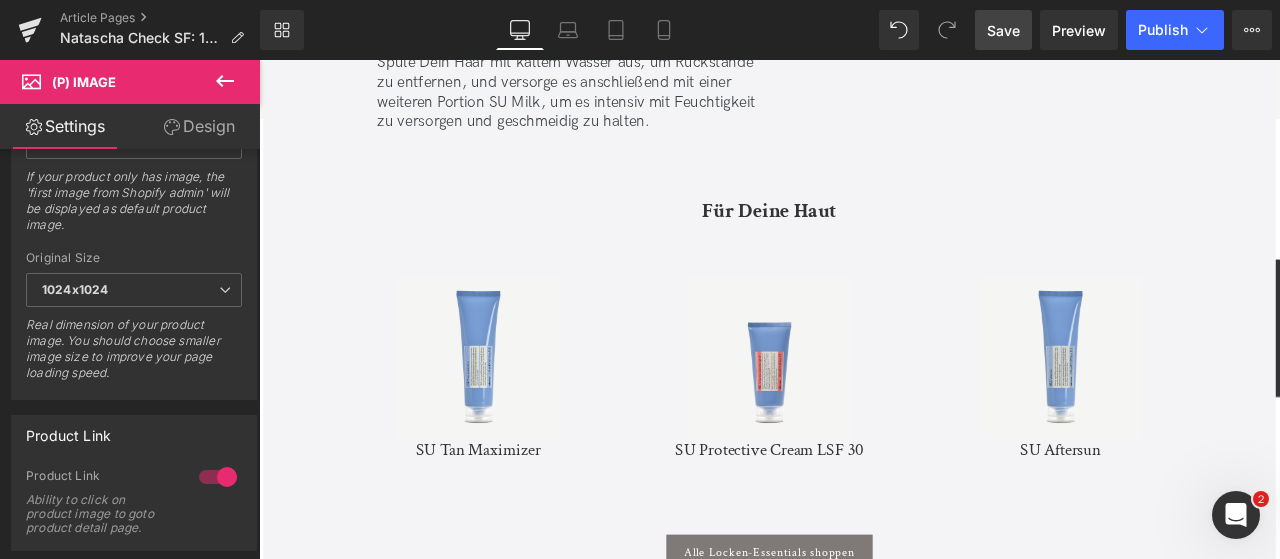 scroll, scrollTop: 844, scrollLeft: 0, axis: vertical 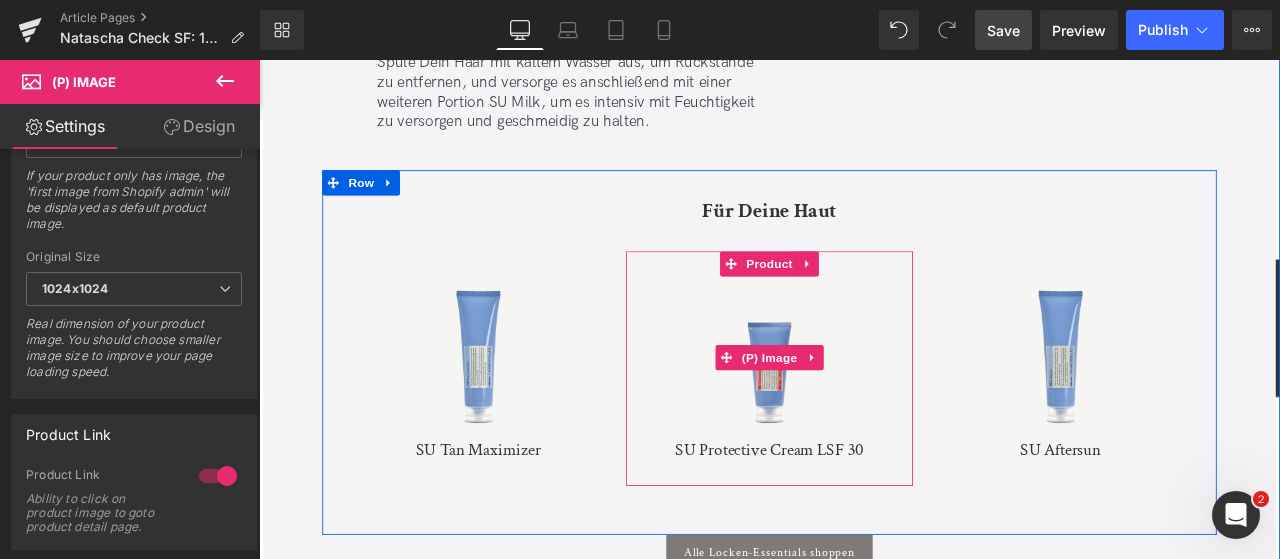 click at bounding box center (864, 413) 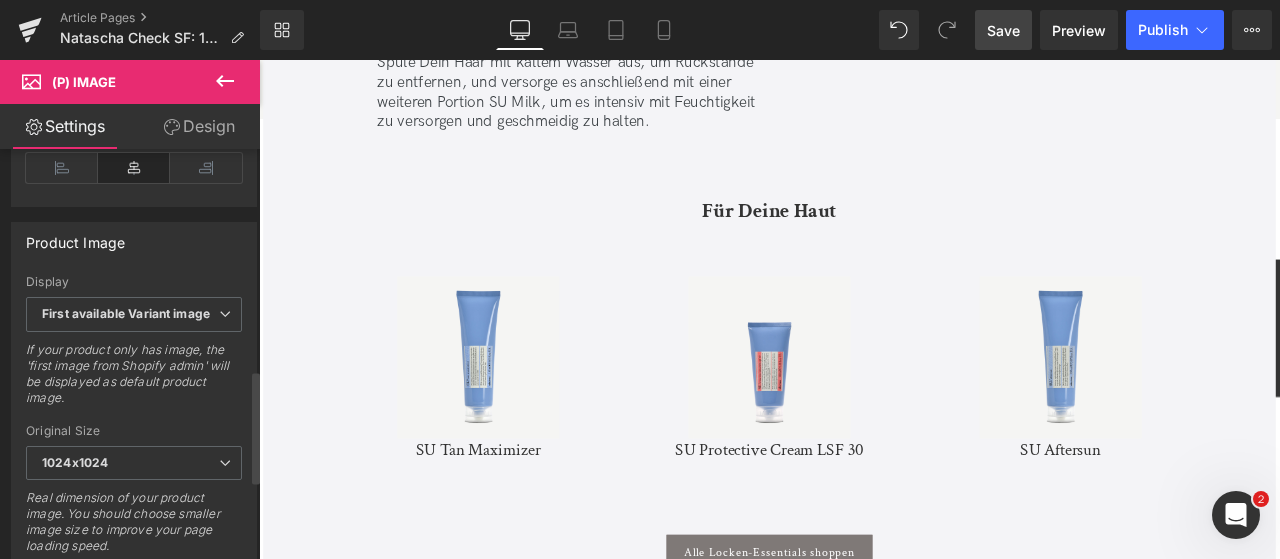 scroll, scrollTop: 1049, scrollLeft: 0, axis: vertical 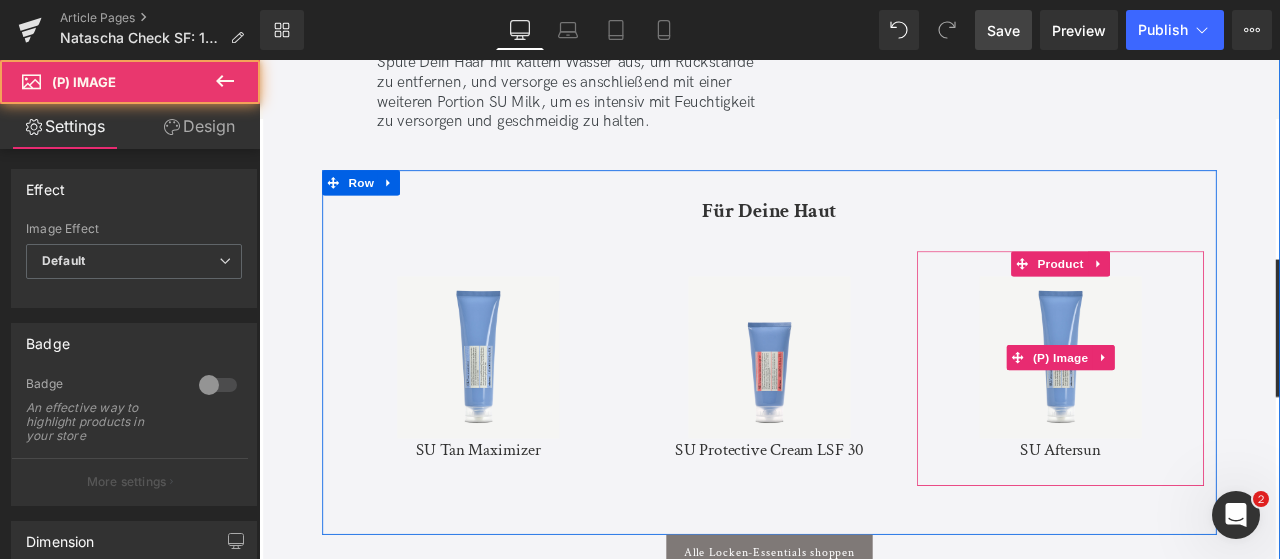 click at bounding box center [1209, 413] 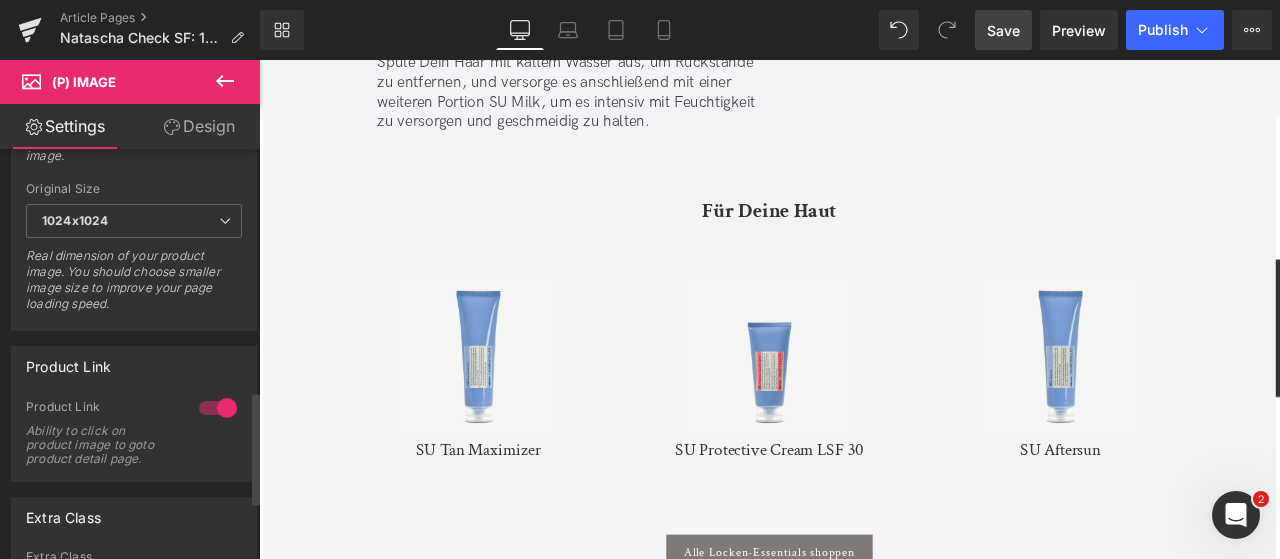scroll, scrollTop: 1090, scrollLeft: 0, axis: vertical 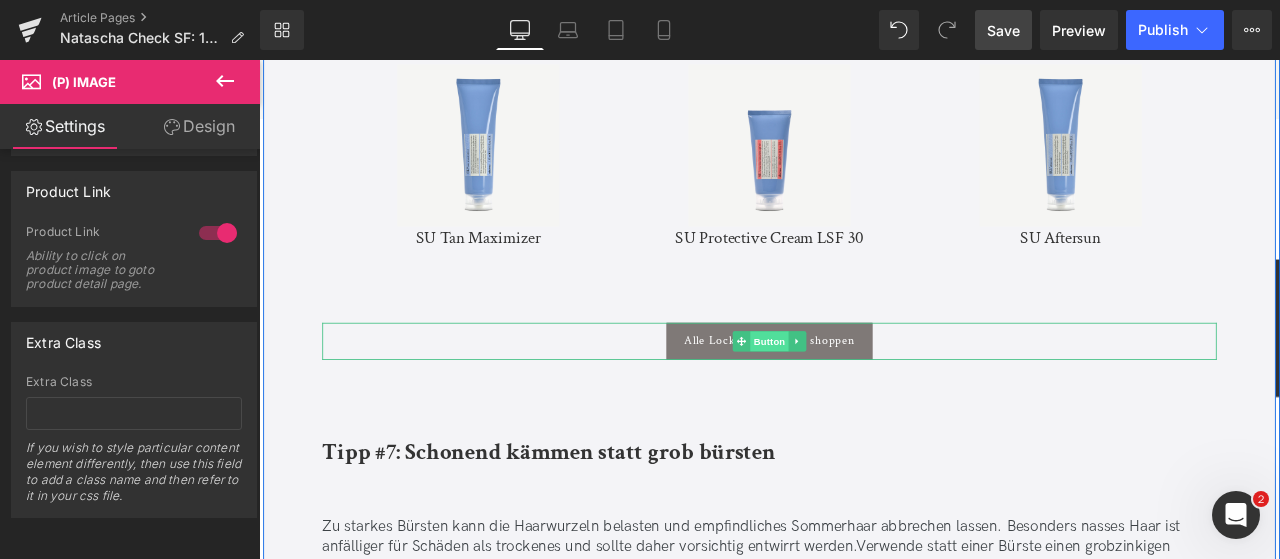click on "Button" at bounding box center [864, 393] 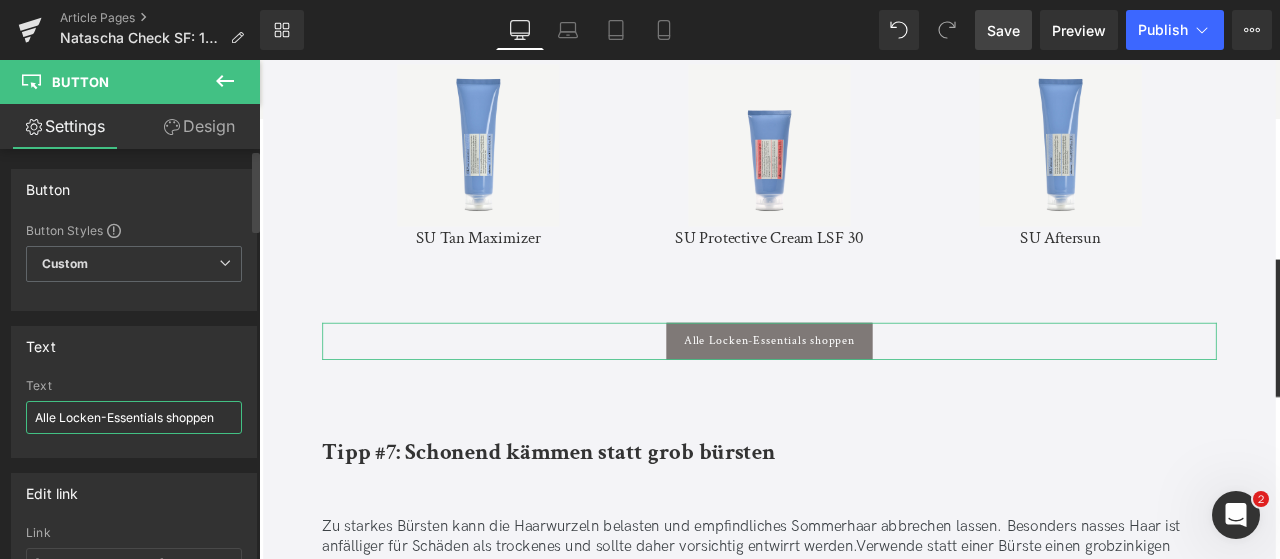 drag, startPoint x: 222, startPoint y: 421, endPoint x: 60, endPoint y: 413, distance: 162.19742 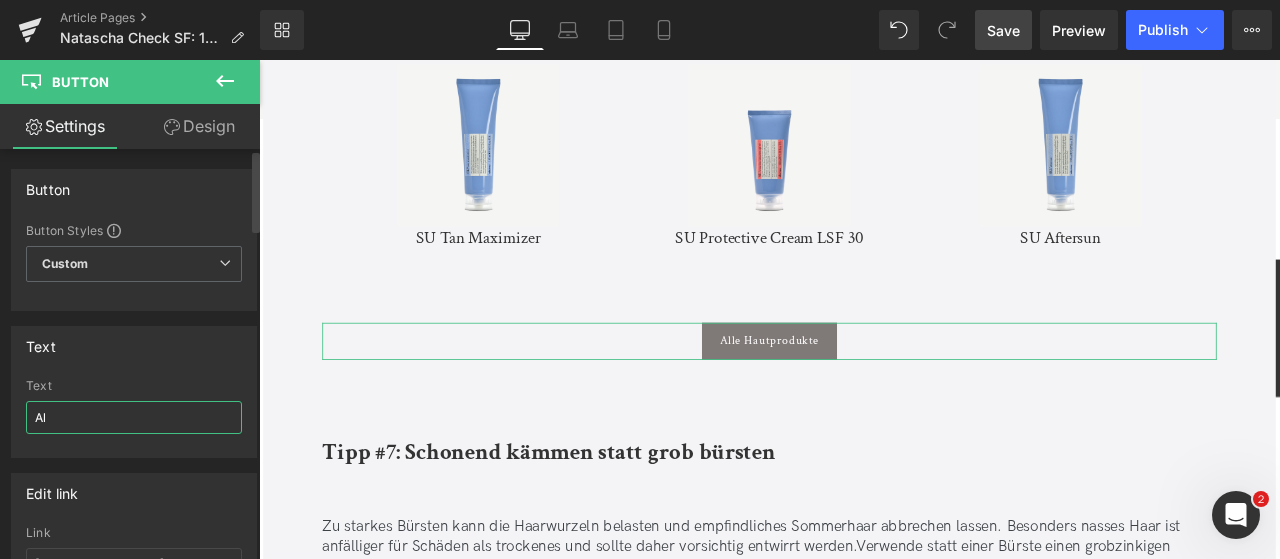 type on "A" 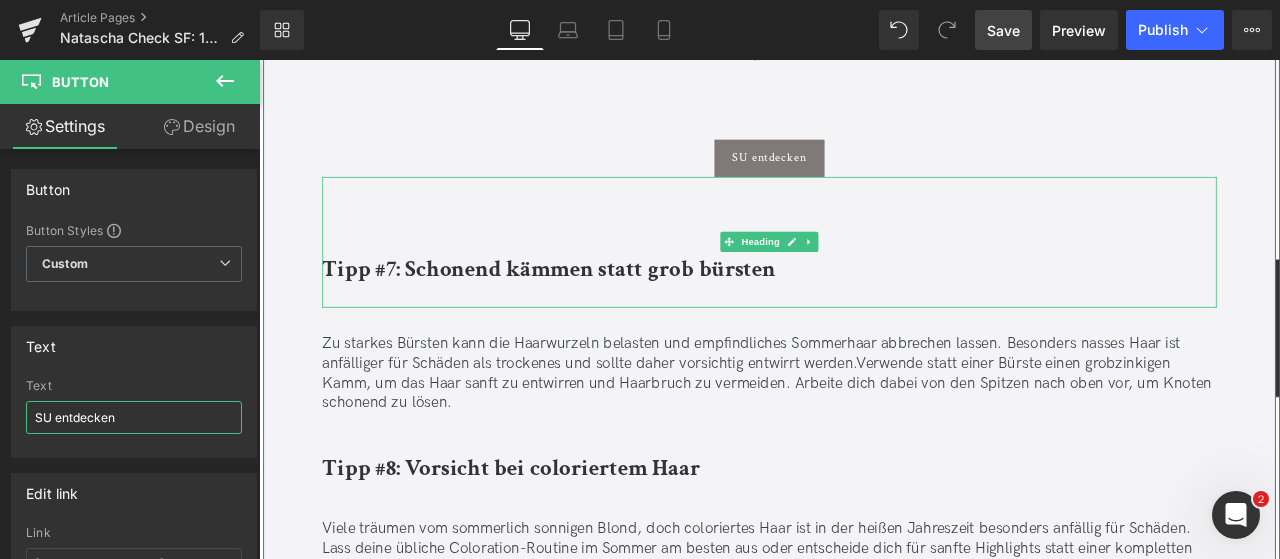 scroll, scrollTop: 8436, scrollLeft: 0, axis: vertical 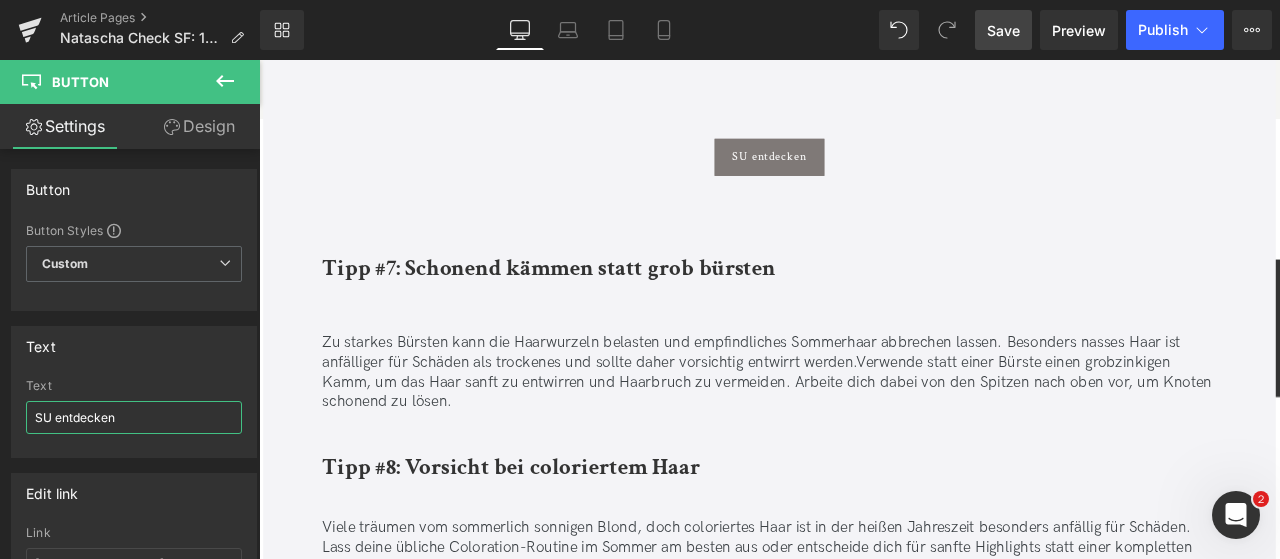 type on "SU entdecken" 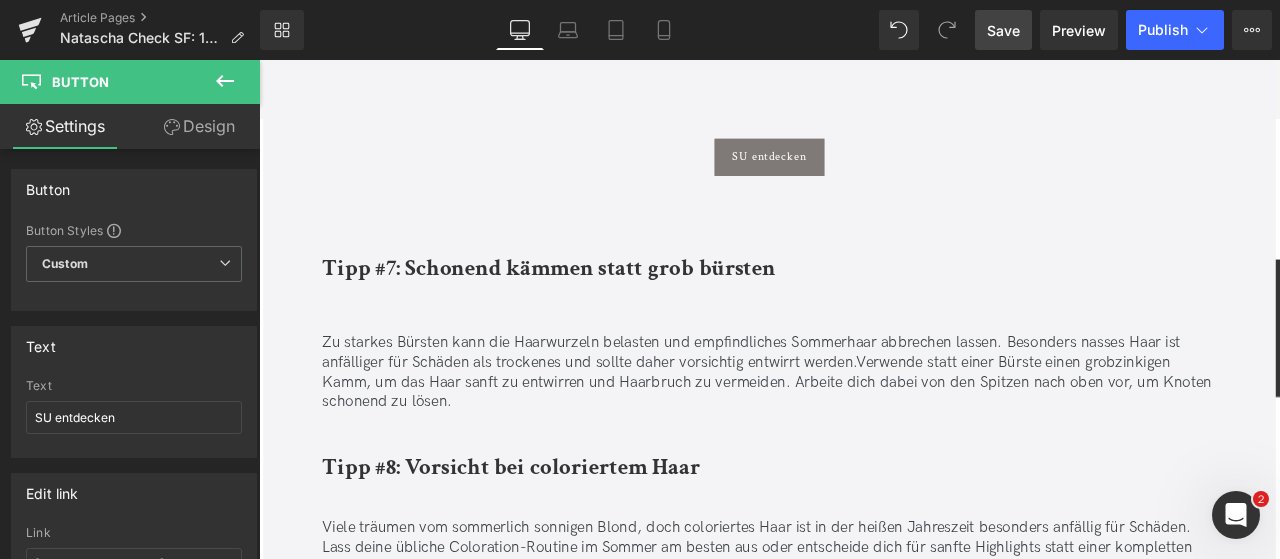 click on "Save" at bounding box center [1003, 30] 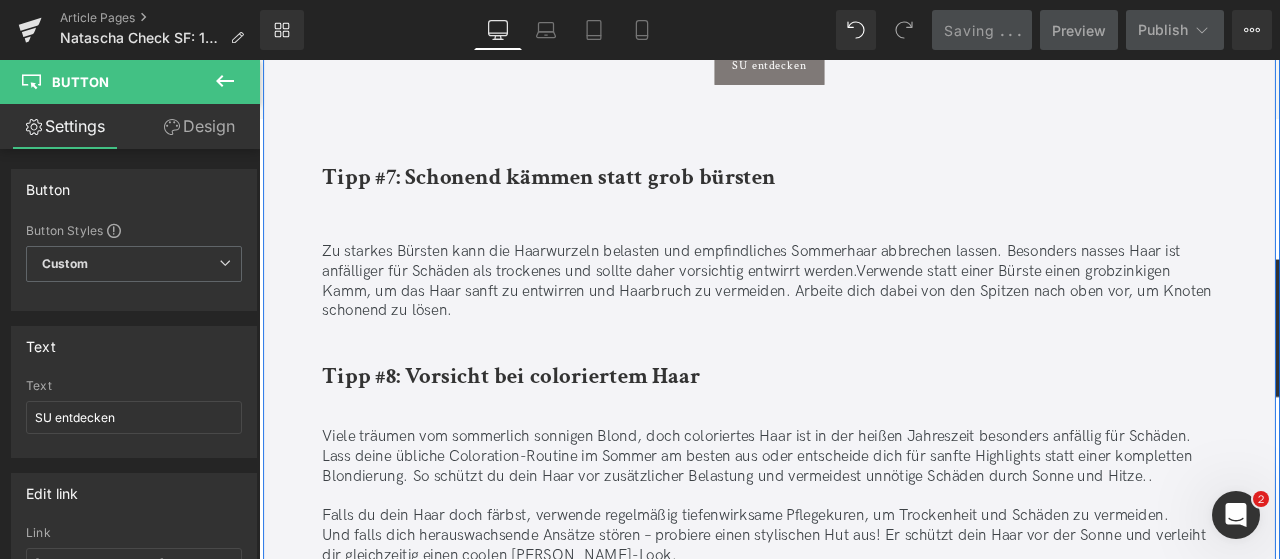 scroll, scrollTop: 8542, scrollLeft: 0, axis: vertical 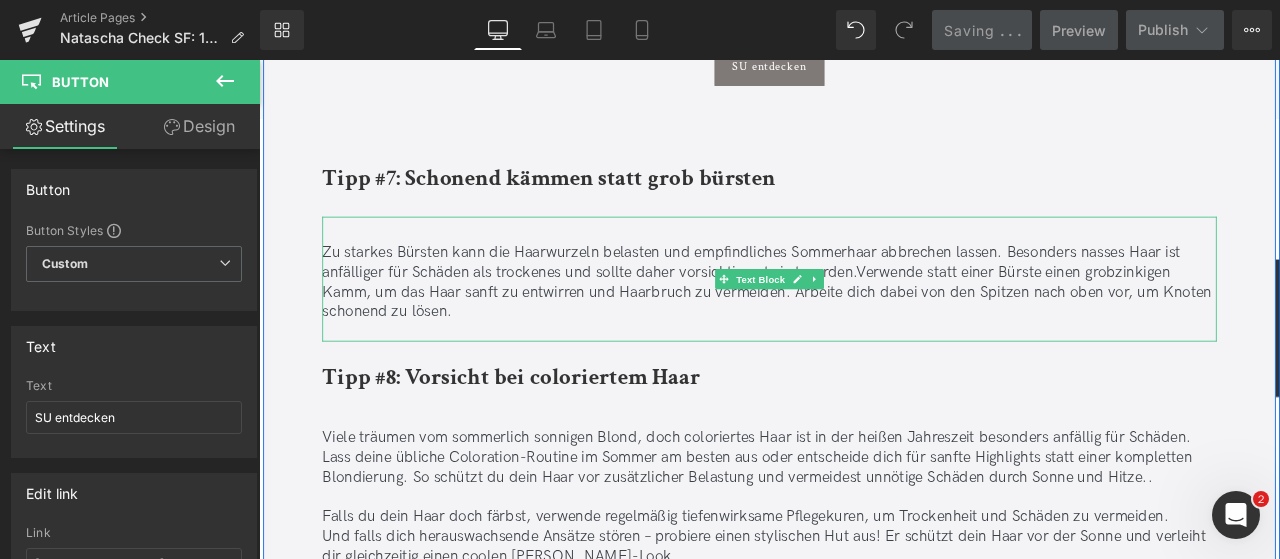 click at bounding box center (864, 382) 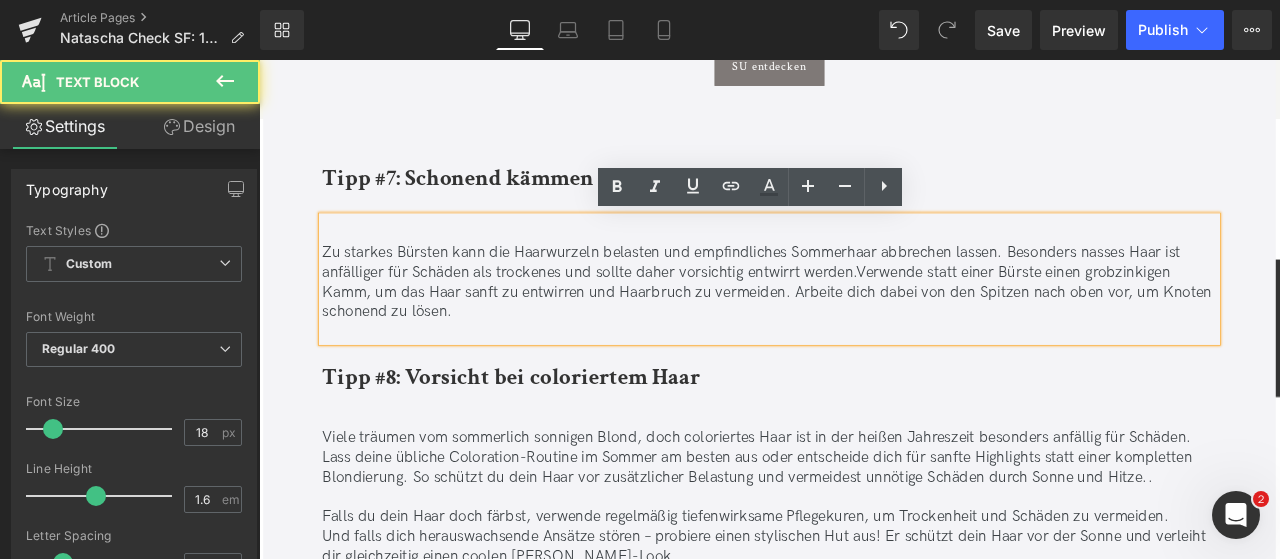 click on "Verwende statt einer Bürste einen grobzinkigen Kamm, um das Haar sanft zu entwirren und Haarbruch zu vermeiden. Arbeite dich dabei von den Spitzen nach oben vor, um Knoten schonend zu lösen." at bounding box center (861, 336) 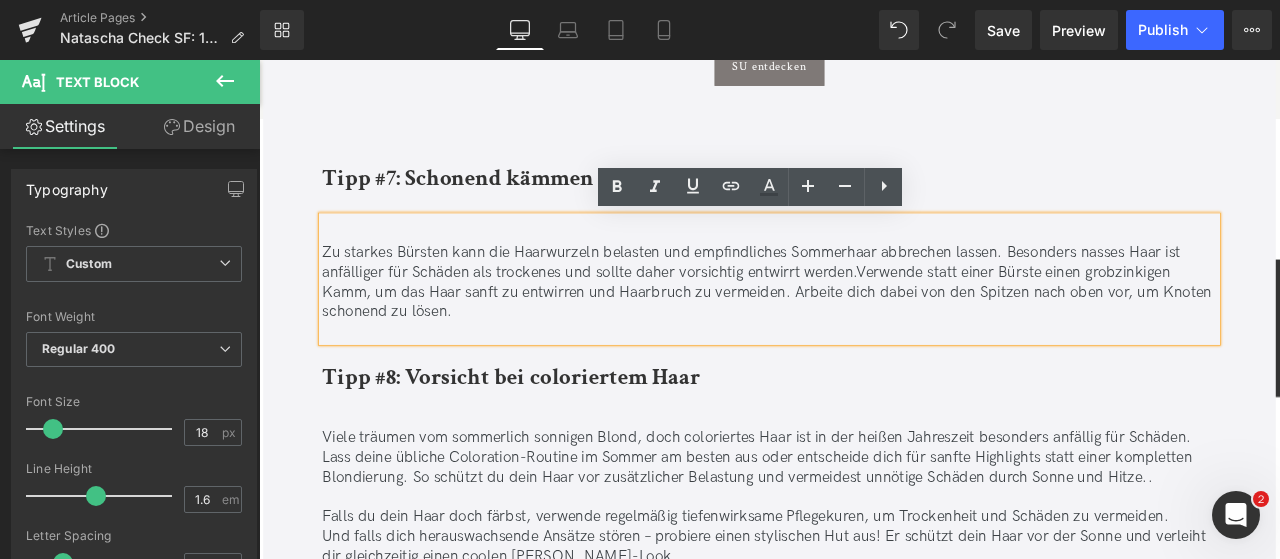 type 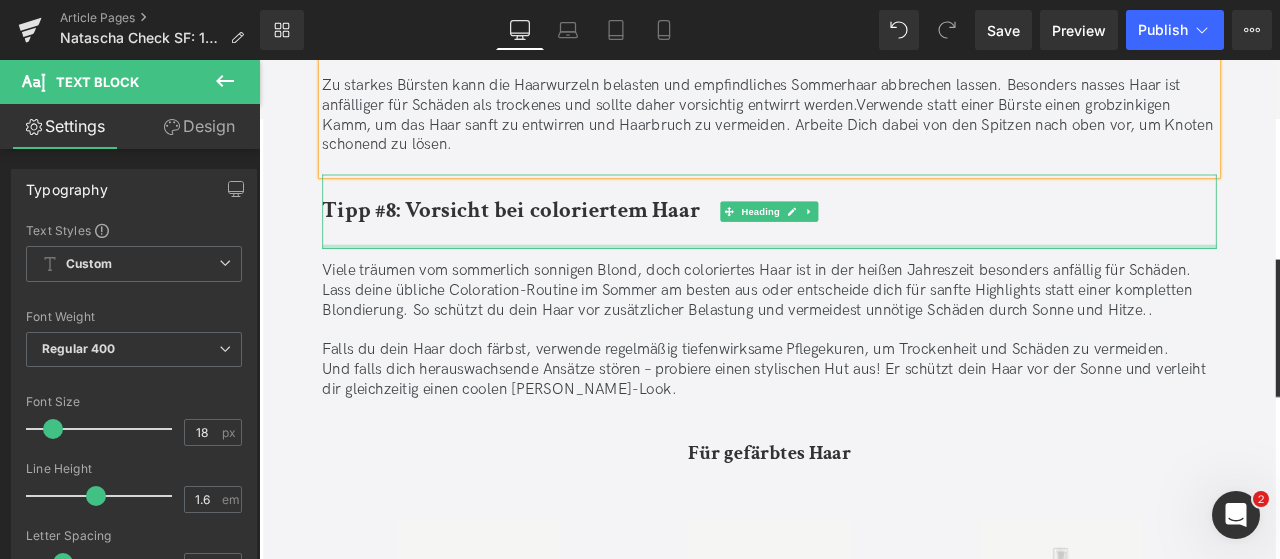 scroll, scrollTop: 8741, scrollLeft: 0, axis: vertical 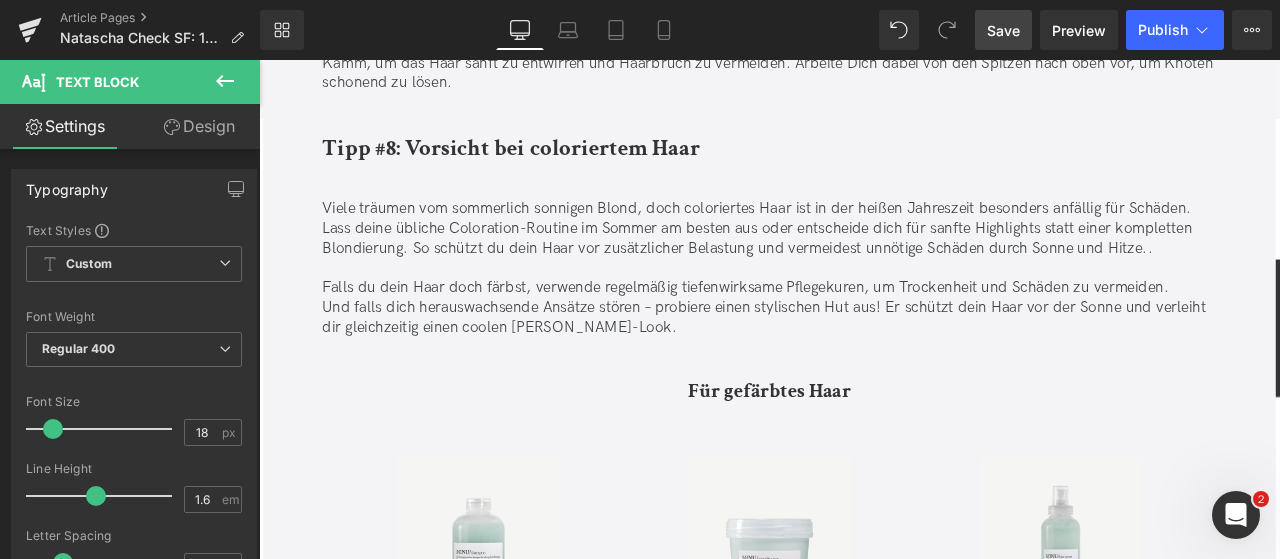 click on "Save" at bounding box center (1003, 30) 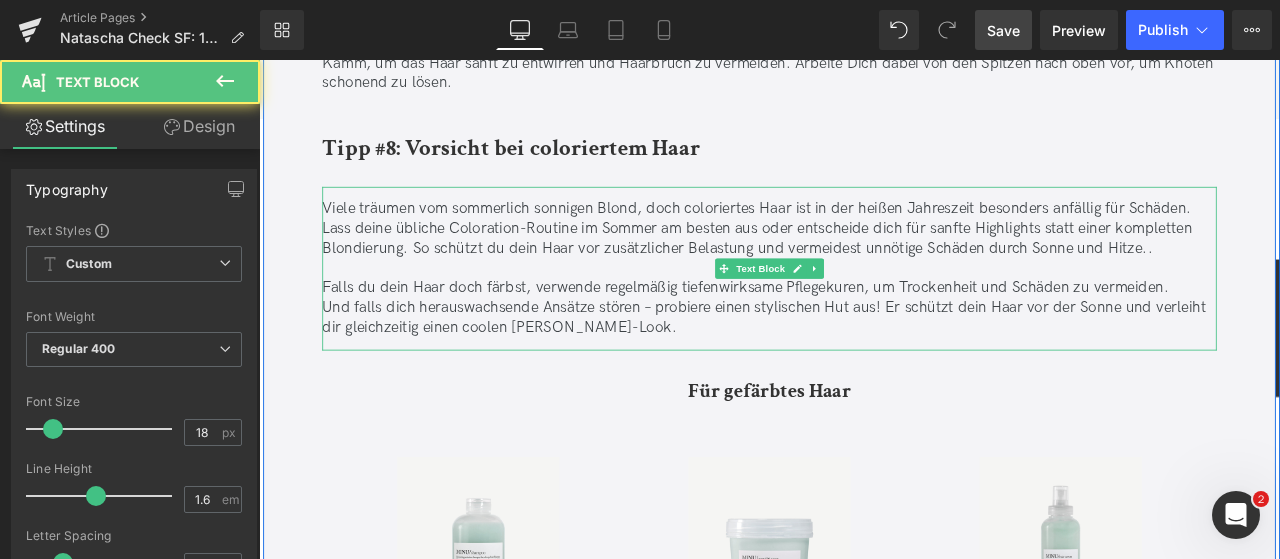click on "Viele träumen vom sommerlich sonnigen Blond, doch coloriertes Haar ist in der heißen Jahreszeit besonders anfällig für Schäden. Lass deine übliche Coloration-Routine im Sommer am besten aus oder entscheide dich für sanfte Highlights statt einer kompletten Blondierung. So schützt du dein Haar vor zusätzlicher Belastung und vermeidest unnötige Schäden durch Sonne und Hitze.." at bounding box center [864, 259] 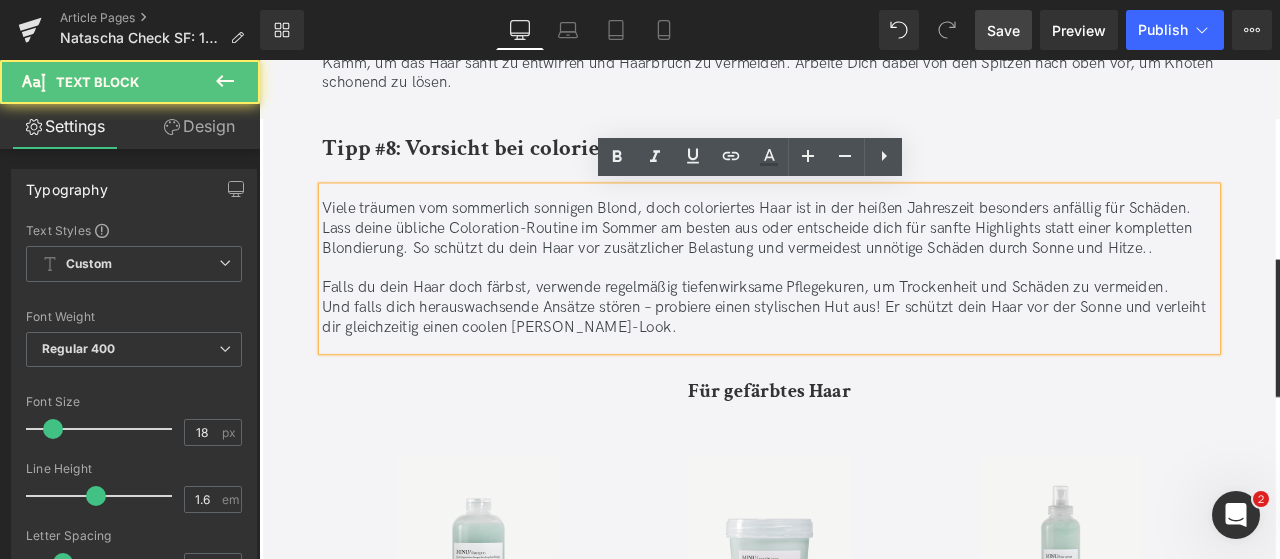 click on "Viele träumen vom sommerlich sonnigen Blond, doch coloriertes Haar ist in der heißen Jahreszeit besonders anfällig für Schäden. Lass deine übliche Coloration-Routine im Sommer am besten aus oder entscheide dich für sanfte Highlights statt einer kompletten Blondierung. So schützt du dein Haar vor zusätzlicher Belastung und vermeidest unnötige Schäden durch Sonne und Hitze.." at bounding box center (864, 259) 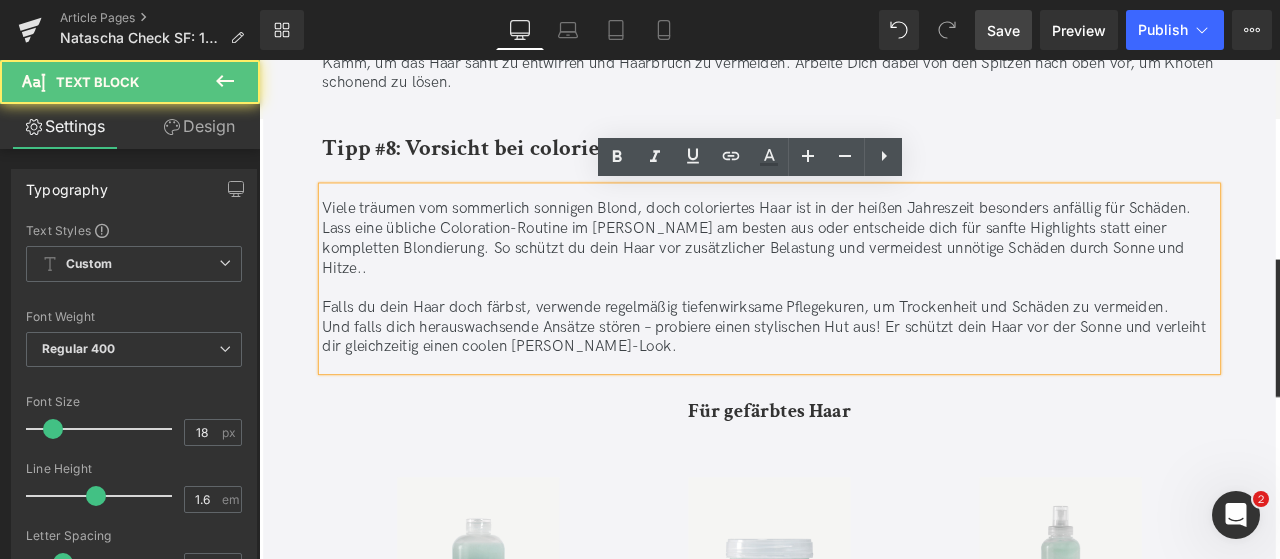 type 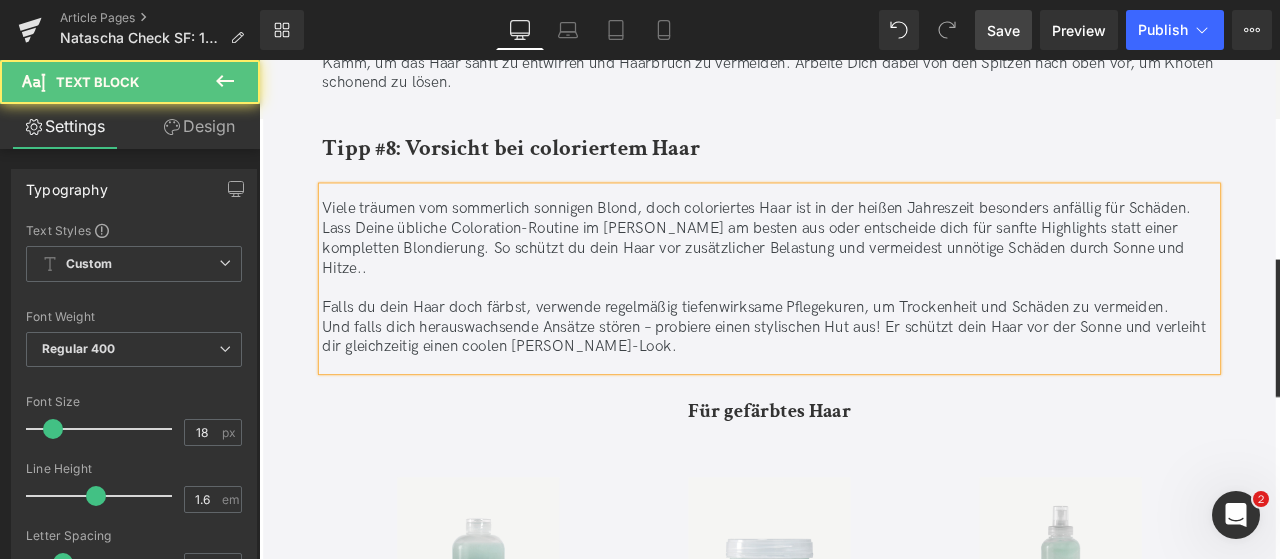 click on "Viele träumen vom sommerlich sonnigen Blond, doch coloriertes Haar ist in der heißen Jahreszeit besonders anfällig für Schäden. Lass Deine übliche Coloration-Routine im [PERSON_NAME] am besten aus oder entscheide dich für sanfte Highlights statt einer kompletten Blondierung. So schützt du dein Haar vor zusätzlicher Belastung und vermeidest unnötige Schäden durch Sonne und Hitze.." at bounding box center (864, 271) 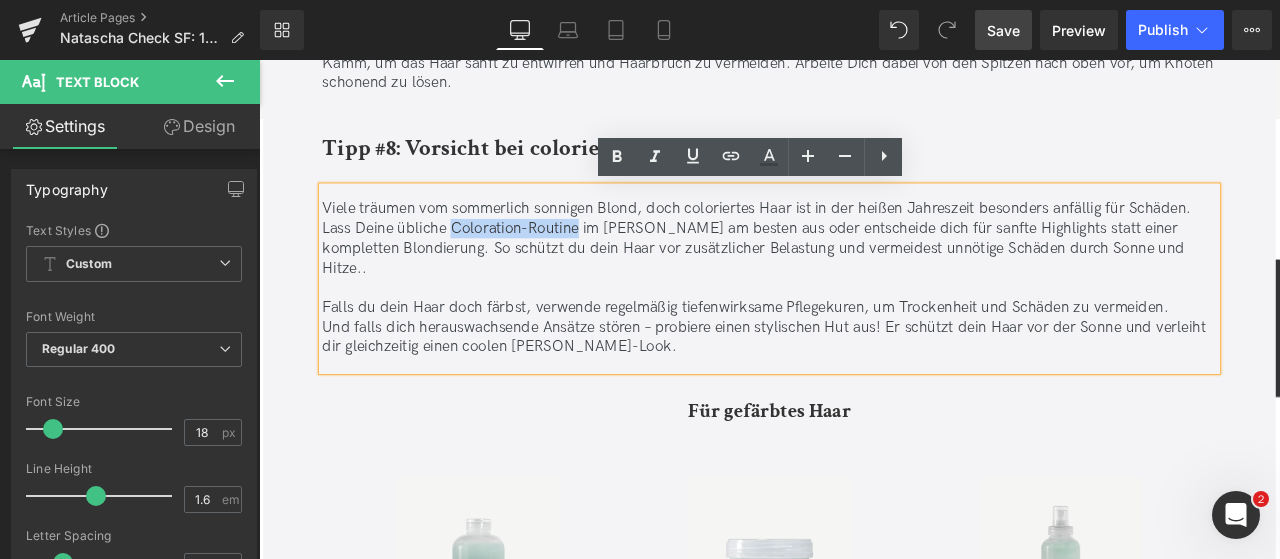 drag, startPoint x: 487, startPoint y: 252, endPoint x: 635, endPoint y: 257, distance: 148.08444 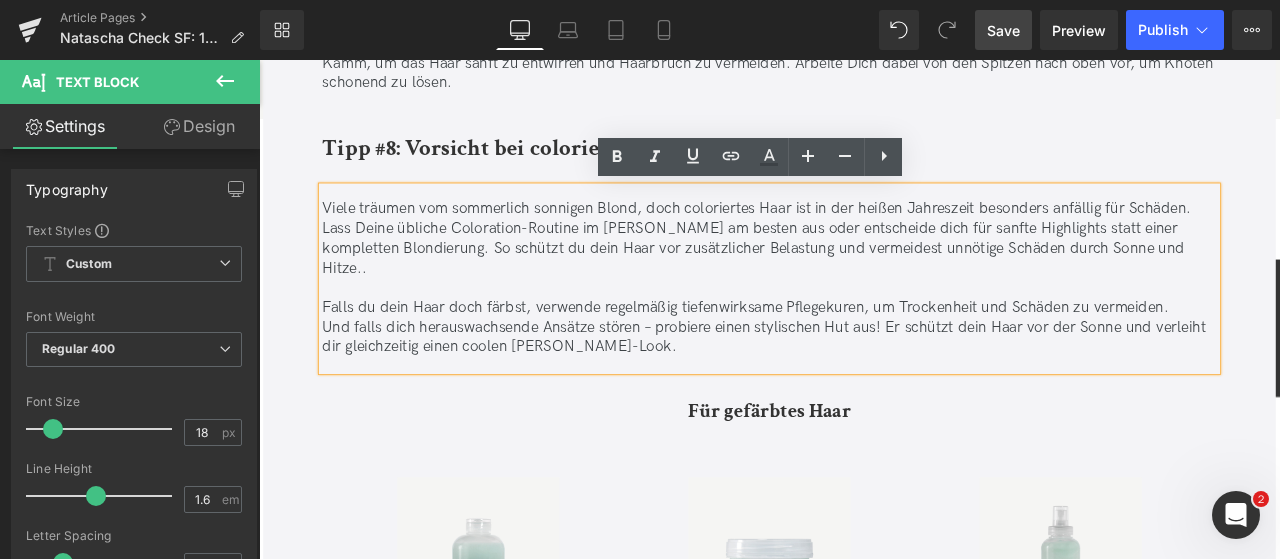 click on "Viele träumen vom sommerlich sonnigen Blond, doch coloriertes Haar ist in der heißen Jahreszeit besonders anfällig für Schäden. Lass Deine übliche Coloration-Routine im [PERSON_NAME] am besten aus oder entscheide dich für sanfte Highlights statt einer kompletten Blondierung. So schützt du dein Haar vor zusätzlicher Belastung und vermeidest unnötige Schäden durch Sonne und Hitze.." at bounding box center [864, 271] 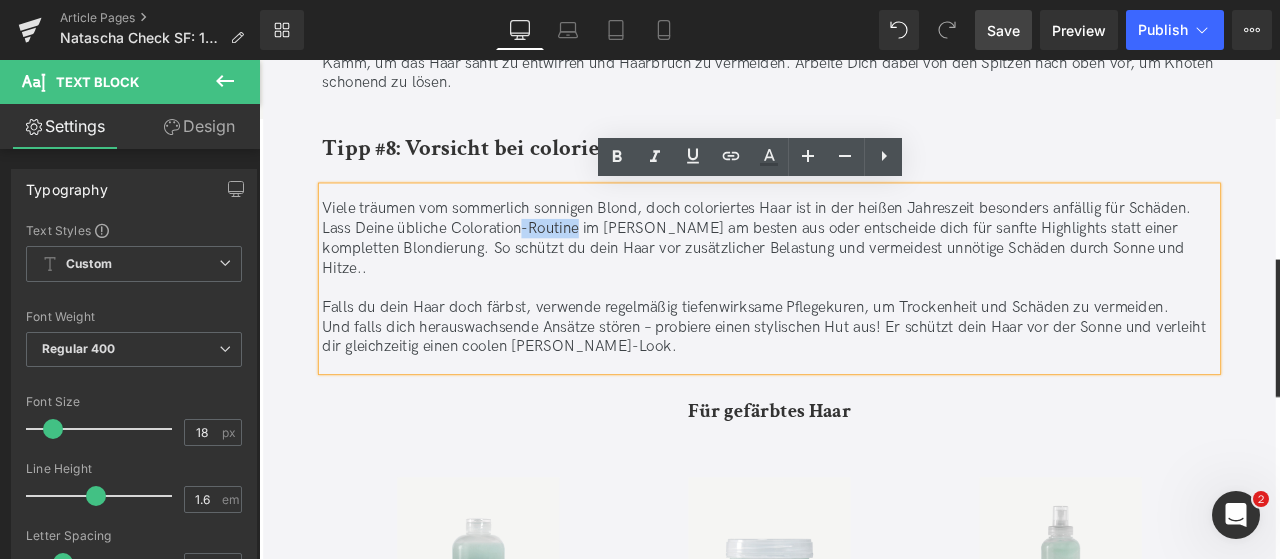 drag, startPoint x: 569, startPoint y: 259, endPoint x: 636, endPoint y: 262, distance: 67.06713 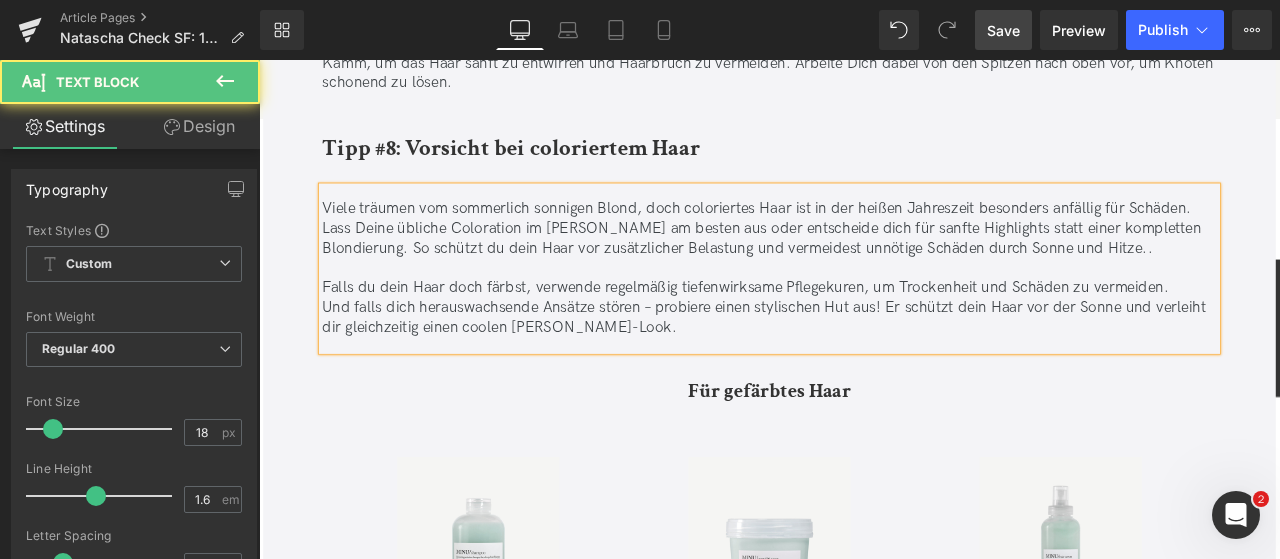 click on "Viele träumen vom sommerlich sonnigen Blond, doch coloriertes Haar ist in der heißen Jahreszeit besonders anfällig für Schäden. Lass Deine übliche Coloration im [PERSON_NAME] am besten aus oder entscheide dich für sanfte Highlights statt einer kompletten Blondierung. So schützt du dein Haar vor zusätzlicher Belastung und vermeidest unnötige Schäden durch Sonne und Hitze.." at bounding box center [864, 259] 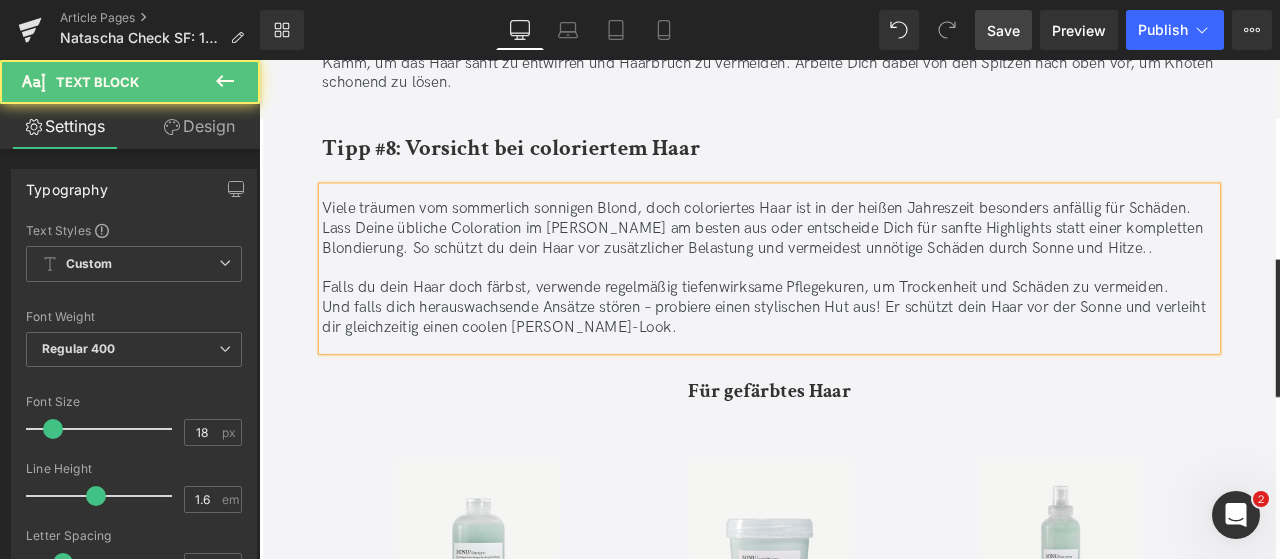 click on "Viele träumen vom sommerlich sonnigen Blond, doch coloriertes Haar ist in der heißen Jahreszeit besonders anfällig für Schäden. Lass Deine übliche Coloration im [PERSON_NAME] am besten aus oder entscheide Dich für sanfte Highlights statt einer kompletten Blondierung. So schützt du dein Haar vor zusätzlicher Belastung und vermeidest unnötige Schäden durch Sonne und Hitze.." at bounding box center [864, 259] 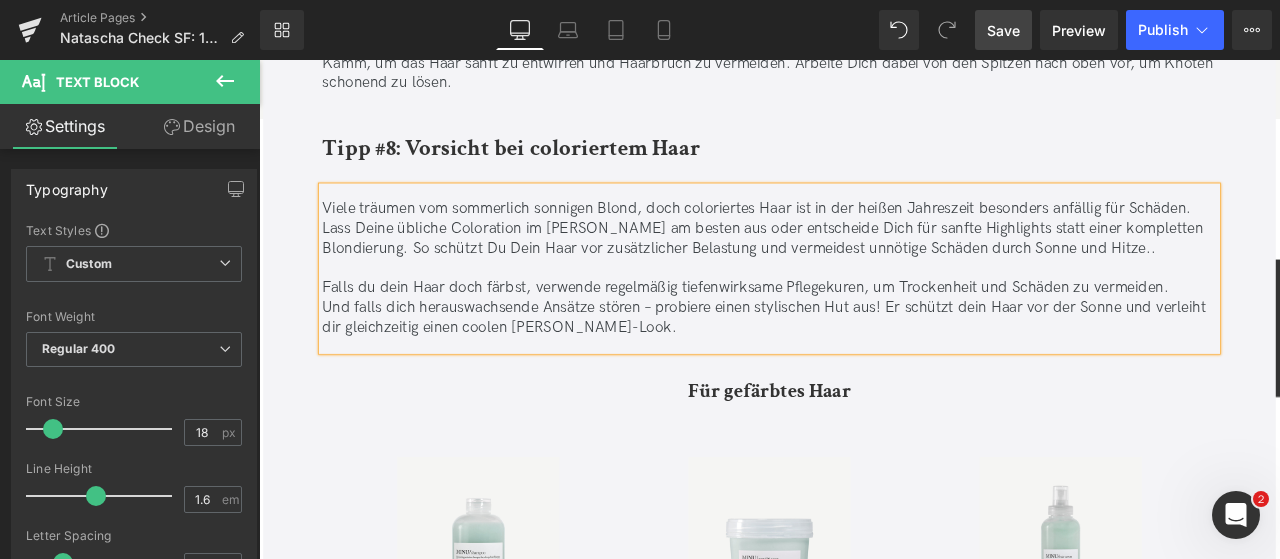 click on "Viele träumen vom sommerlich sonnigen Blond, doch coloriertes Haar ist in der heißen Jahreszeit besonders anfällig für Schäden. Lass Deine übliche Coloration im [PERSON_NAME] am besten aus oder entscheide Dich für sanfte Highlights statt einer kompletten Blondierung. So schützt Du Dein Haar vor zusätzlicher Belastung und vermeidest unnötige Schäden durch Sonne und Hitze.." at bounding box center (864, 259) 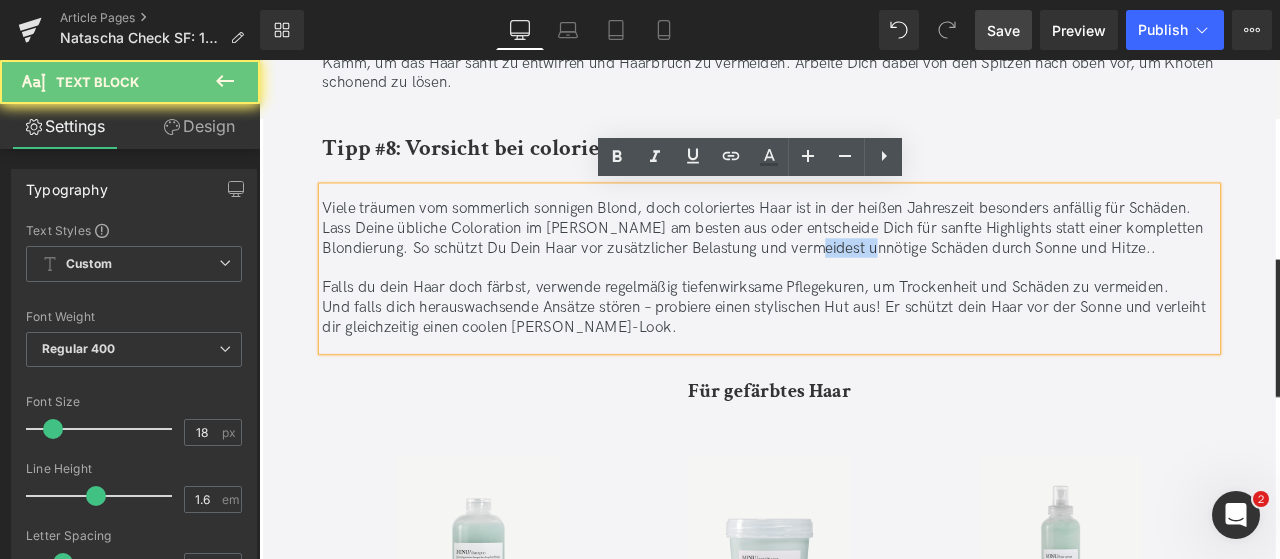 click on "Viele träumen vom sommerlich sonnigen Blond, doch coloriertes Haar ist in der heißen Jahreszeit besonders anfällig für Schäden. Lass Deine übliche Coloration im [PERSON_NAME] am besten aus oder entscheide Dich für sanfte Highlights statt einer kompletten Blondierung. So schützt Du Dein Haar vor zusätzlicher Belastung und vermeidest unnötige Schäden durch Sonne und Hitze.." at bounding box center [864, 259] 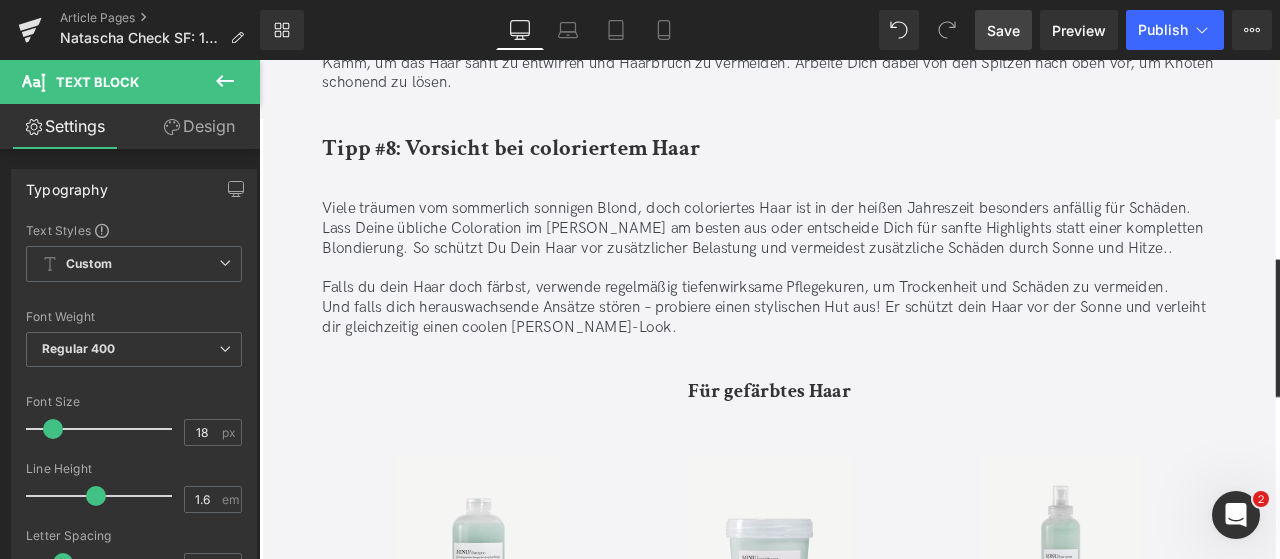 click on "Save" at bounding box center [1003, 30] 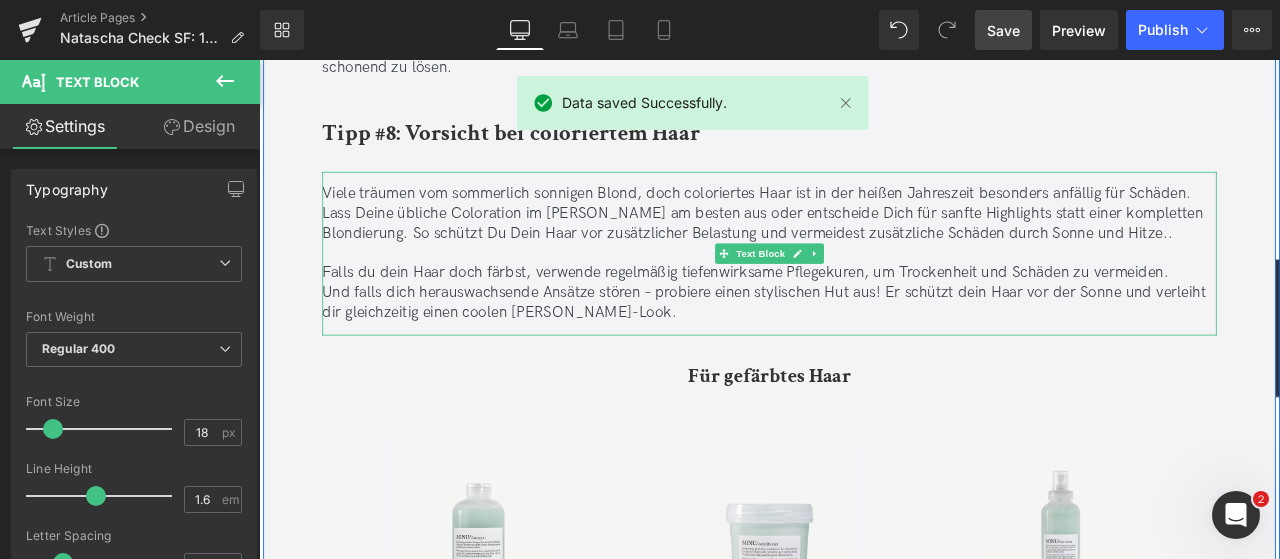 scroll, scrollTop: 8832, scrollLeft: 0, axis: vertical 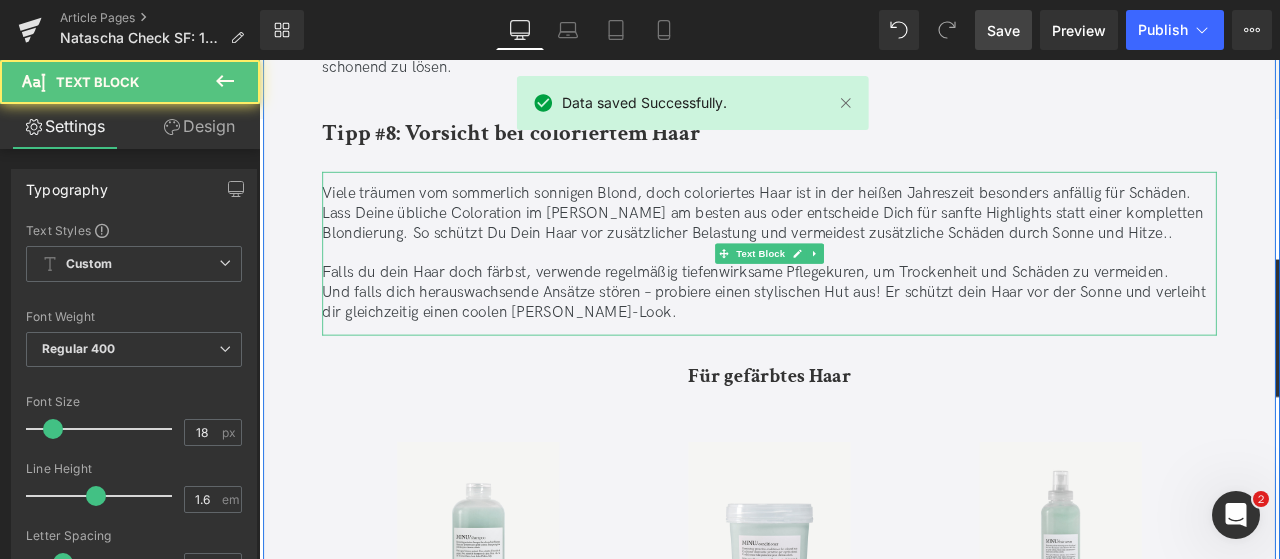 click on "Viele träumen vom sommerlich sonnigen Blond, doch coloriertes Haar ist in der heißen Jahreszeit besonders anfällig für Schäden. Lass Deine übliche Coloration im [PERSON_NAME] am besten aus oder entscheide Dich für sanfte Highlights statt einer kompletten Blondierung. So schützt Du Dein Haar vor zusätzlicher Belastung und vermeidest zusätzliche Schäden durch Sonne und Hitze.." at bounding box center [864, 241] 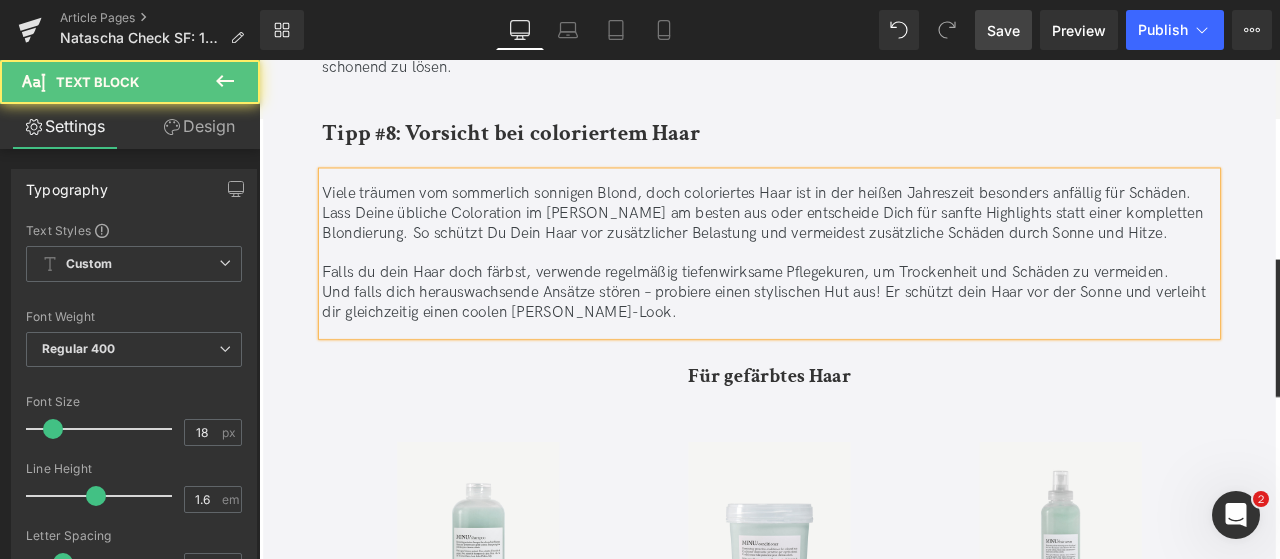 click on "Falls du dein Haar doch färbst, verwende regelmäßig tiefenwirksame Pflegekuren, um Trockenheit und Schäden zu vermeiden." at bounding box center (864, 311) 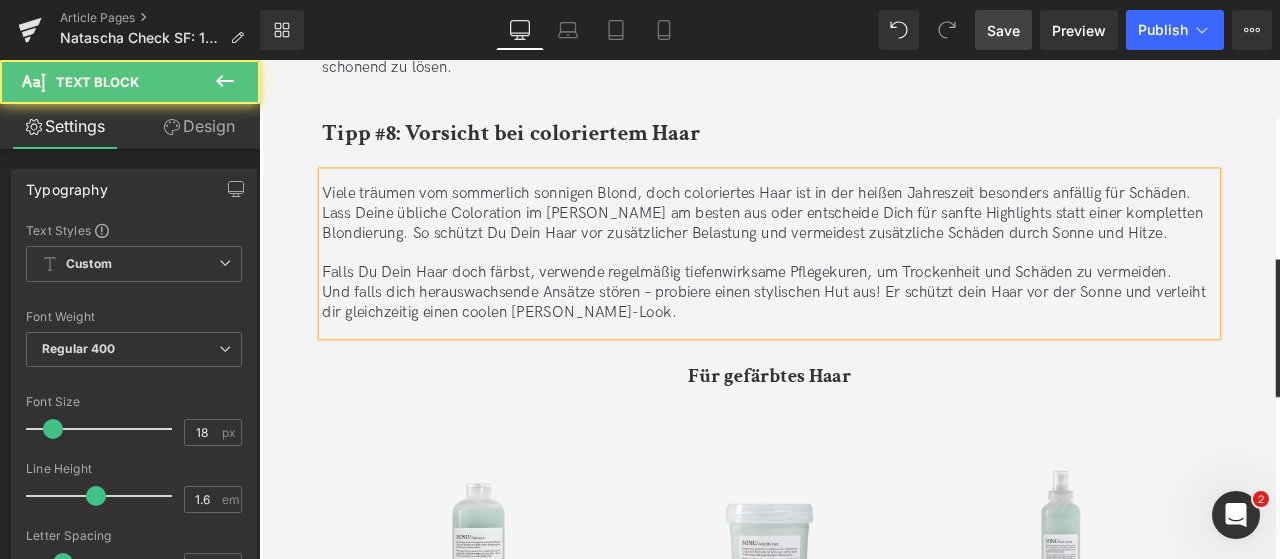 click on "Falls Du Dein Haar doch färbst, verwende regelmäßig tiefenwirksame Pflegekuren, um Trockenheit und Schäden zu vermeiden." at bounding box center [864, 311] 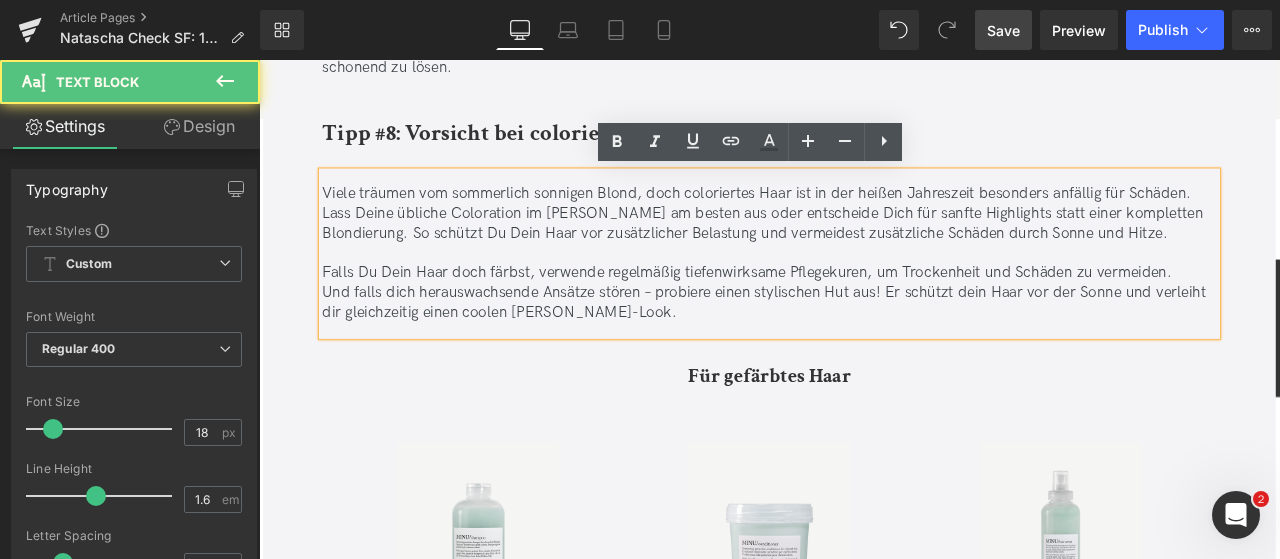 click on "Falls Du Dein Haar doch färbst, verwende regelmäßig tiefenwirksame Pflegekuren, um Trockenheit und Schäden zu vermeiden." at bounding box center (864, 311) 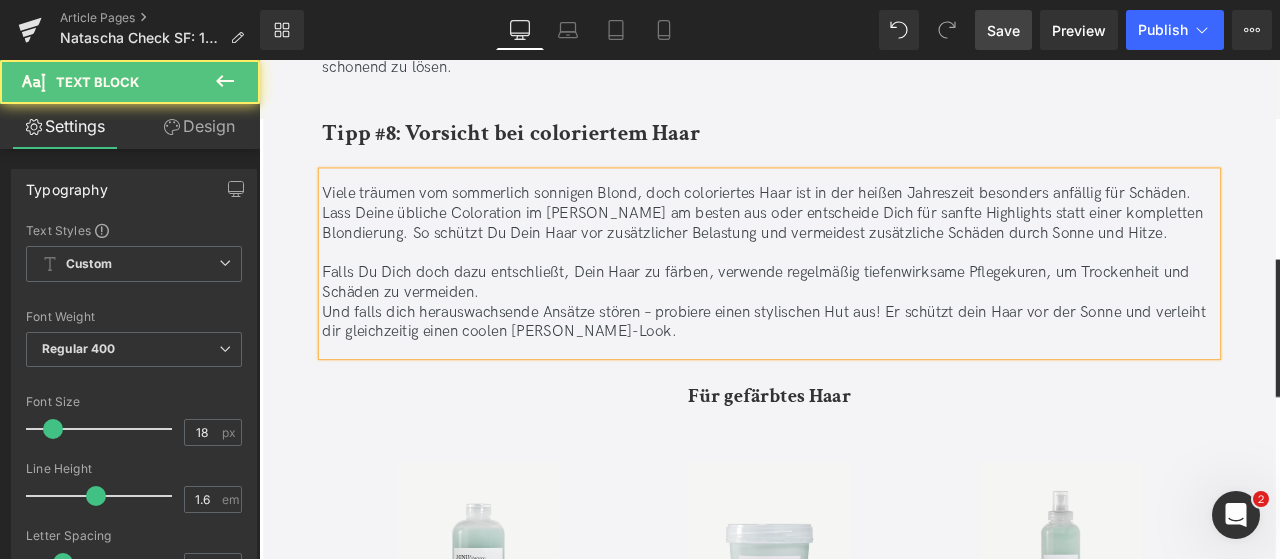 click on "Und falls dich herauswachsende Ansätze stören – probiere einen stylischen Hut aus! Er schützt dein Haar vor der Sonne und verleiht dir gleichzeitig einen coolen [PERSON_NAME]-Look." at bounding box center (864, 370) 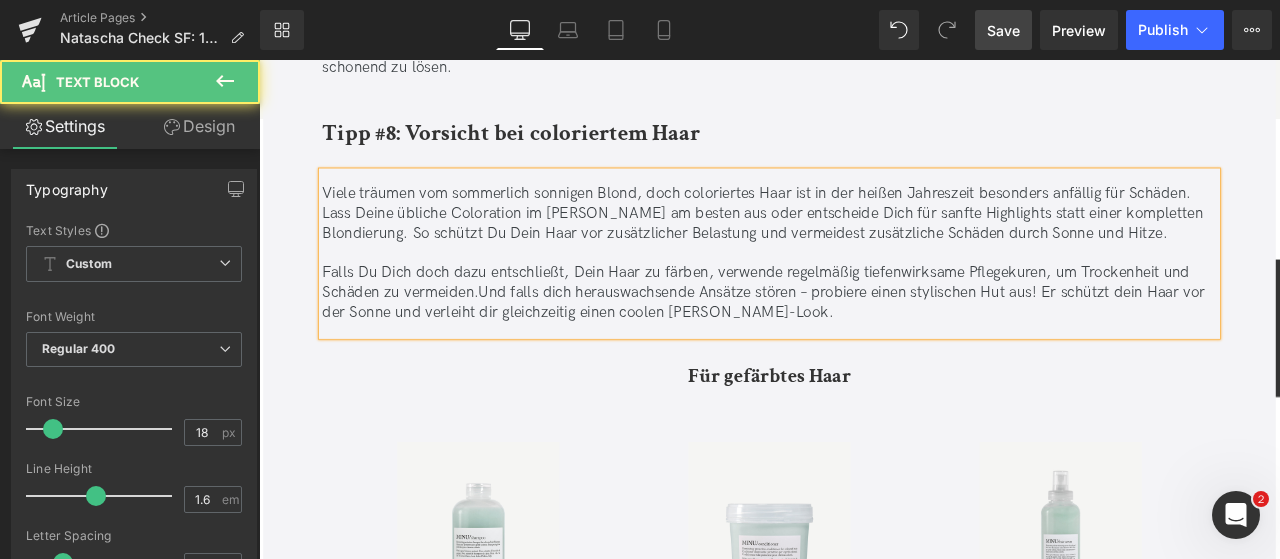 click on "Und falls dich herauswachsende Ansätze stören – probiere einen stylischen Hut aus! Er schützt dein Haar vor der Sonne und verleiht dir gleichzeitig einen coolen [PERSON_NAME]-Look." at bounding box center (857, 346) 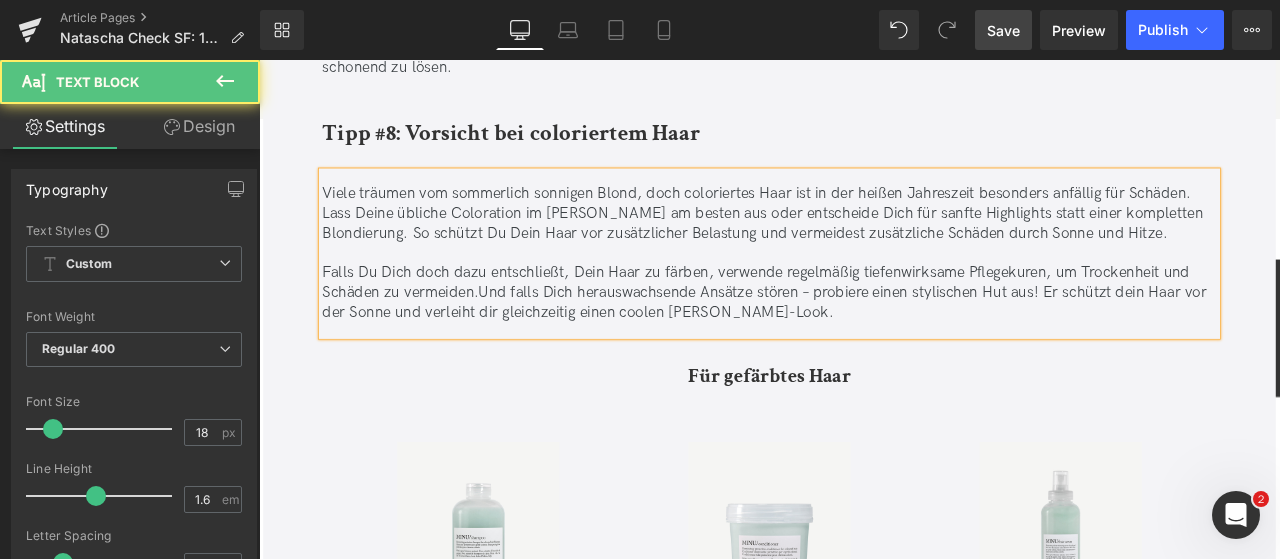 click on "Und falls Dich herauswachsende Ansätze stören – probiere einen stylischen Hut aus! Er schützt dein Haar vor der Sonne und verleiht dir gleichzeitig einen coolen [PERSON_NAME]-Look." at bounding box center [858, 346] 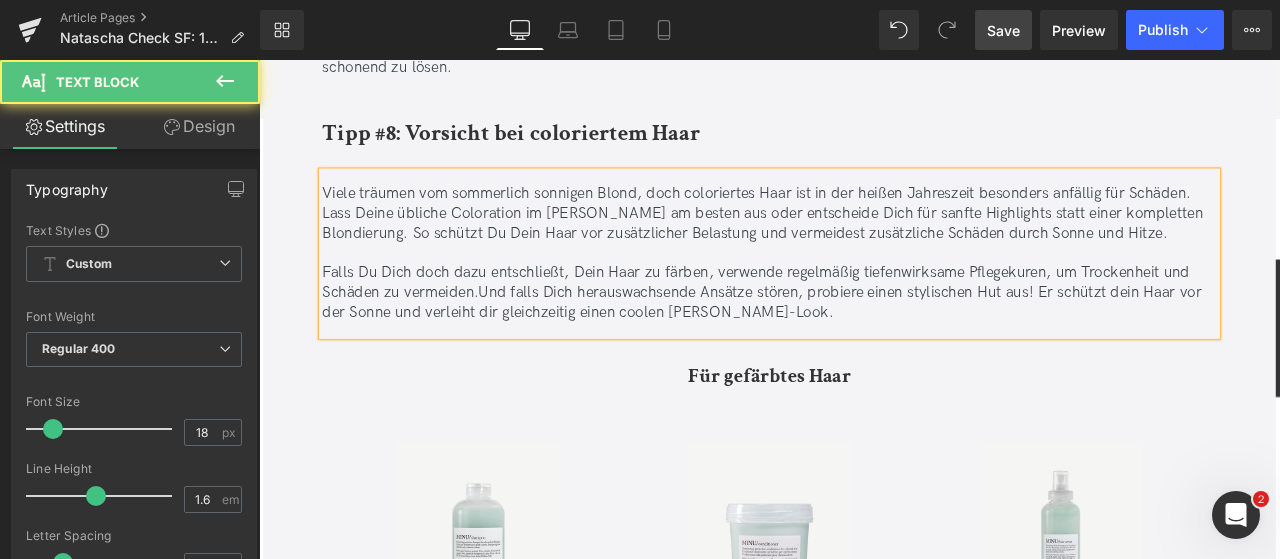 click on "Und falls Dich herauswachsende Ansätze stören, probiere einen stylischen Hut aus! Er schützt dein Haar vor der Sonne und verleiht dir gleichzeitig einen coolen [PERSON_NAME]-Look." at bounding box center [855, 346] 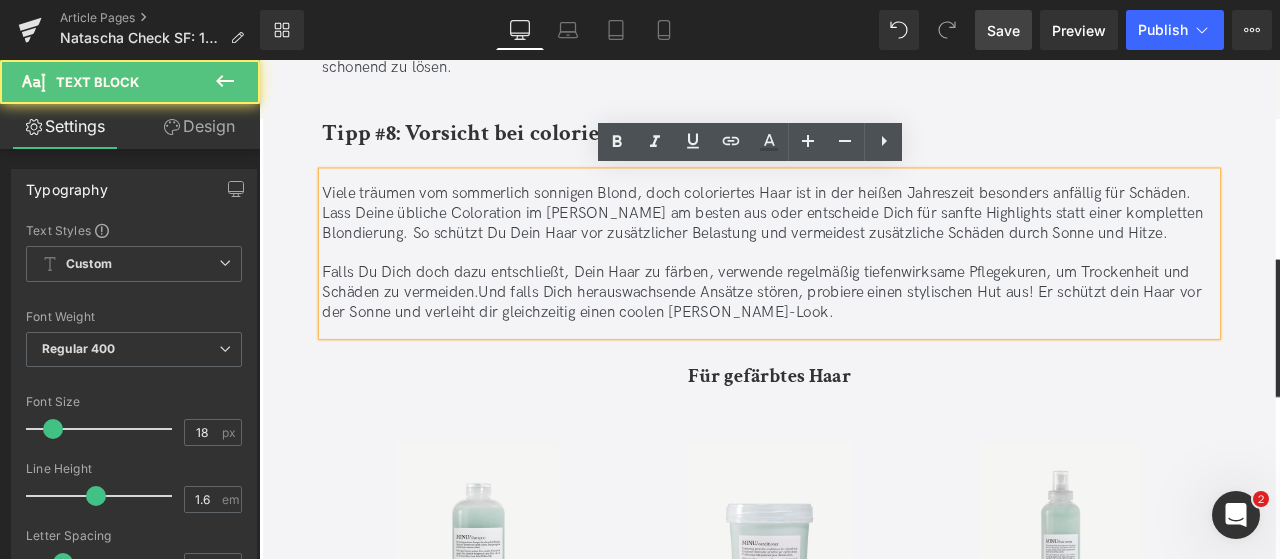 click on "Und falls Dich herauswachsende Ansätze stören, probiere einen stylischen Hut aus! Er schützt dein Haar vor der Sonne und verleiht dir gleichzeitig einen coolen [PERSON_NAME]-Look." at bounding box center (855, 346) 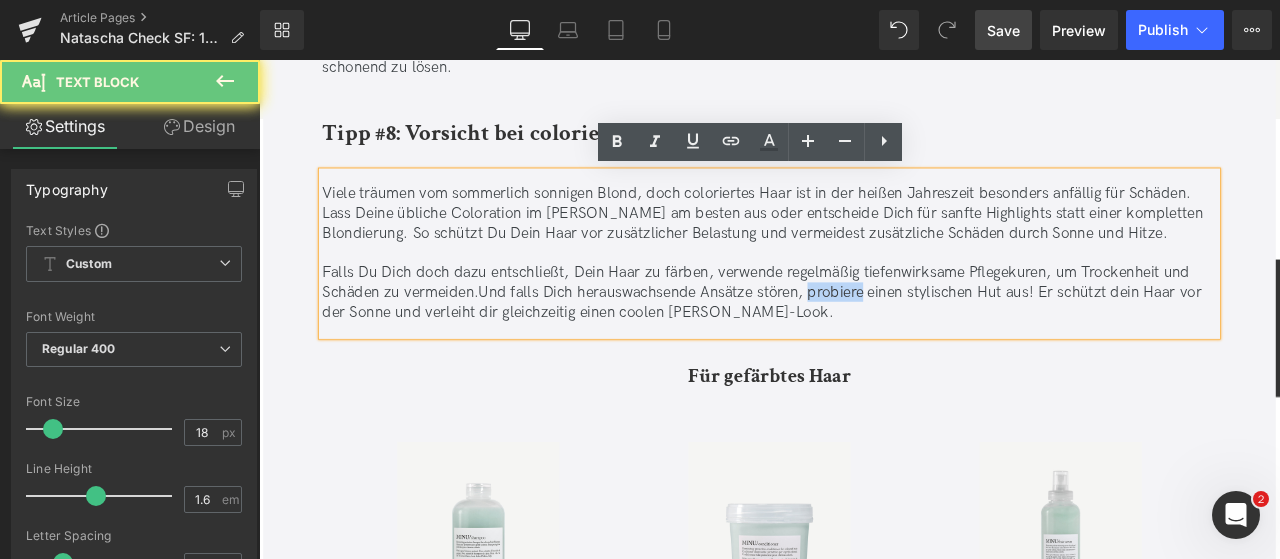 click on "Und falls Dich herauswachsende Ansätze stören, probiere einen stylischen Hut aus! Er schützt dein Haar vor der Sonne und verleiht dir gleichzeitig einen coolen [PERSON_NAME]-Look." at bounding box center (855, 346) 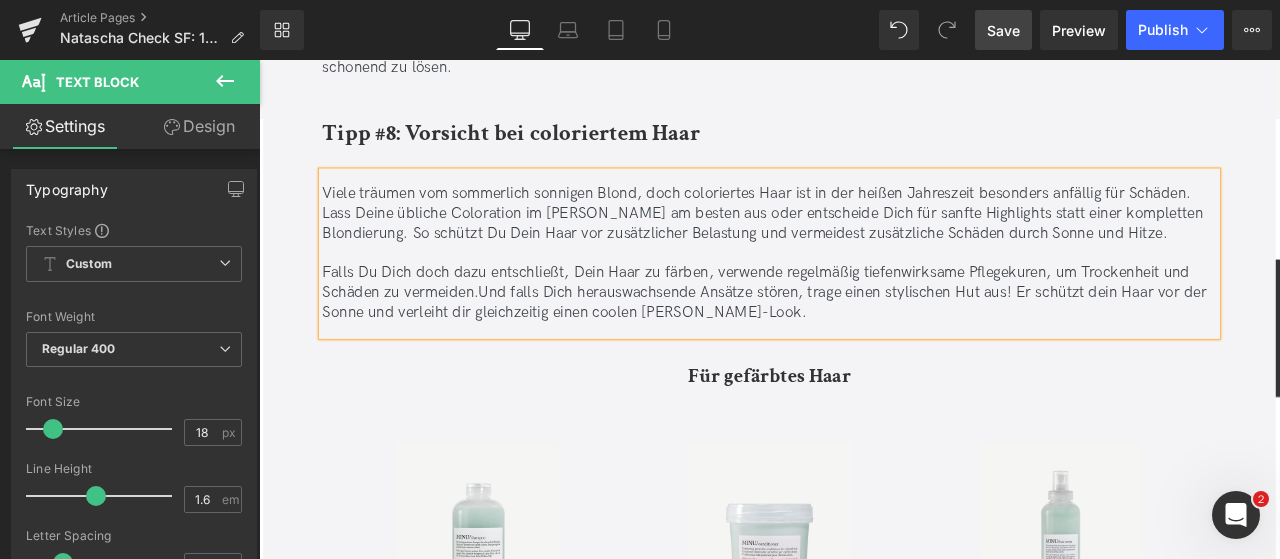 click on "Und falls Dich herauswachsende Ansätze stören, trage einen stylischen Hut aus! Er schützt dein Haar vor der Sonne und verleiht dir gleichzeitig einen coolen [PERSON_NAME]-Look." at bounding box center (858, 346) 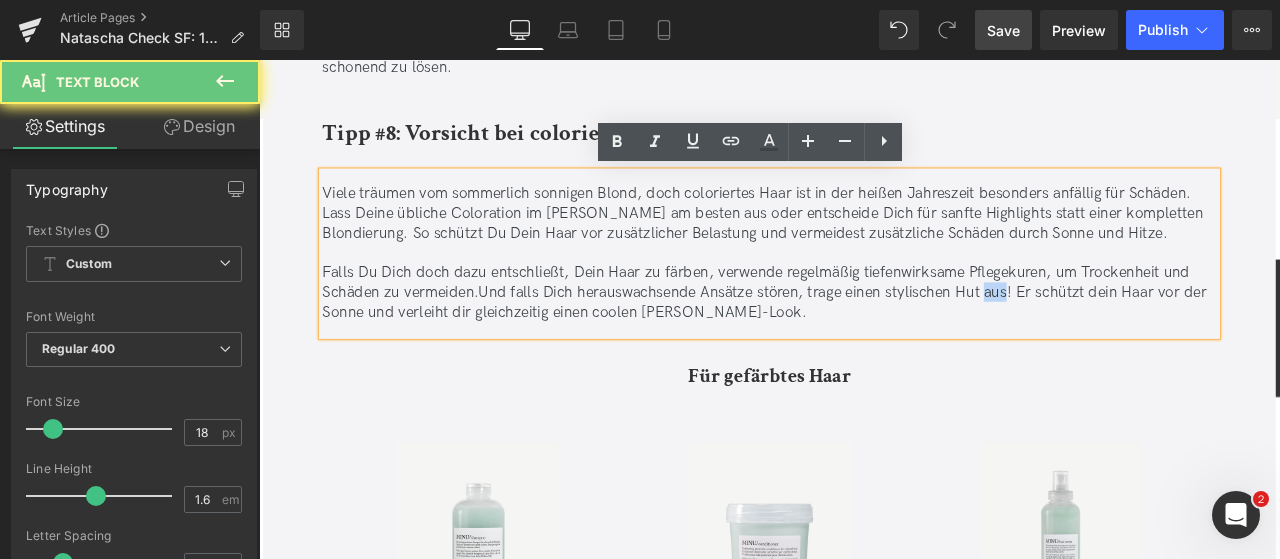 click on "Und falls Dich herauswachsende Ansätze stören, trage einen stylischen Hut aus! Er schützt dein Haar vor der Sonne und verleiht dir gleichzeitig einen coolen [PERSON_NAME]-Look." at bounding box center (858, 346) 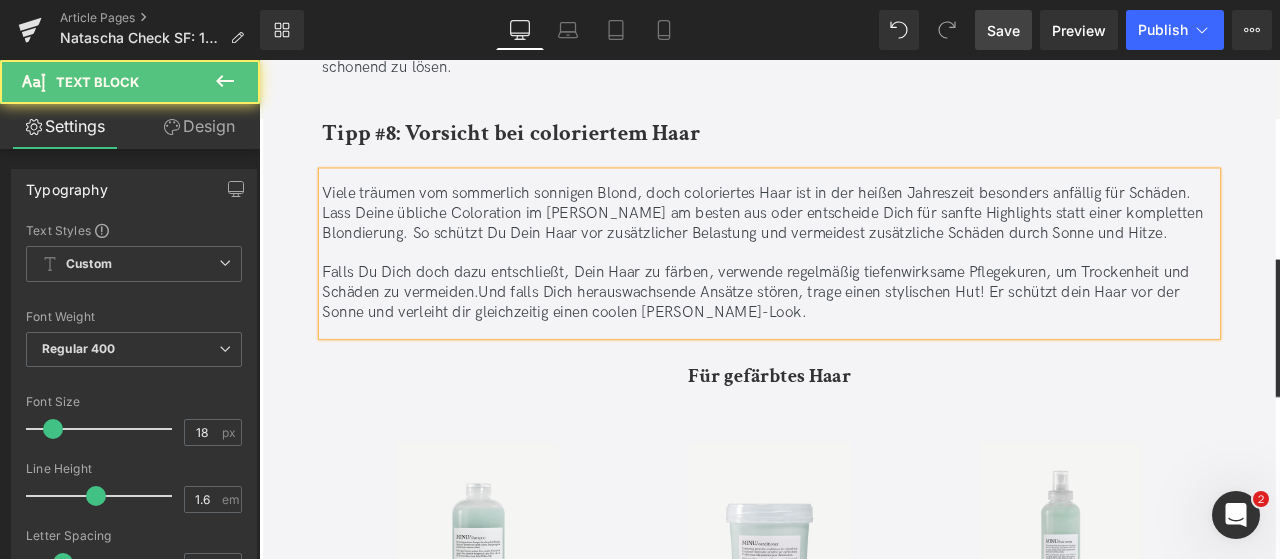 click on "Falls Du Dich doch dazu entschließt, Dein Haar zu färben, verwende regelmäßig tiefenwirksame Pflegekuren, um Trockenheit und Schäden zu vermeiden.  Und falls Dich herauswachsende Ansätze stören, trage einen stylischen Hut! Er schützt dein Haar vor der Sonne und verleiht dir gleichzeitig einen coolen [PERSON_NAME]-Look." at bounding box center (864, 335) 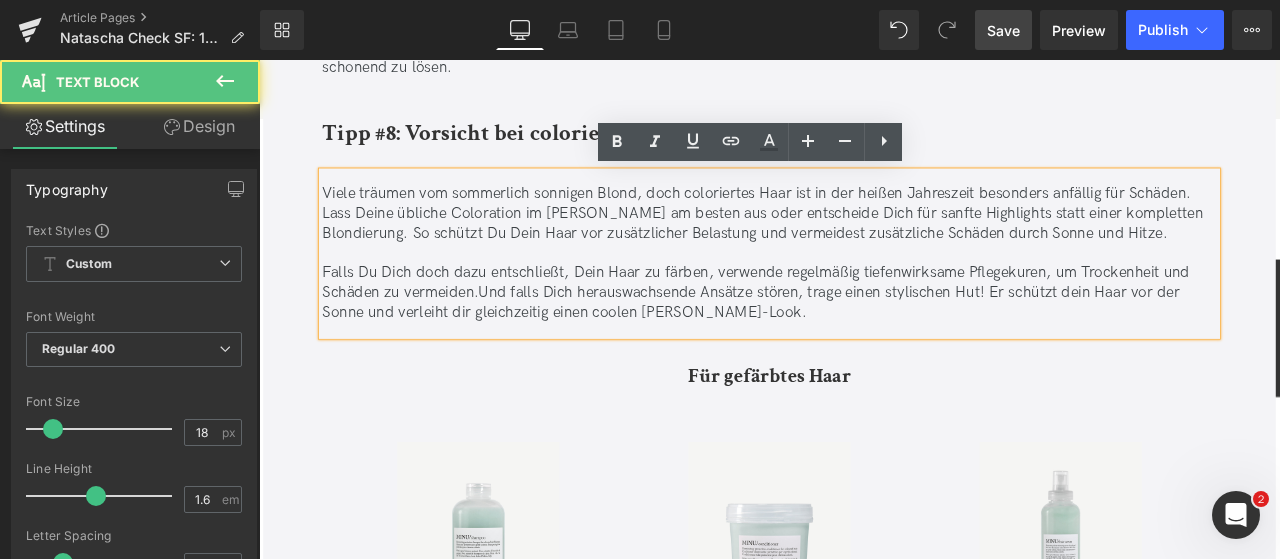 click on "Und falls Dich herauswachsende Ansätze stören, trage einen stylischen Hut! Er schützt dein Haar vor der Sonne und verleiht dir gleichzeitig einen coolen [PERSON_NAME]-Look." at bounding box center [842, 346] 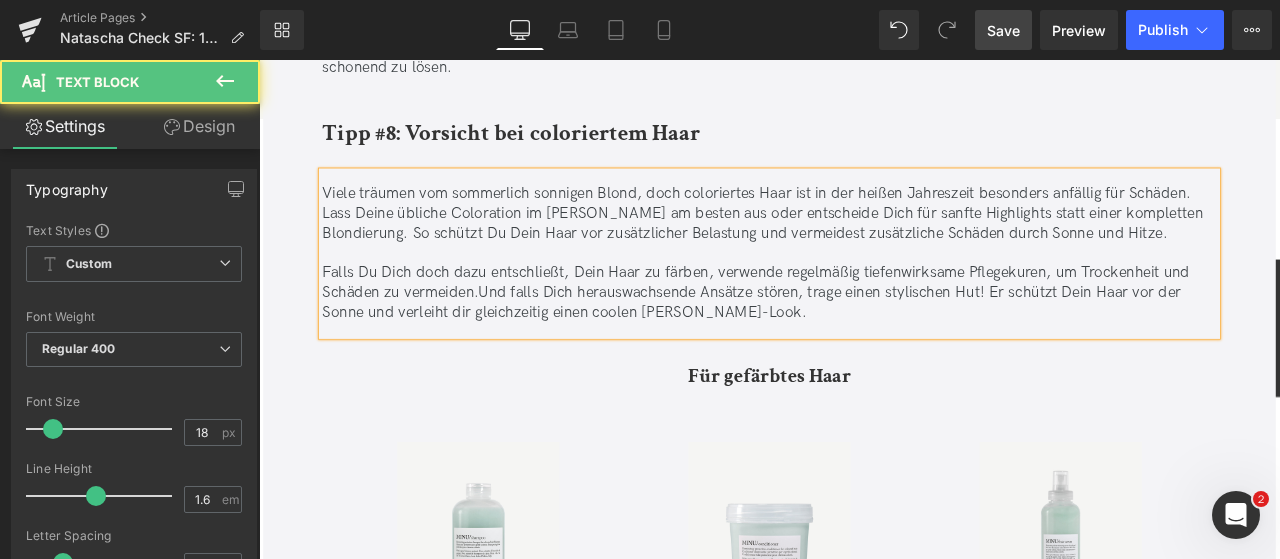 click on "Und falls Dich herauswachsende Ansätze stören, trage einen stylischen Hut! Er schützt Dein Haar vor der Sonne und verleiht dir gleichzeitig einen coolen [PERSON_NAME]-Look." at bounding box center (843, 346) 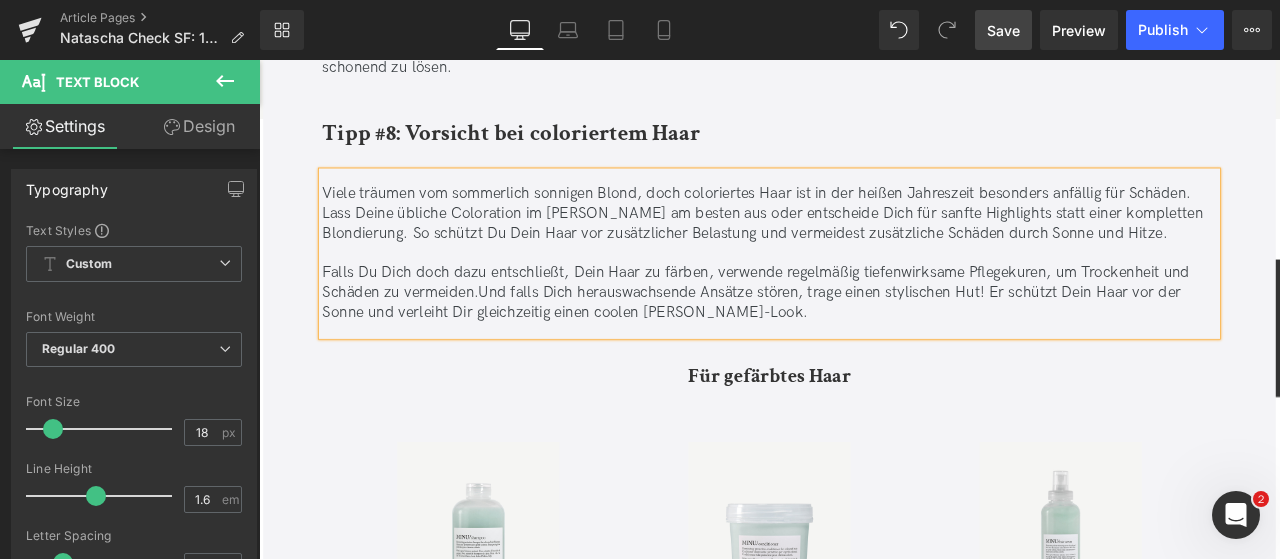 scroll, scrollTop: 8949, scrollLeft: 0, axis: vertical 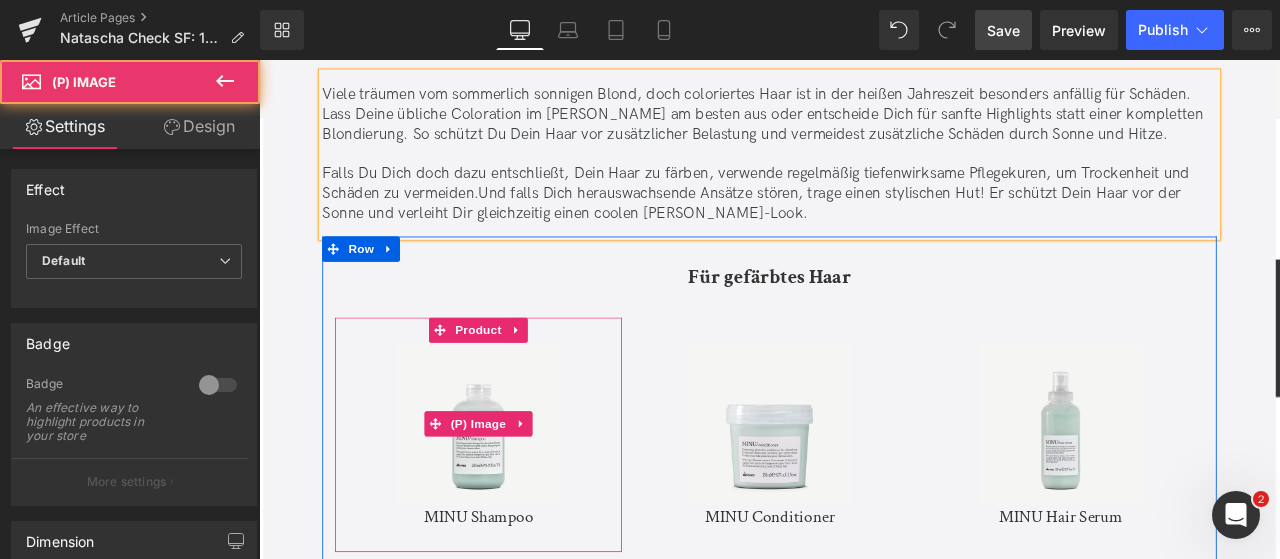 click at bounding box center [519, 491] 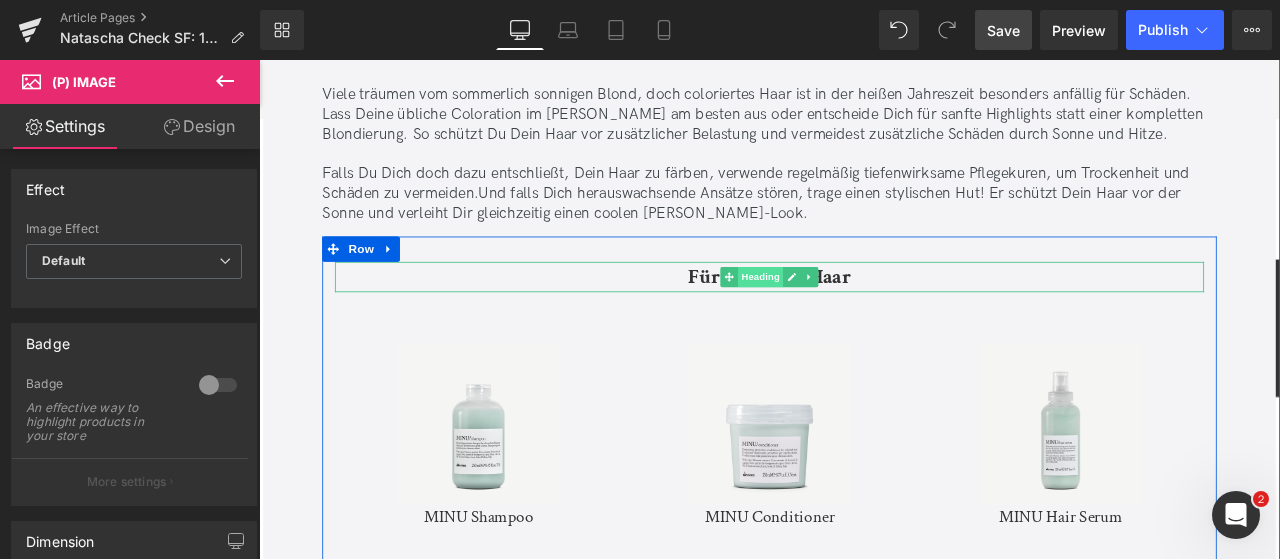 click on "Heading" at bounding box center (854, 317) 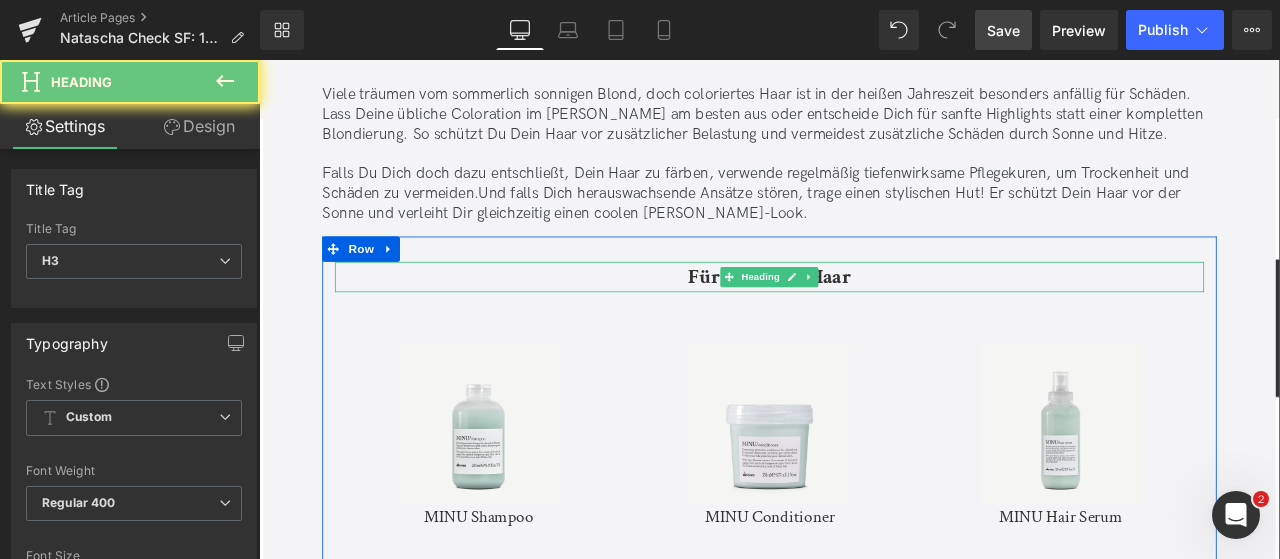 click on "Für gefärbtes Haar" at bounding box center (864, 317) 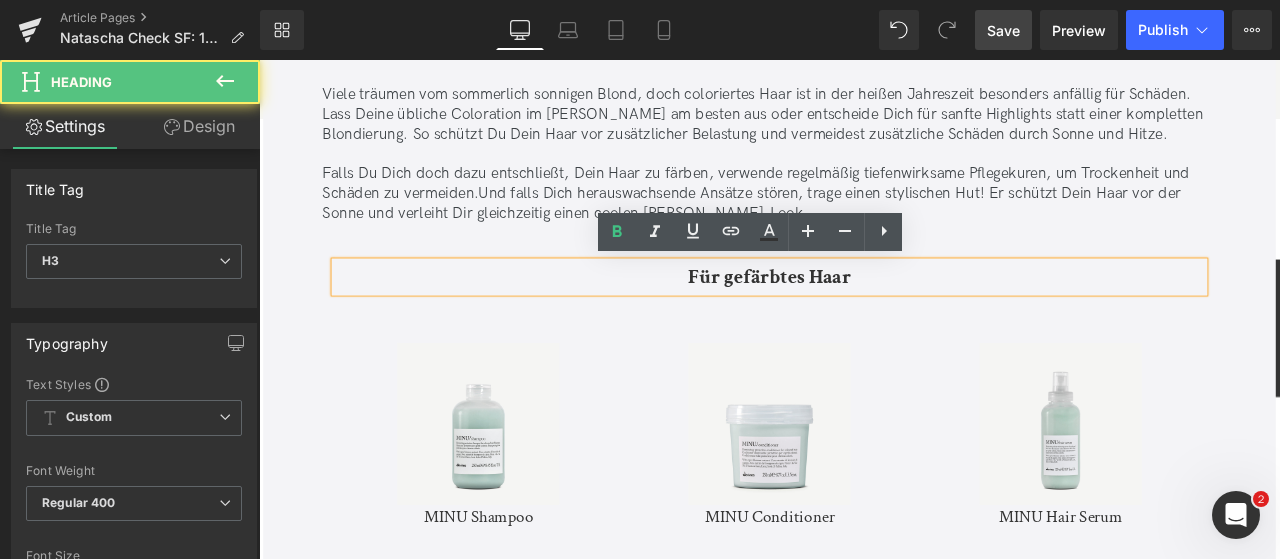 click on "Für gefärbtes Haar" at bounding box center [864, 316] 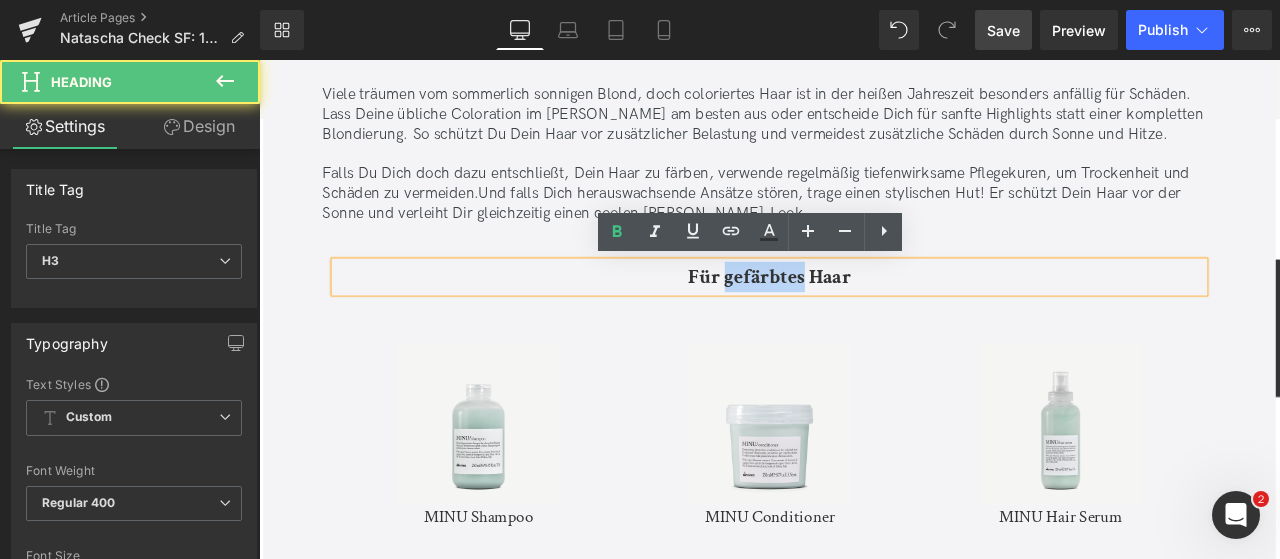 click on "Für gefärbtes Haar" at bounding box center [864, 316] 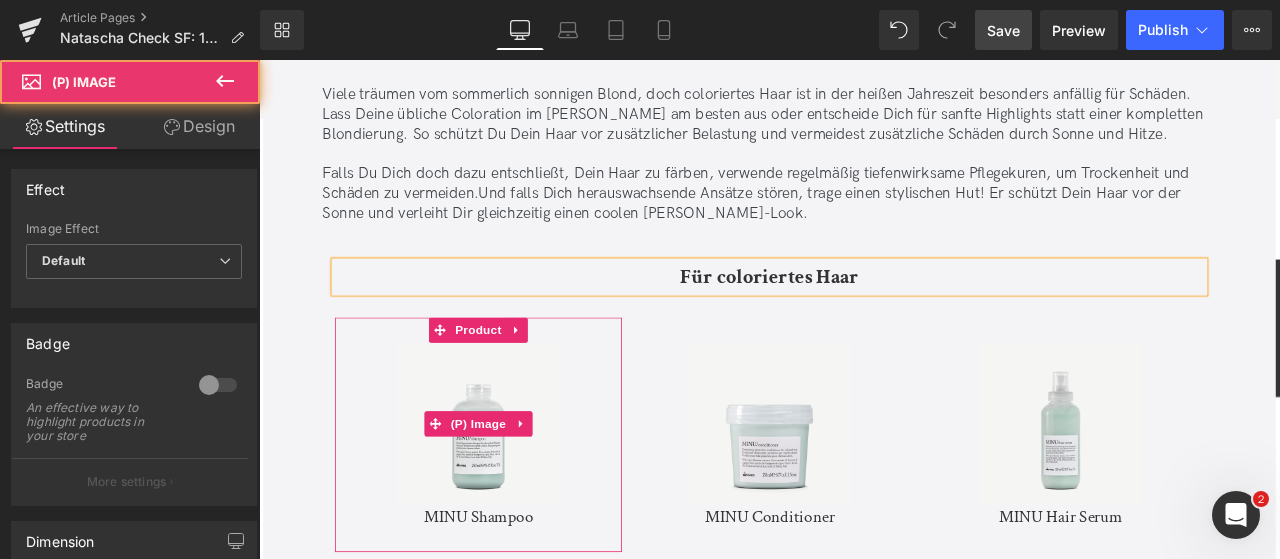 click at bounding box center (519, 491) 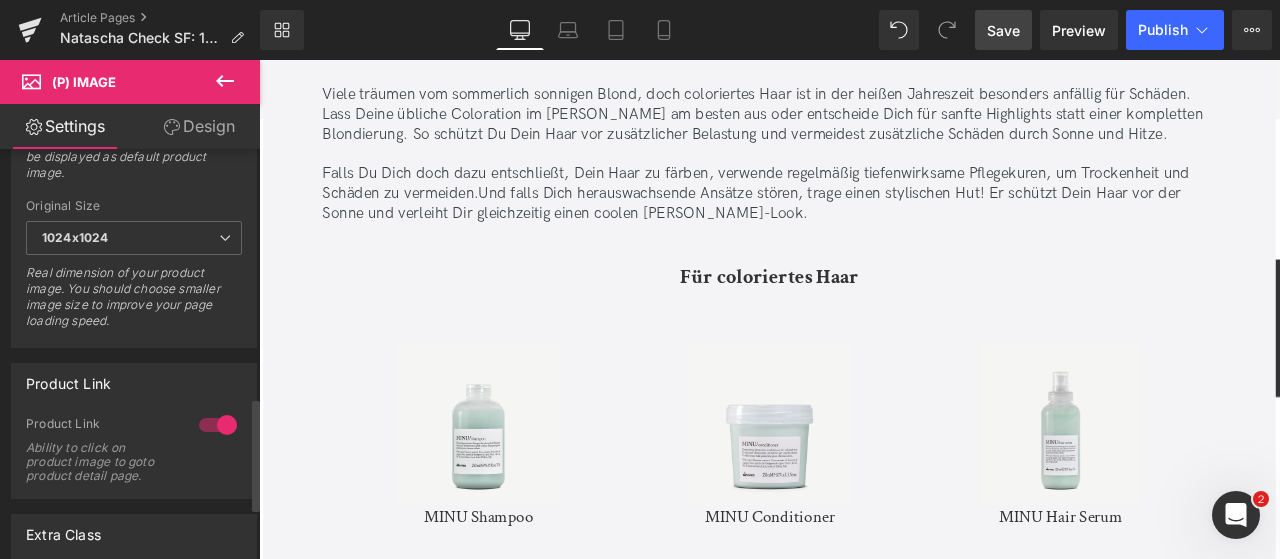 scroll, scrollTop: 902, scrollLeft: 0, axis: vertical 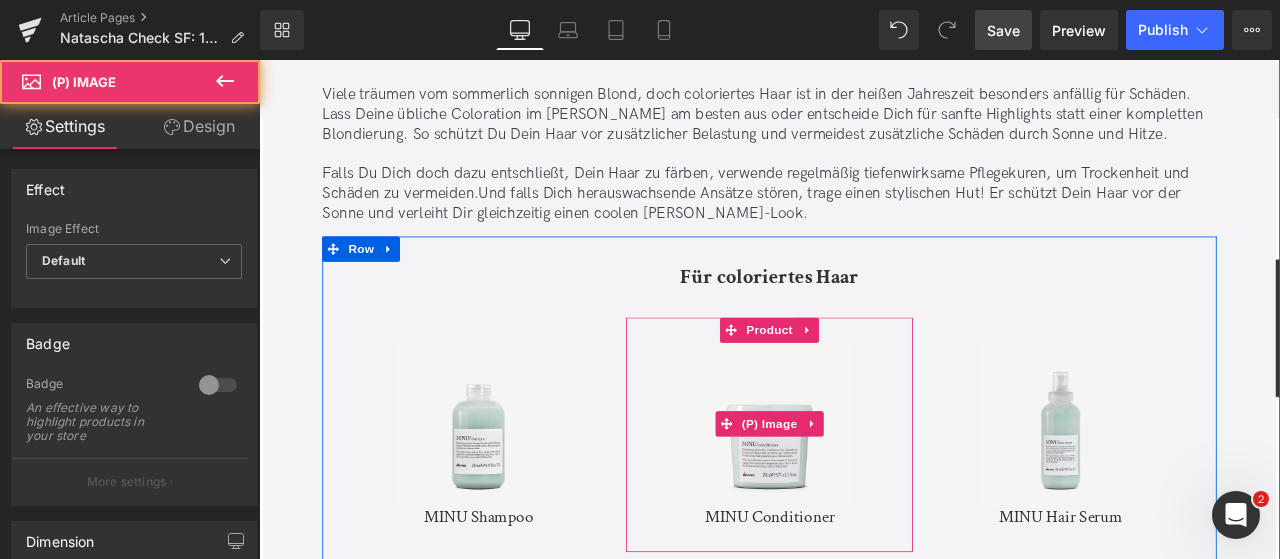 click at bounding box center [864, 491] 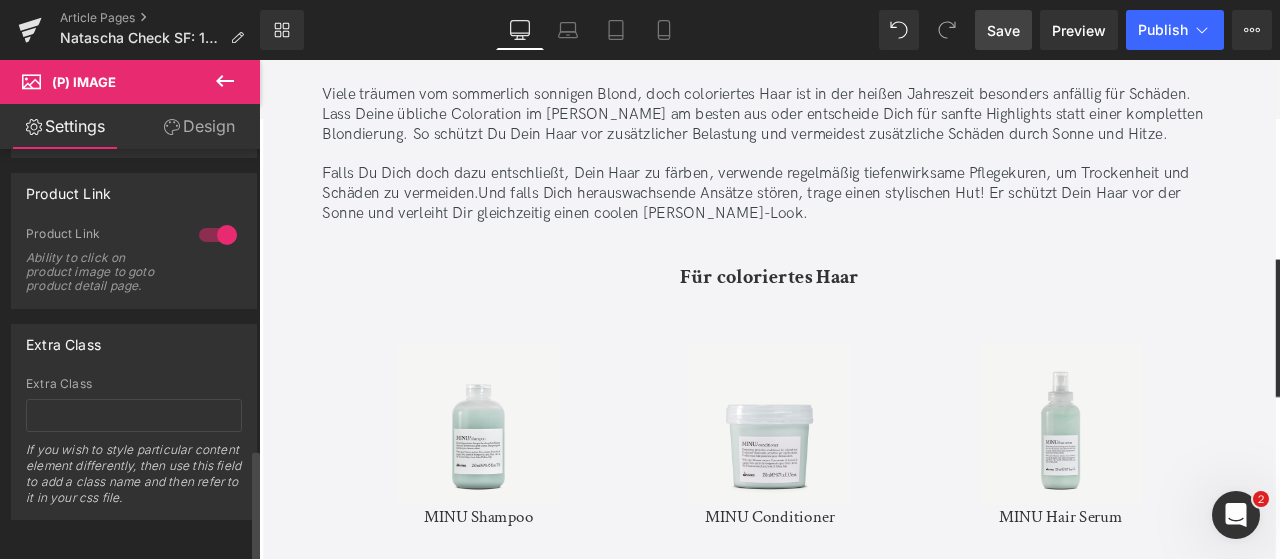 scroll, scrollTop: 1090, scrollLeft: 0, axis: vertical 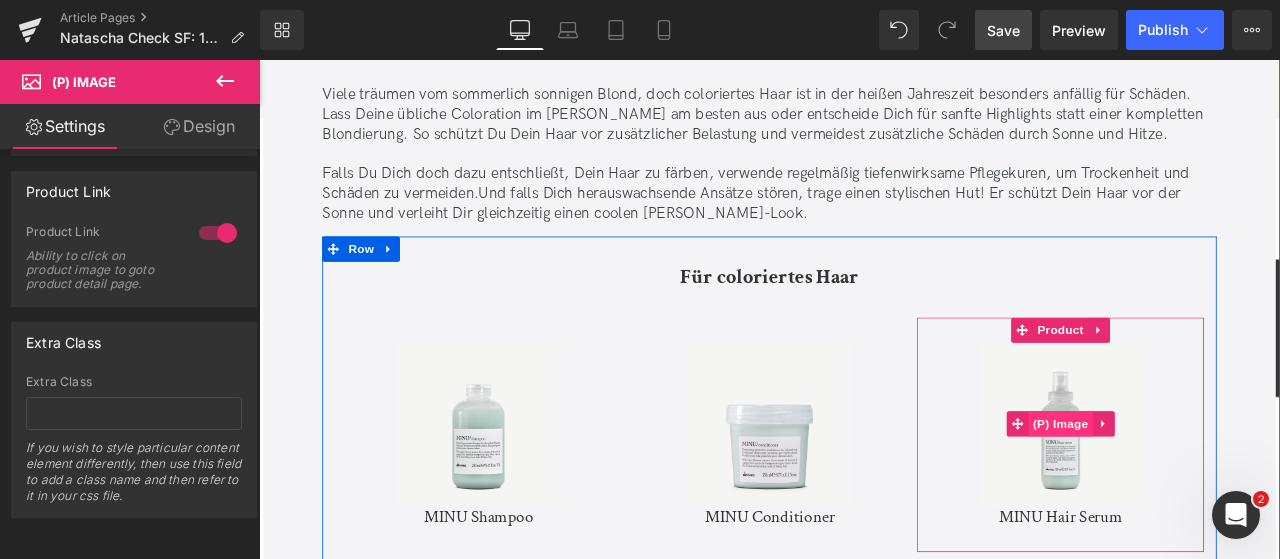 click on "(P) Image" at bounding box center [1209, 491] 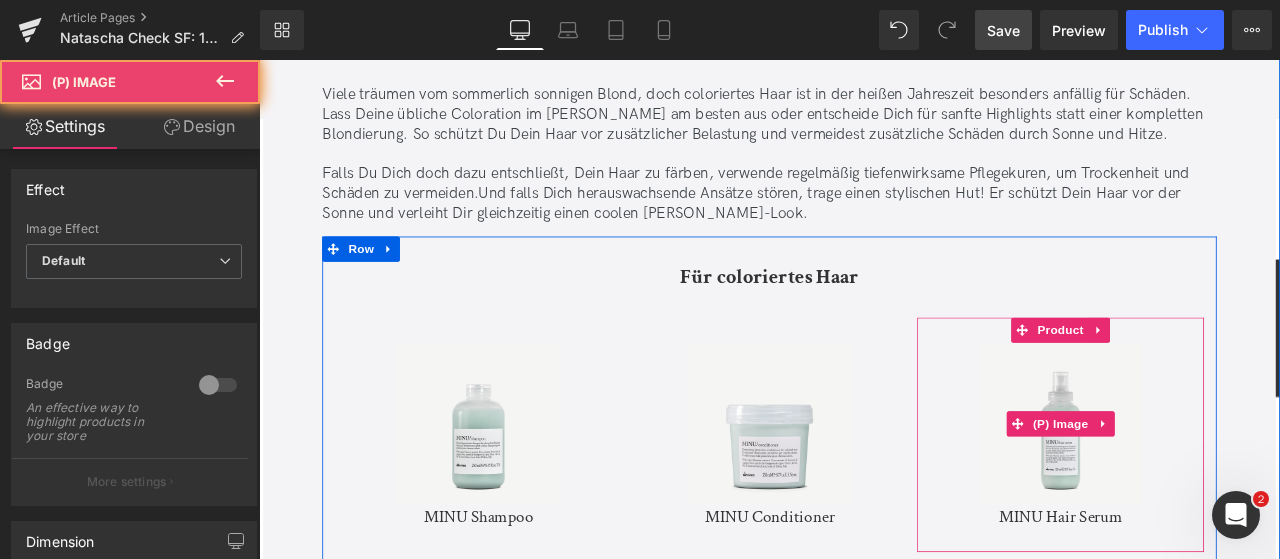 click at bounding box center [1209, 491] 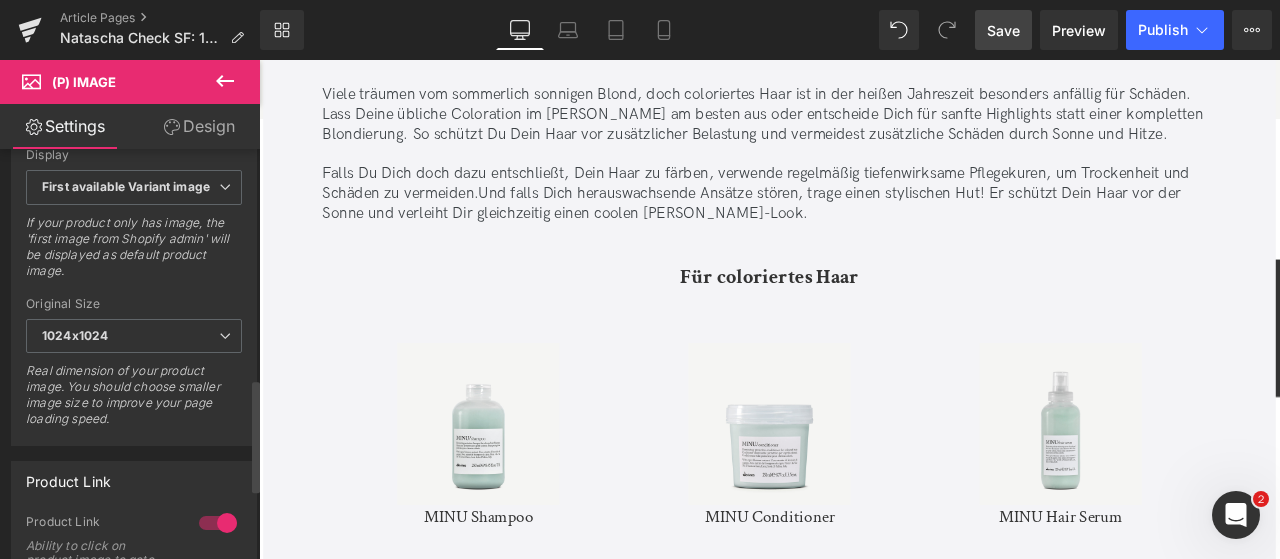 scroll, scrollTop: 833, scrollLeft: 0, axis: vertical 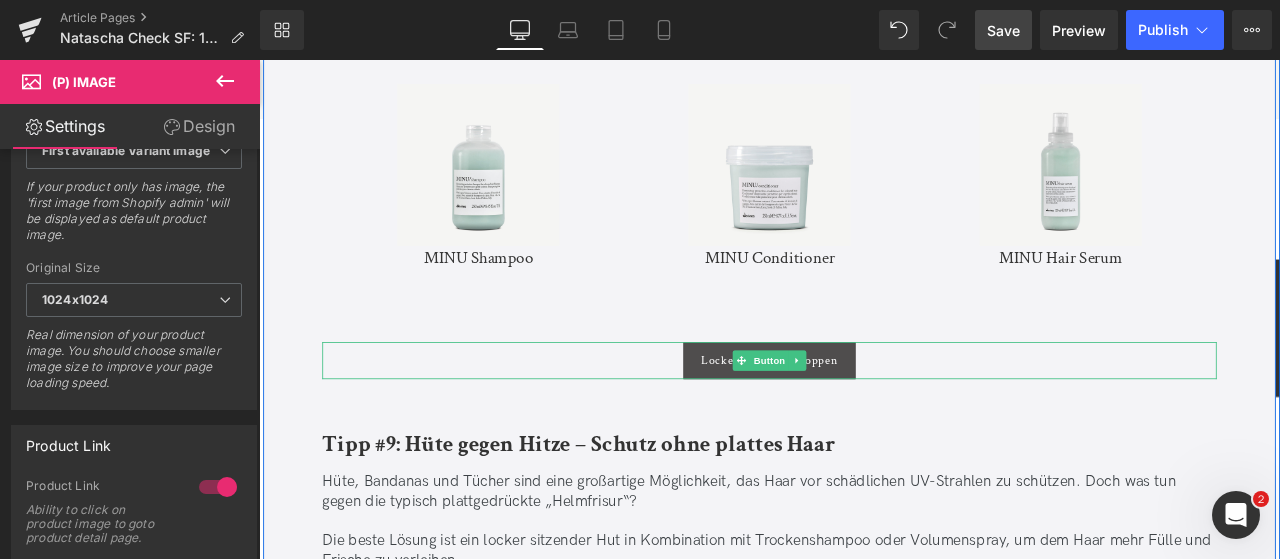 click on "Button" at bounding box center [864, 416] 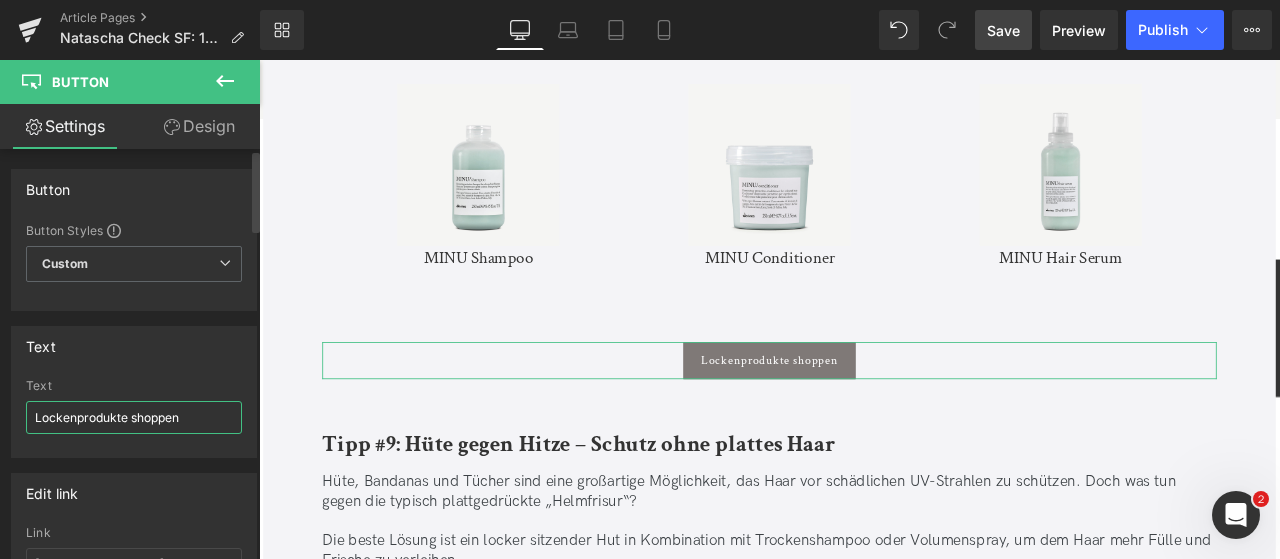 drag, startPoint x: 186, startPoint y: 419, endPoint x: 0, endPoint y: 365, distance: 193.68015 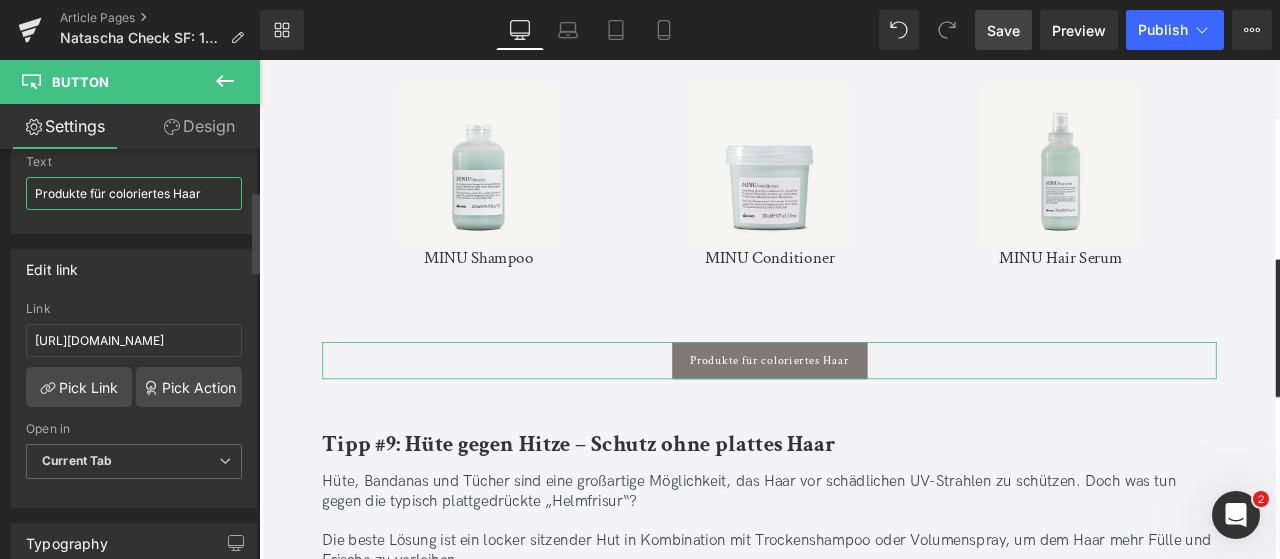 scroll, scrollTop: 228, scrollLeft: 0, axis: vertical 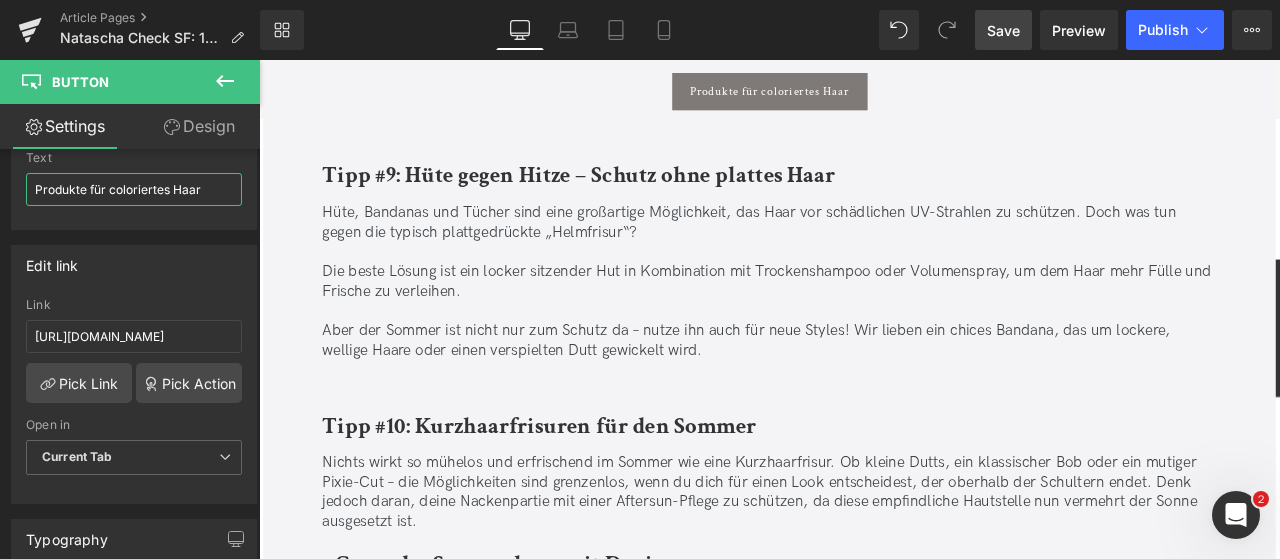 type on "Produkte für coloriertes Haar" 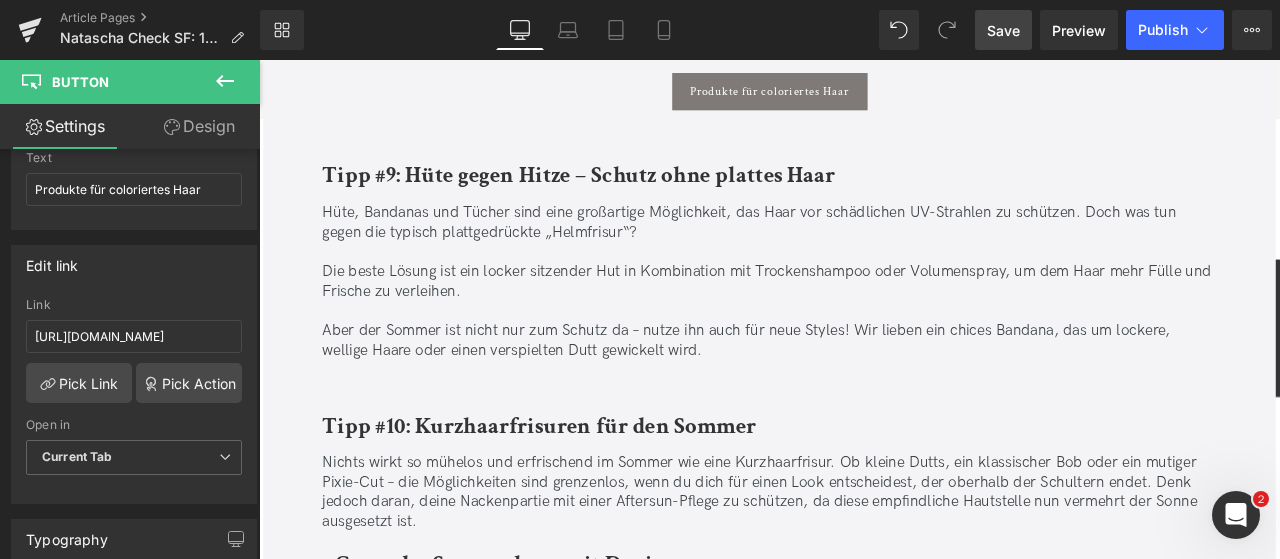 drag, startPoint x: 998, startPoint y: 31, endPoint x: 573, endPoint y: 137, distance: 438.0194 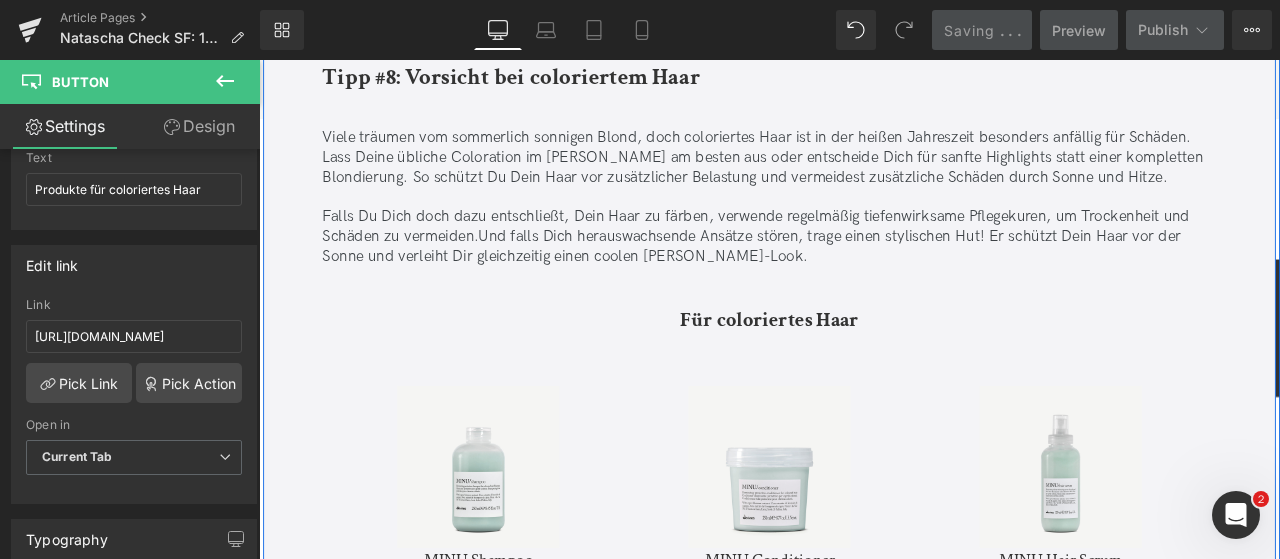 scroll, scrollTop: 8746, scrollLeft: 0, axis: vertical 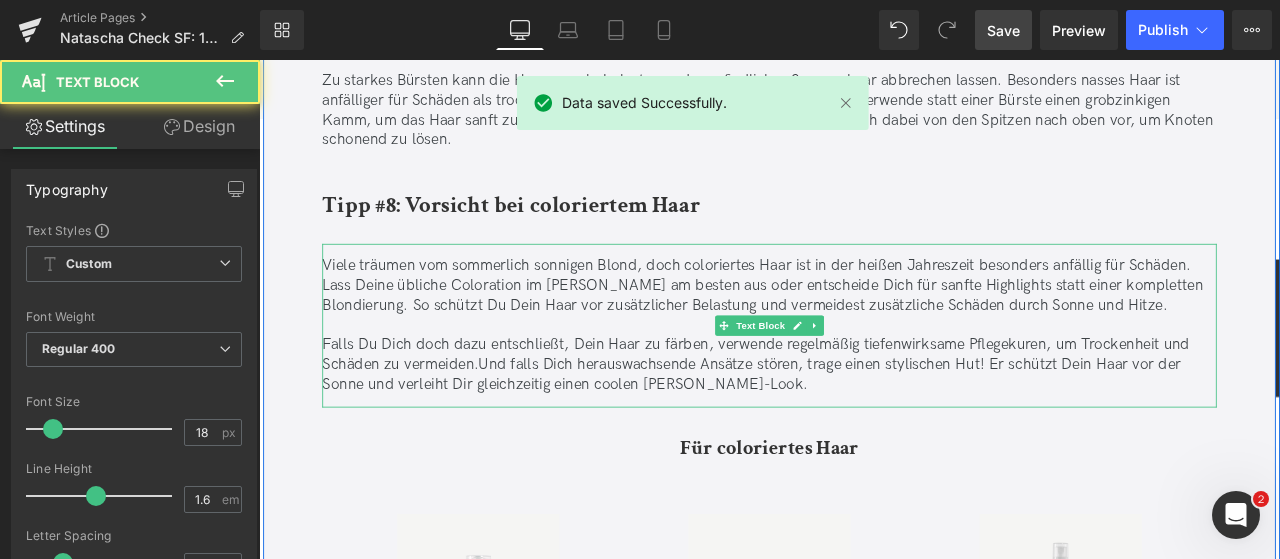click on "Falls Du Dich doch dazu entschließt, Dein Haar zu färben, verwende regelmäßig tiefenwirksame Pflegekuren, um Trockenheit und Schäden zu vermeiden.  Und falls Dich herauswachsende Ansätze stören, trage einen stylischen Hut! Er schützt Dein Haar vor der Sonne und verleiht Dir gleichzeitig einen coolen [PERSON_NAME]-Look." at bounding box center (864, 421) 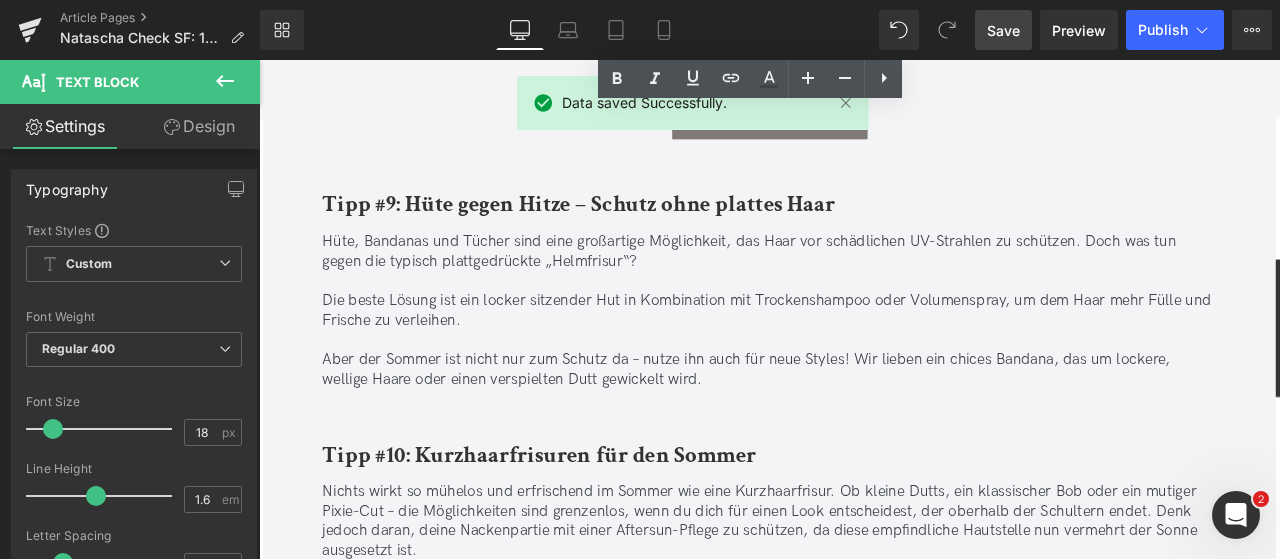 scroll, scrollTop: 9541, scrollLeft: 0, axis: vertical 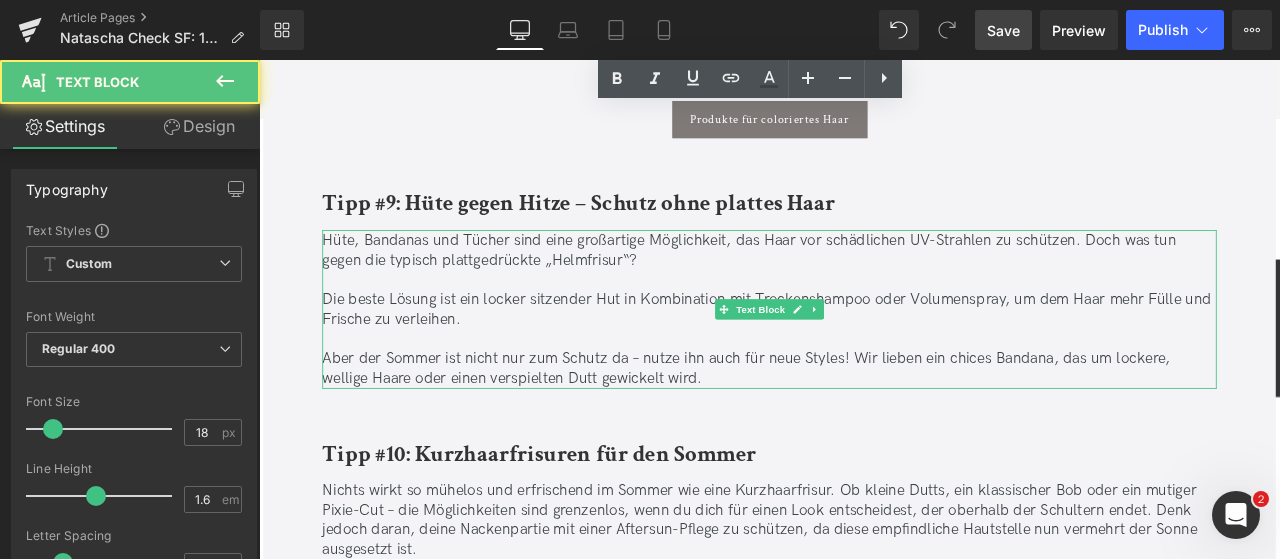 click on "Hüte, Bandanas und Tücher sind eine großartige Möglichkeit, das Haar vor schädlichen UV-Strahlen zu schützen. Doch was tun gegen die typisch plattgedrückte „Helmfrisur“?" at bounding box center (864, 285) 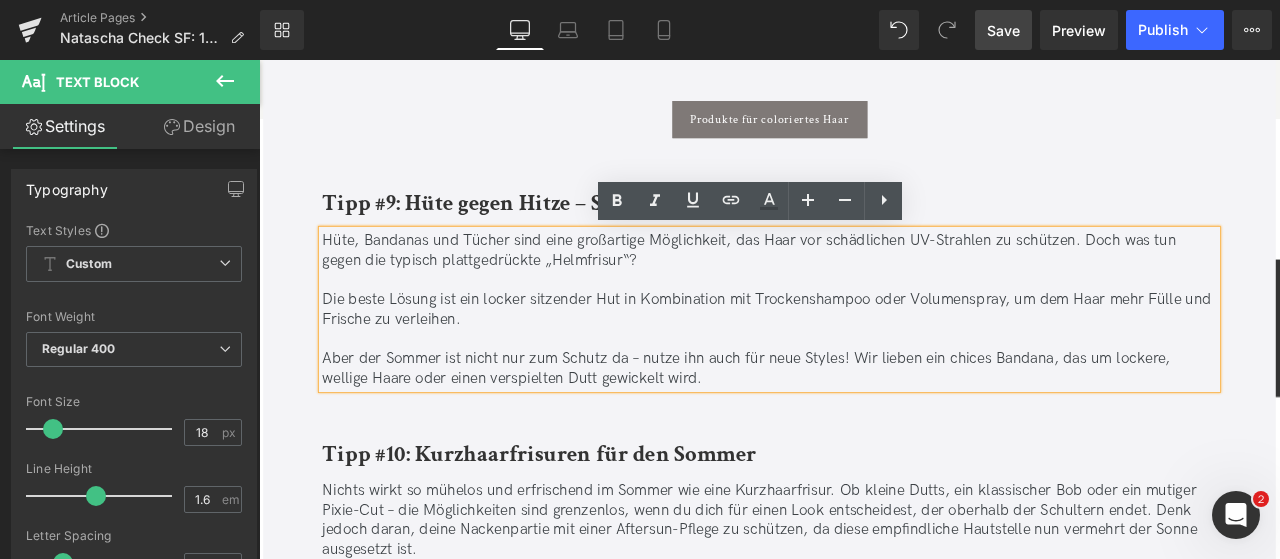 click on "Hüte, Bandanas und Tücher sind eine großartige Möglichkeit, das Haar vor schädlichen UV-Strahlen zu schützen. Doch was tun gegen die typisch plattgedrückte „Helmfrisur“?" at bounding box center (864, 285) 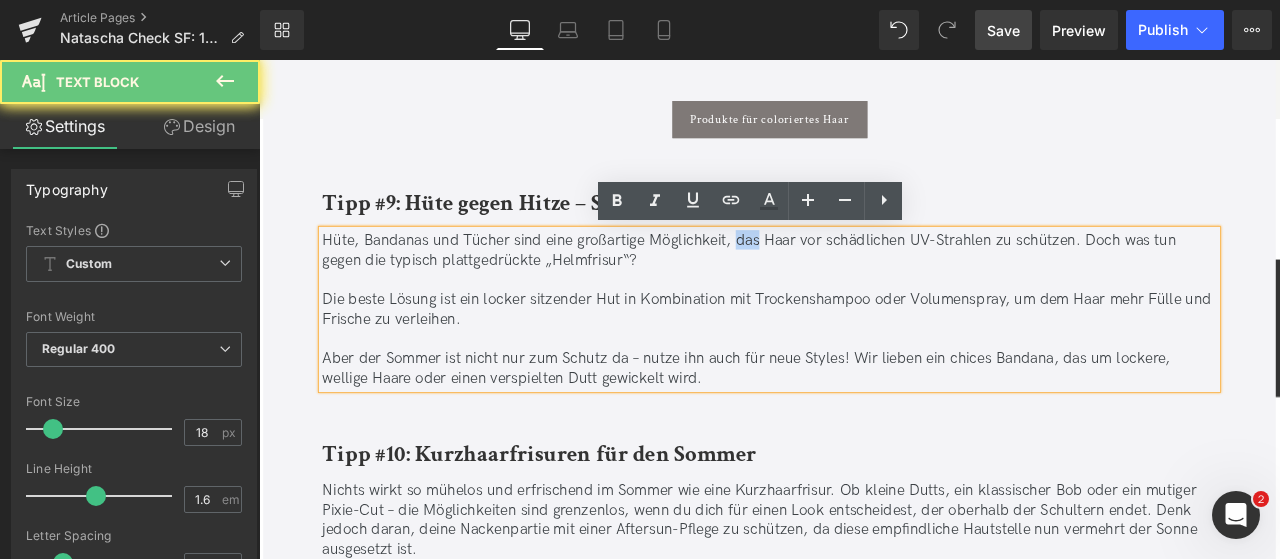 click on "Hüte, Bandanas und Tücher sind eine großartige Möglichkeit, das Haar vor schädlichen UV-Strahlen zu schützen. Doch was tun gegen die typisch plattgedrückte „Helmfrisur“?" at bounding box center (864, 285) 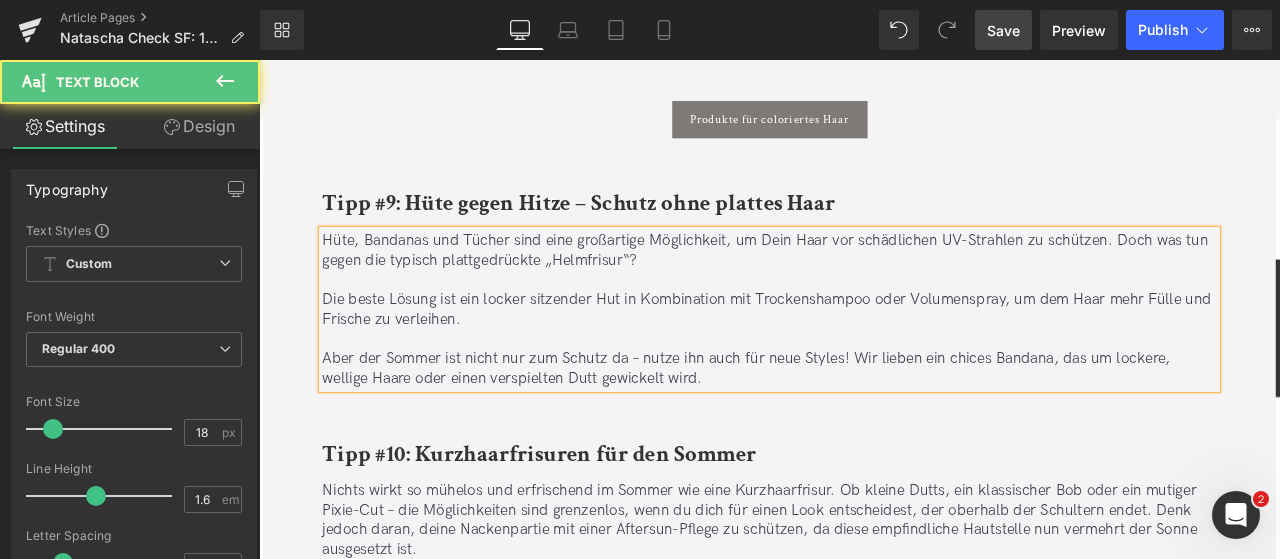 click on "Hüte, Bandanas und Tücher sind eine großartige Möglichkeit, um Dein Haar vor schädlichen UV-Strahlen zu schützen. Doch was tun gegen die typisch plattgedrückte „Helmfrisur“?" at bounding box center (864, 285) 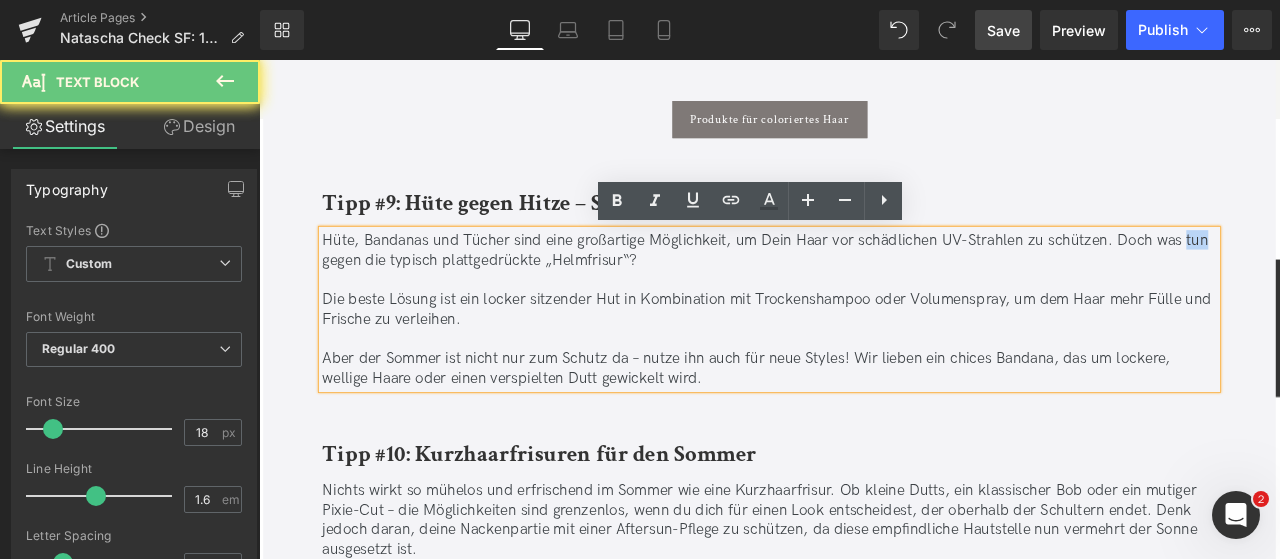 click on "Hüte, Bandanas und Tücher sind eine großartige Möglichkeit, um Dein Haar vor schädlichen UV-Strahlen zu schützen. Doch was tun gegen die typisch plattgedrückte „Helmfrisur“?" at bounding box center [864, 285] 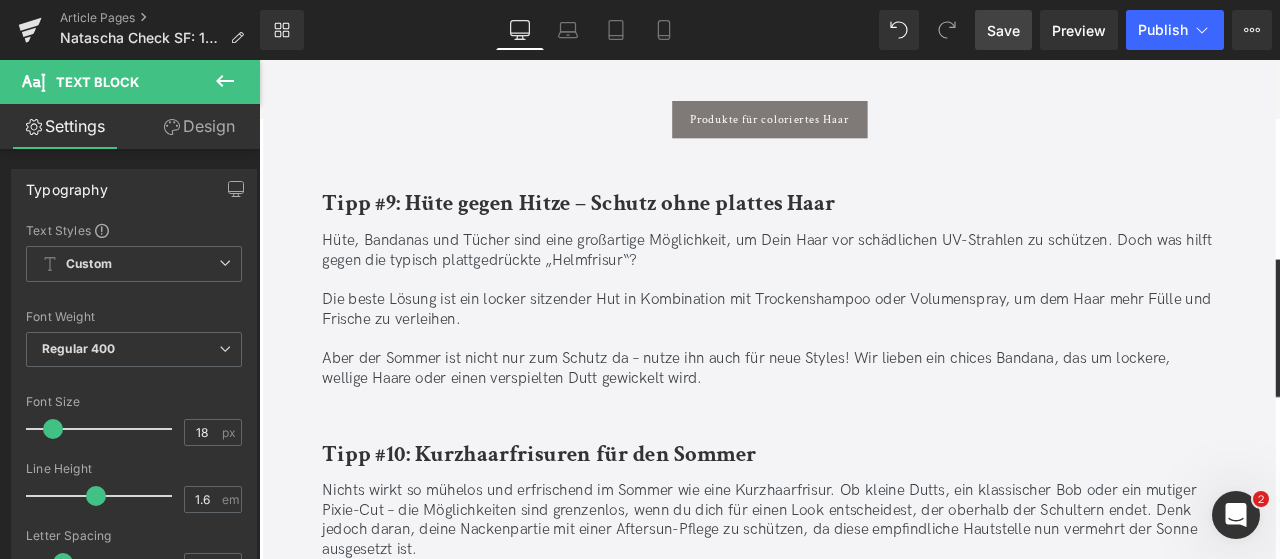 drag, startPoint x: 1010, startPoint y: 28, endPoint x: 287, endPoint y: 296, distance: 771.07263 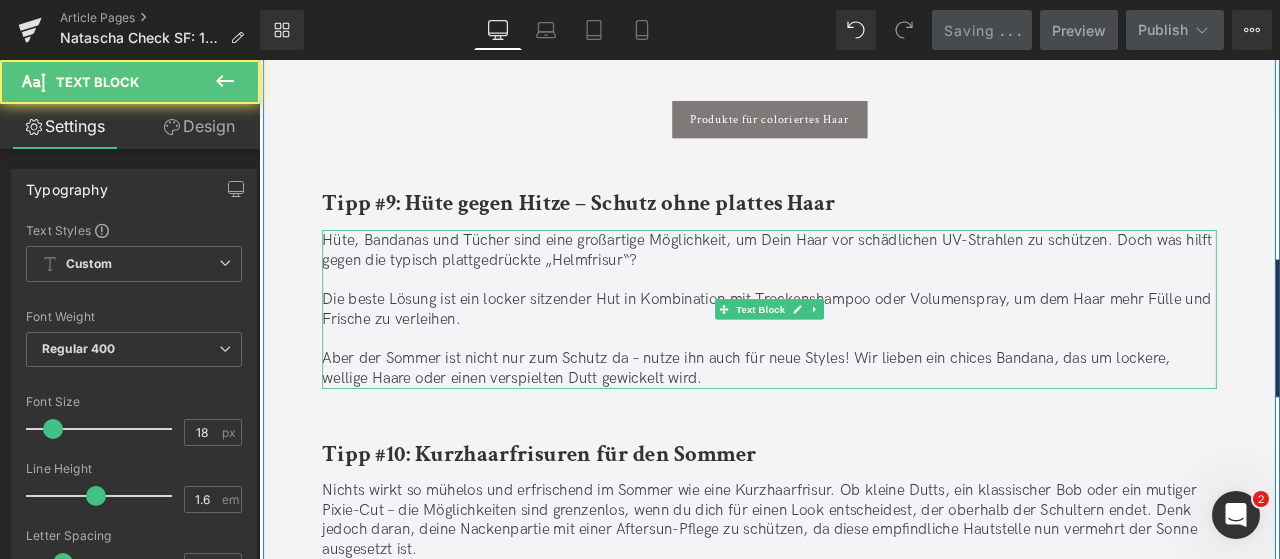 click on "Die beste Lösung ist ein locker sitzender Hut in Kombination mit Trockenshampoo oder Volumenspray, um dem Haar mehr Fülle und Frische zu verleihen." at bounding box center [864, 355] 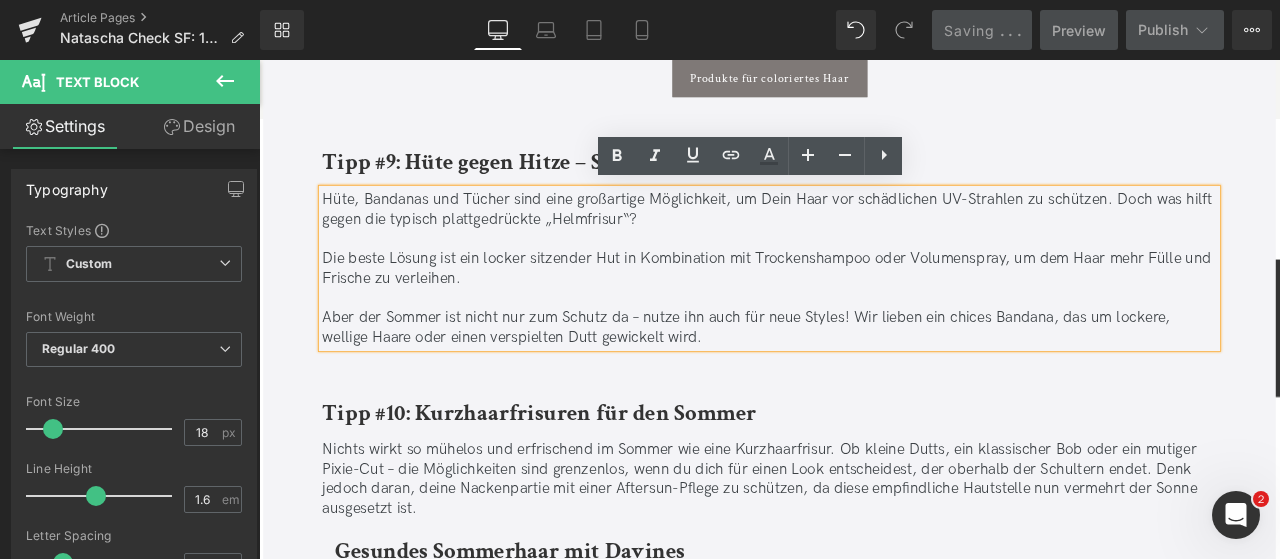 scroll, scrollTop: 9594, scrollLeft: 0, axis: vertical 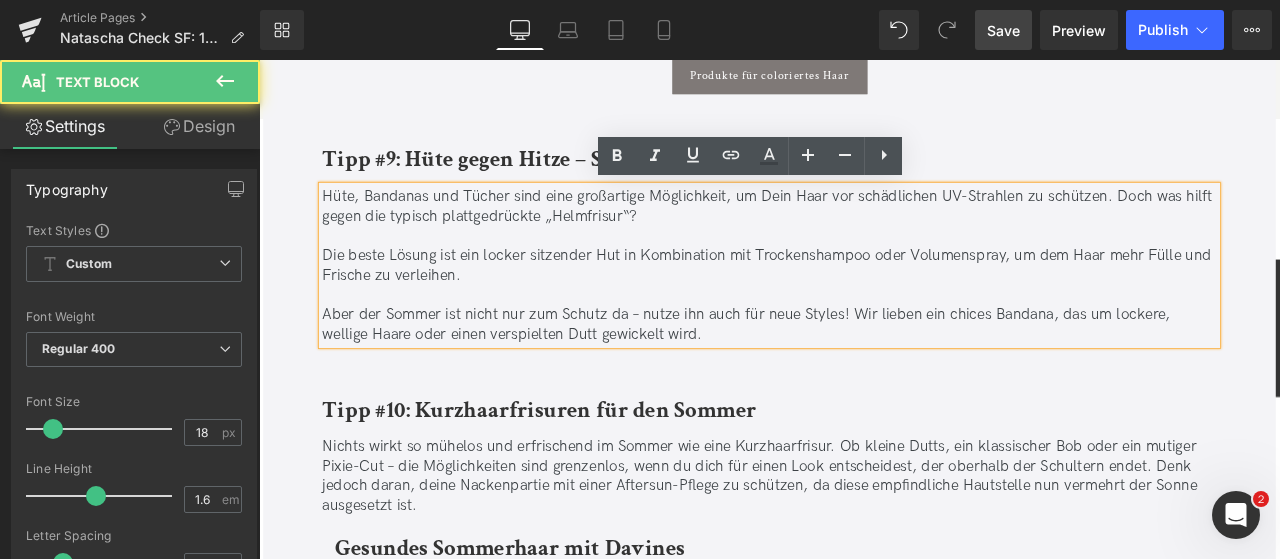 click on "Aber der Sommer ist nicht nur zum Schutz da – nutze ihn auch für neue Styles! Wir lieben ein chices Bandana, das um lockere, wellige Haare oder einen verspielten Dutt gewickelt wird." at bounding box center (864, 373) 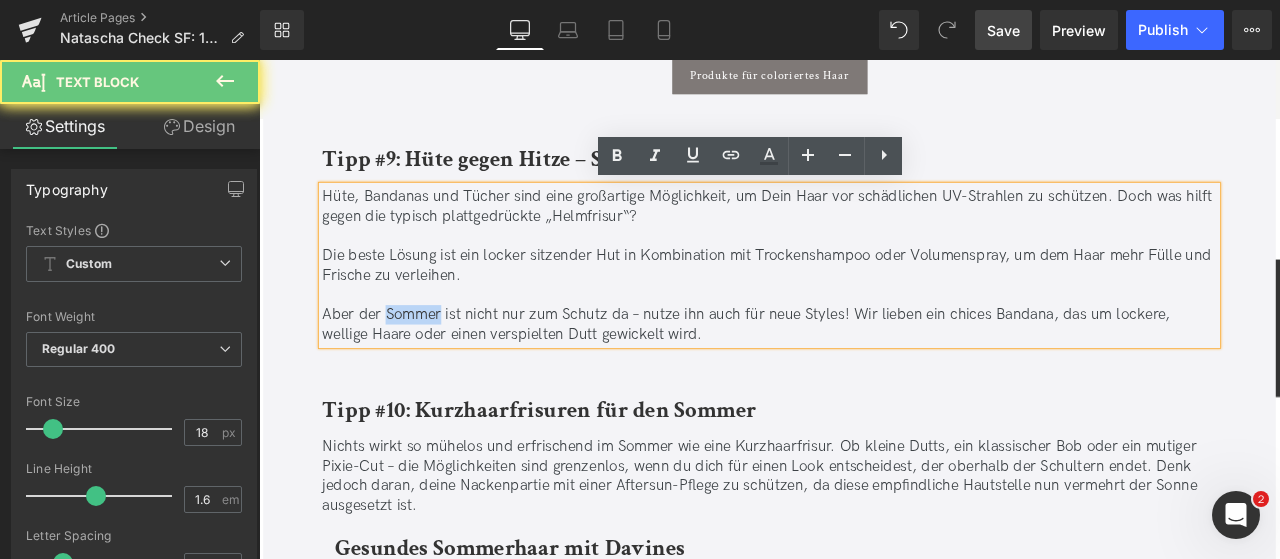 click on "Aber der Sommer ist nicht nur zum Schutz da – nutze ihn auch für neue Styles! Wir lieben ein chices Bandana, das um lockere, wellige Haare oder einen verspielten Dutt gewickelt wird." at bounding box center (864, 373) 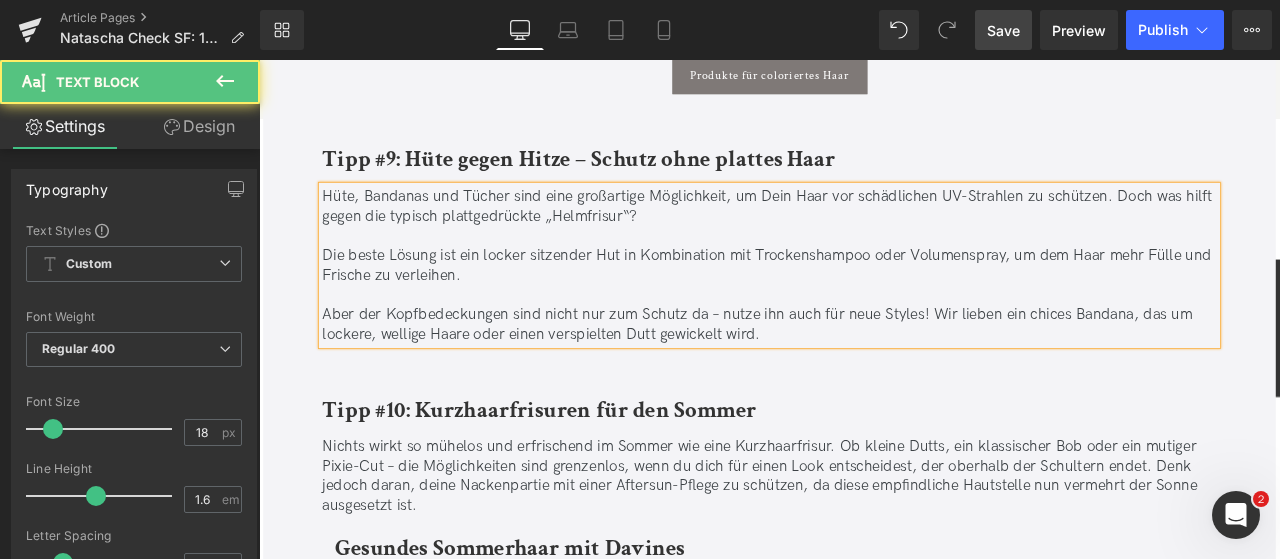 click on "Aber der Kopfbedeckungen sind nicht nur zum Schutz da – nutze ihn auch für neue Styles! Wir lieben ein chices Bandana, das um lockere, wellige Haare oder einen verspielten Dutt gewickelt wird." at bounding box center (864, 373) 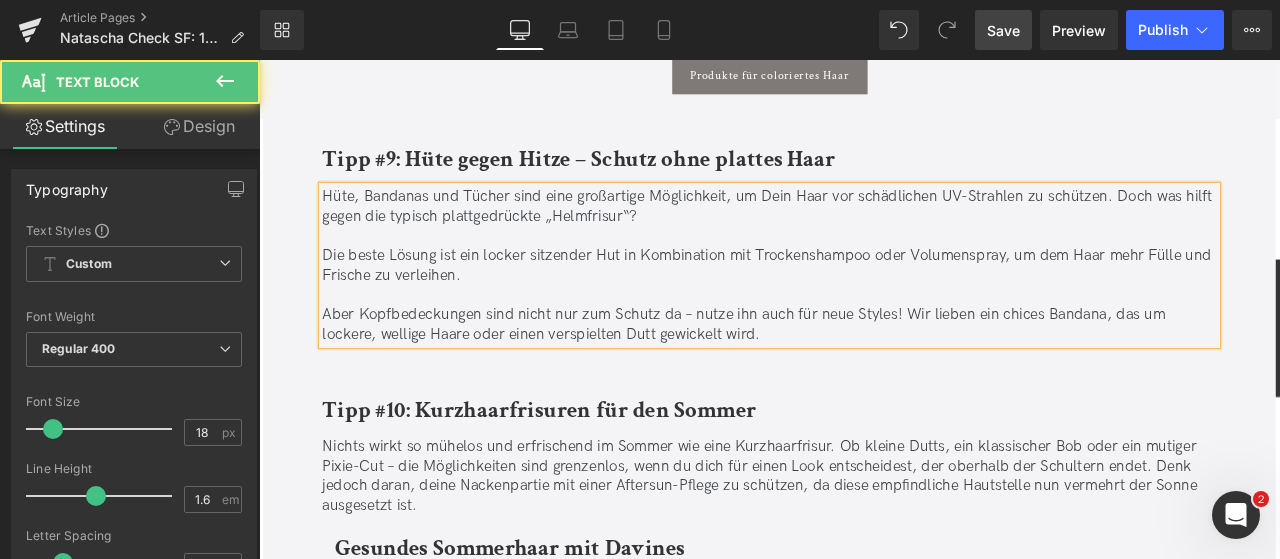 click on "Aber Kopfbedeckungen sind nicht nur zum Schutz da – nutze ihn auch für neue Styles! Wir lieben ein chices Bandana, das um lockere, wellige Haare oder einen verspielten Dutt gewickelt wird." at bounding box center [864, 373] 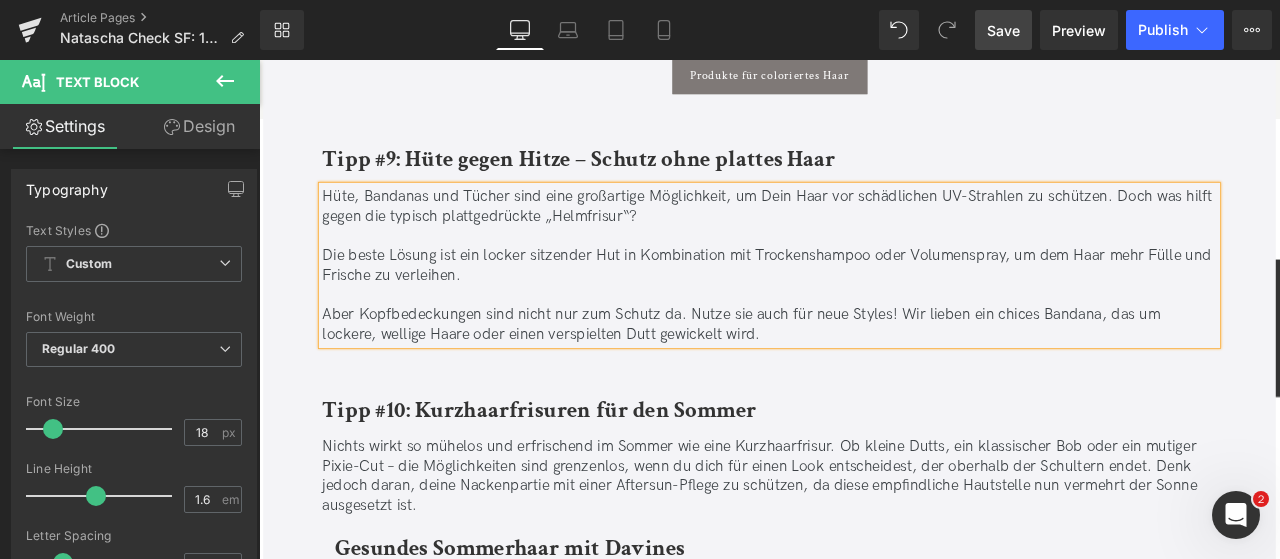 click on "Aber Kopfbedeckungen sind nicht nur zum Schutz da. Nutze sie auch für neue Styles! Wir lieben ein chices Bandana, das um lockere, wellige Haare oder einen verspielten Dutt gewickelt wird." at bounding box center [864, 373] 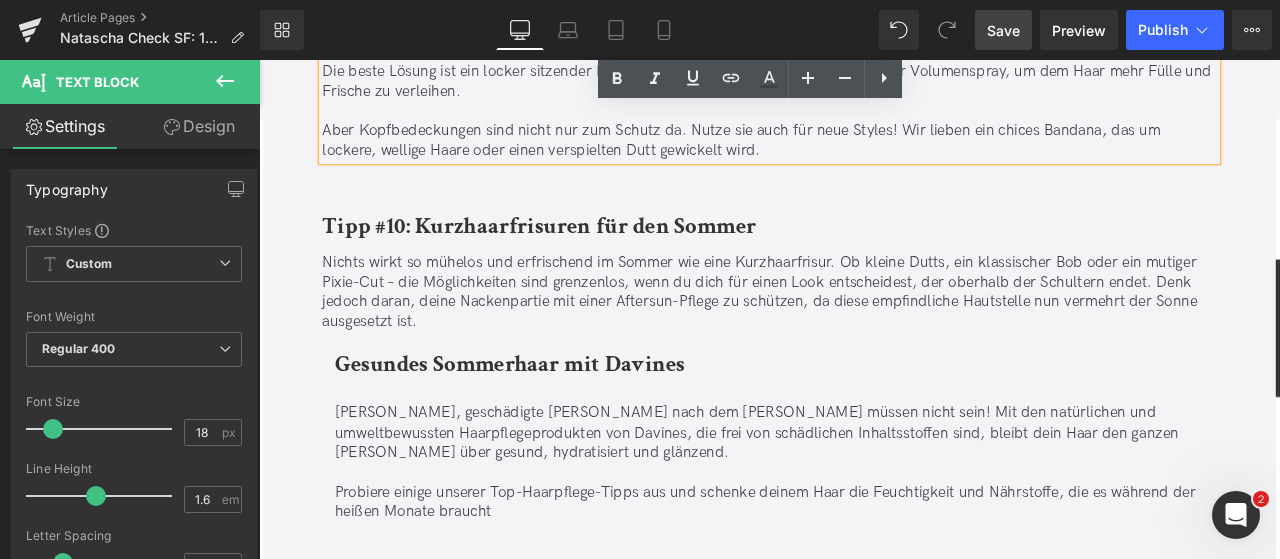 scroll, scrollTop: 9821, scrollLeft: 0, axis: vertical 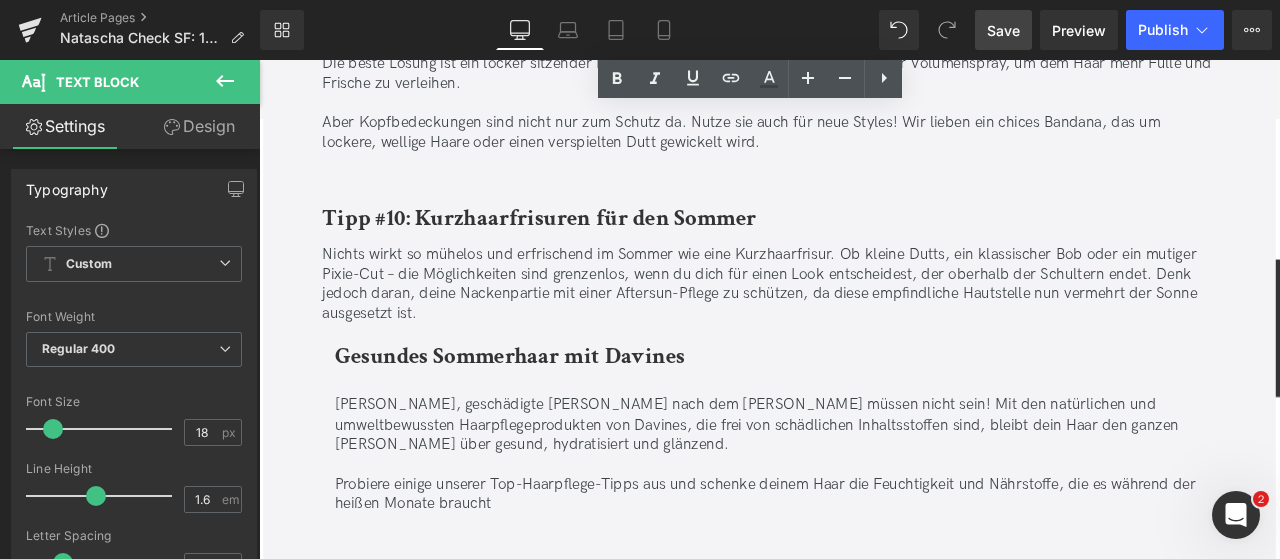 click on "Save" at bounding box center [1003, 30] 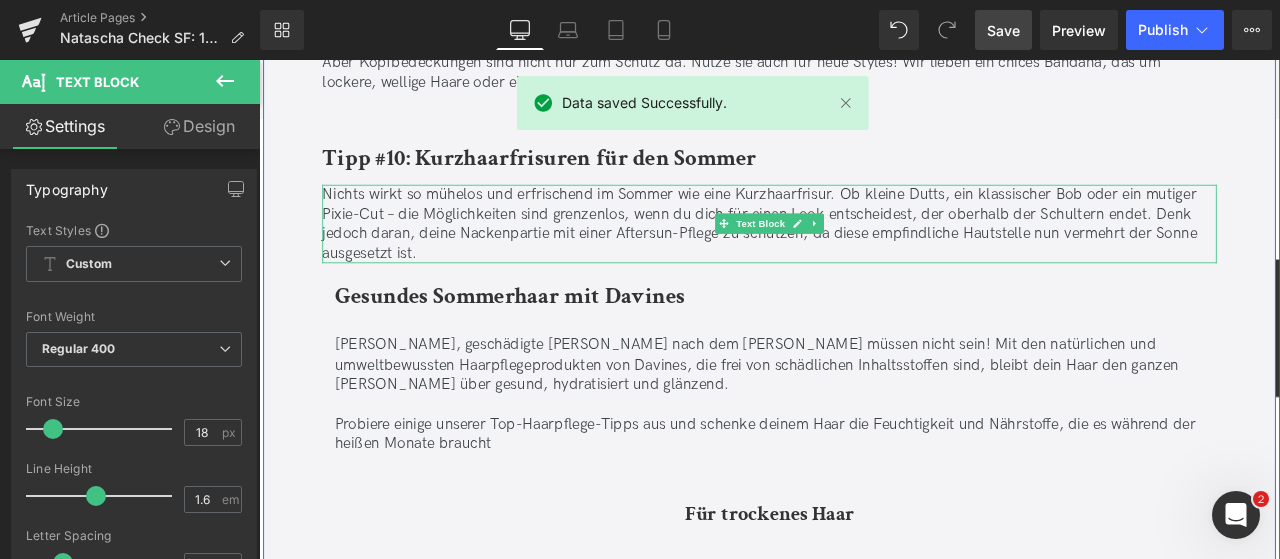 scroll, scrollTop: 9893, scrollLeft: 0, axis: vertical 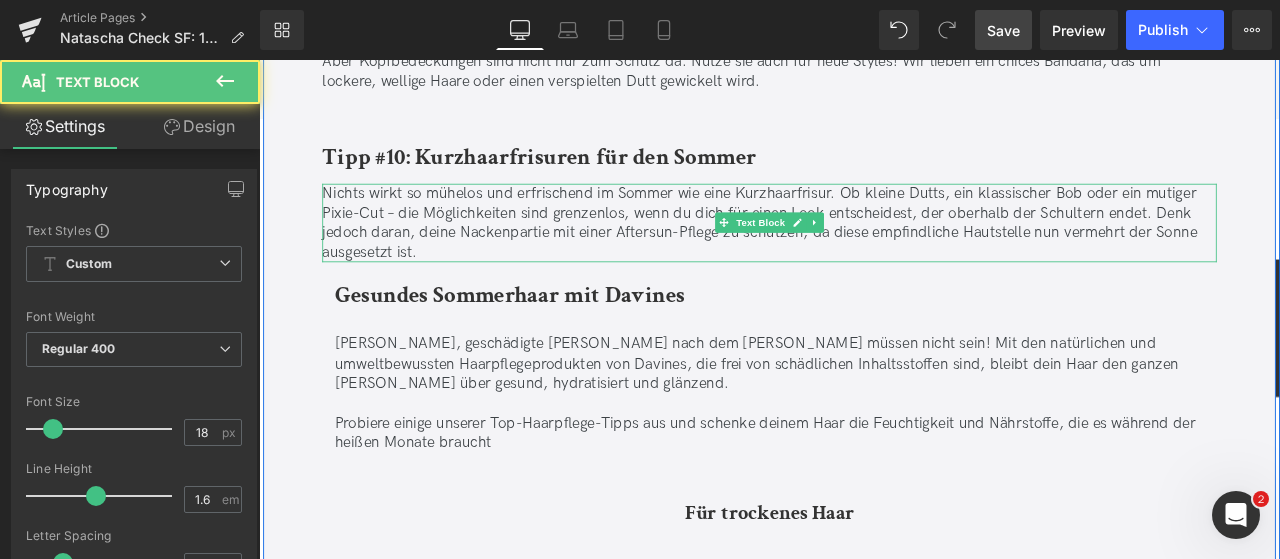 click on "Nichts wirkt so mühelos und erfrischend im Sommer wie eine Kurzhaarfrisur. Ob kleine Dutts, ein klassischer Bob oder ein mutiger Pixie-Cut – die Möglichkeiten sind grenzenlos, wenn du dich für einen Look entscheidest, der oberhalb der Schultern endet. Denk jedoch daran, deine Nackenpartie mit einer Aftersun-Pflege zu schützen, da diese empfindliche Hautstelle nun vermehrt der Sonne ausgesetzt ist." at bounding box center (864, 254) 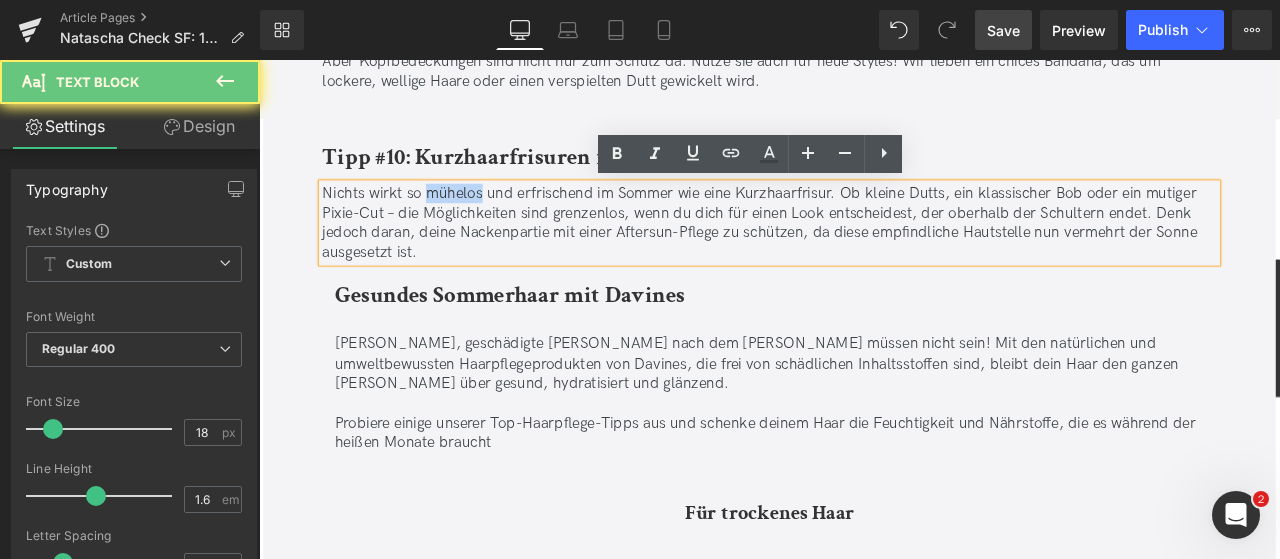 click on "Nichts wirkt so mühelos und erfrischend im Sommer wie eine Kurzhaarfrisur. Ob kleine Dutts, ein klassischer Bob oder ein mutiger Pixie-Cut – die Möglichkeiten sind grenzenlos, wenn du dich für einen Look entscheidest, der oberhalb der Schultern endet. Denk jedoch daran, deine Nackenpartie mit einer Aftersun-Pflege zu schützen, da diese empfindliche Hautstelle nun vermehrt der Sonne ausgesetzt ist." at bounding box center (864, 254) 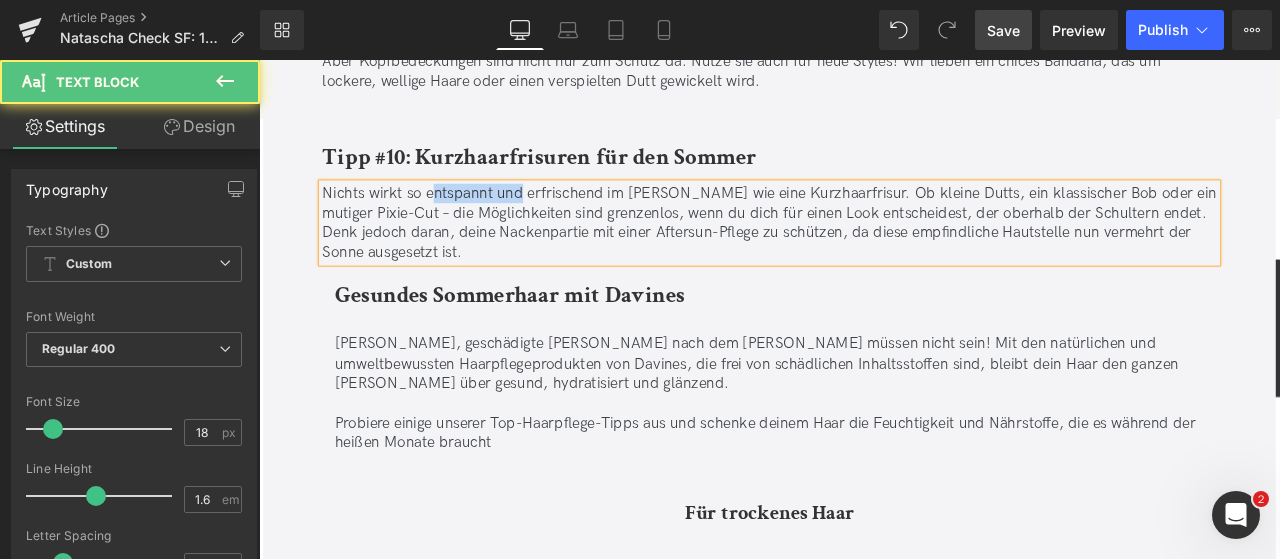 drag, startPoint x: 459, startPoint y: 216, endPoint x: 569, endPoint y: 223, distance: 110.2225 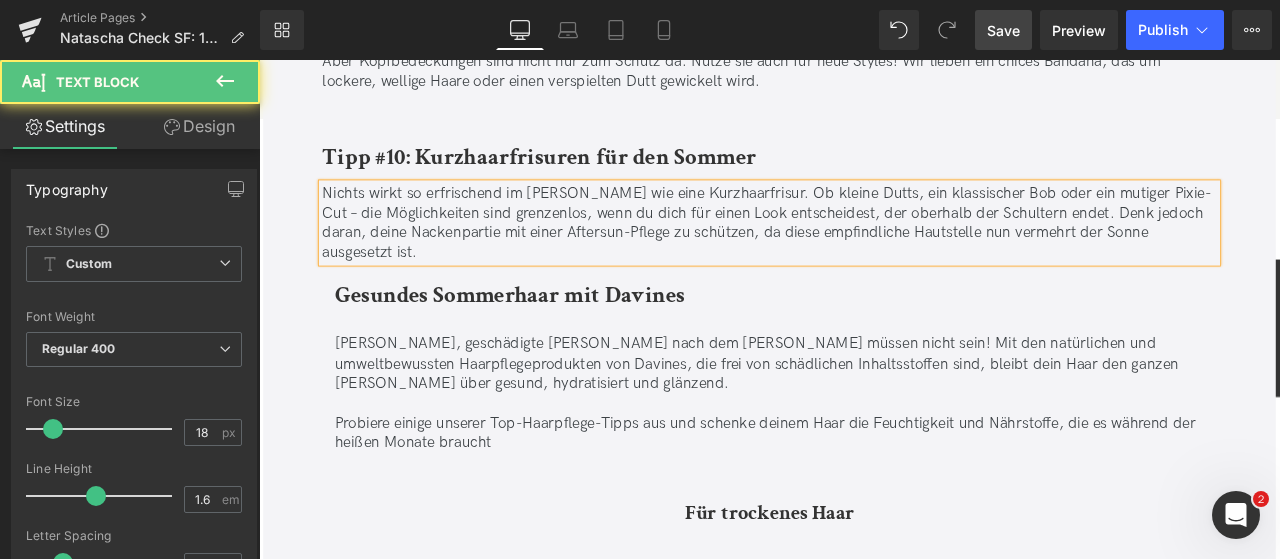 click on "Nichts wirkt so erfrischend im [PERSON_NAME] wie eine Kurzhaarfrisur. Ob kleine Dutts, ein klassischer Bob oder ein mutiger Pixie-Cut – die Möglichkeiten sind grenzenlos, wenn du dich für einen Look entscheidest, der oberhalb der Schultern endet. Denk jedoch daran, deine Nackenpartie mit einer Aftersun-Pflege zu schützen, da diese empfindliche Hautstelle nun vermehrt der Sonne ausgesetzt ist." at bounding box center [864, 254] 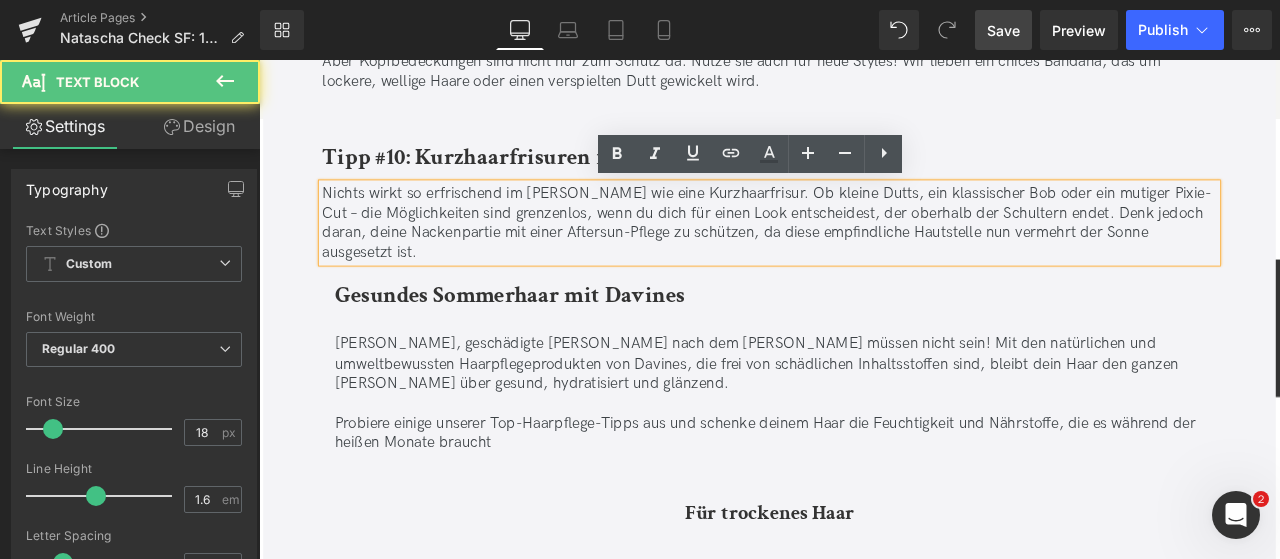 click on "Nichts wirkt so erfrischend im [PERSON_NAME] wie eine Kurzhaarfrisur. Ob kleine Dutts, ein klassischer Bob oder ein mutiger Pixie-Cut – die Möglichkeiten sind grenzenlos, wenn du dich für einen Look entscheidest, der oberhalb der Schultern endet. Denk jedoch daran, deine Nackenpartie mit einer Aftersun-Pflege zu schützen, da diese empfindliche Hautstelle nun vermehrt der Sonne ausgesetzt ist." at bounding box center [864, 254] 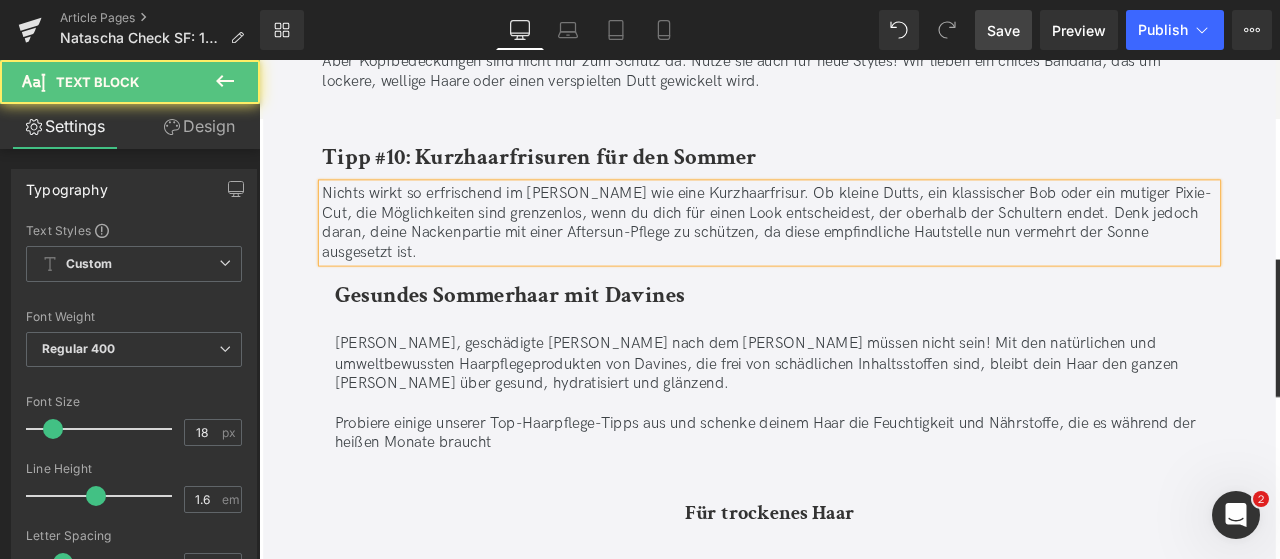 click on "Nichts wirkt so erfrischend im [PERSON_NAME] wie eine Kurzhaarfrisur. Ob kleine Dutts, ein klassischer Bob oder ein mutiger Pixie-Cut, die Möglichkeiten sind grenzenlos, wenn du dich für einen Look entscheidest, der oberhalb der Schultern endet. Denk jedoch daran, deine Nackenpartie mit einer Aftersun-Pflege zu schützen, da diese empfindliche Hautstelle nun vermehrt der Sonne ausgesetzt ist." at bounding box center [864, 254] 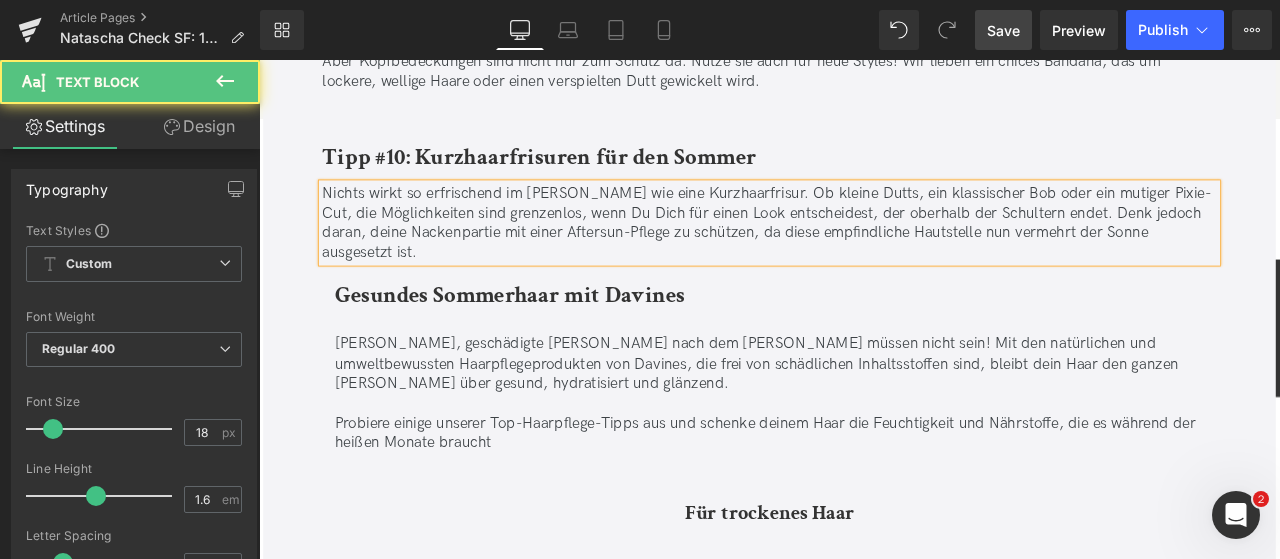 click on "Nichts wirkt so erfrischend im [PERSON_NAME] wie eine Kurzhaarfrisur. Ob kleine Dutts, ein klassischer Bob oder ein mutiger Pixie-Cut, die Möglichkeiten sind grenzenlos, wenn Du Dich für einen Look entscheidest, der oberhalb der Schultern endet. Denk jedoch daran, deine Nackenpartie mit einer Aftersun-Pflege zu schützen, da diese empfindliche Hautstelle nun vermehrt der Sonne ausgesetzt ist." at bounding box center [864, 254] 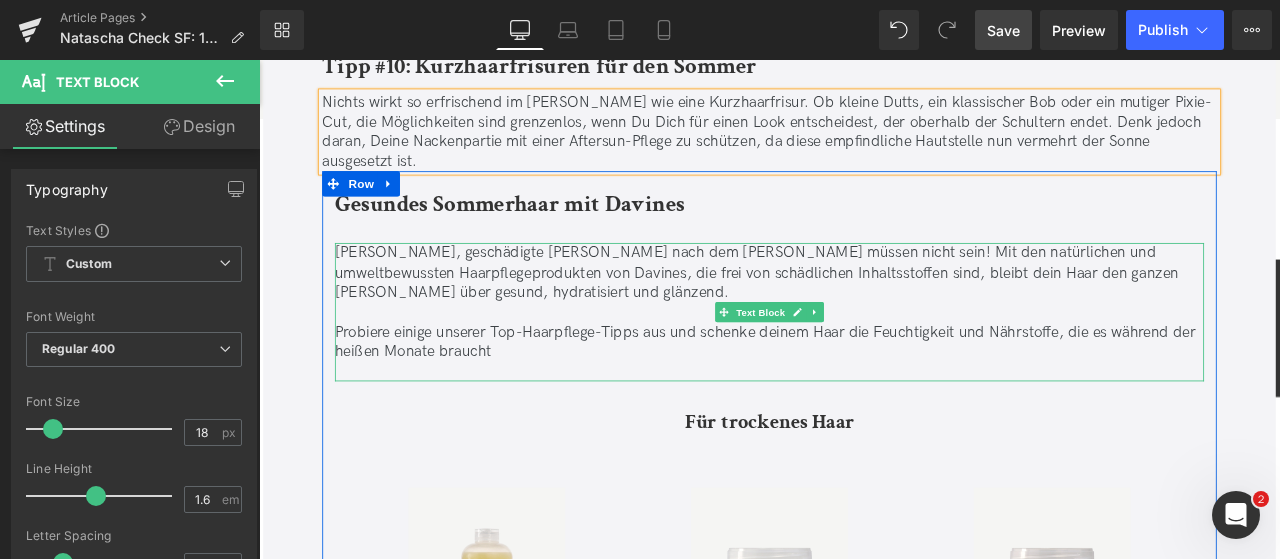 scroll, scrollTop: 10002, scrollLeft: 0, axis: vertical 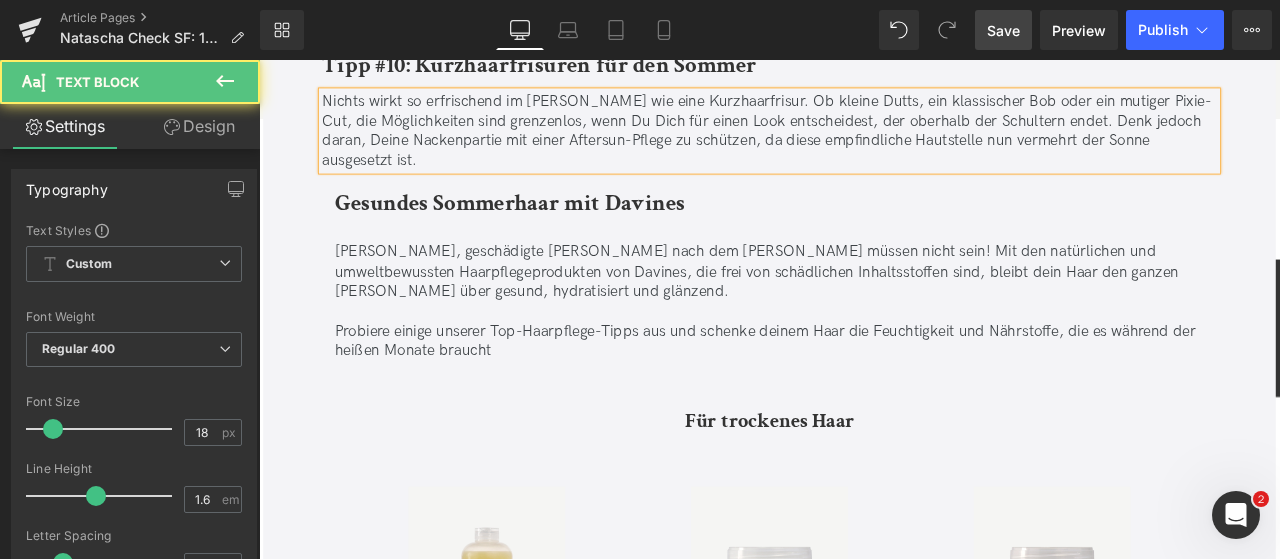 click on "Nichts wirkt so erfrischend im [PERSON_NAME] wie eine Kurzhaarfrisur. Ob kleine Dutts, ein klassischer Bob oder ein mutiger Pixie-Cut, die Möglichkeiten sind grenzenlos, wenn Du Dich für einen Look entscheidest, der oberhalb der Schultern endet. Denk jedoch daran, Deine Nackenpartie mit einer Aftersun-Pflege zu schützen, da diese empfindliche Hautstelle nun vermehrt der Sonne ausgesetzt ist." at bounding box center (864, 145) 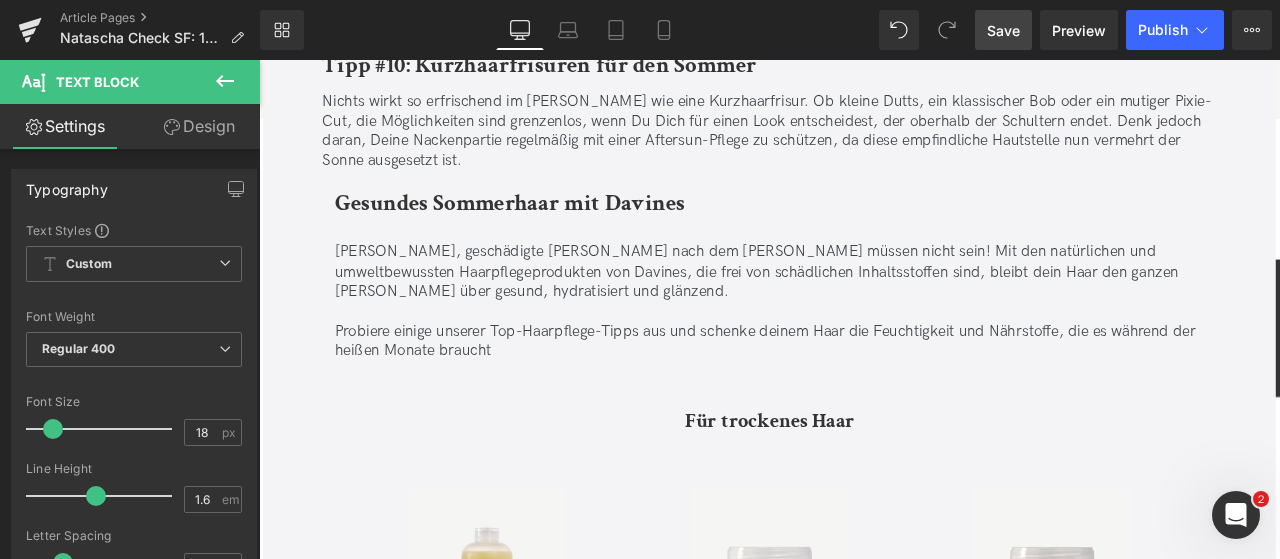 drag, startPoint x: 1016, startPoint y: 29, endPoint x: 562, endPoint y: 392, distance: 581.27875 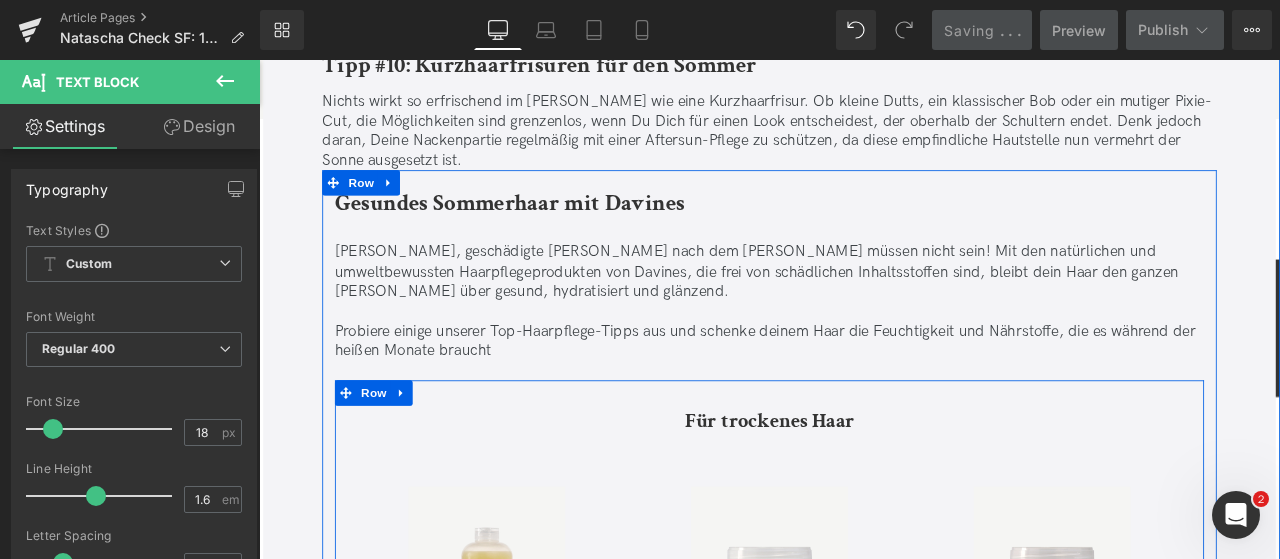 scroll, scrollTop: 10078, scrollLeft: 0, axis: vertical 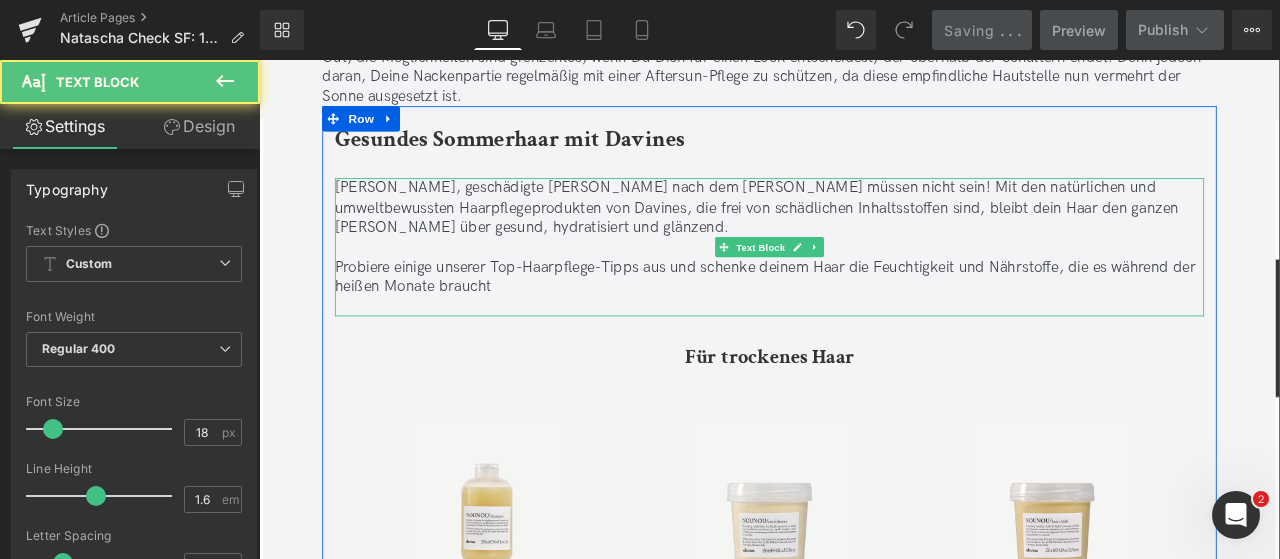 click on "[PERSON_NAME], geschädigte [PERSON_NAME] nach dem [PERSON_NAME] müssen nicht sein! Mit den natürlichen und umweltbewussten Haarpflegeprodukten von Davines, die frei von schädlichen Inhaltsstoffen sind, bleibt dein Haar den ganzen [PERSON_NAME] über gesund, hydratisiert und glänzend." at bounding box center [864, 235] 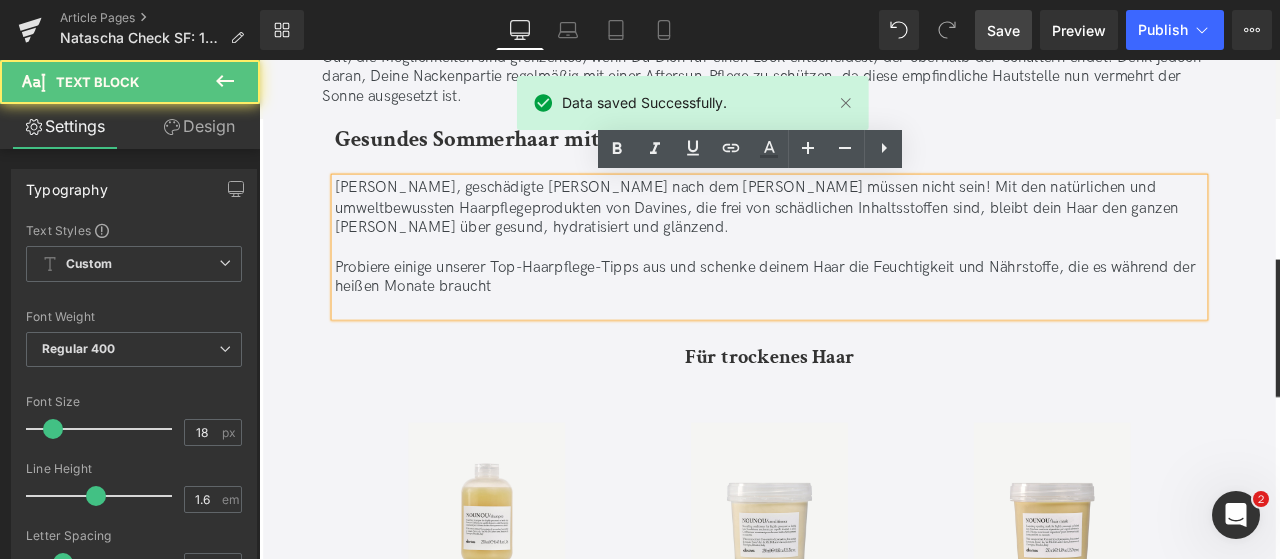 click on "[PERSON_NAME], geschädigte [PERSON_NAME] nach dem [PERSON_NAME] müssen nicht sein! Mit den natürlichen und umweltbewussten Haarpflegeprodukten von Davines, die frei von schädlichen Inhaltsstoffen sind, bleibt dein Haar den ganzen [PERSON_NAME] über gesund, hydratisiert und glänzend." at bounding box center (864, 235) 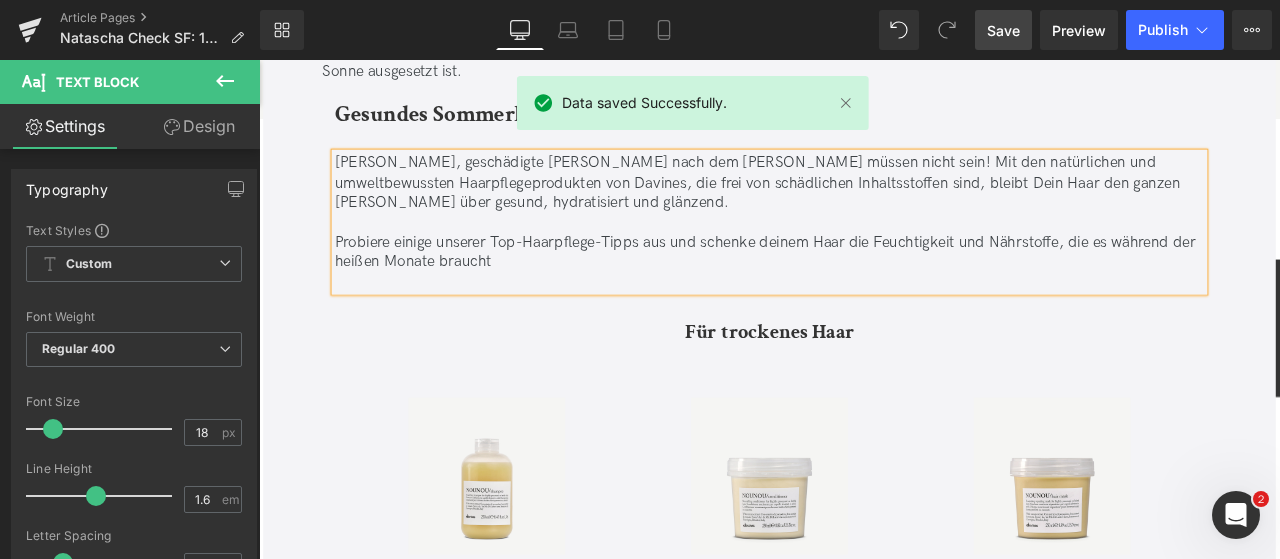 scroll, scrollTop: 10109, scrollLeft: 0, axis: vertical 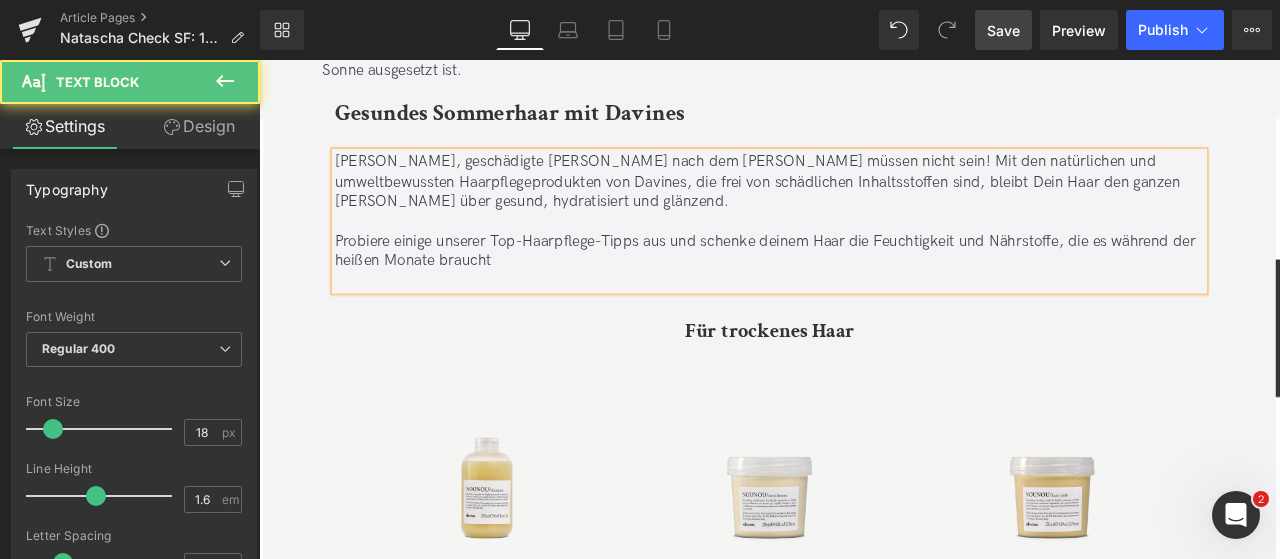 click on "Probiere einige unserer Top-Haarpflege-Tipps aus und schenke deinem Haar die Feuchtigkeit und Nährstoffe, die es während der heißen Monate braucht" at bounding box center (864, 286) 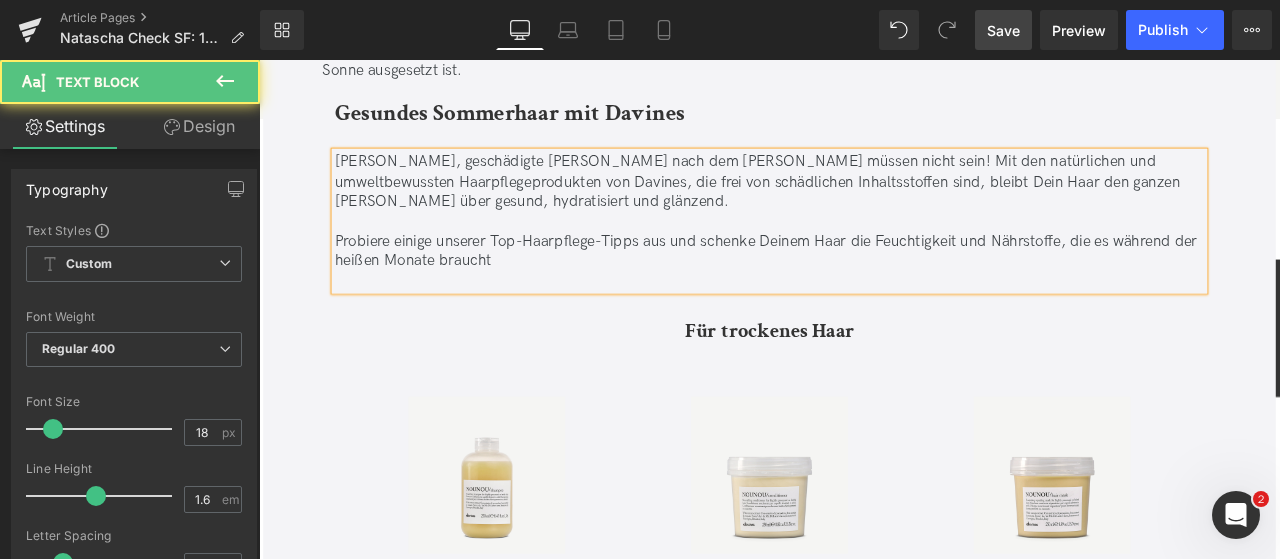 click on "Probiere einige unserer Top-Haarpflege-Tipps aus und schenke Deinem Haar die Feuchtigkeit und Nährstoffe, die es während der heißen Monate braucht" at bounding box center [864, 286] 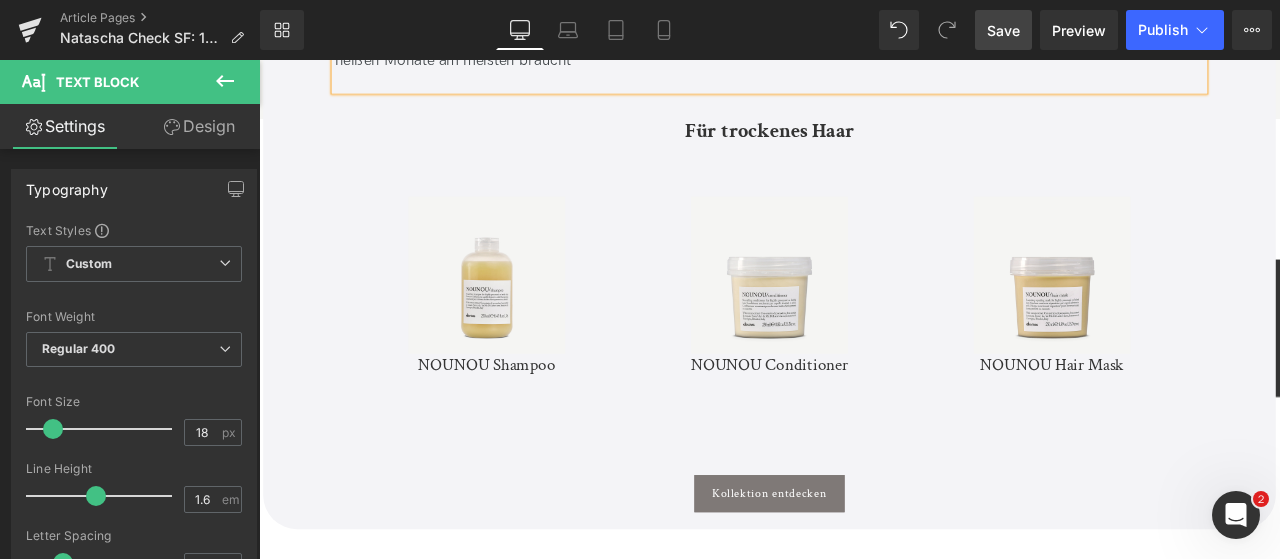 scroll, scrollTop: 10375, scrollLeft: 0, axis: vertical 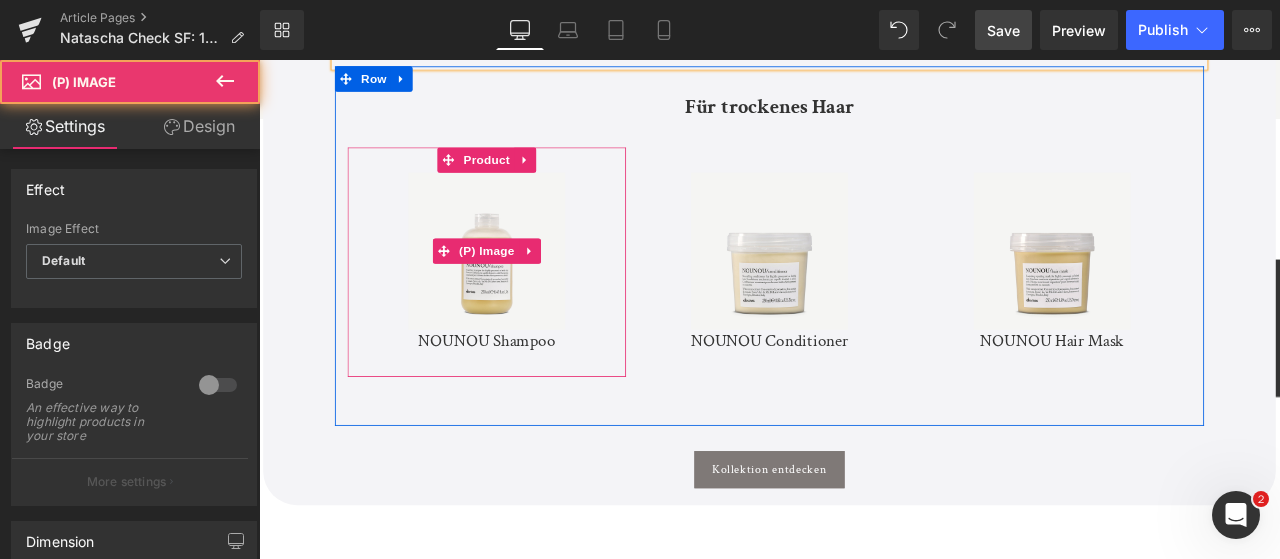 click on "Sale Off
(P) Image" at bounding box center [529, 286] 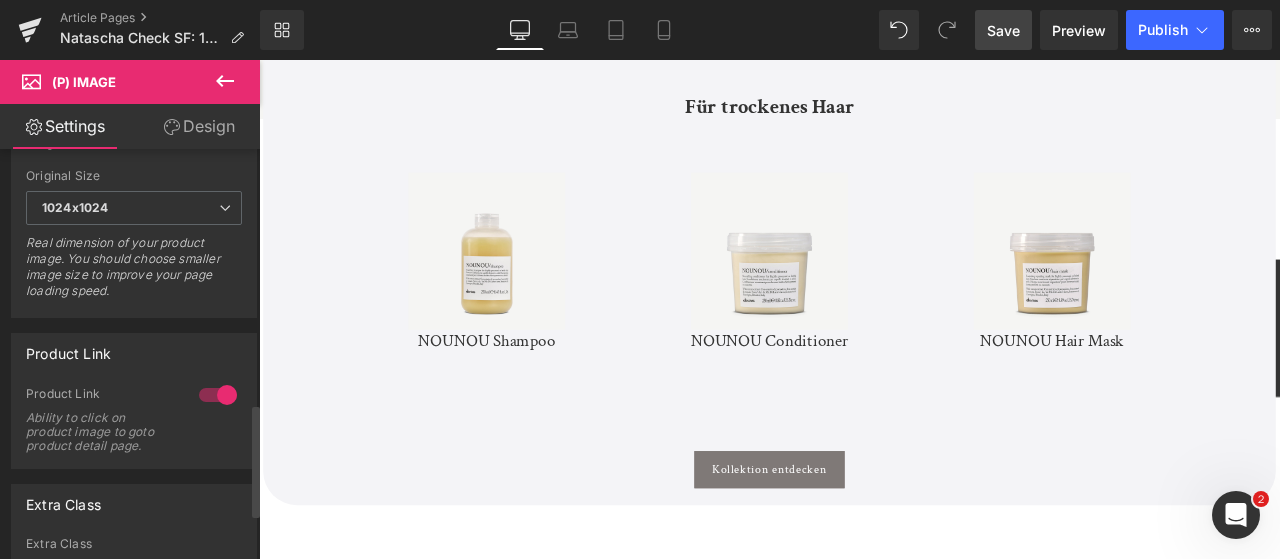 scroll, scrollTop: 926, scrollLeft: 0, axis: vertical 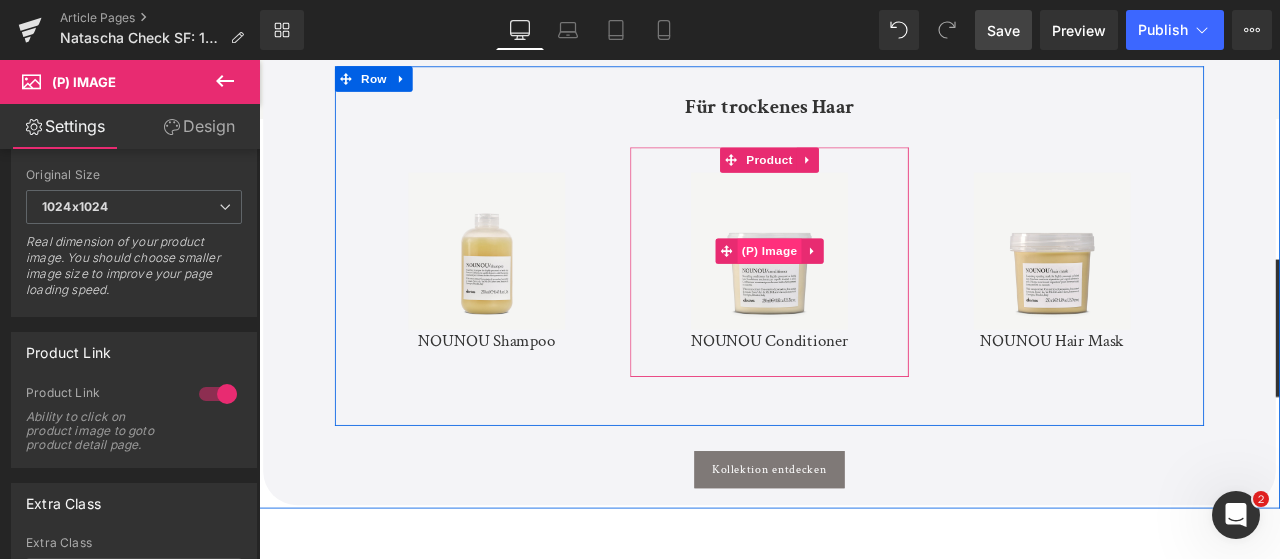 click on "(P) Image" at bounding box center (864, 286) 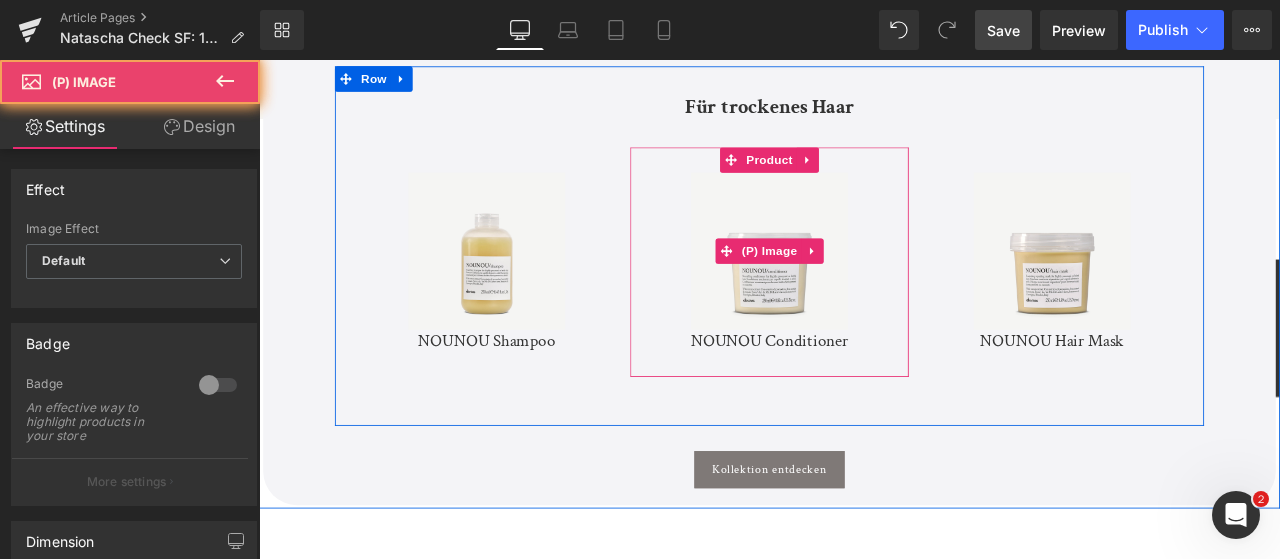 click at bounding box center [864, 286] 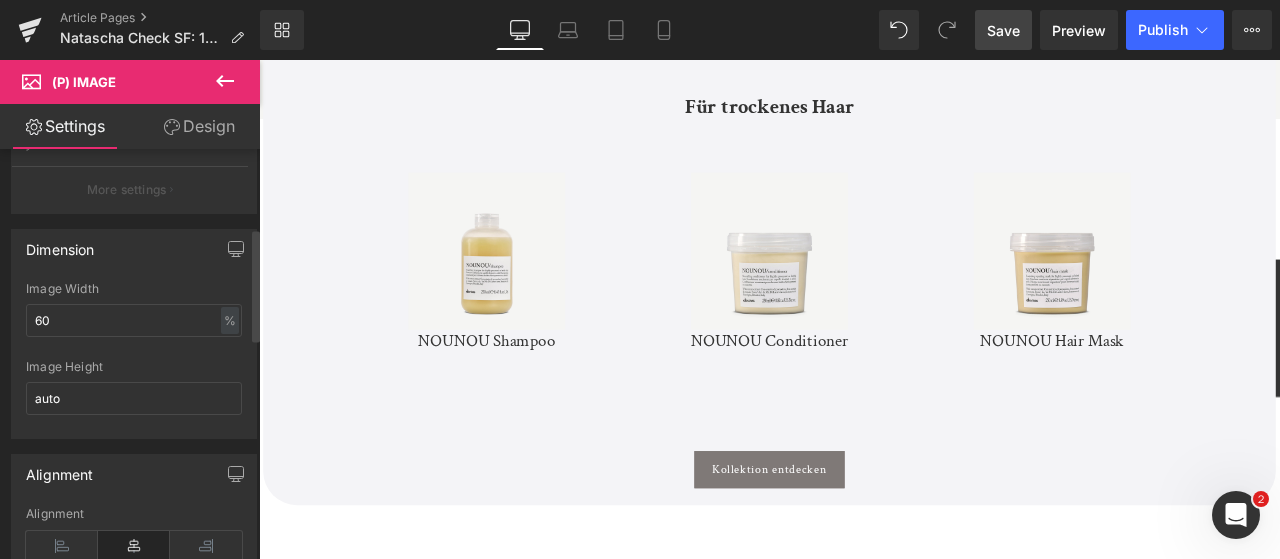 scroll, scrollTop: 280, scrollLeft: 0, axis: vertical 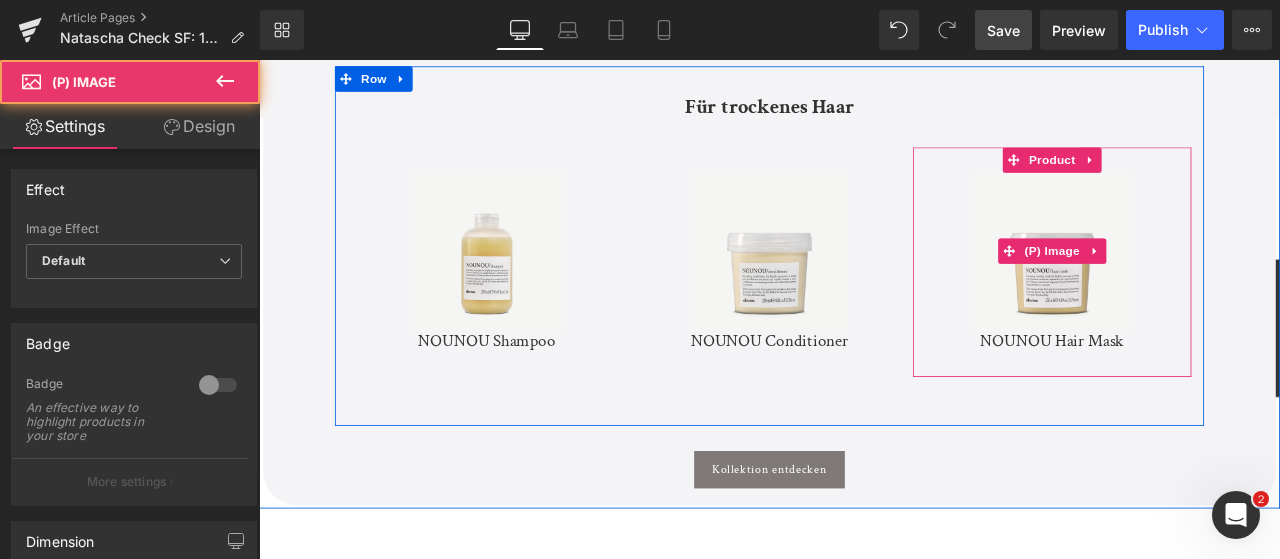 click at bounding box center (1199, 286) 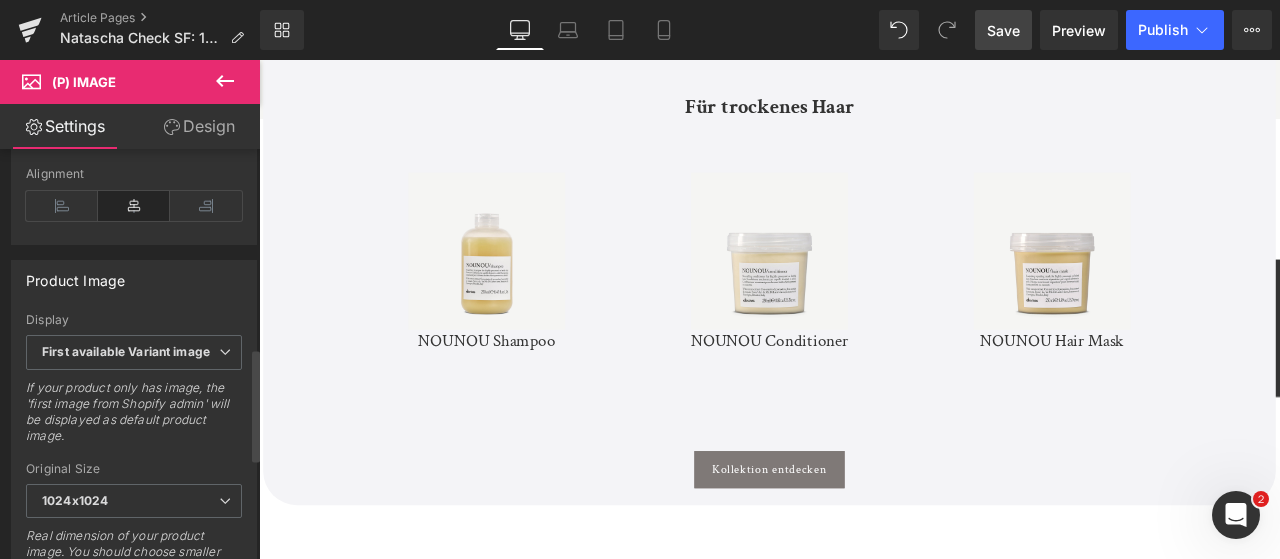 scroll, scrollTop: 1090, scrollLeft: 0, axis: vertical 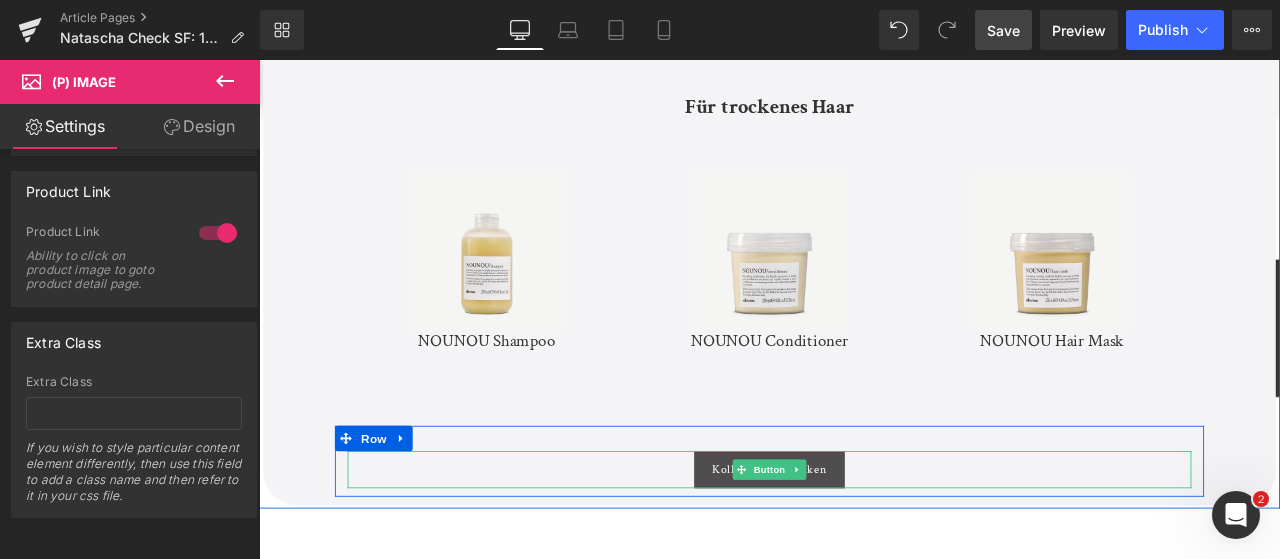 click on "Button" at bounding box center [864, 545] 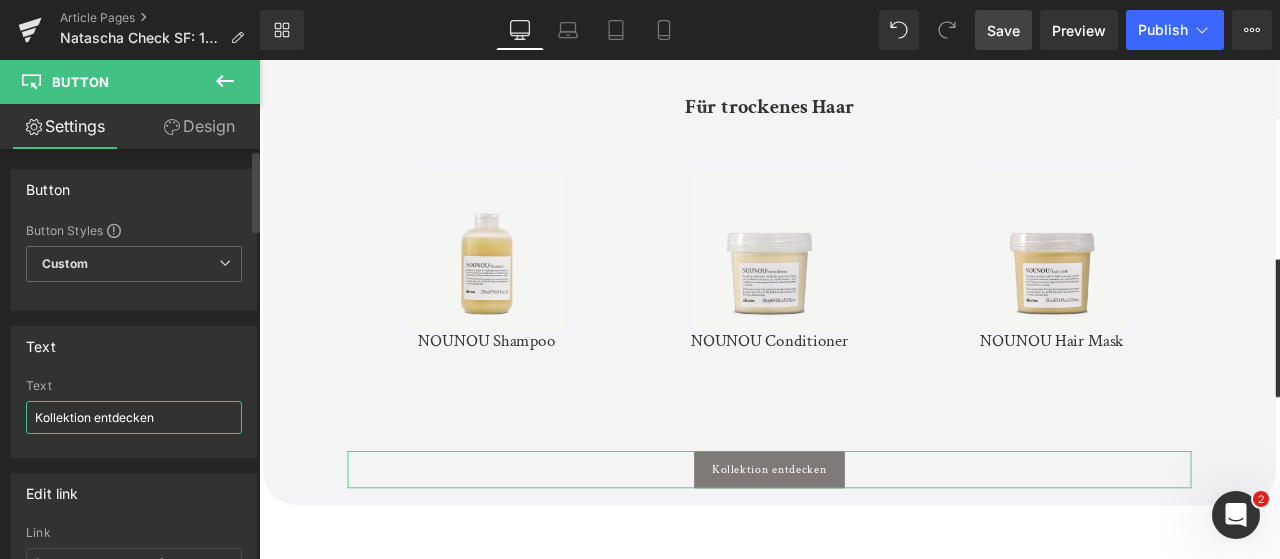 drag, startPoint x: 170, startPoint y: 430, endPoint x: 0, endPoint y: 416, distance: 170.5755 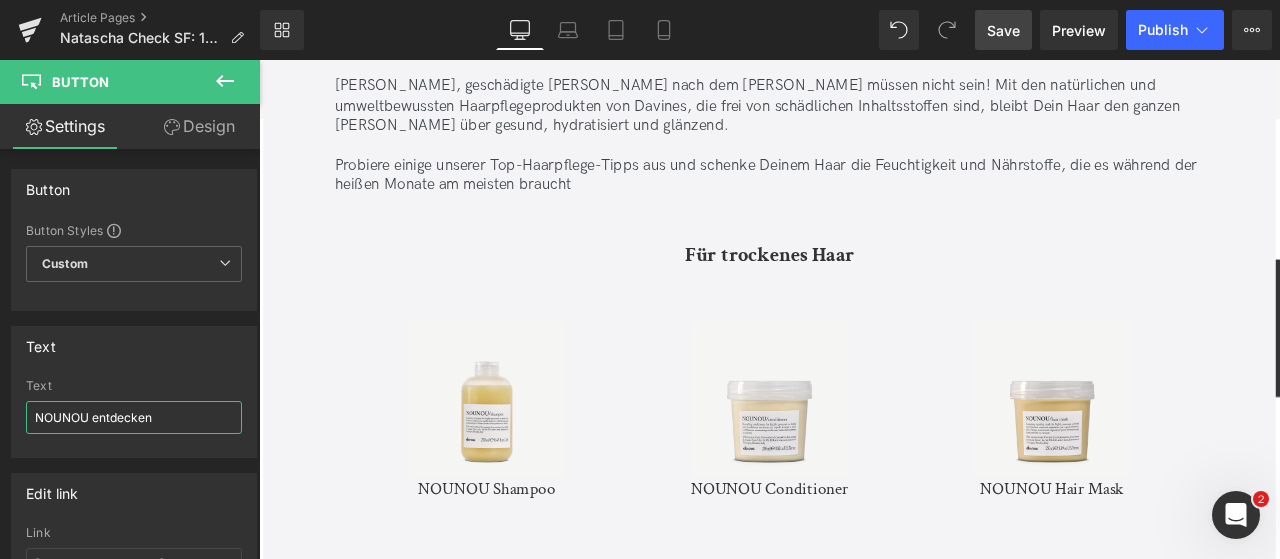 scroll, scrollTop: 10418, scrollLeft: 0, axis: vertical 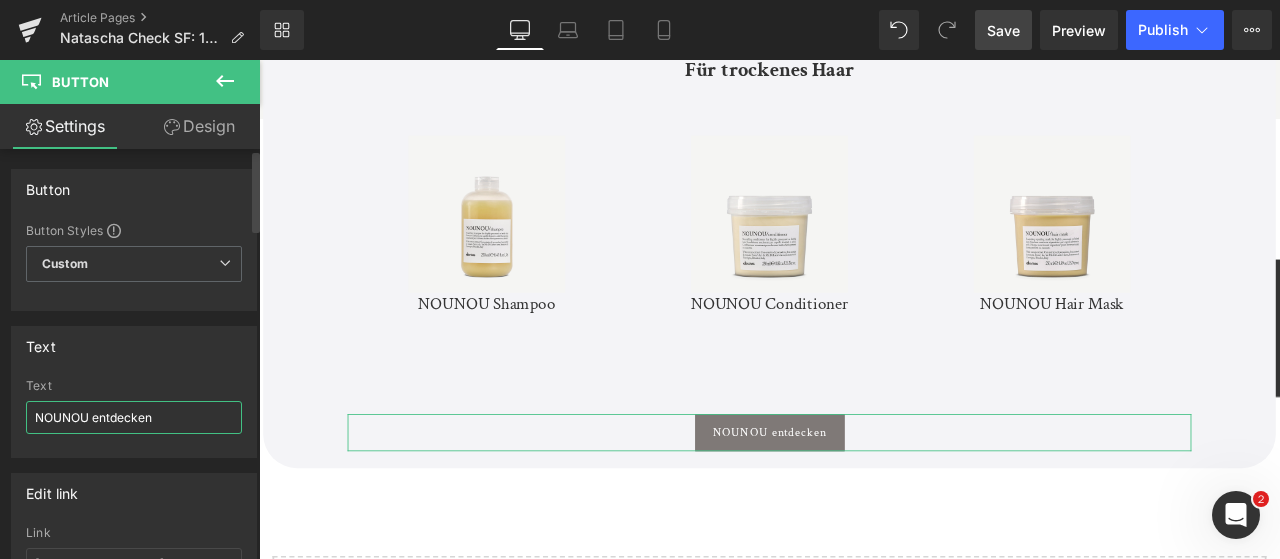 click on "NOUNOU entdecken" at bounding box center (134, 417) 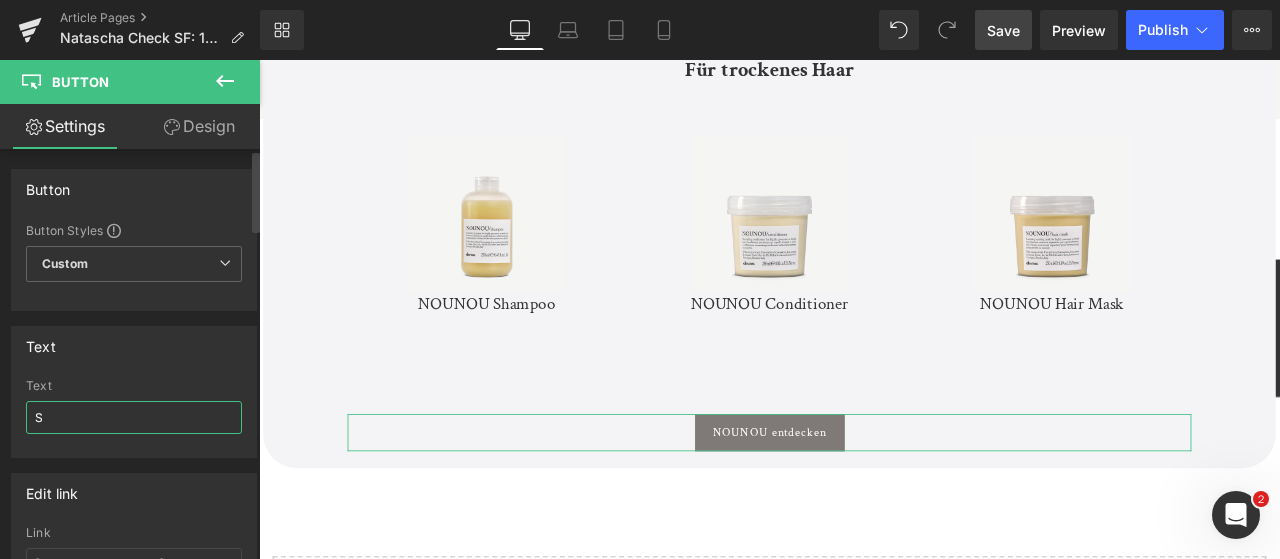 click on "S" at bounding box center [134, 417] 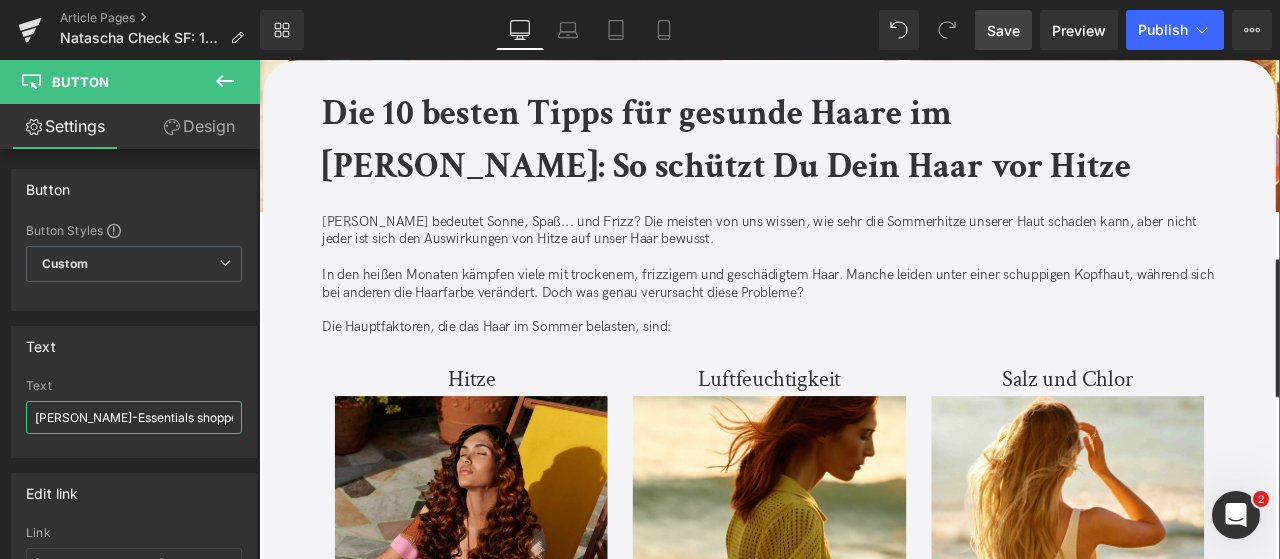 scroll, scrollTop: 336, scrollLeft: 0, axis: vertical 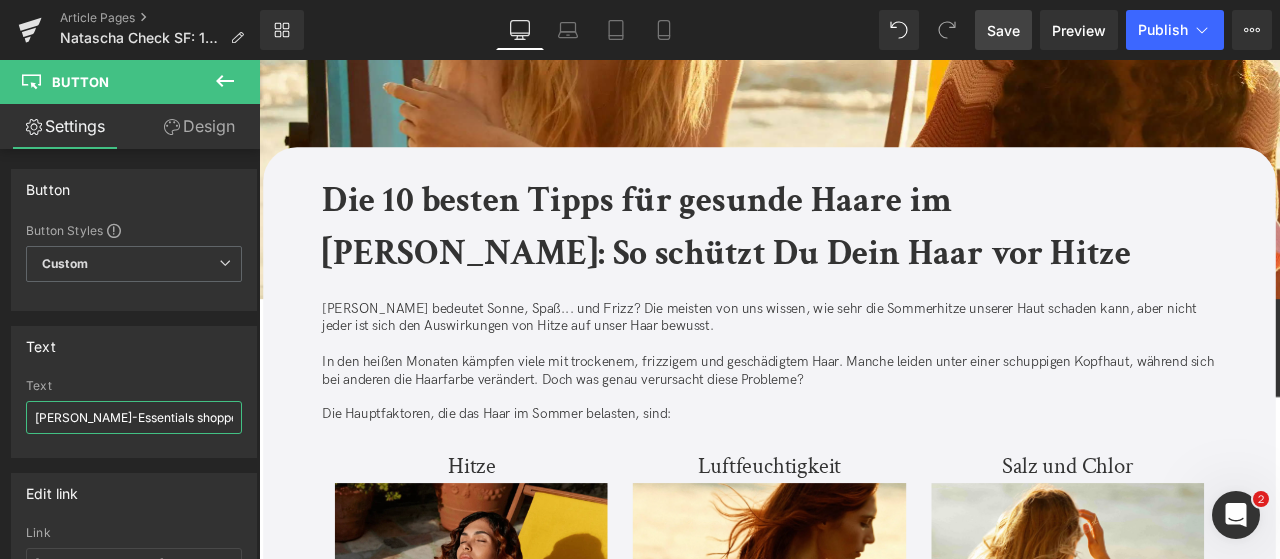 type on "[PERSON_NAME]-Essentials shoppen" 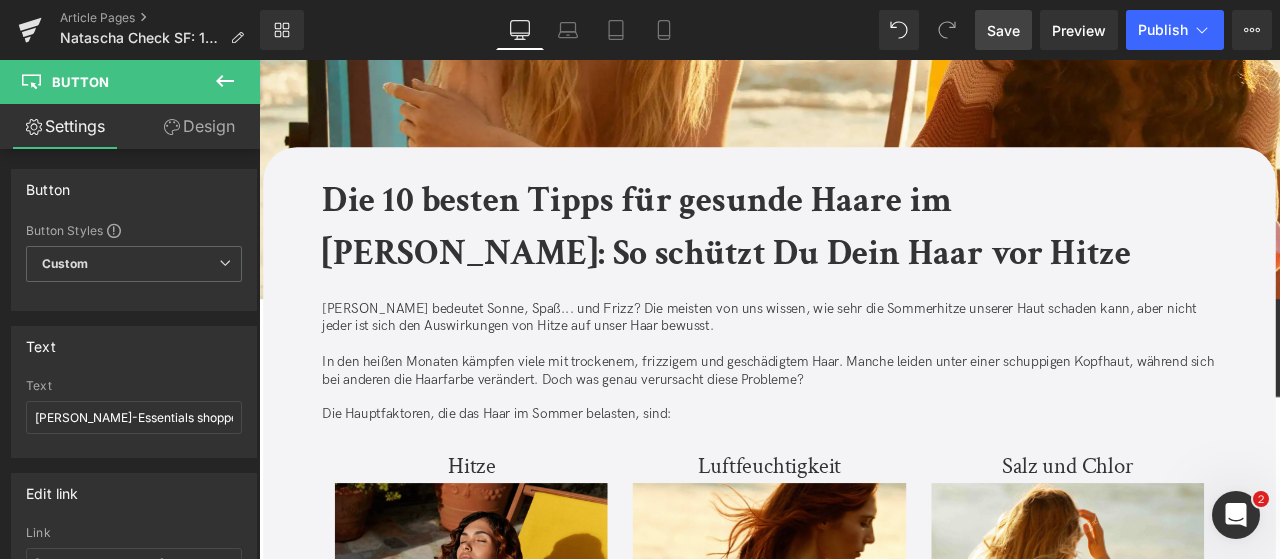 click on "Save" at bounding box center [1003, 30] 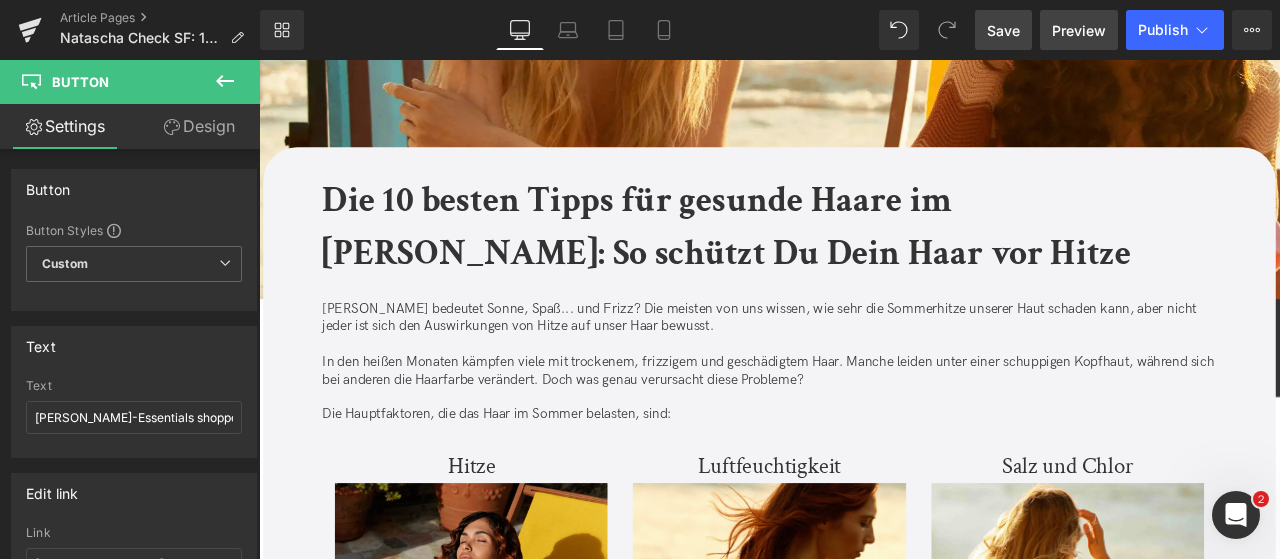 click on "Preview" at bounding box center [1079, 30] 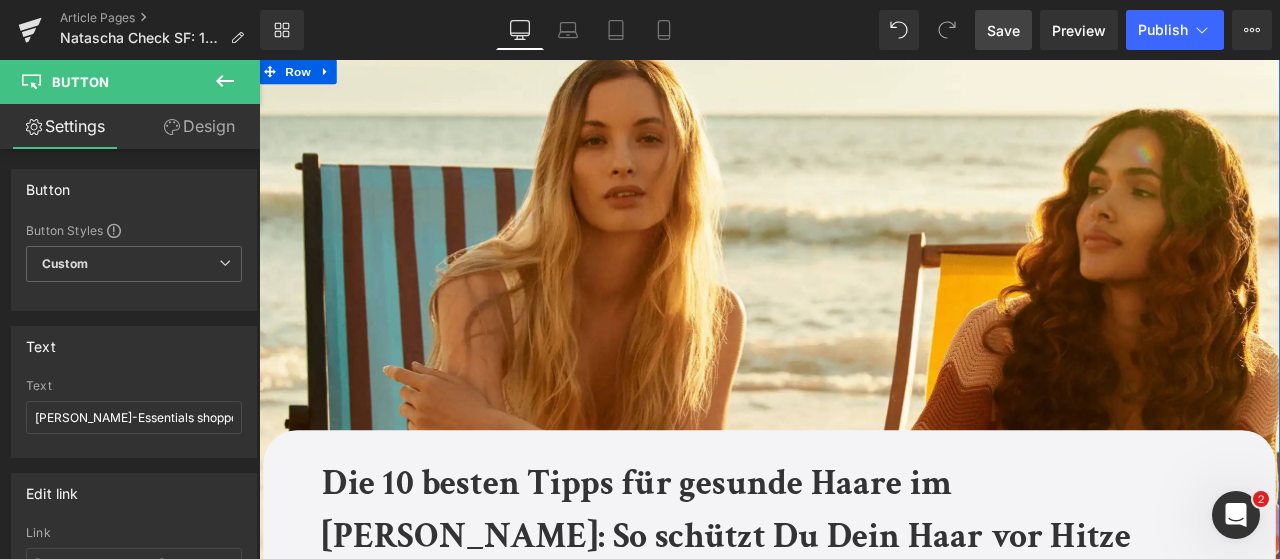 scroll, scrollTop: 0, scrollLeft: 0, axis: both 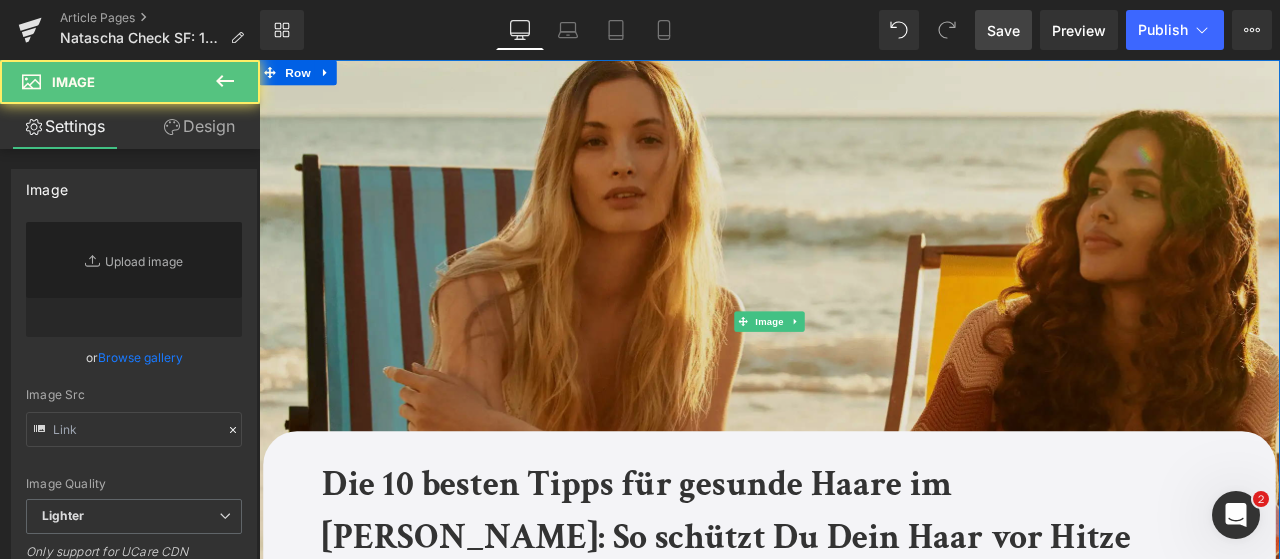 click at bounding box center (864, 370) 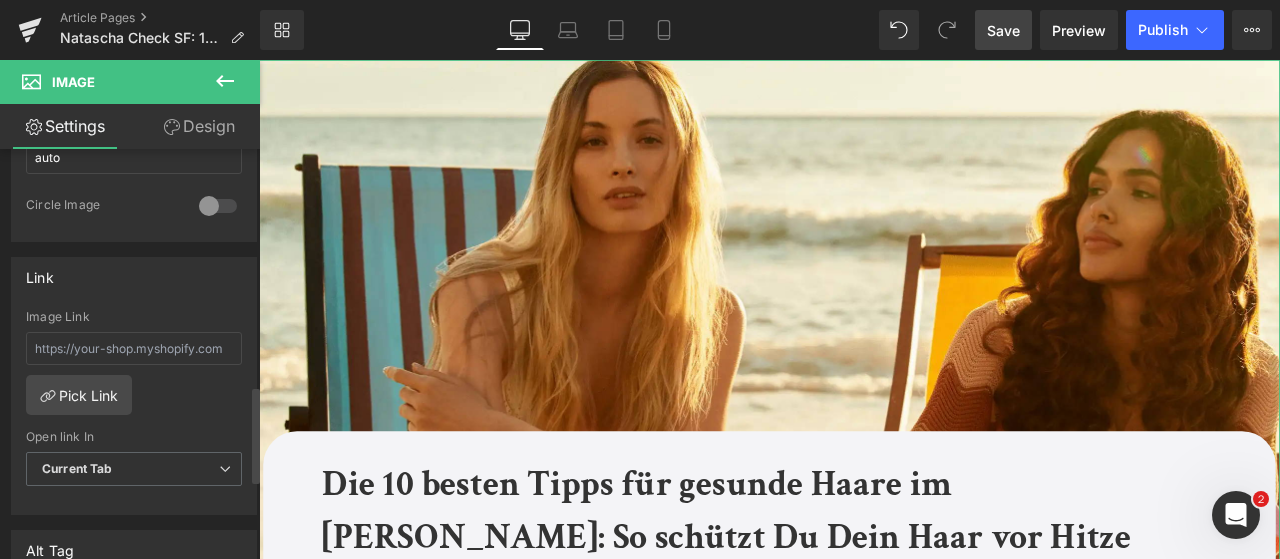 scroll, scrollTop: 1026, scrollLeft: 0, axis: vertical 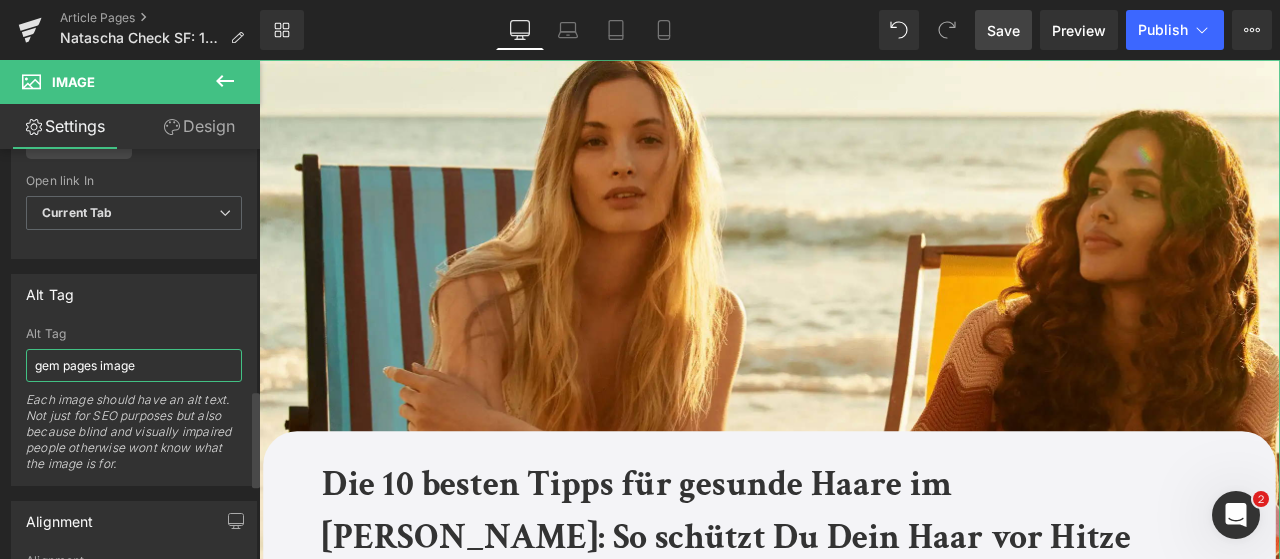 drag, startPoint x: 154, startPoint y: 359, endPoint x: 0, endPoint y: 360, distance: 154.00325 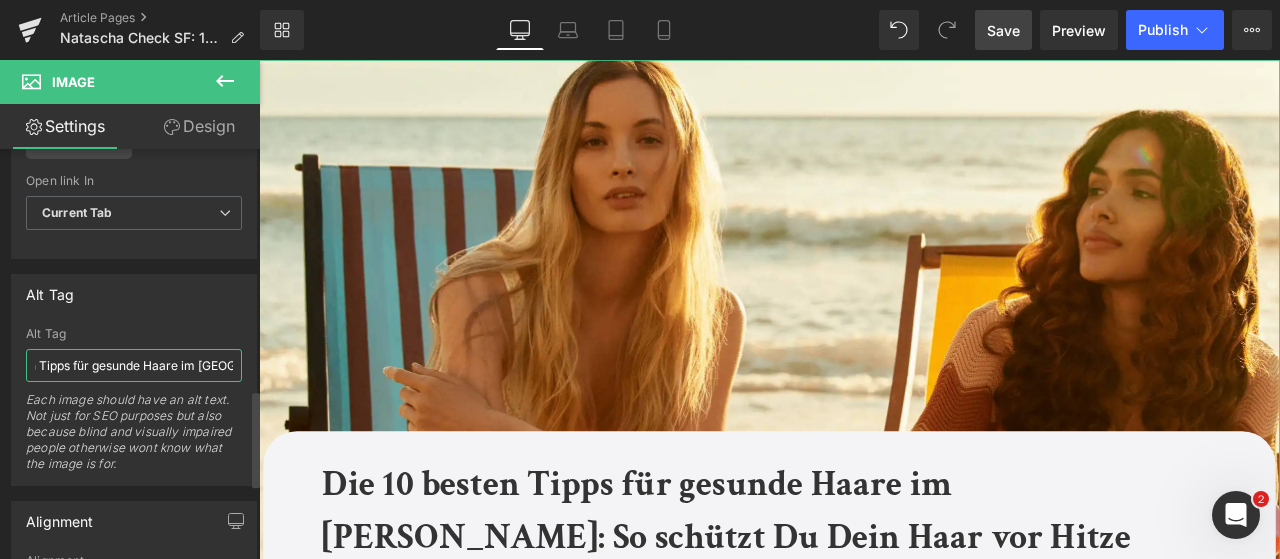 type on "Davines die 10 besten Tipps für gesunde Haare im [PERSON_NAME]" 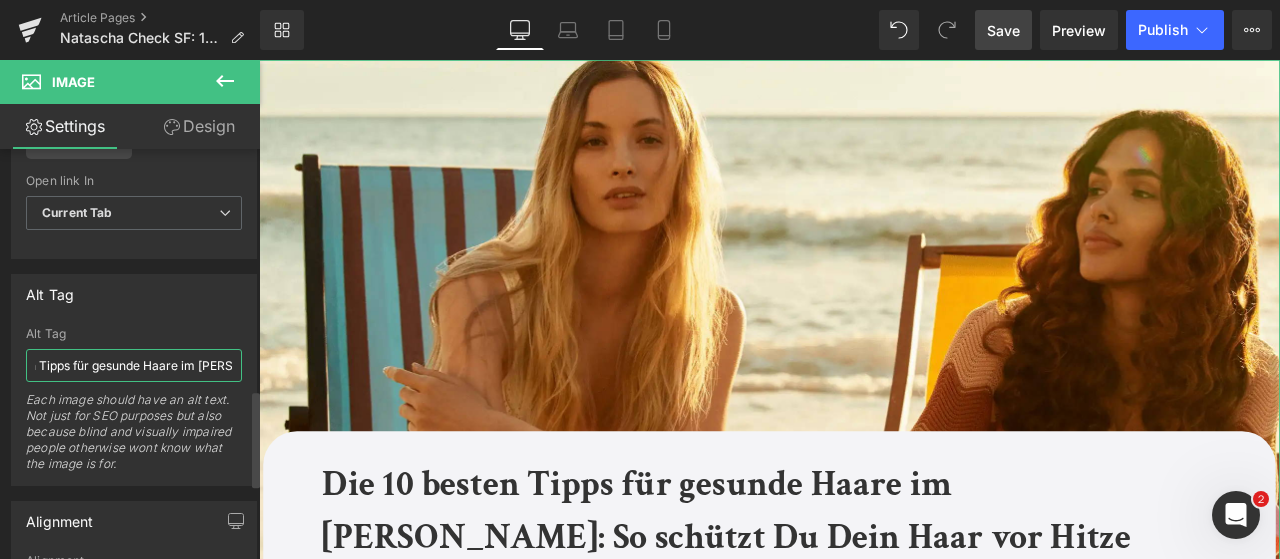 scroll, scrollTop: 0, scrollLeft: 144, axis: horizontal 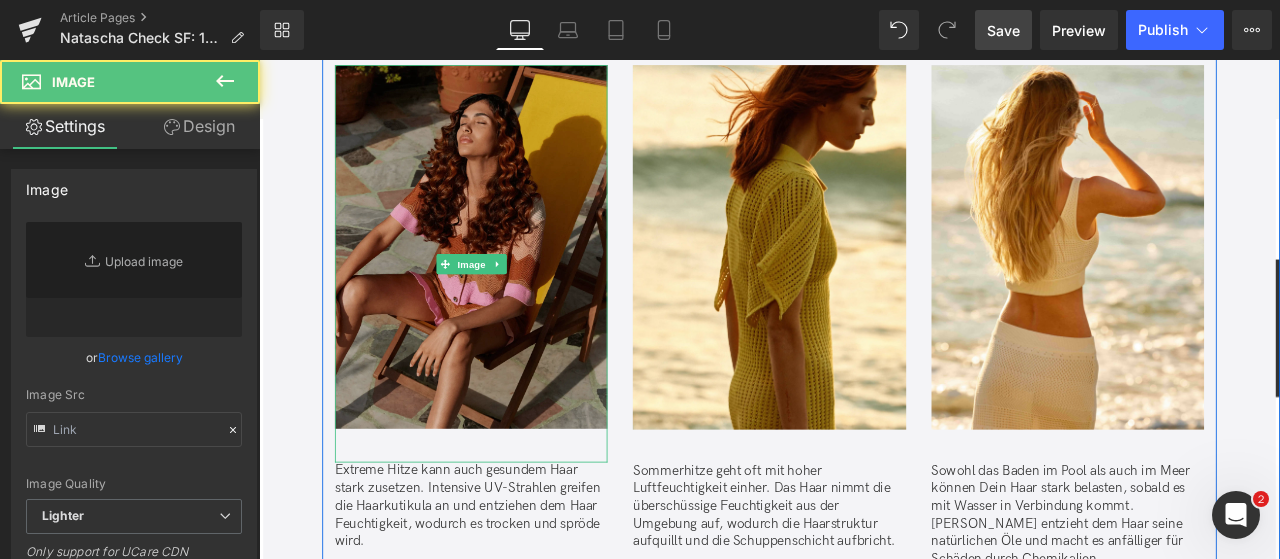 click at bounding box center (510, 301) 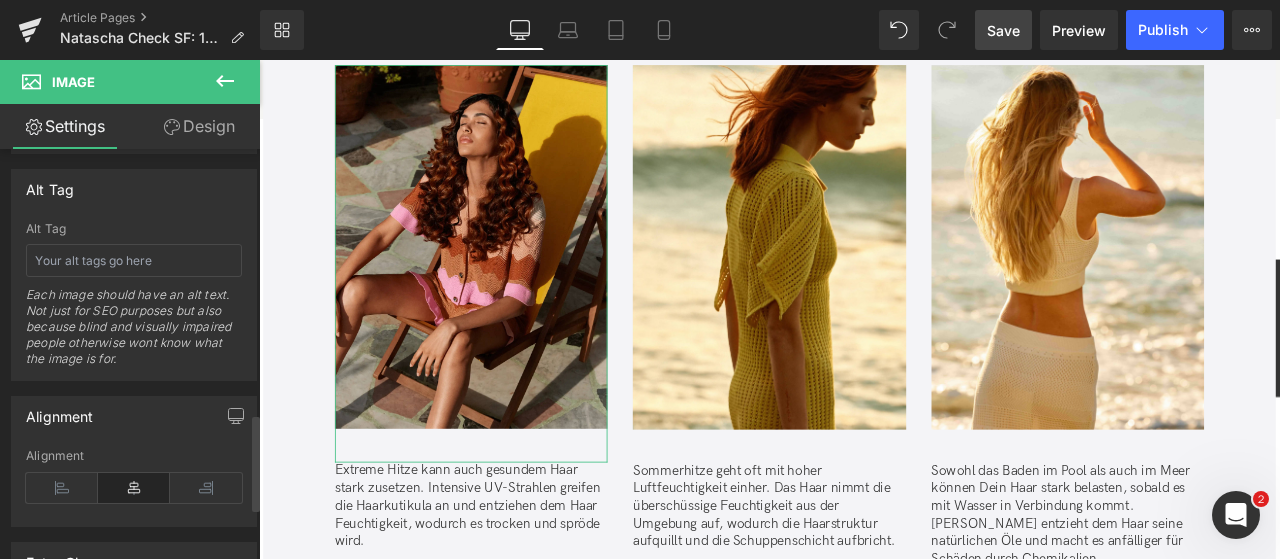 scroll, scrollTop: 1127, scrollLeft: 0, axis: vertical 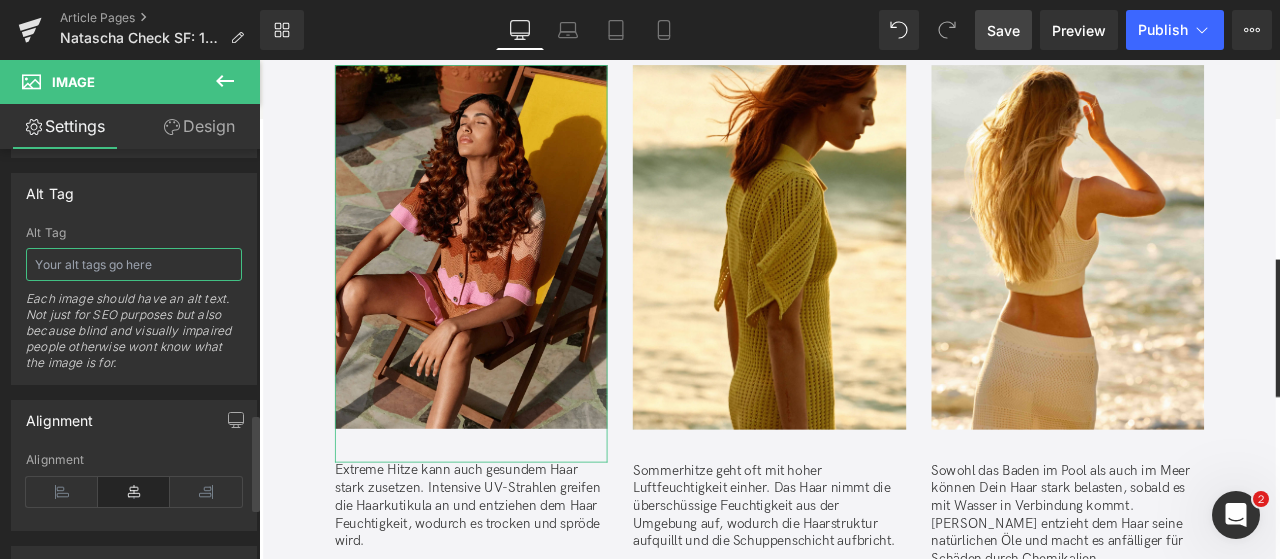 drag, startPoint x: 112, startPoint y: 273, endPoint x: 66, endPoint y: 247, distance: 52.83938 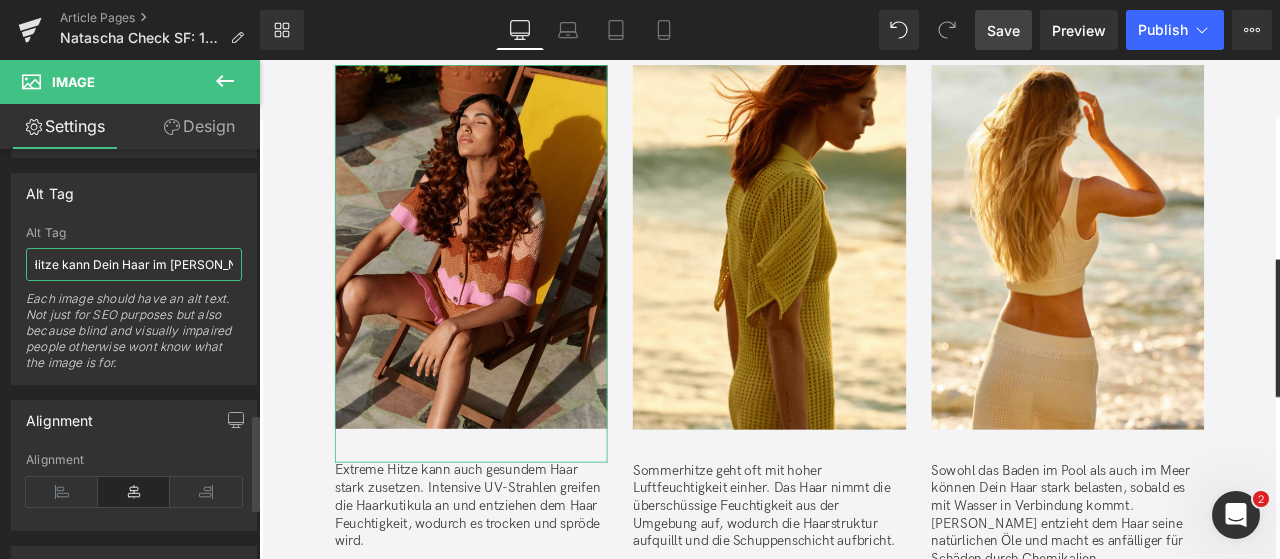 scroll, scrollTop: 0, scrollLeft: 0, axis: both 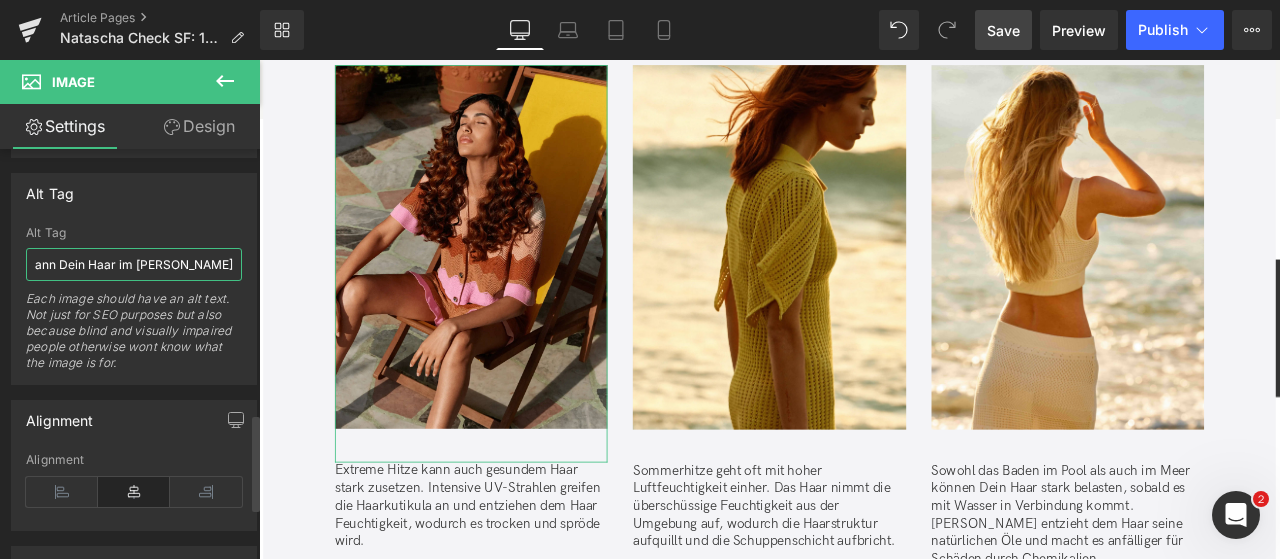 type on "Hitze kann Dein Haar im [PERSON_NAME] belasten" 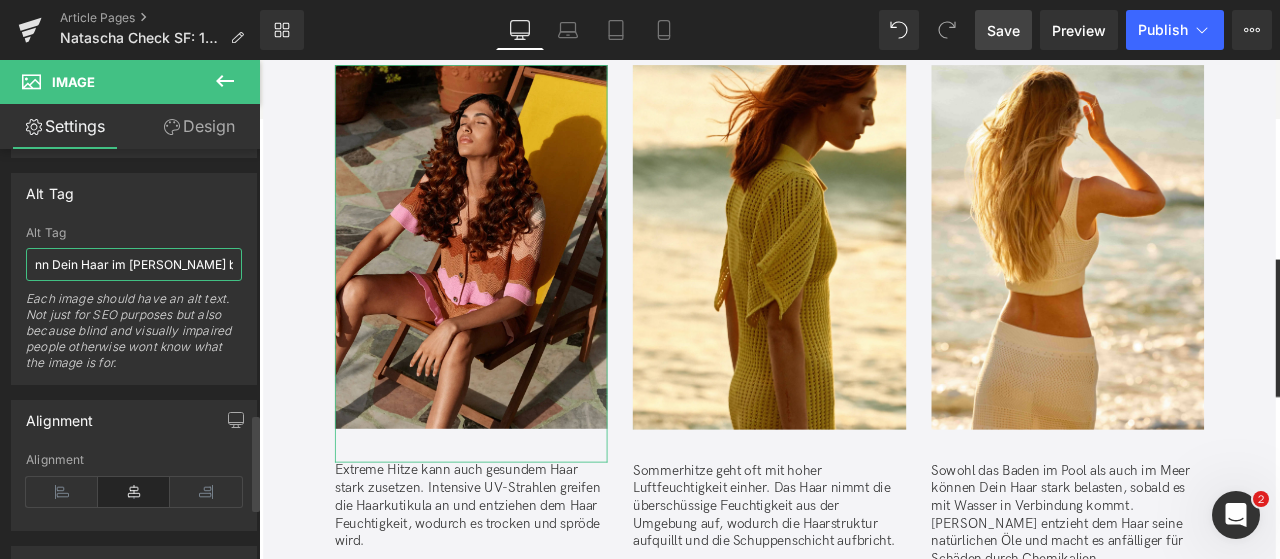 scroll, scrollTop: 0, scrollLeft: 0, axis: both 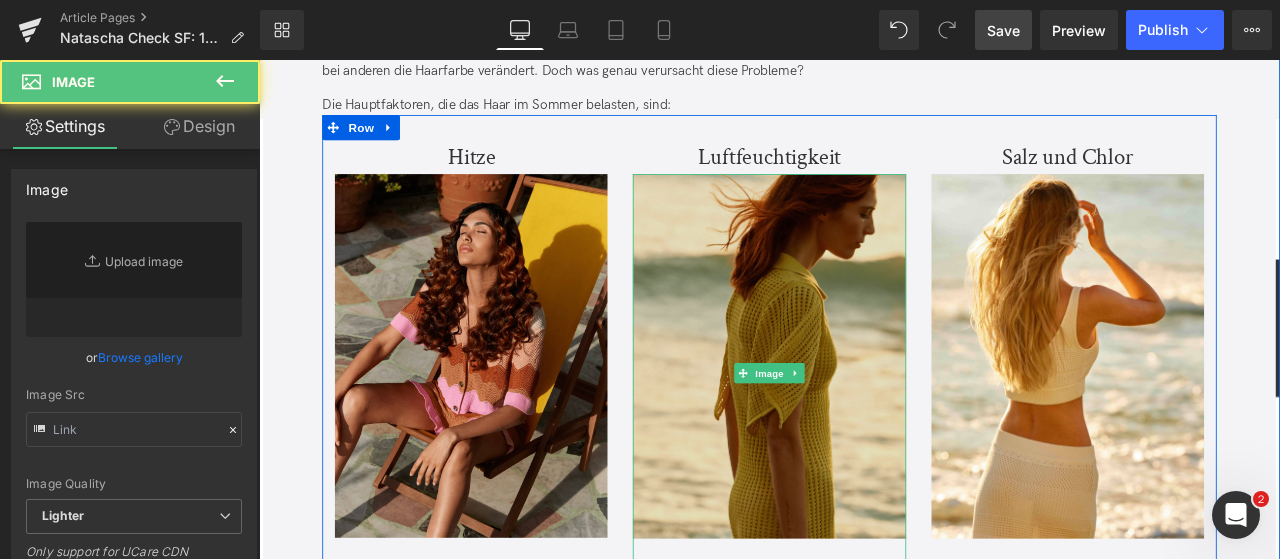 click at bounding box center (863, 430) 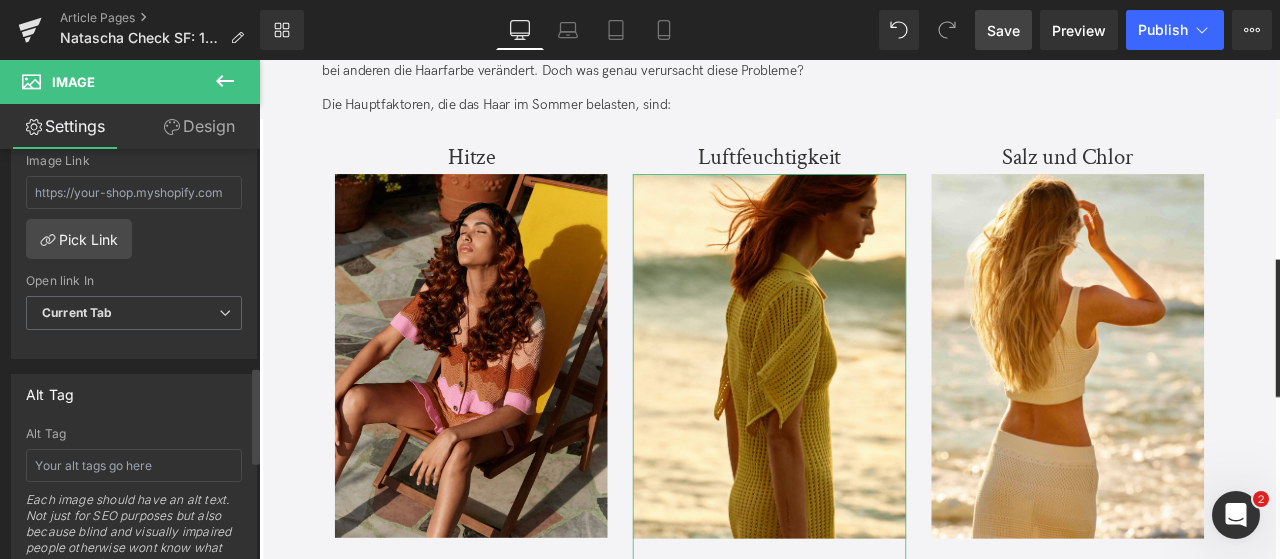 scroll, scrollTop: 928, scrollLeft: 0, axis: vertical 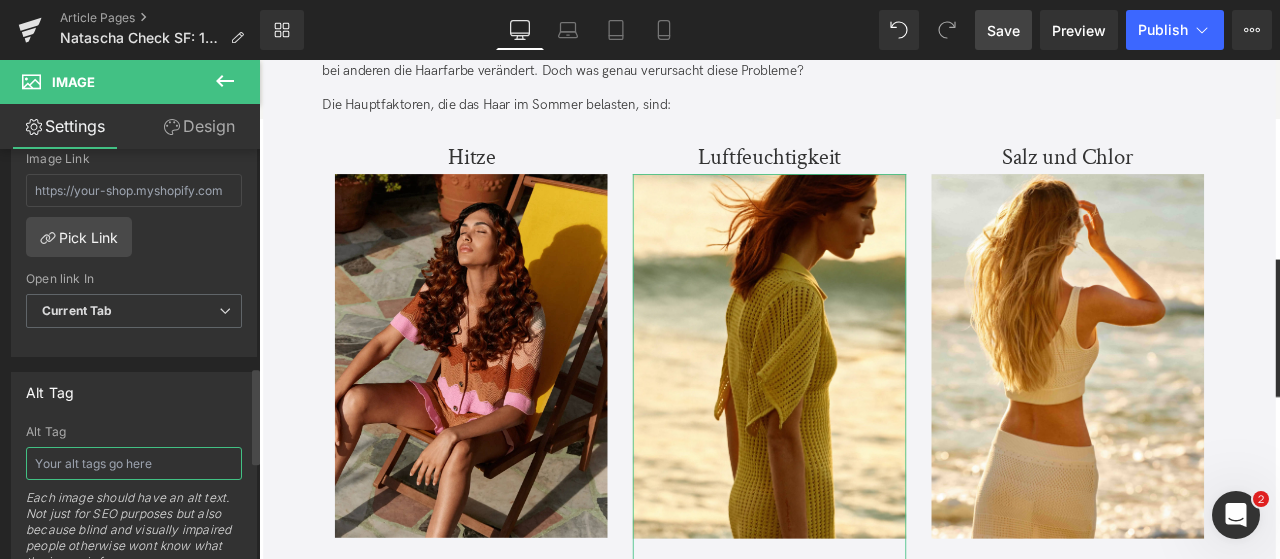 click at bounding box center [134, 463] 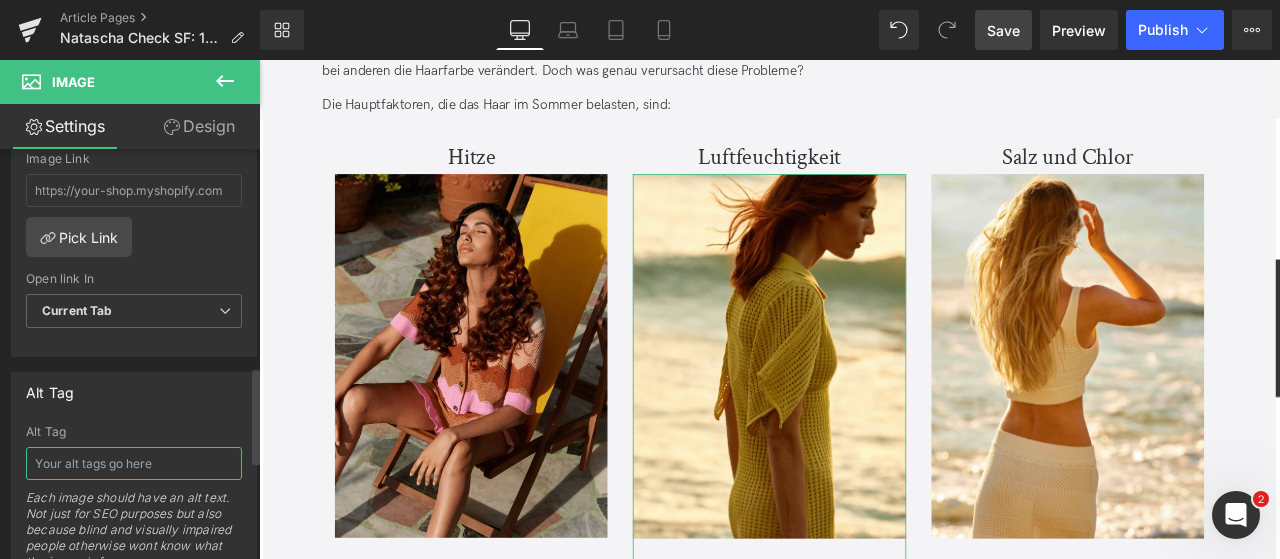 paste on "Hitze kann Dein Haar im [PERSON_NAME] belasten" 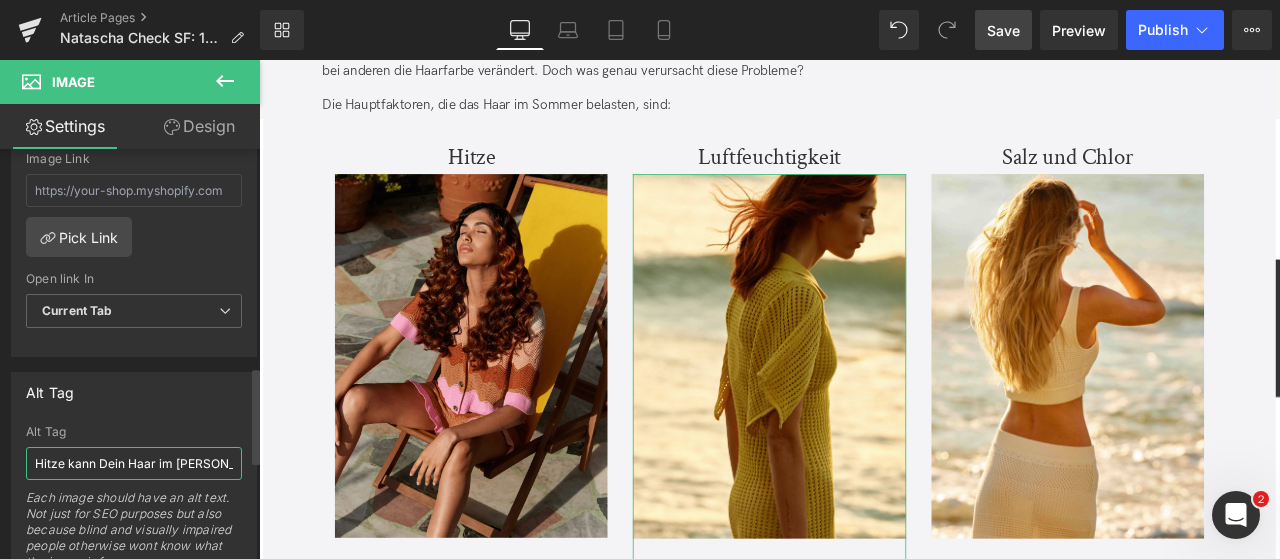 scroll, scrollTop: 0, scrollLeft: 47, axis: horizontal 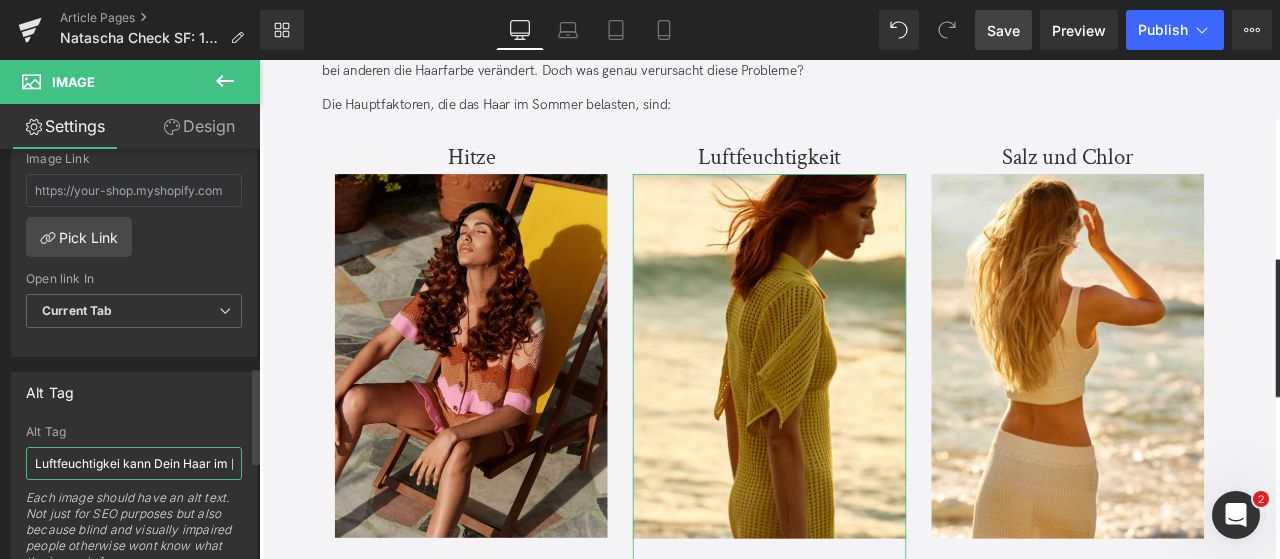 type on "Luftfeuchtigkeit kann Dein Haar im [PERSON_NAME] belasten" 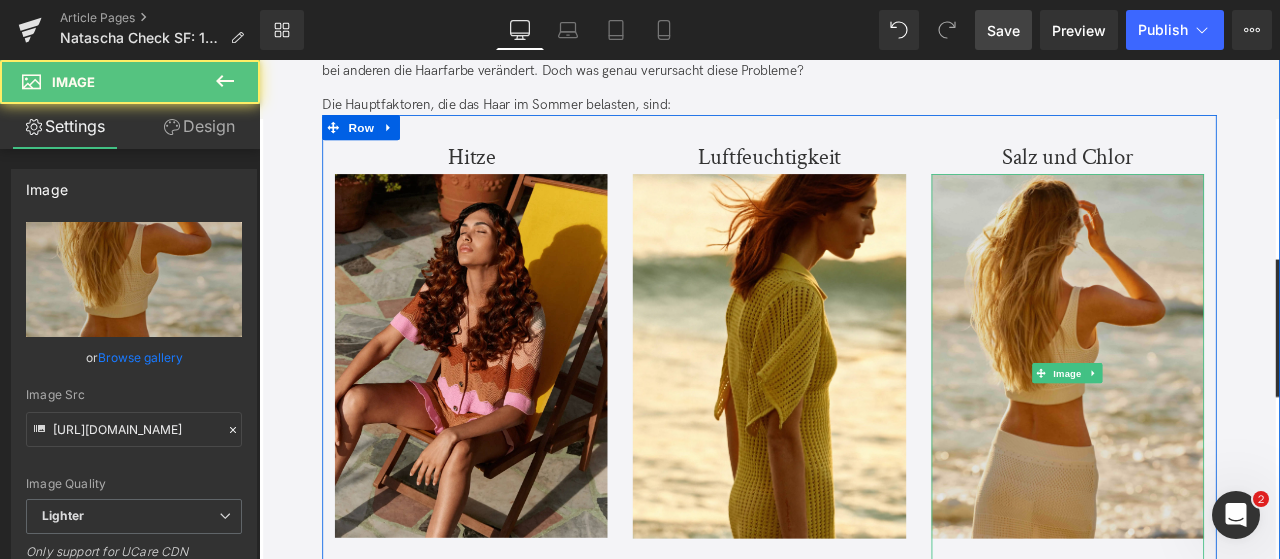 click at bounding box center (1217, 430) 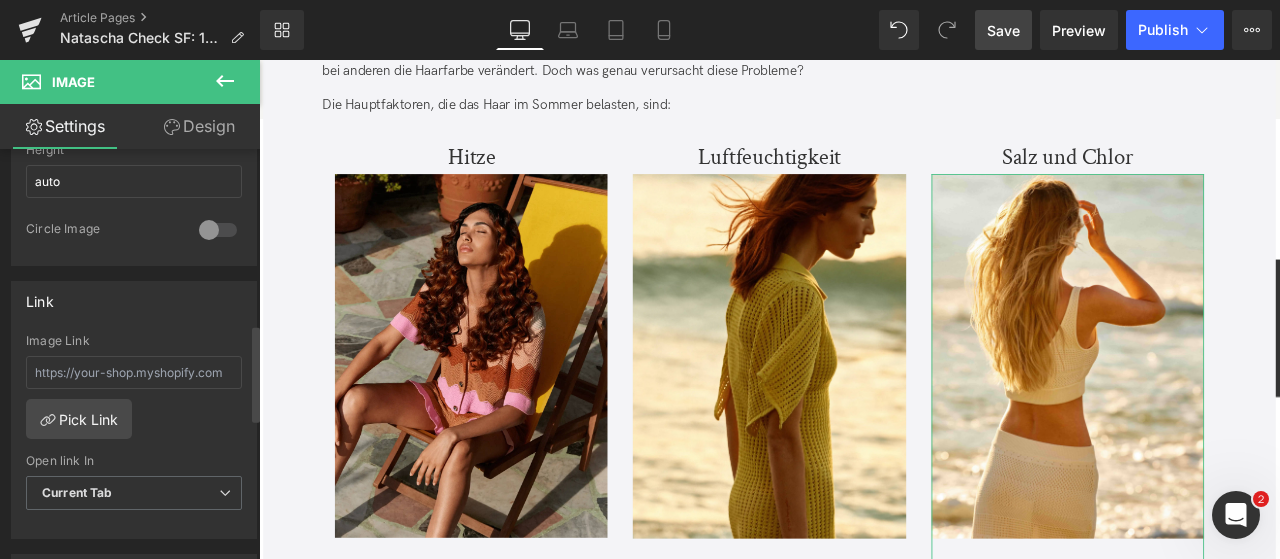 scroll, scrollTop: 1104, scrollLeft: 0, axis: vertical 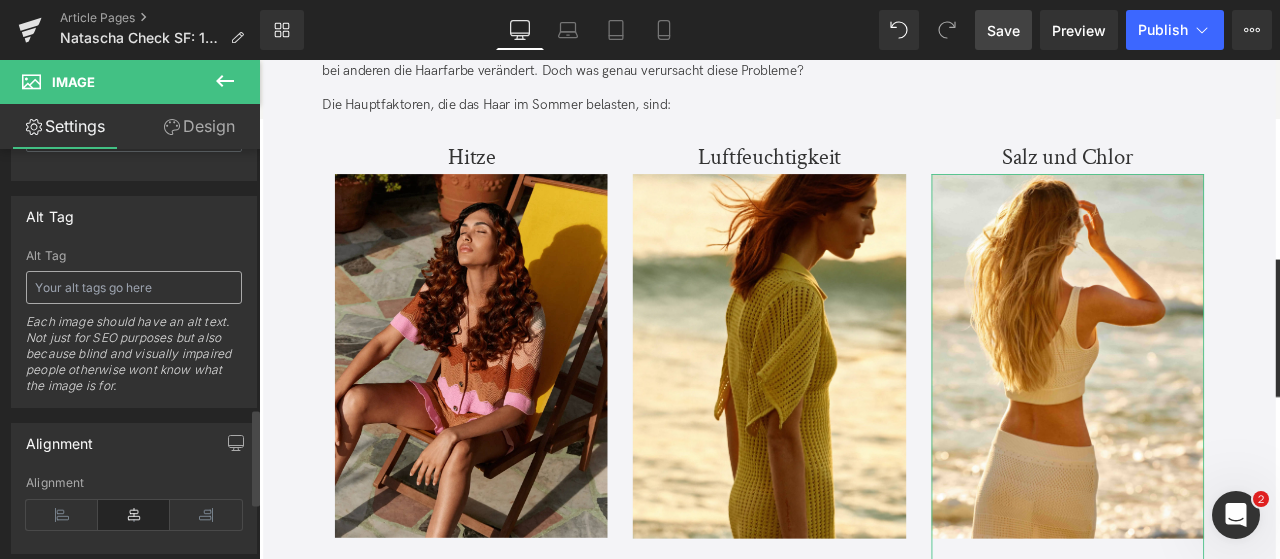 drag, startPoint x: 67, startPoint y: 253, endPoint x: 64, endPoint y: 276, distance: 23.194826 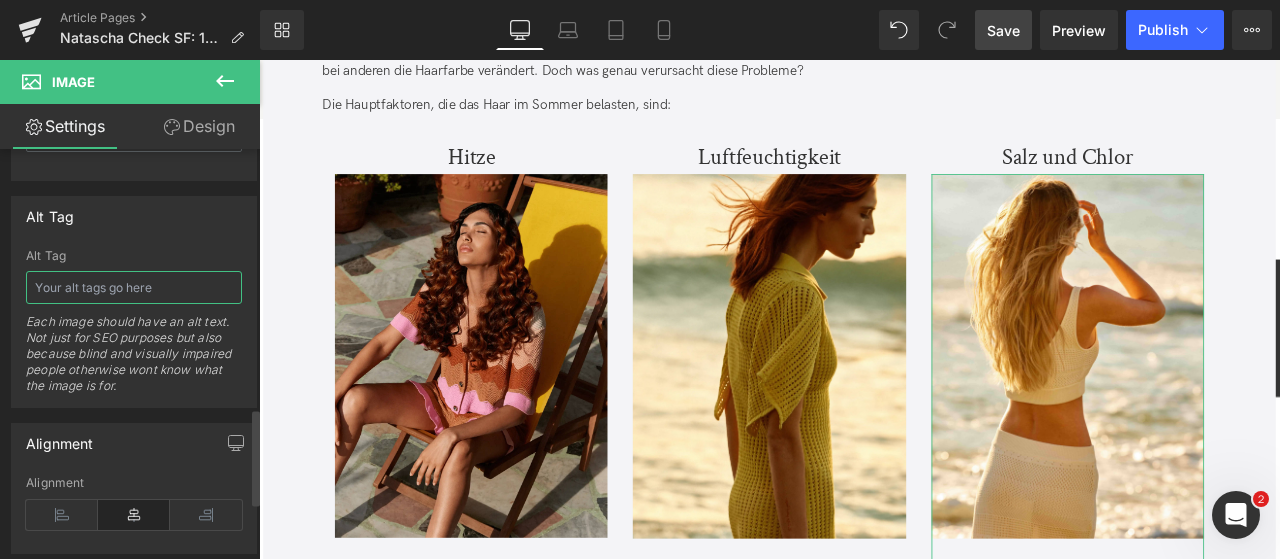 click at bounding box center [134, 287] 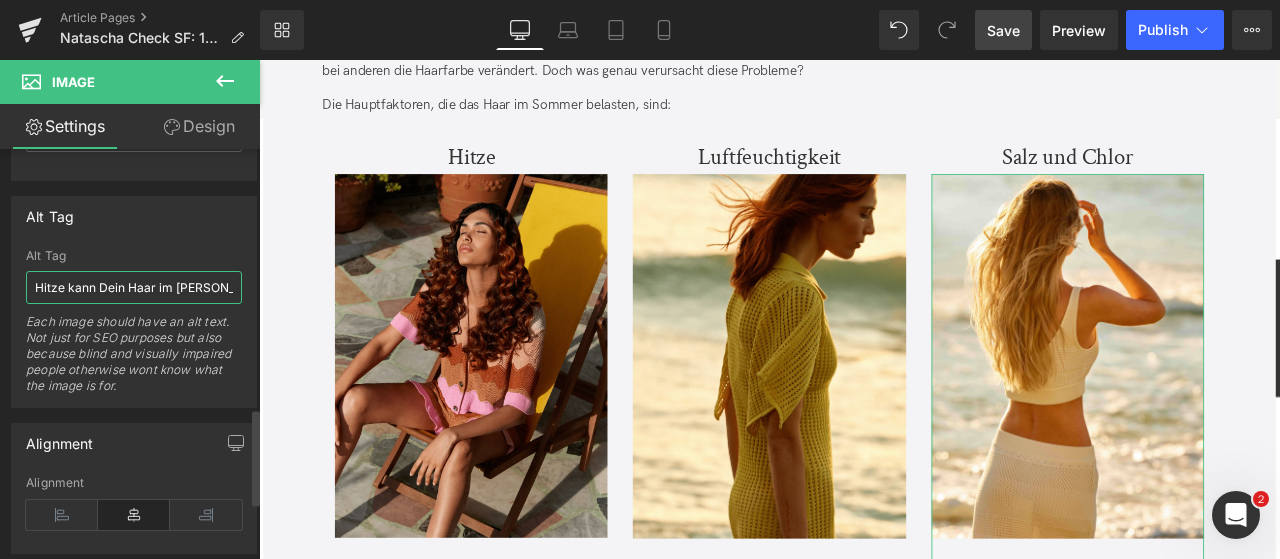 scroll, scrollTop: 0, scrollLeft: 47, axis: horizontal 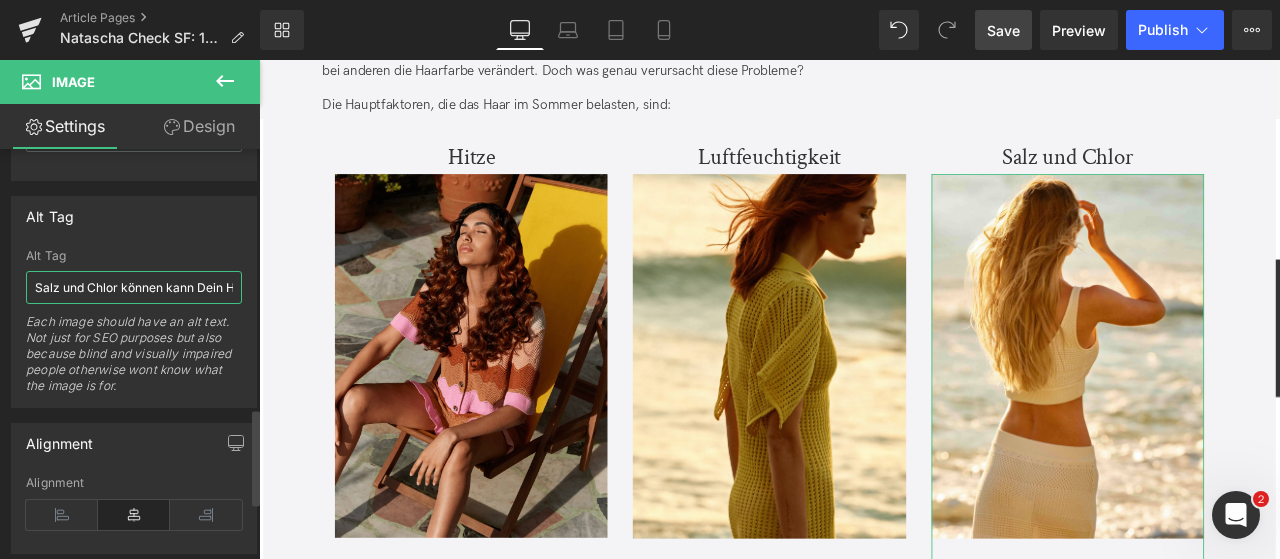 type on "Salz und Chlor können Dein Haar im [PERSON_NAME] belasten" 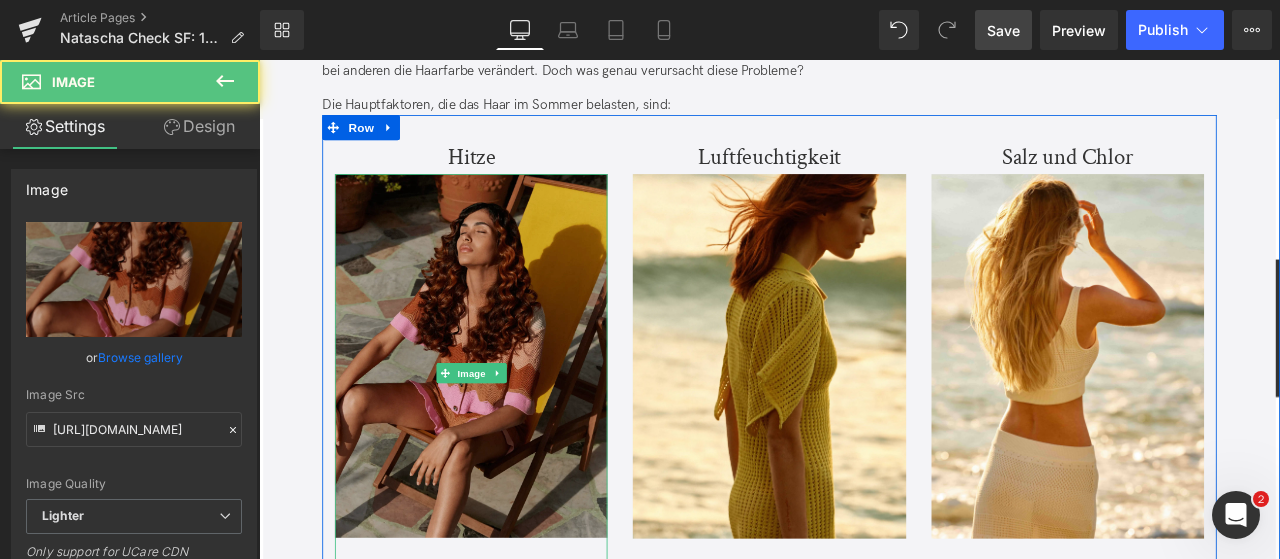 click at bounding box center [510, 430] 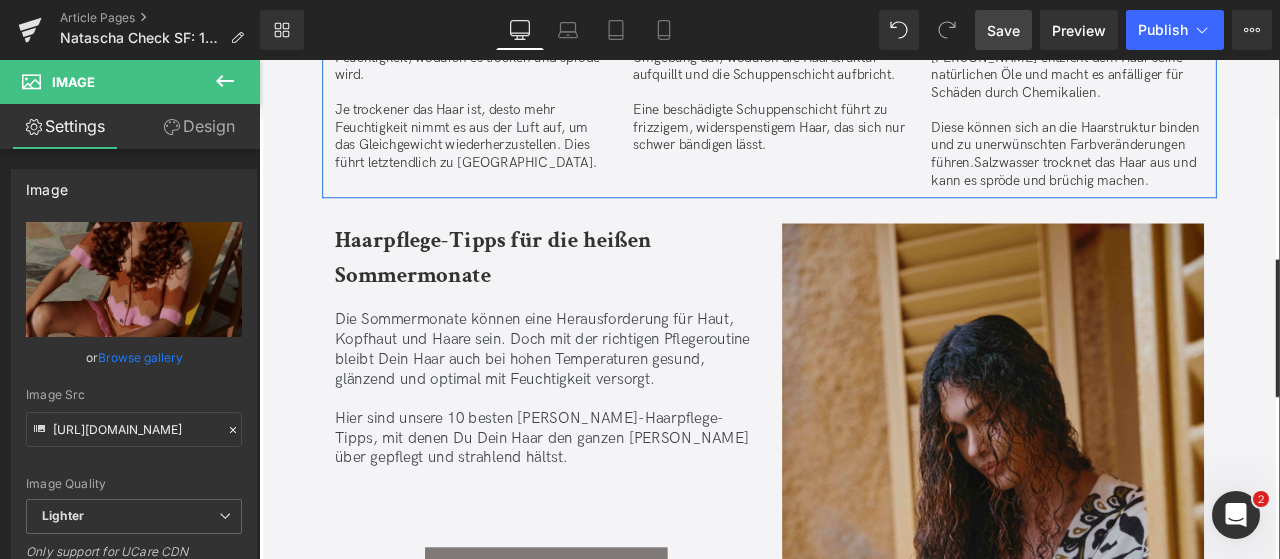 scroll, scrollTop: 1386, scrollLeft: 0, axis: vertical 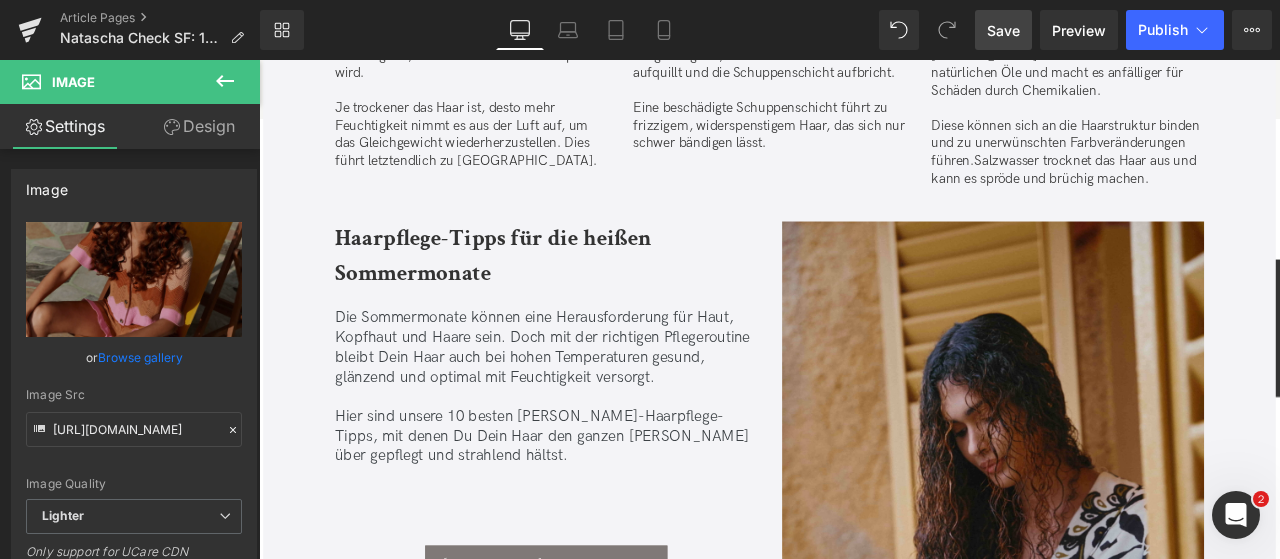 click on "Save" at bounding box center (1003, 30) 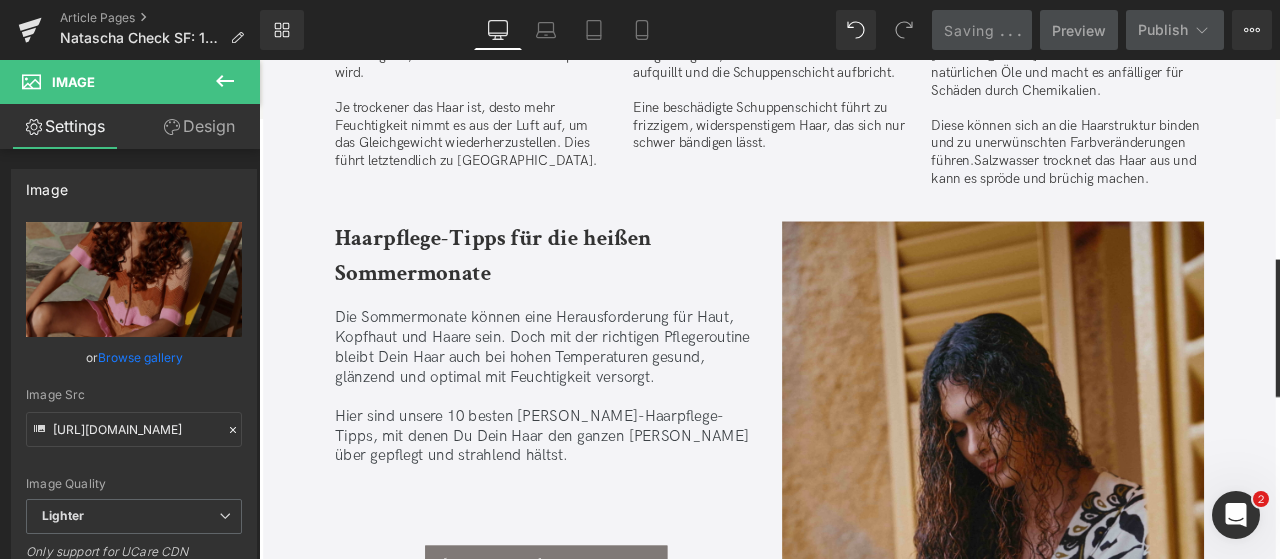 scroll, scrollTop: 1597, scrollLeft: 0, axis: vertical 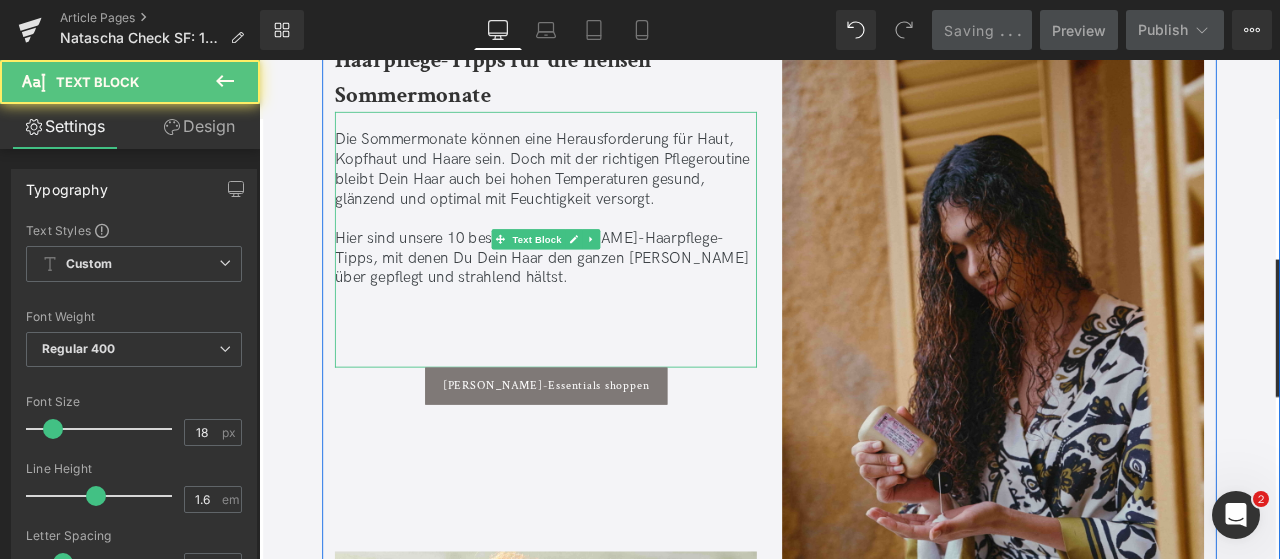 click on "Hier sind unsere 10 besten [PERSON_NAME]-Haarpflege-Tipps, mit denen Du Dein Haar den ganzen [PERSON_NAME] über gepflegt und strahlend hältst." at bounding box center [599, 295] 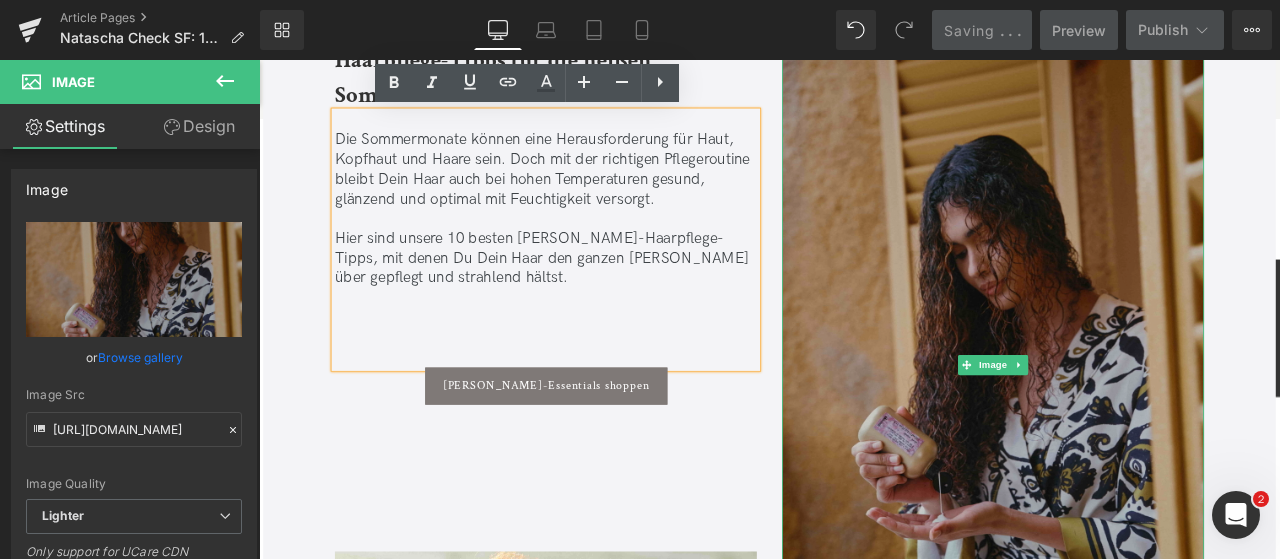click at bounding box center [1129, 422] 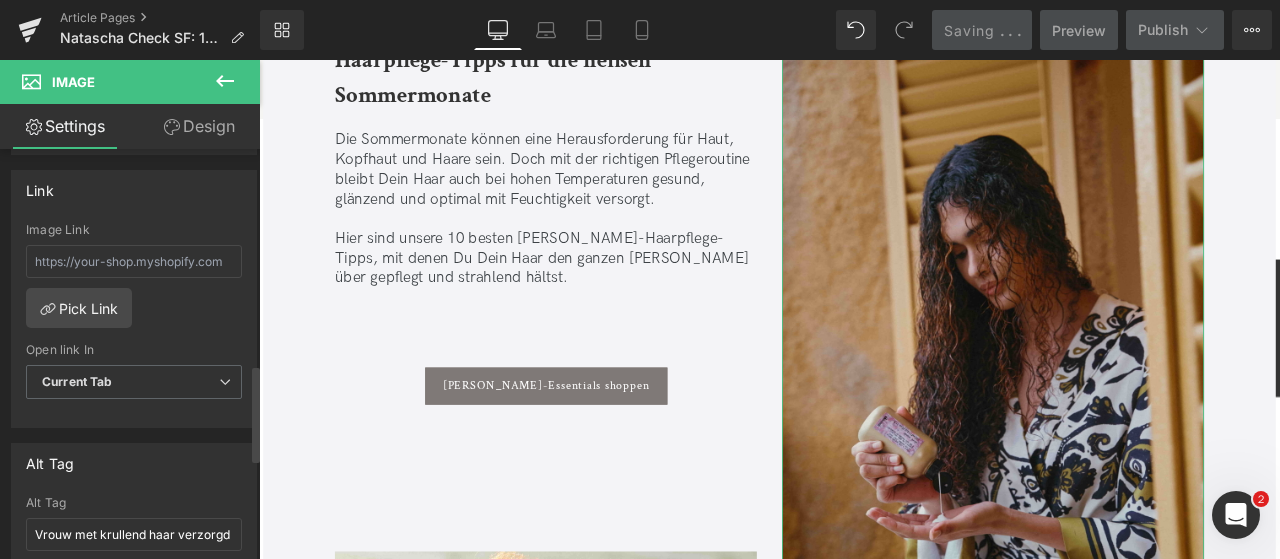 scroll, scrollTop: 995, scrollLeft: 0, axis: vertical 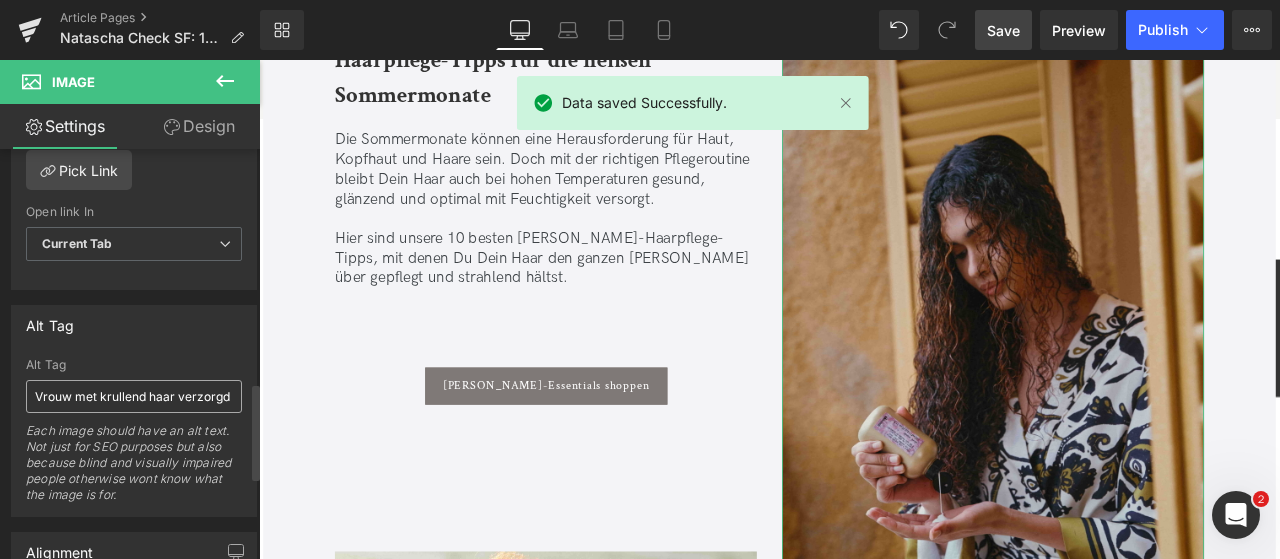 click on "Vrouw met krullend haar verzorgd met [PERSON_NAME] krullen verzorging Alt Tag Vrouw met krullend haar verzorgd met [PERSON_NAME] krullen verzorging Each image should have an alt text. Not just for SEO purposes but also because blind and visually impaired people otherwise wont know what the image is for." at bounding box center (134, 437) 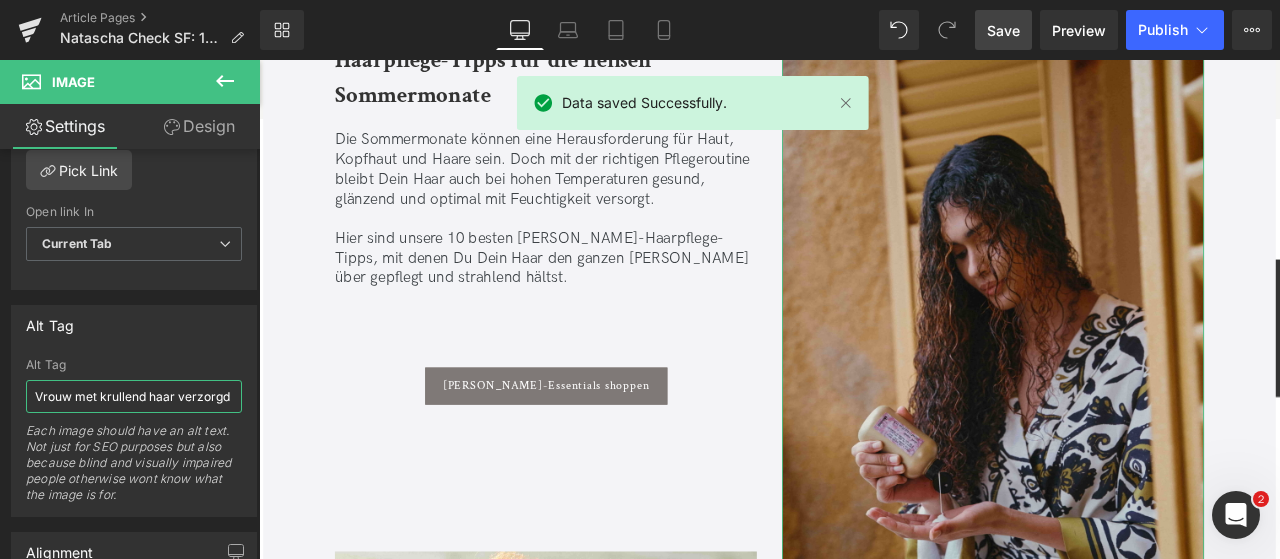 scroll, scrollTop: 0, scrollLeft: 180, axis: horizontal 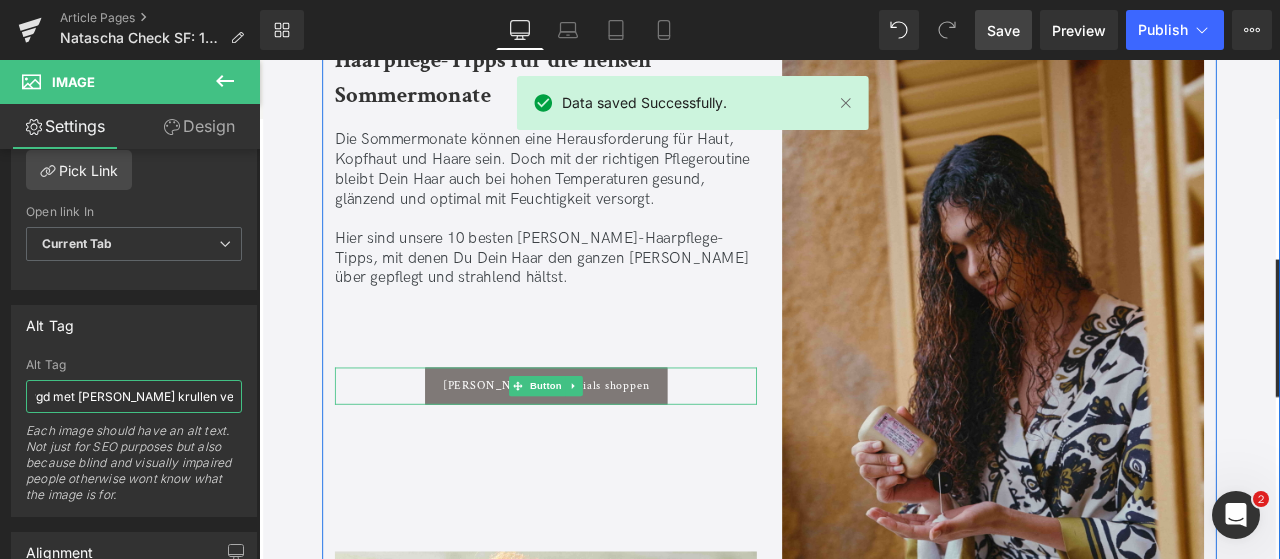 drag, startPoint x: 289, startPoint y: 445, endPoint x: 382, endPoint y: 437, distance: 93.34345 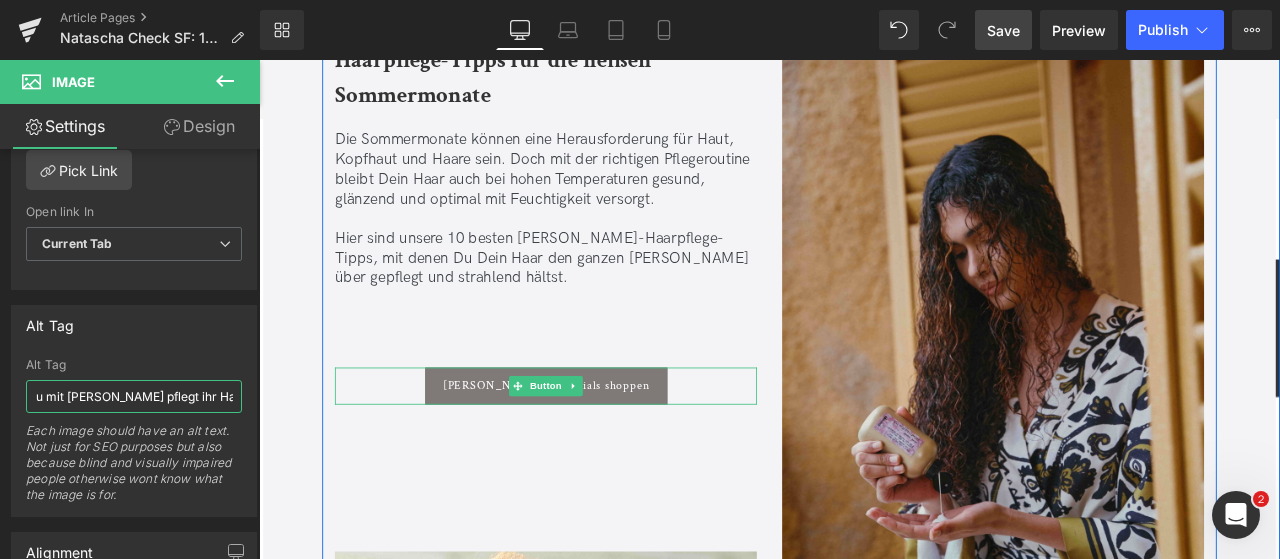 scroll, scrollTop: 0, scrollLeft: 51, axis: horizontal 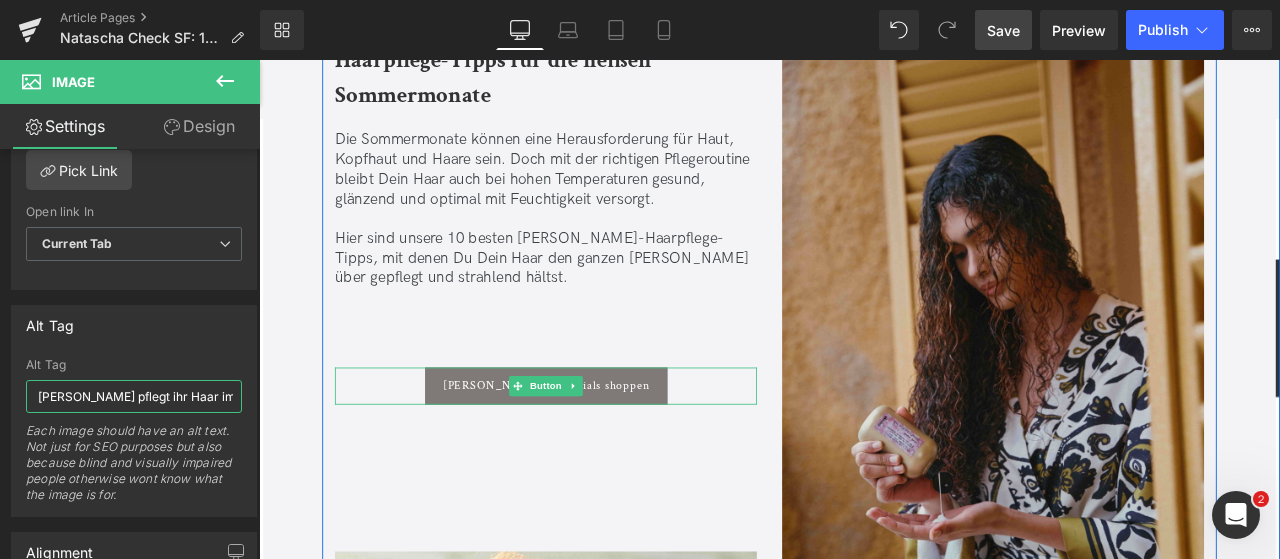 type on "Frau mit [PERSON_NAME] pflegt ihr Haar im [PERSON_NAME]" 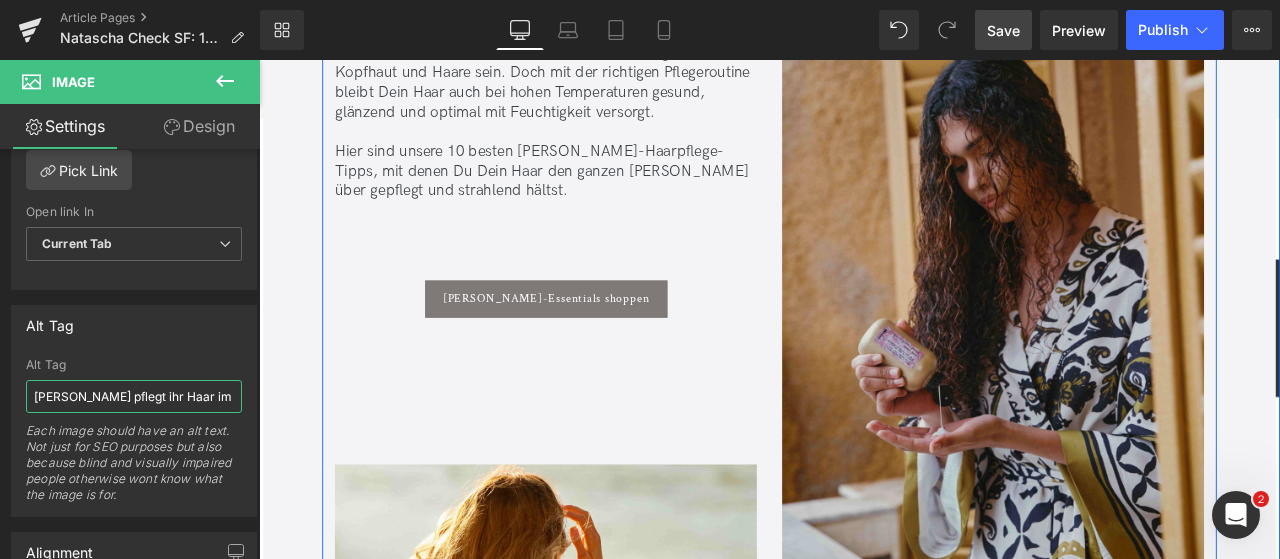 scroll, scrollTop: 1711, scrollLeft: 0, axis: vertical 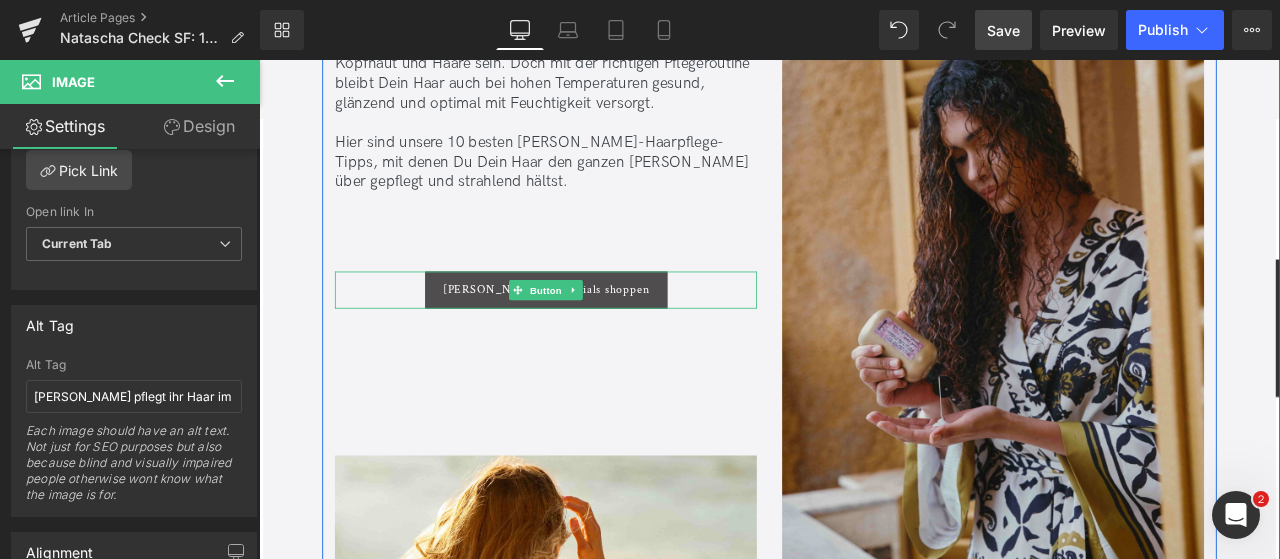 click on "Button" at bounding box center [599, 333] 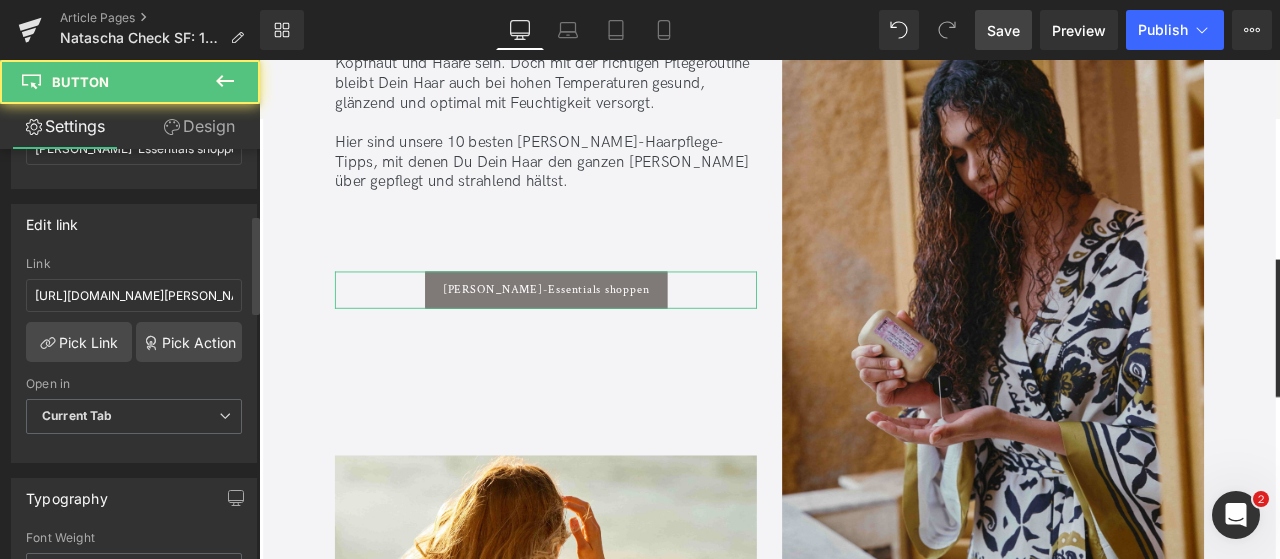 scroll, scrollTop: 270, scrollLeft: 0, axis: vertical 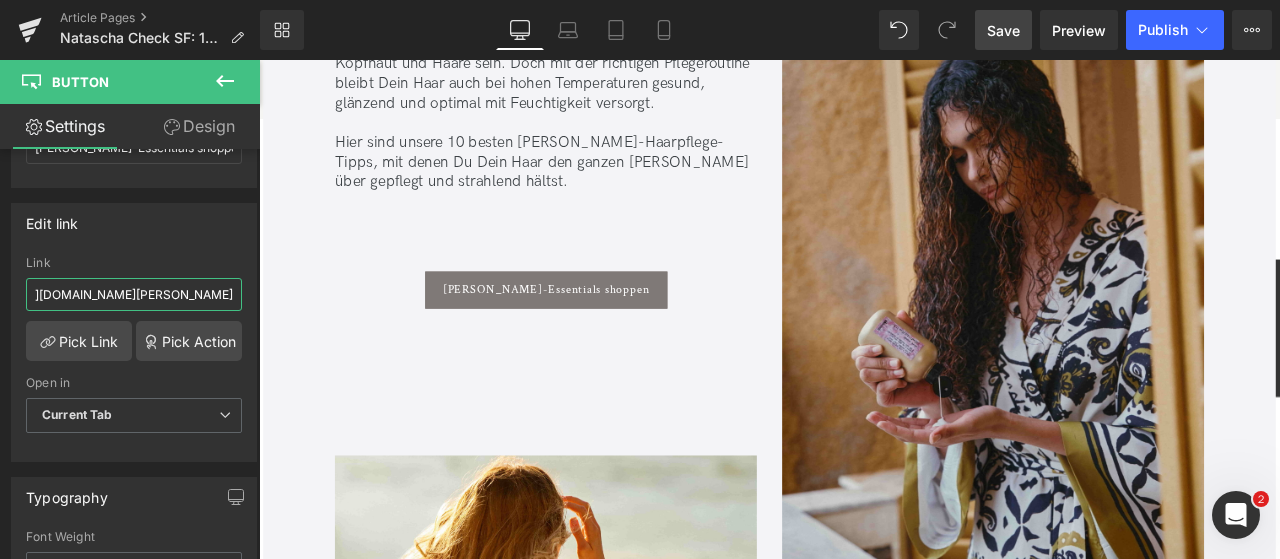 drag, startPoint x: 391, startPoint y: 352, endPoint x: 264, endPoint y: 336, distance: 128.0039 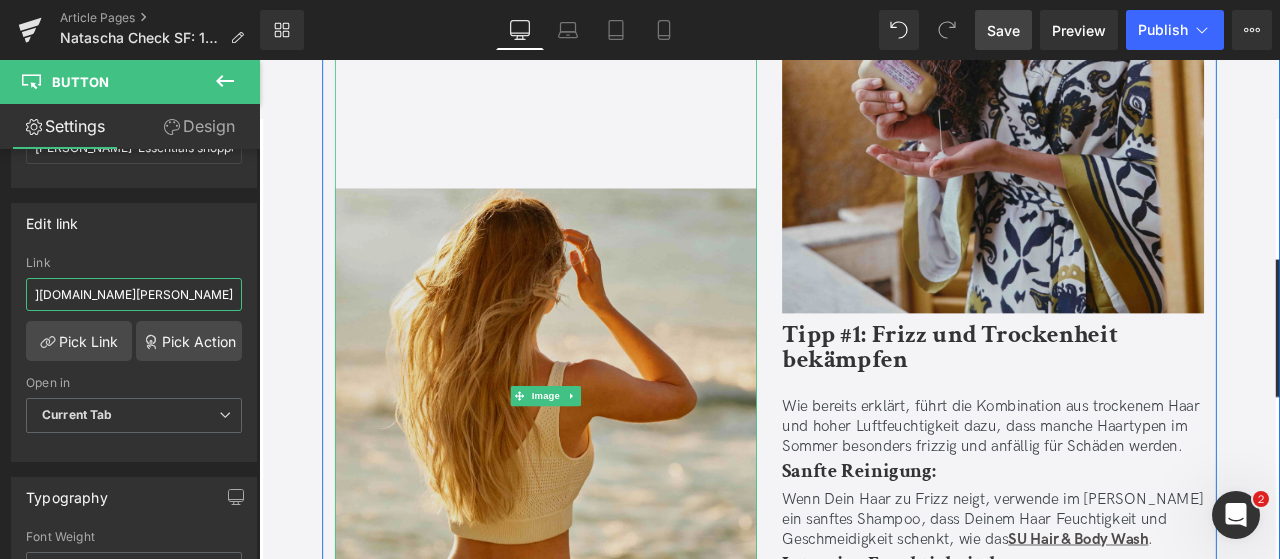 scroll, scrollTop: 2029, scrollLeft: 0, axis: vertical 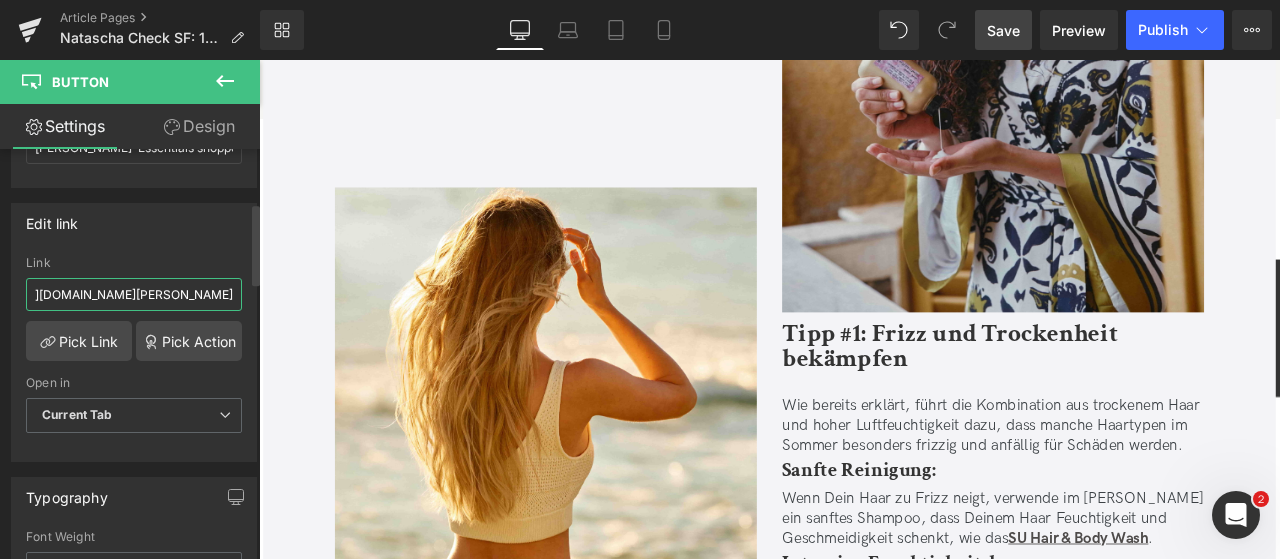 click on "[URL][DOMAIN_NAME][PERSON_NAME]" at bounding box center [134, 294] 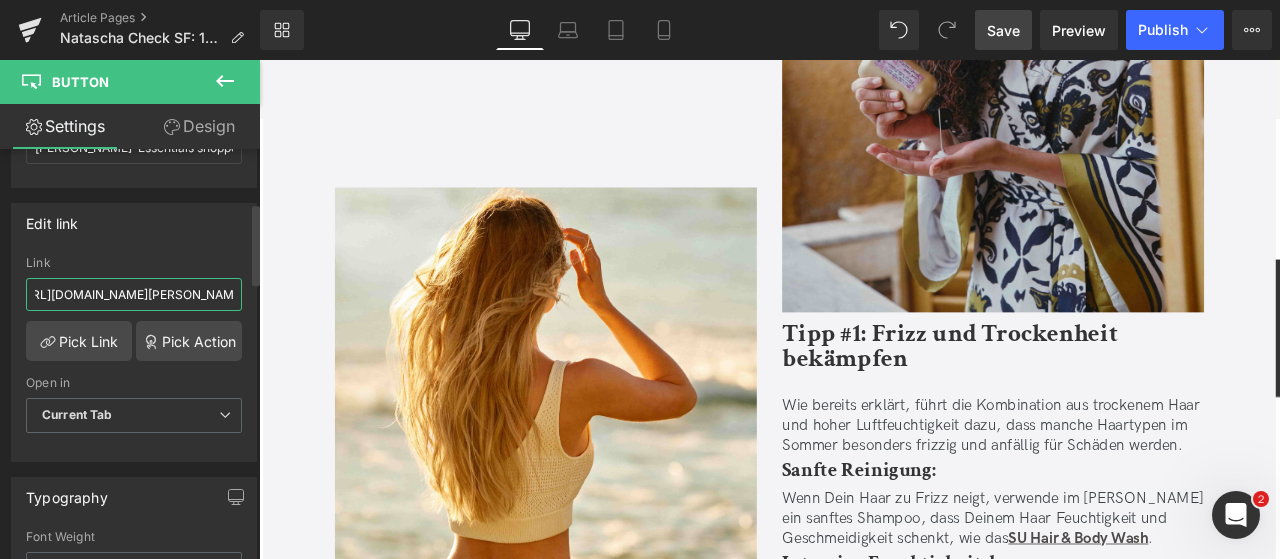 scroll, scrollTop: 0, scrollLeft: 0, axis: both 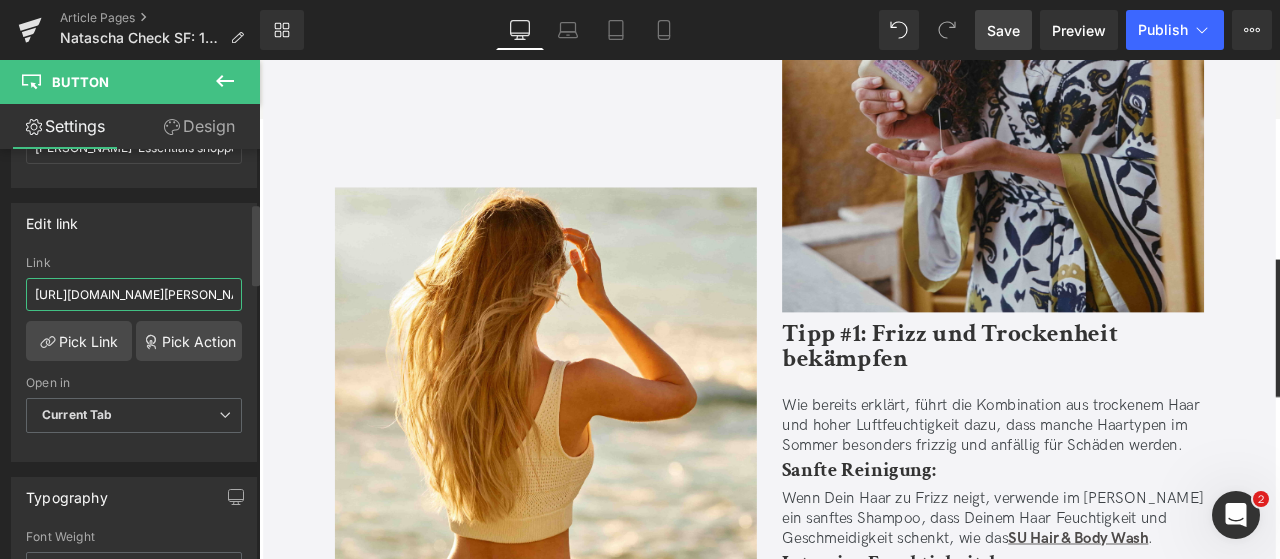 drag, startPoint x: 226, startPoint y: 289, endPoint x: 0, endPoint y: 281, distance: 226.14156 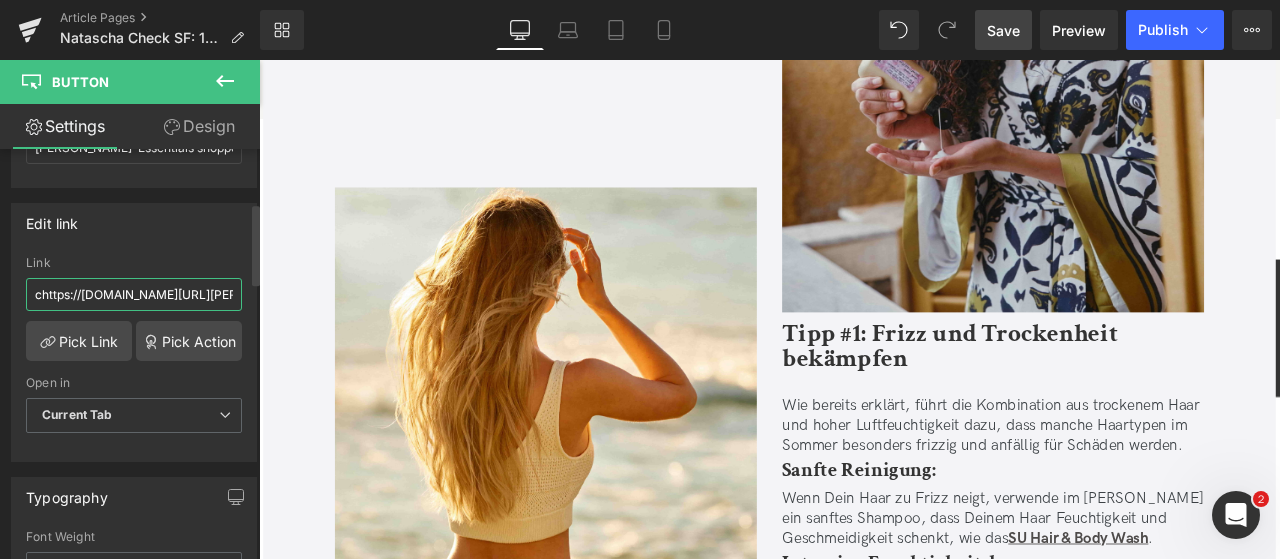 type on "[URL][DOMAIN_NAME][PERSON_NAME]" 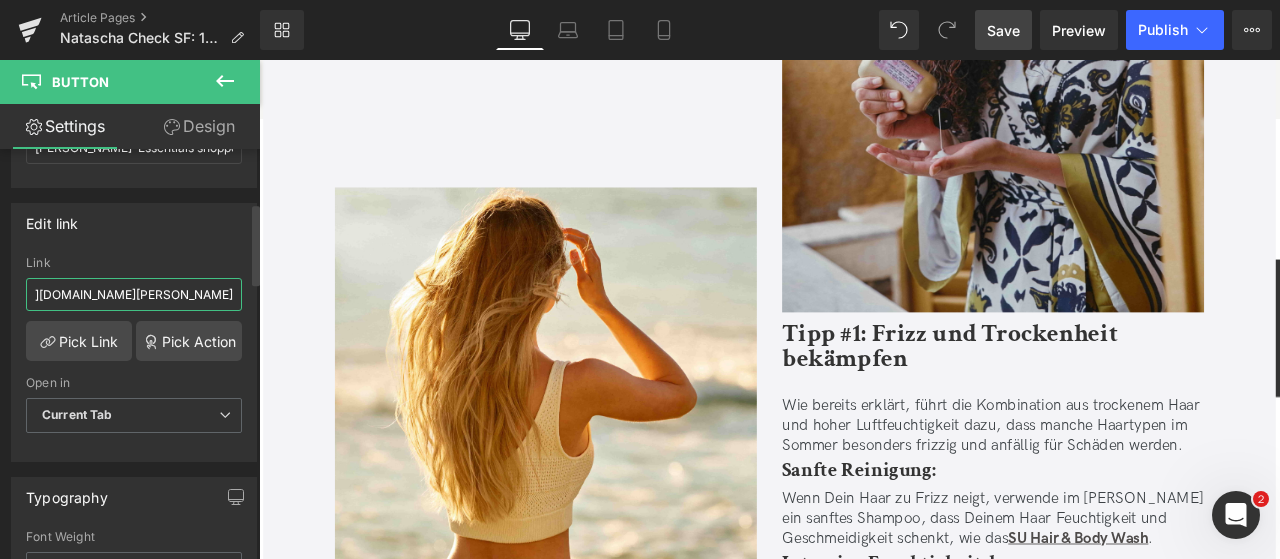 scroll, scrollTop: 0, scrollLeft: 117, axis: horizontal 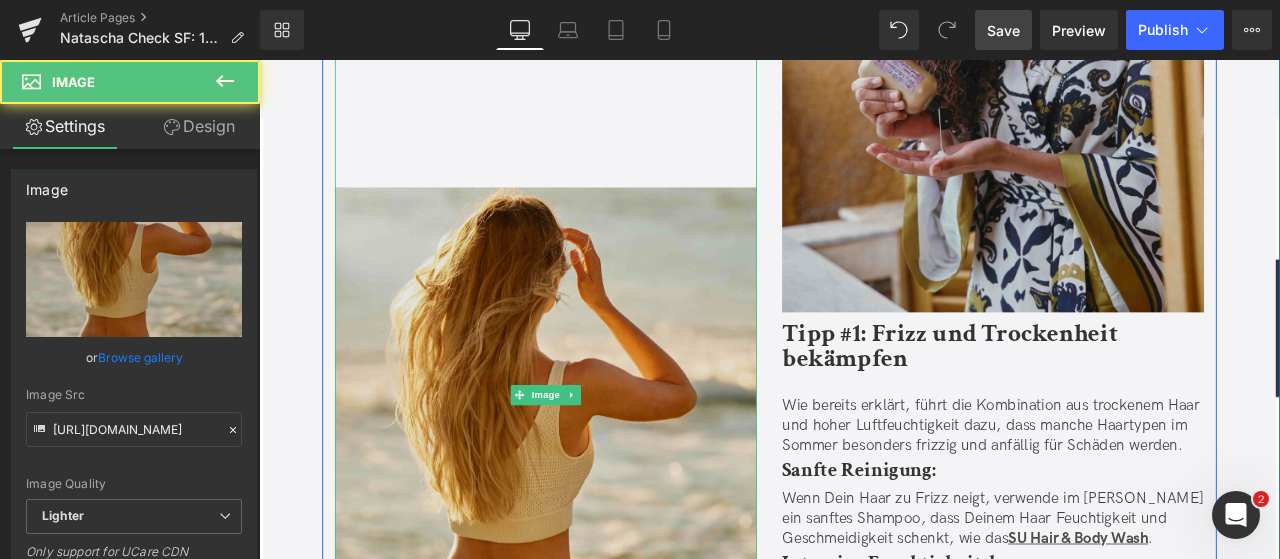 click at bounding box center [599, 457] 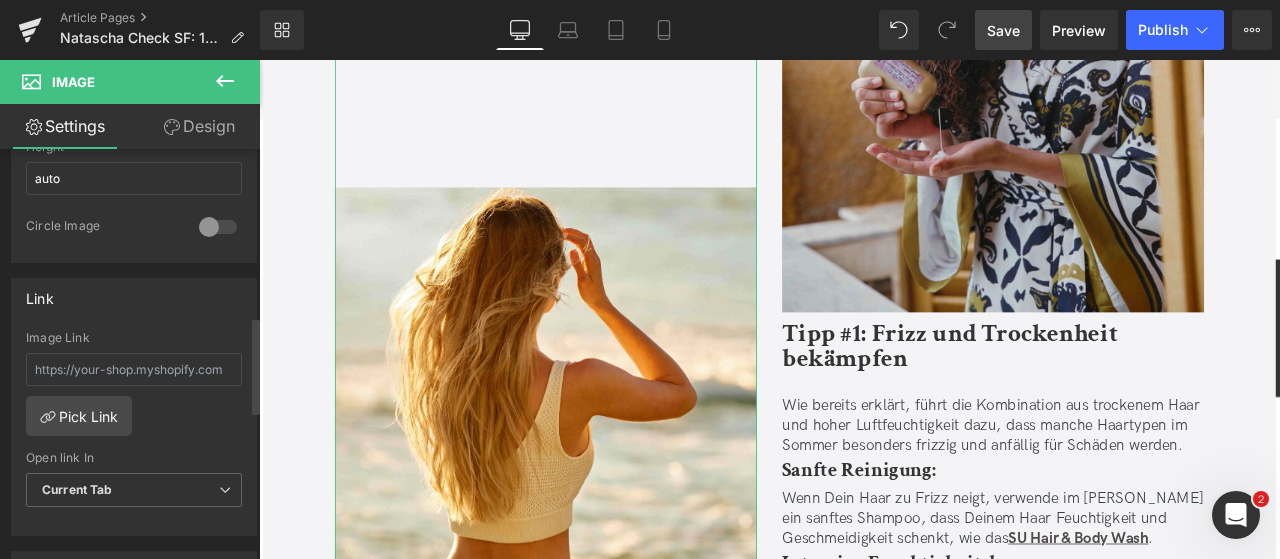 scroll, scrollTop: 750, scrollLeft: 0, axis: vertical 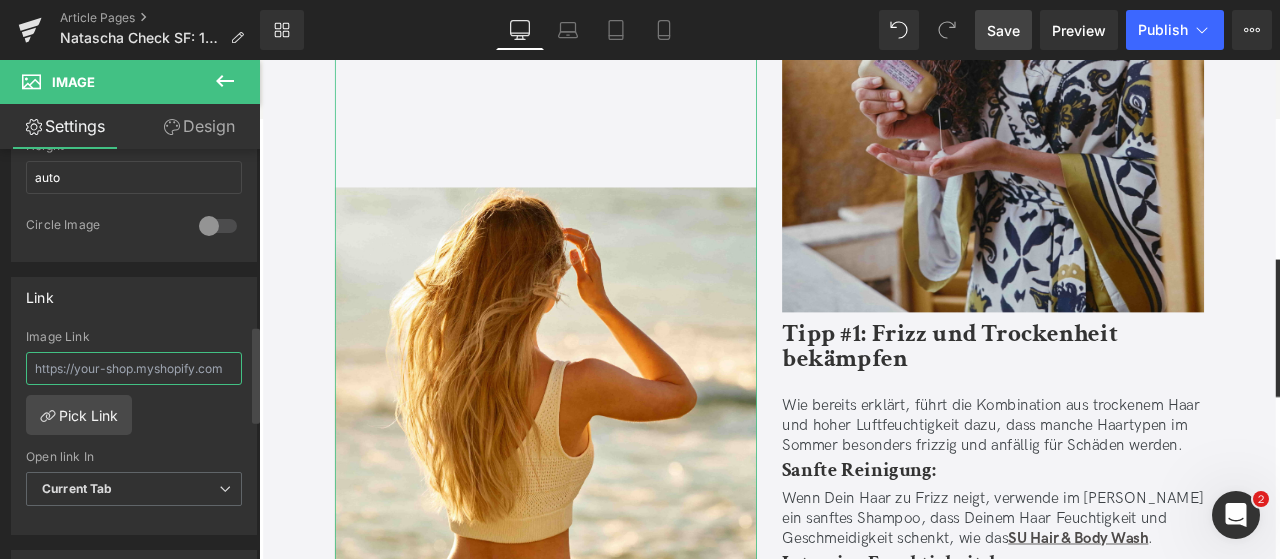 click at bounding box center [134, 368] 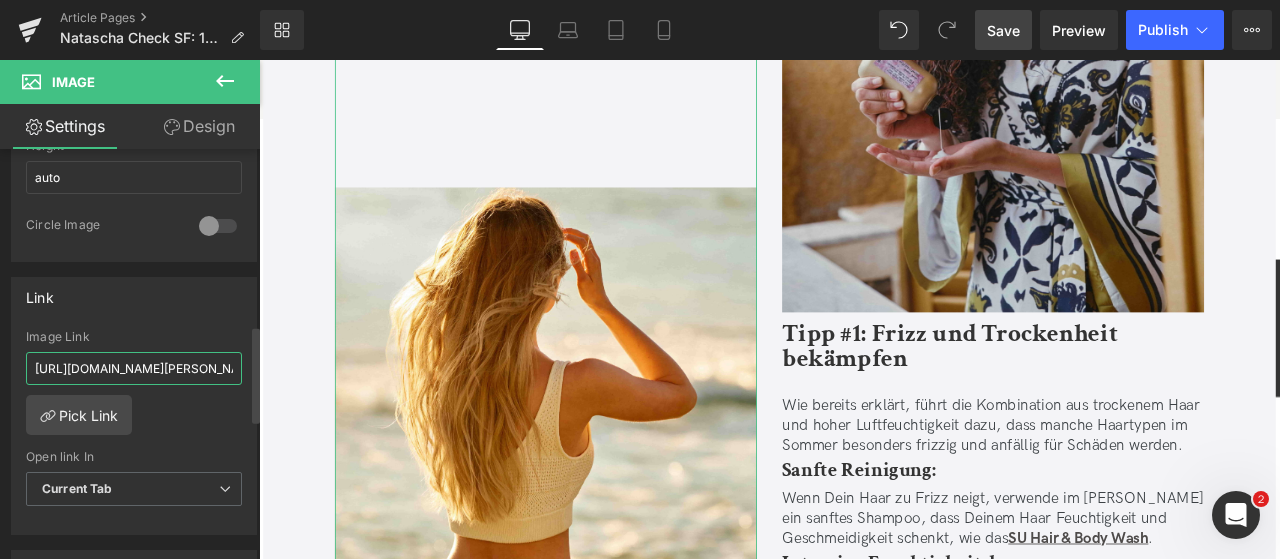 scroll, scrollTop: 0, scrollLeft: 117, axis: horizontal 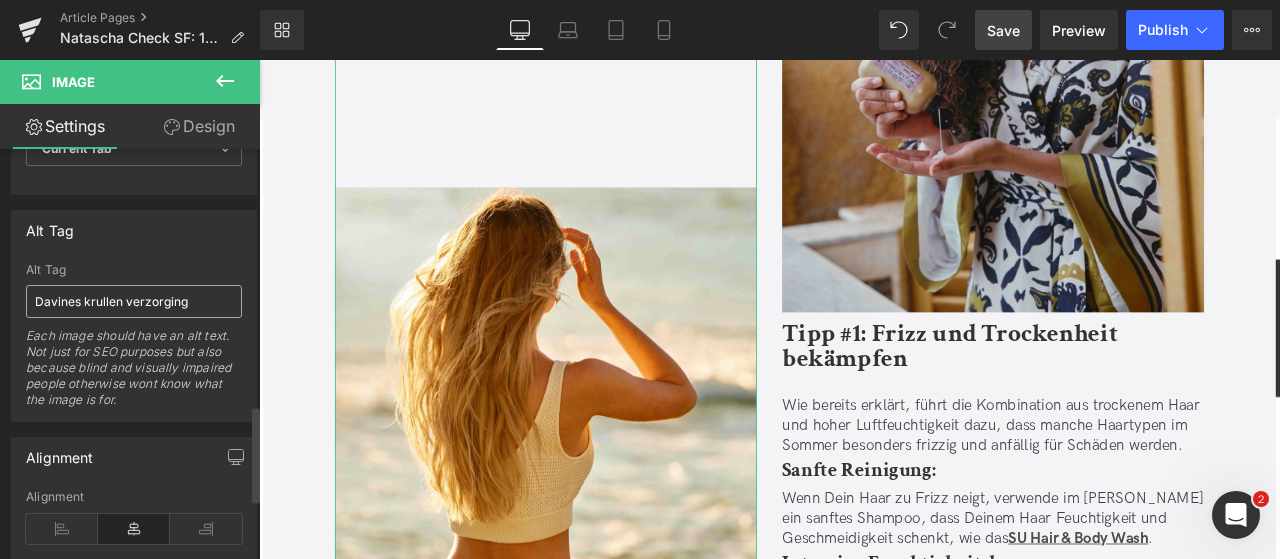 type on "[URL][DOMAIN_NAME][PERSON_NAME]" 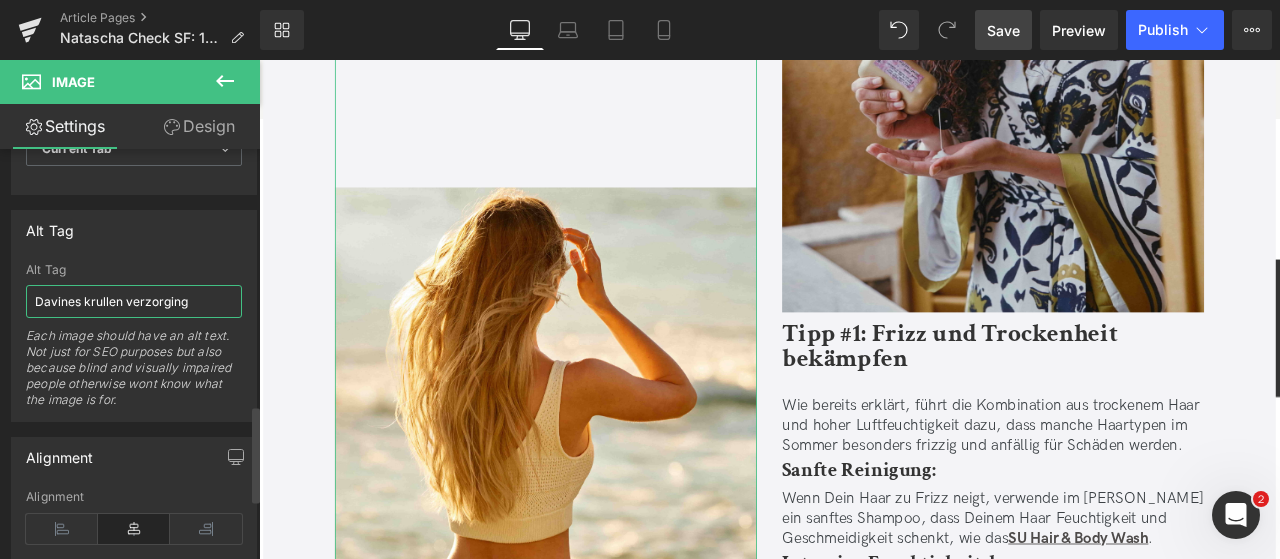scroll, scrollTop: 0, scrollLeft: 0, axis: both 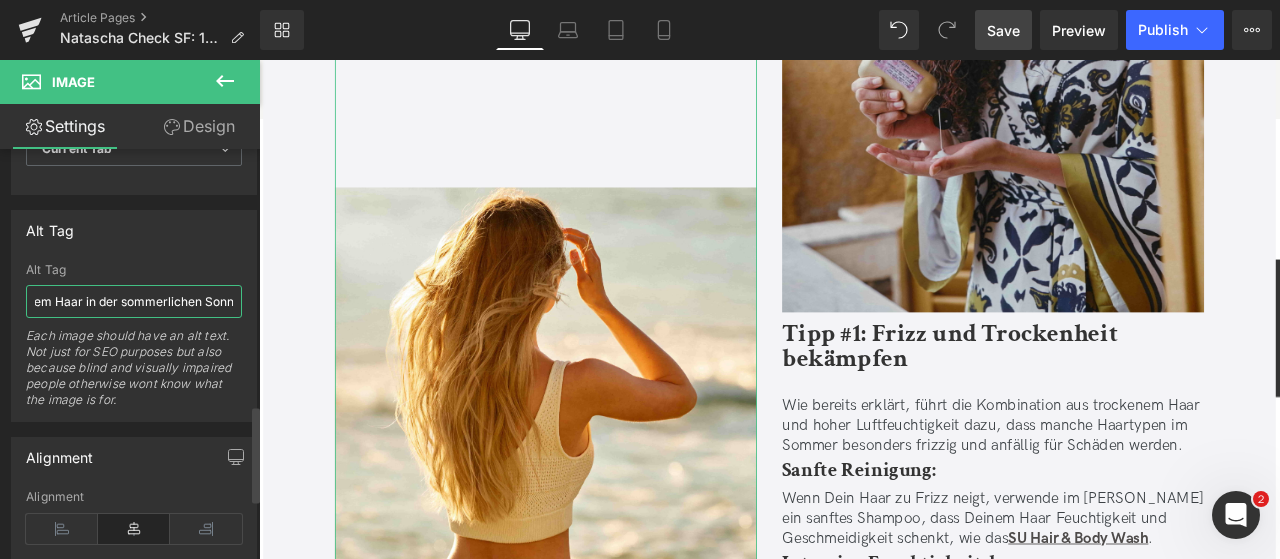 type on "Frau mit blondem Haar in der sommerlichen Sonne" 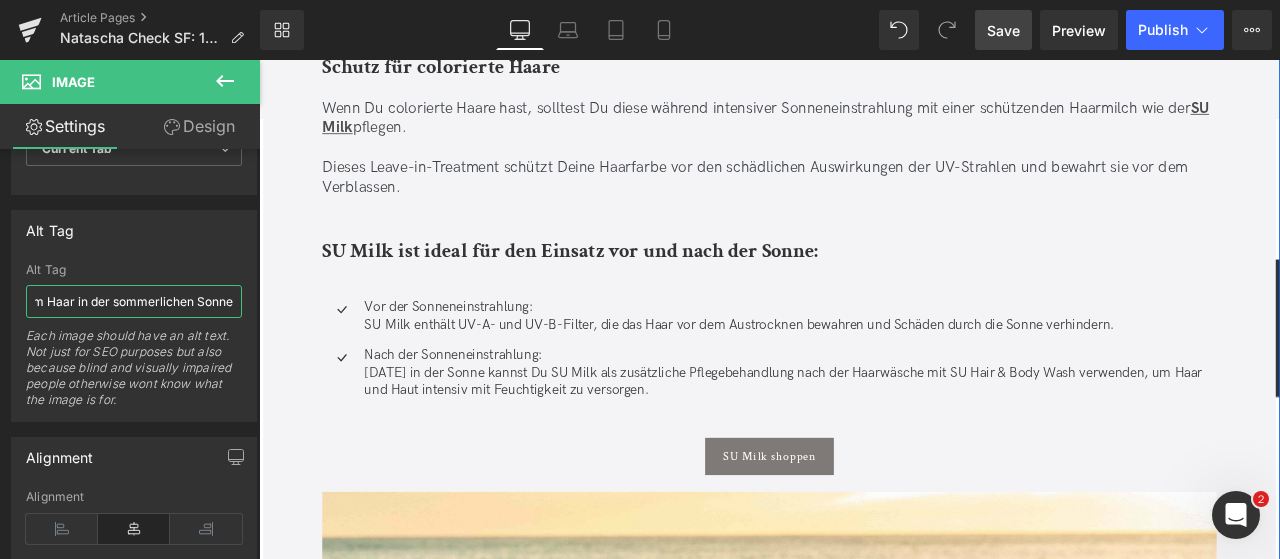 scroll, scrollTop: 3675, scrollLeft: 0, axis: vertical 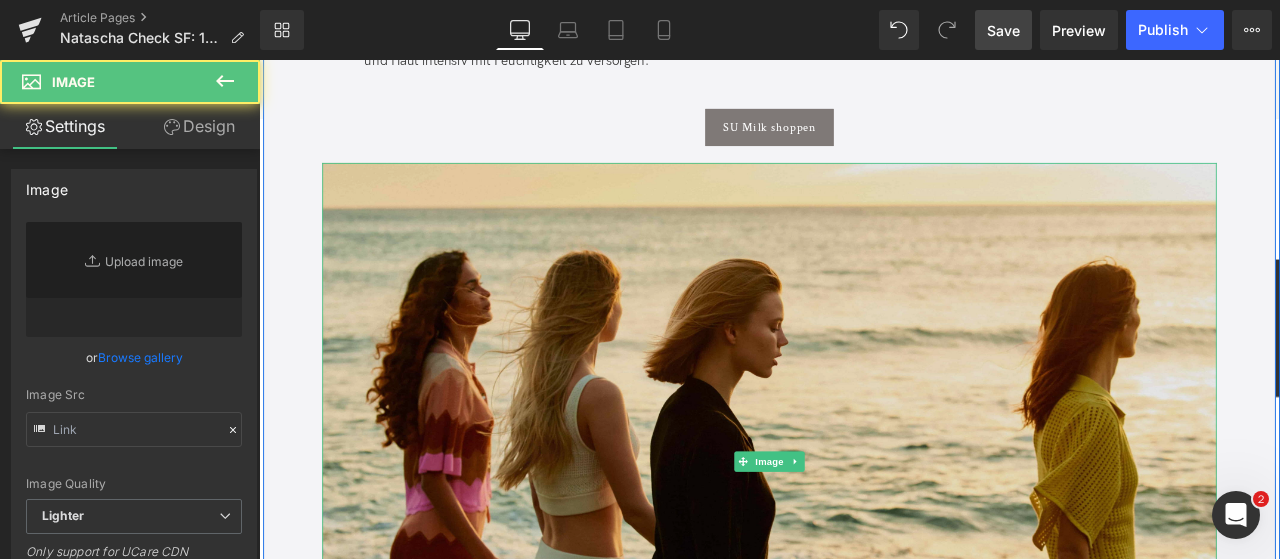 click at bounding box center (864, 535) 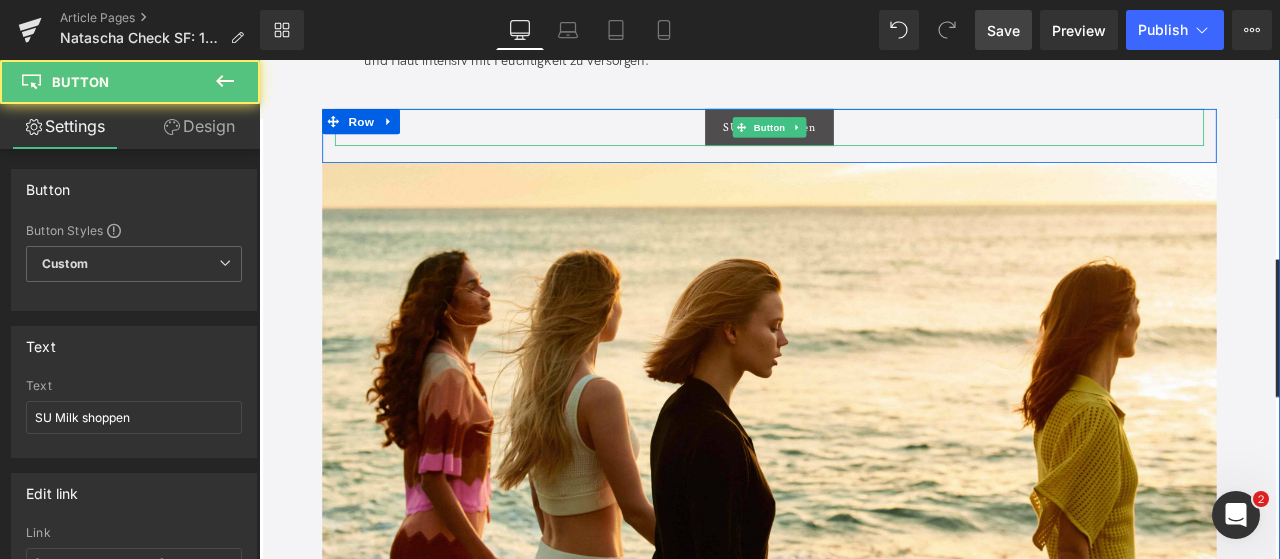 click on "SU Milk shoppen" at bounding box center [864, 140] 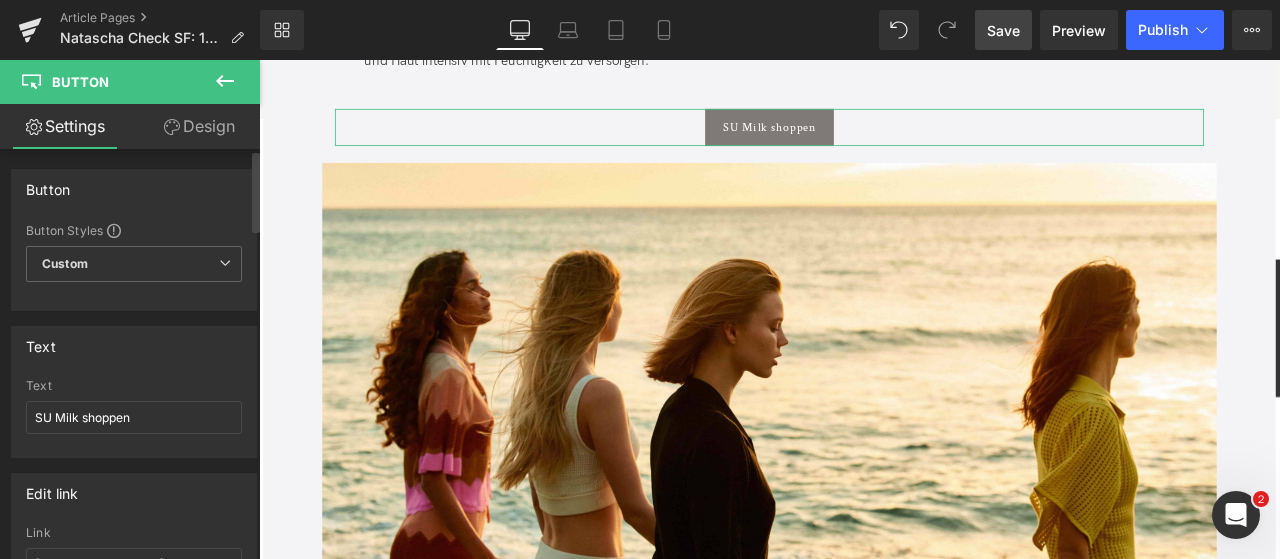 scroll, scrollTop: 0, scrollLeft: 0, axis: both 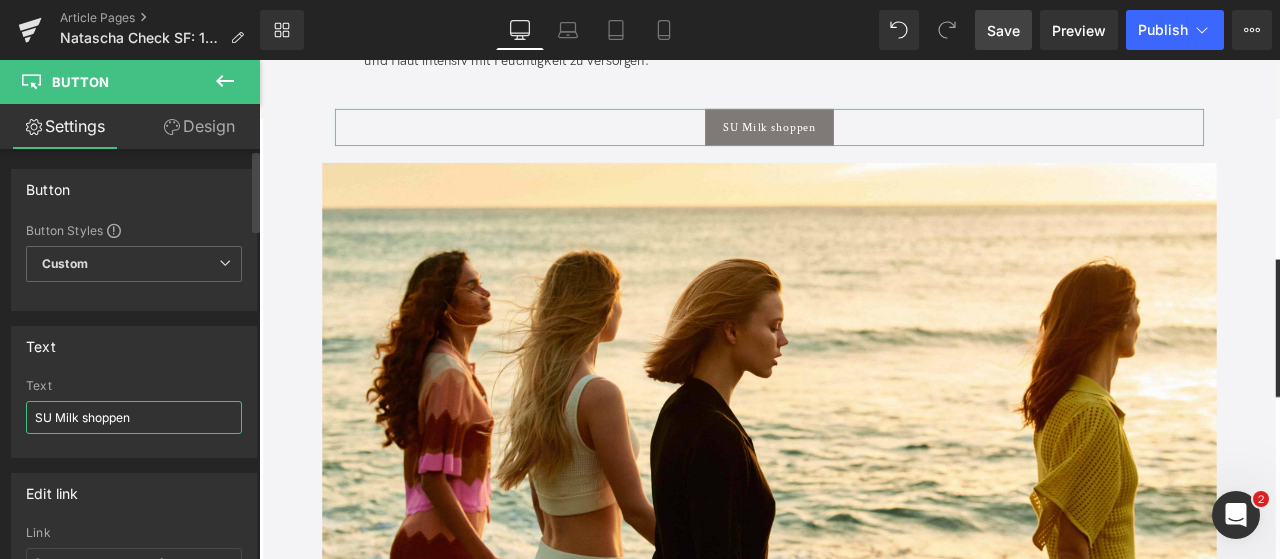 click on "SU Milk shoppen" at bounding box center (134, 417) 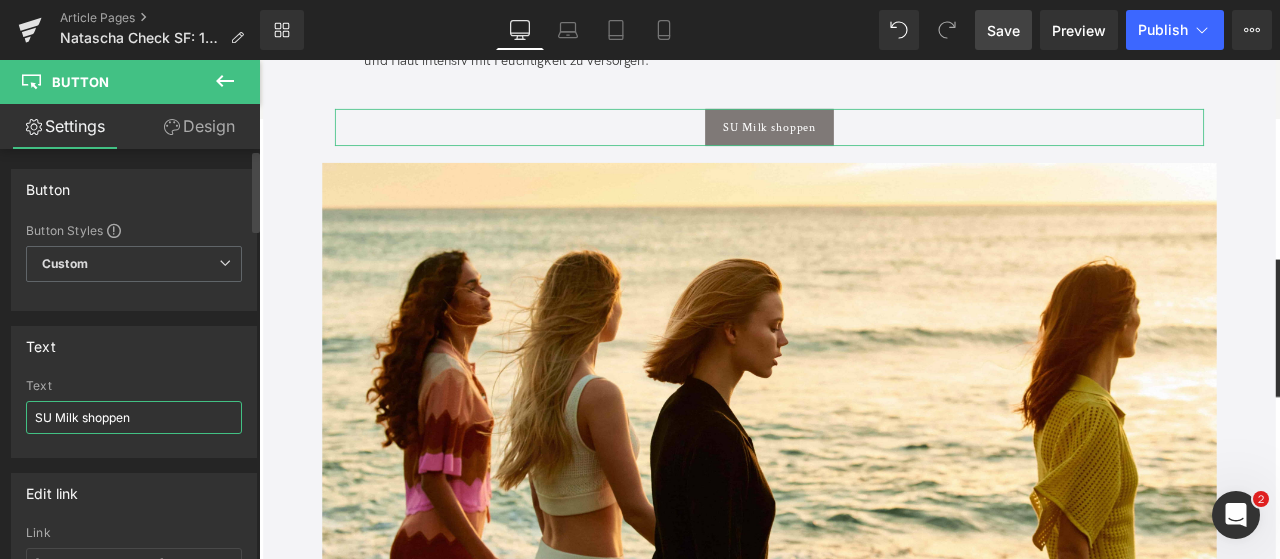 click on "SU Milk shoppen" at bounding box center (134, 417) 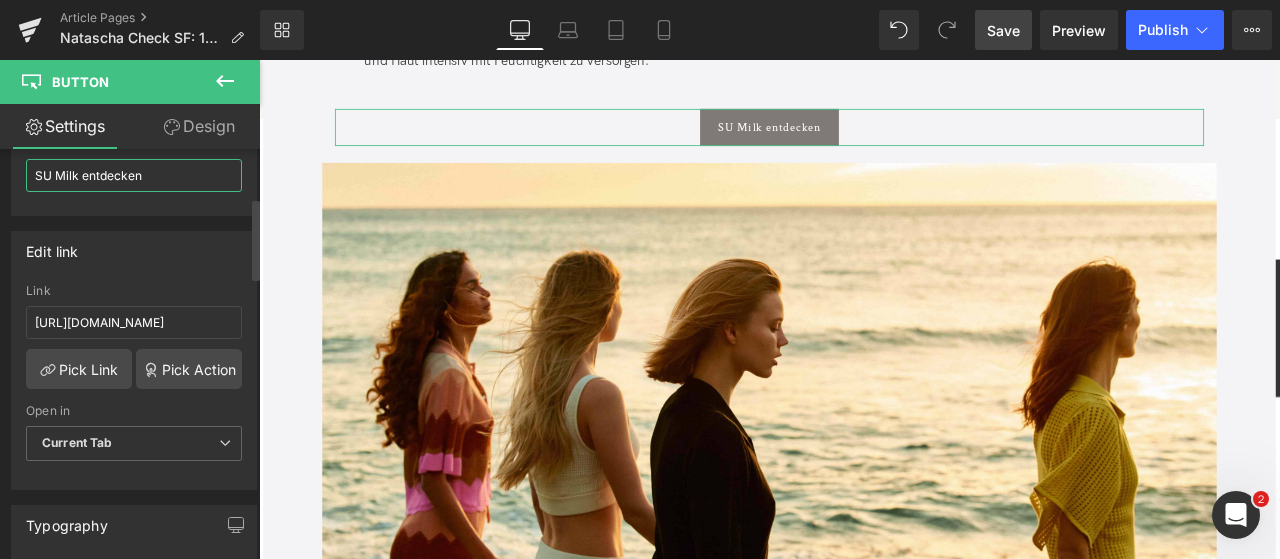 scroll, scrollTop: 243, scrollLeft: 0, axis: vertical 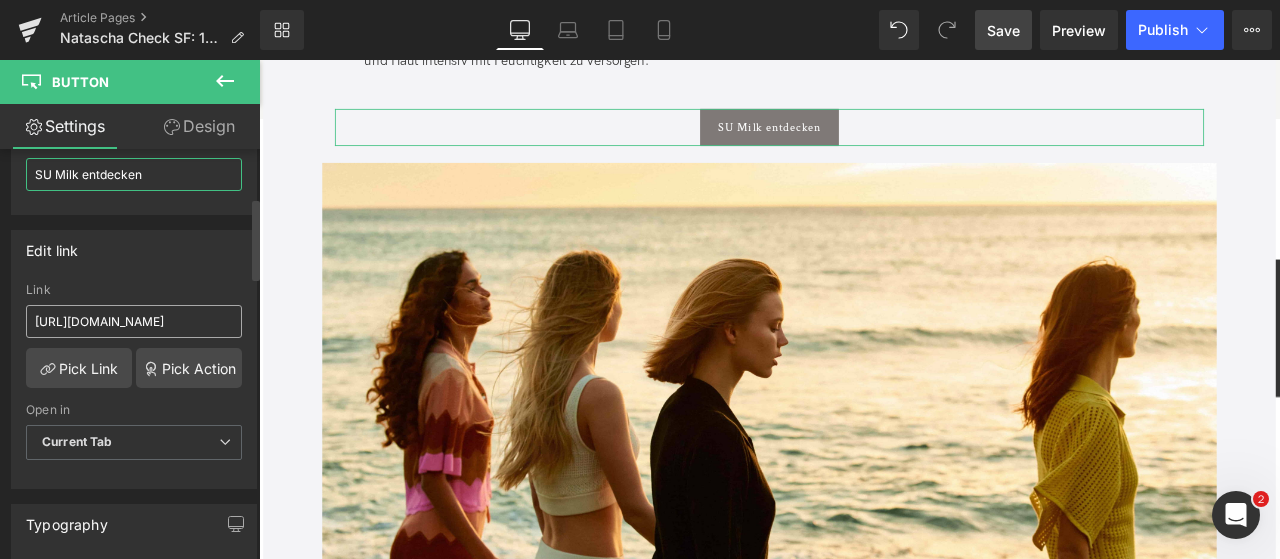 type on "SU Milk entdecken" 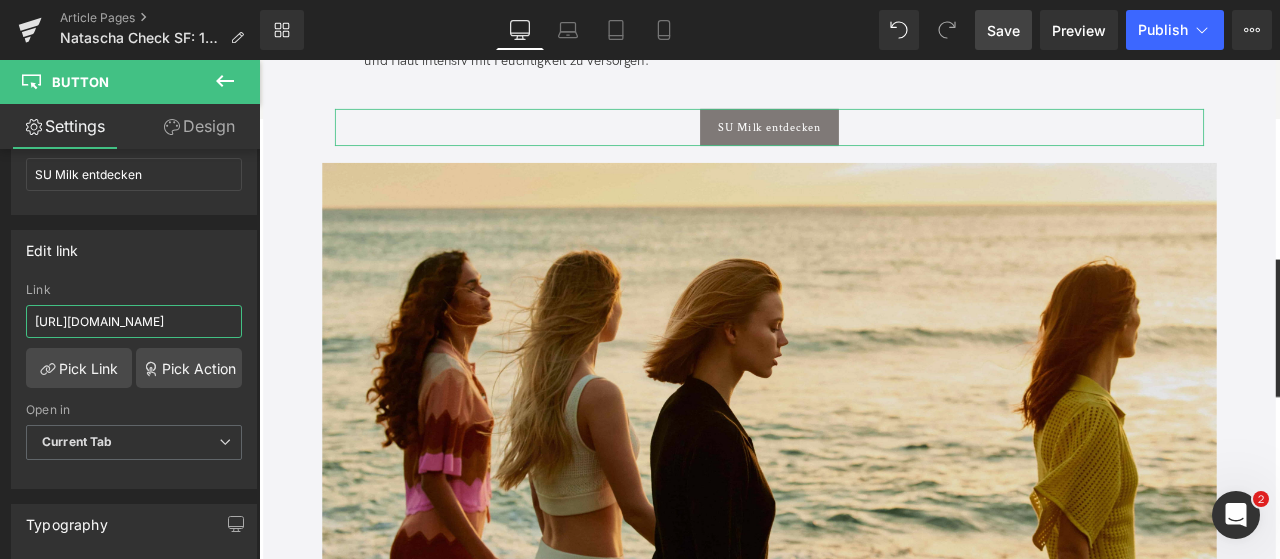 scroll, scrollTop: 0, scrollLeft: 72, axis: horizontal 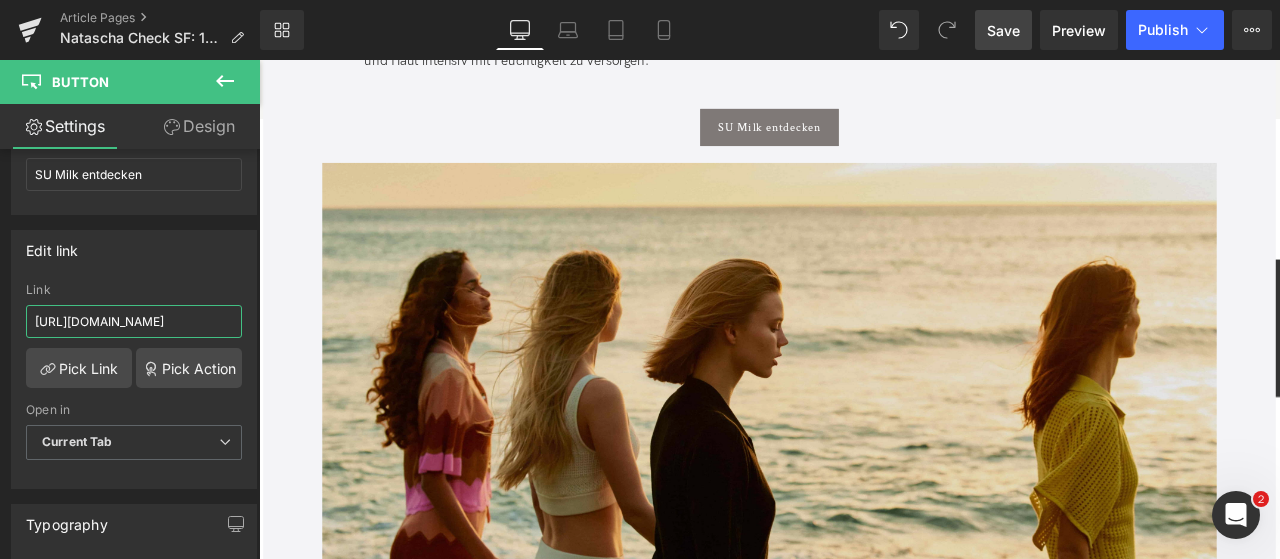 drag, startPoint x: 443, startPoint y: 383, endPoint x: 343, endPoint y: 362, distance: 102.18121 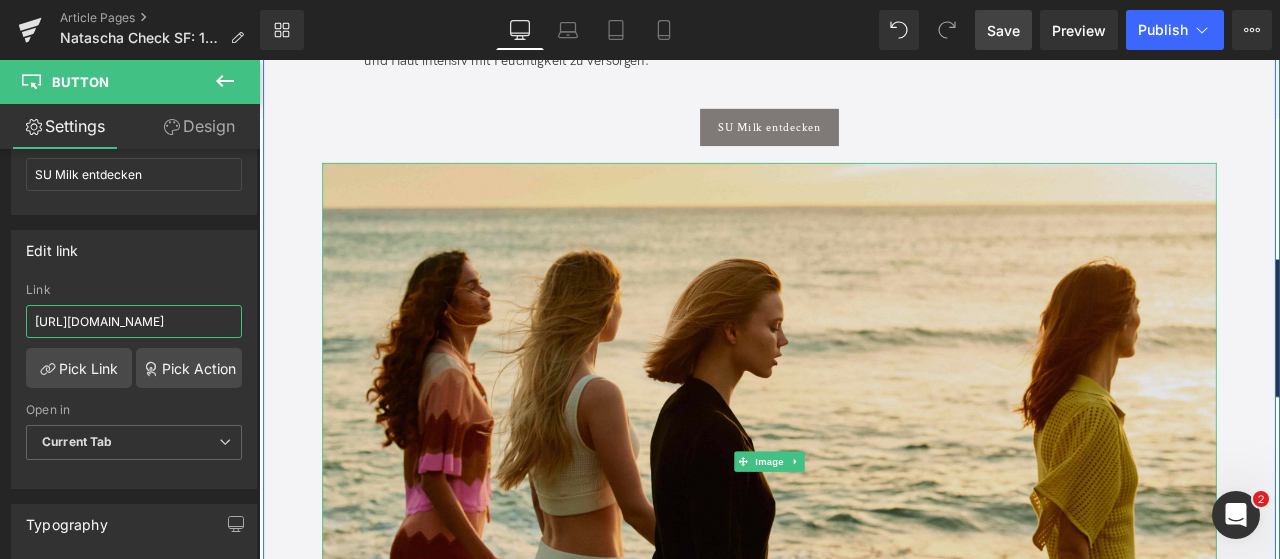 scroll, scrollTop: 0, scrollLeft: 0, axis: both 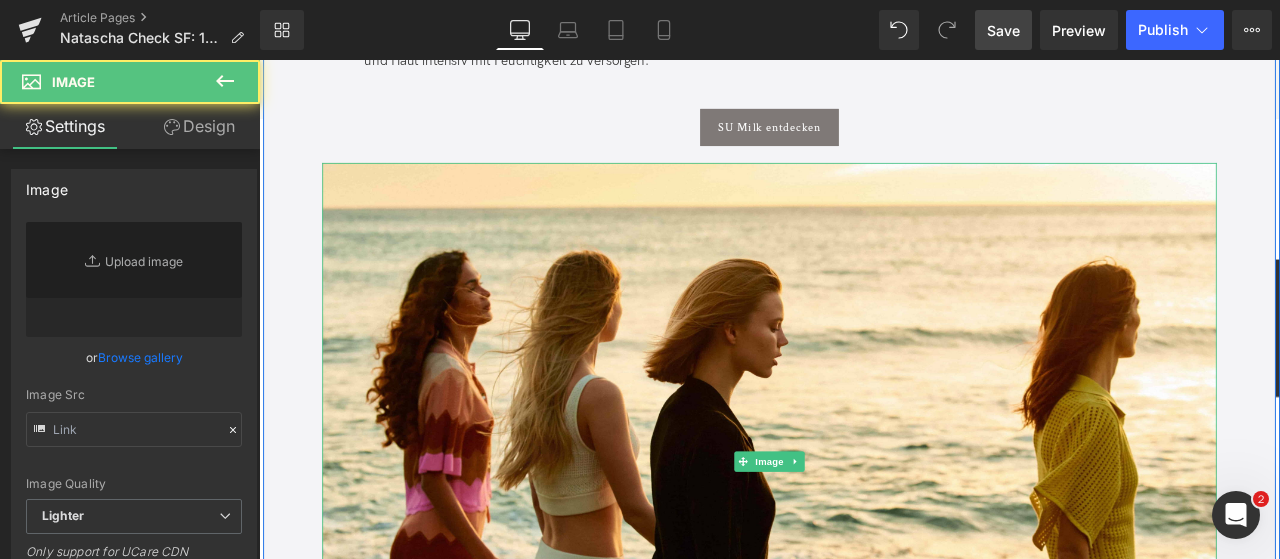click at bounding box center (864, 535) 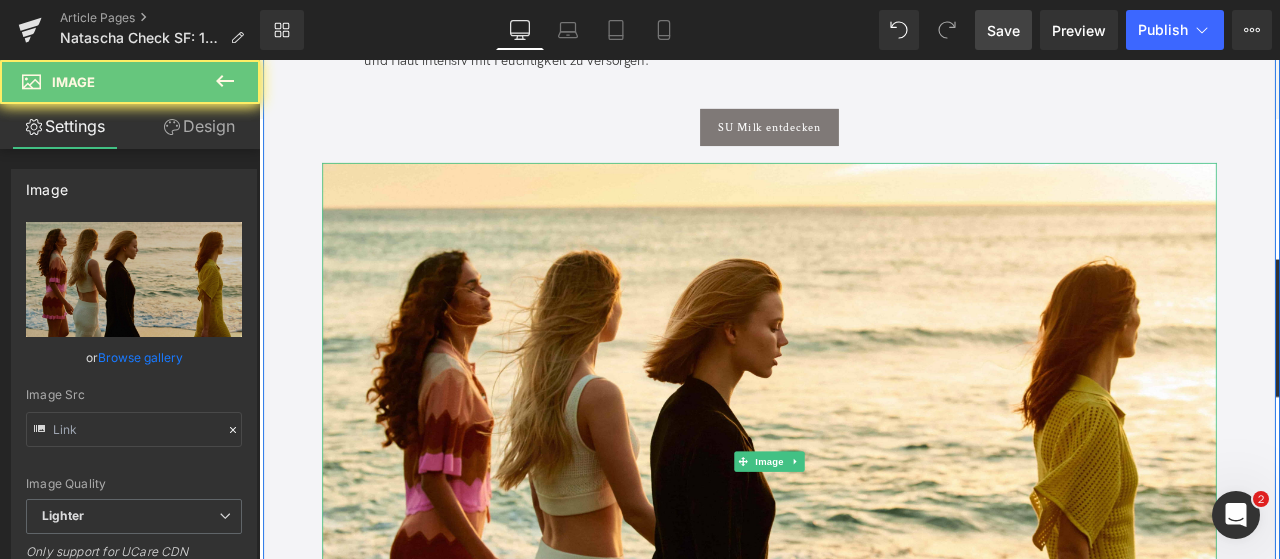 click at bounding box center (864, 535) 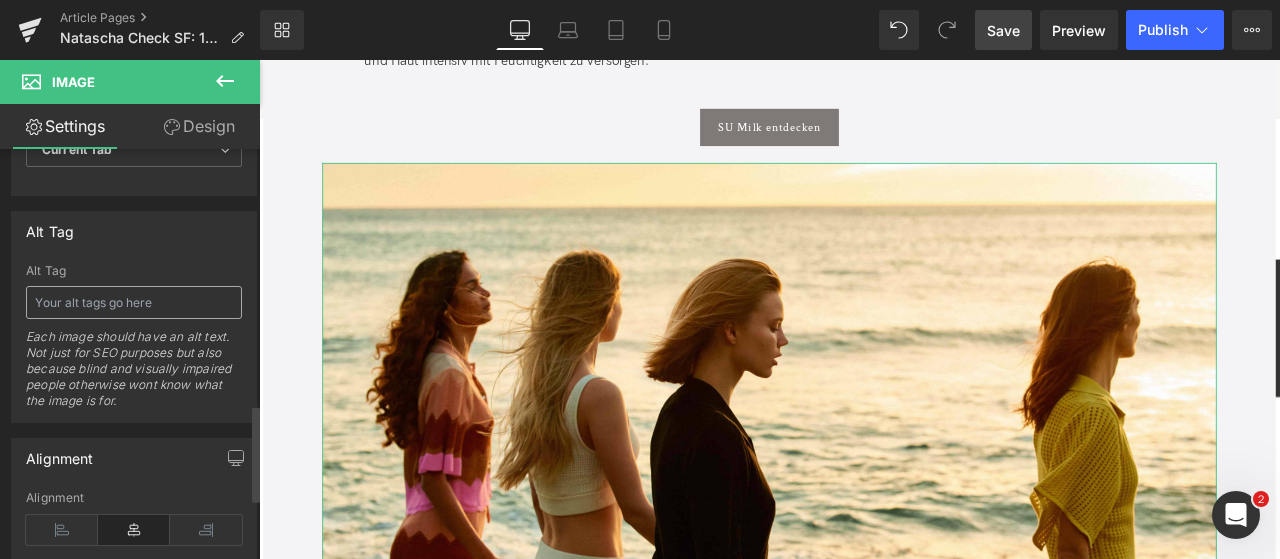 scroll, scrollTop: 1088, scrollLeft: 0, axis: vertical 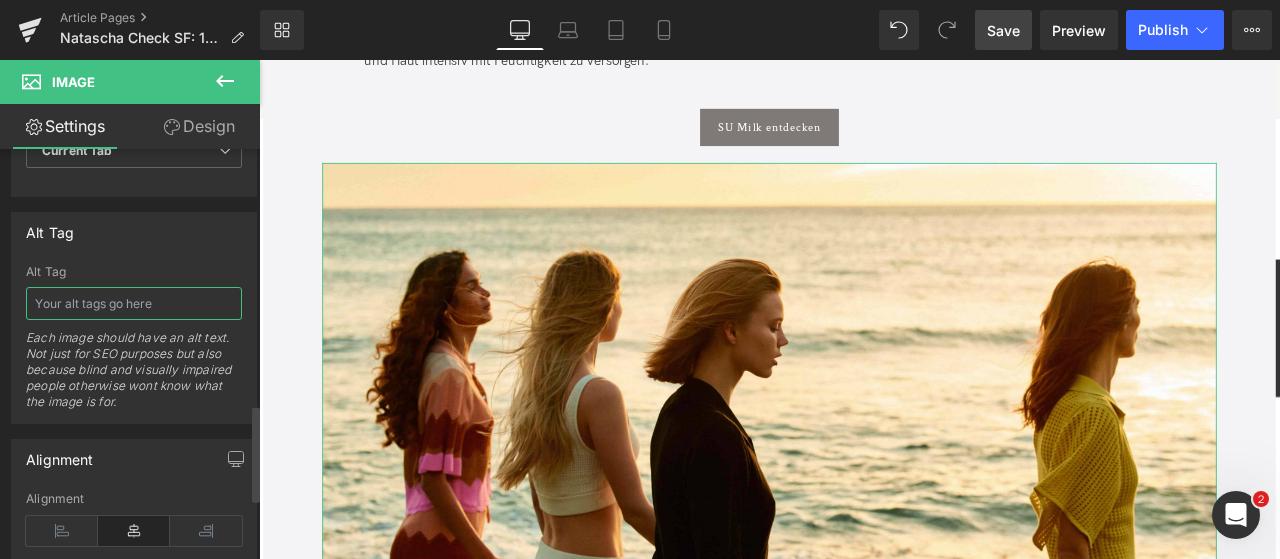 click at bounding box center [134, 303] 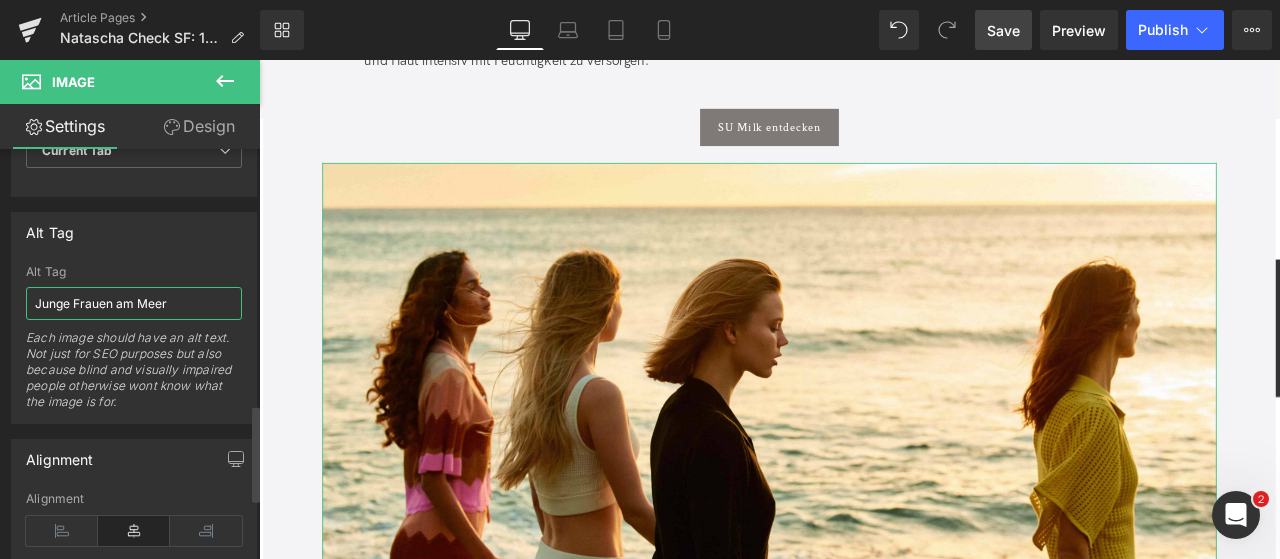 type on "Junge Frauen am Meer" 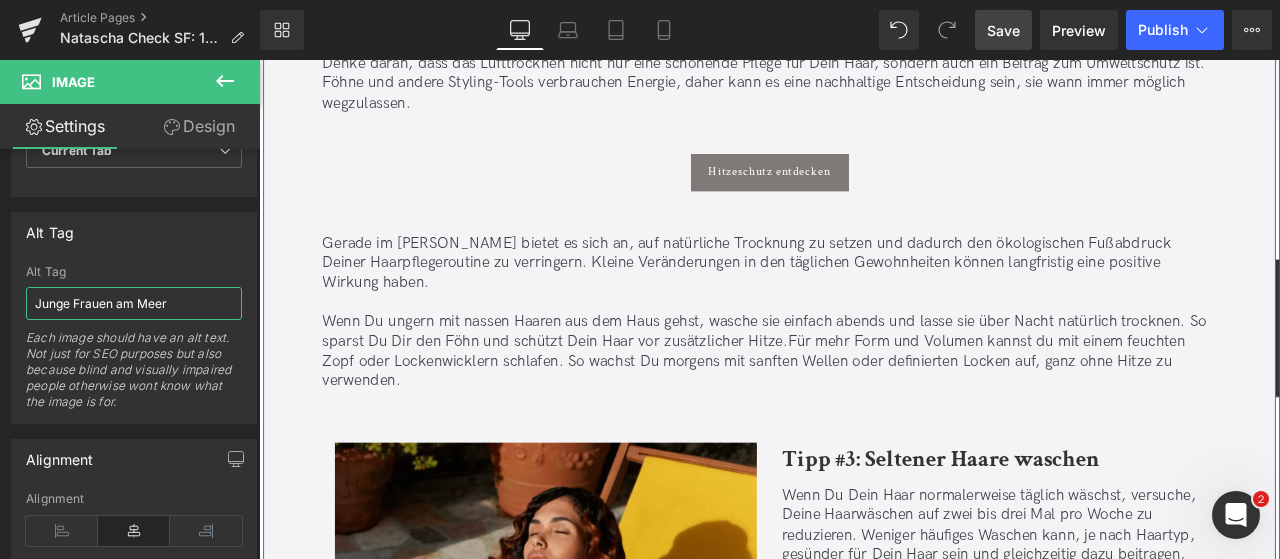 scroll, scrollTop: 4690, scrollLeft: 0, axis: vertical 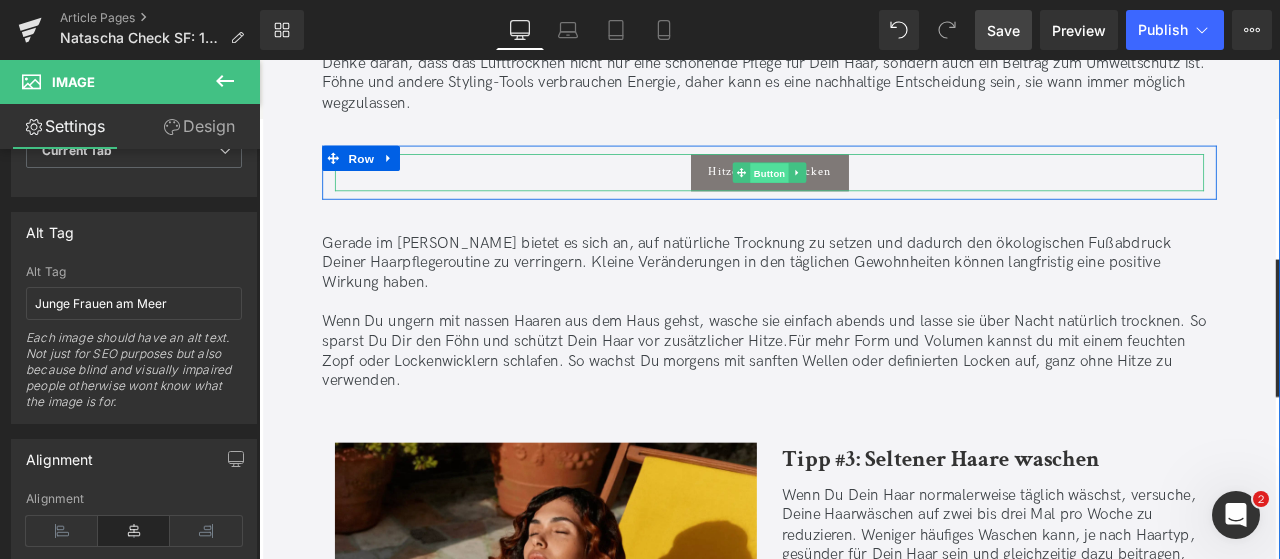 click on "Button" at bounding box center (864, 193) 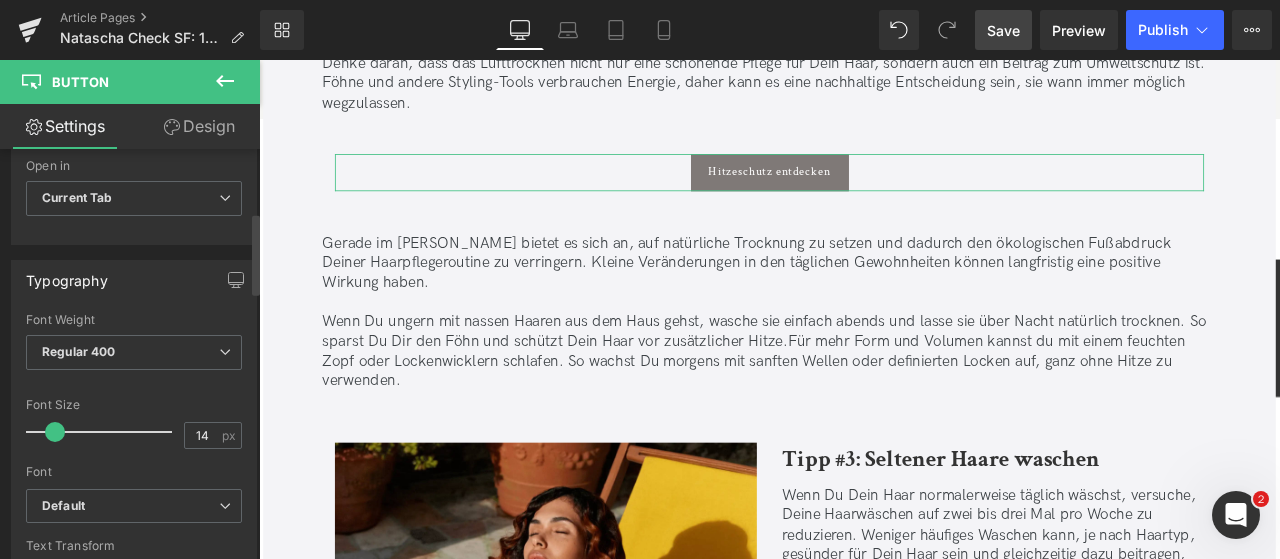 scroll, scrollTop: 253, scrollLeft: 0, axis: vertical 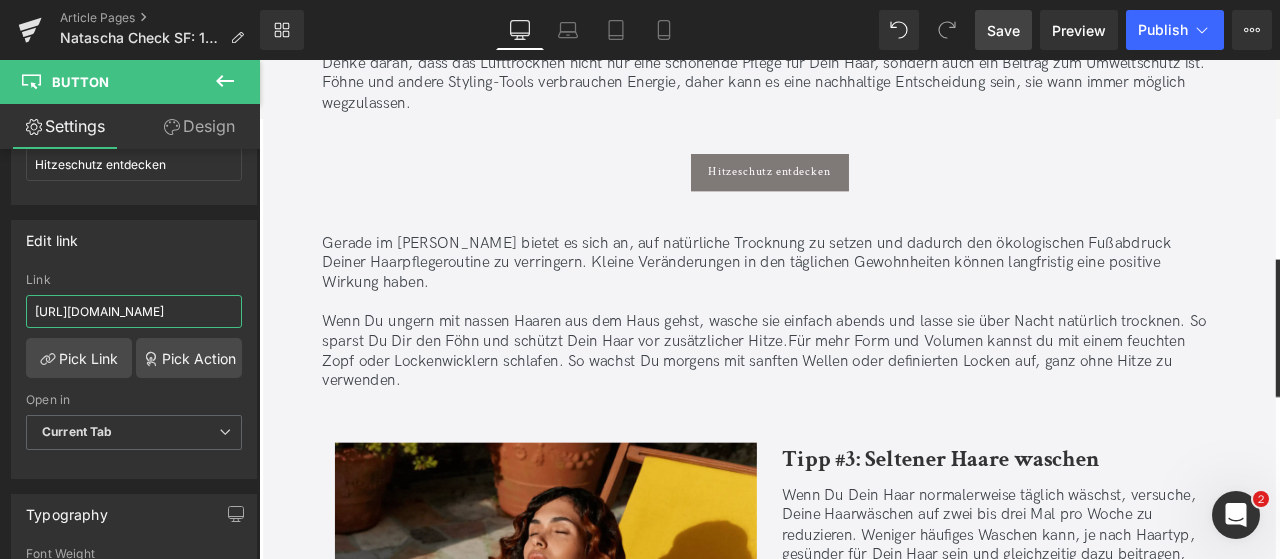 drag, startPoint x: 291, startPoint y: 357, endPoint x: 479, endPoint y: 337, distance: 189.06084 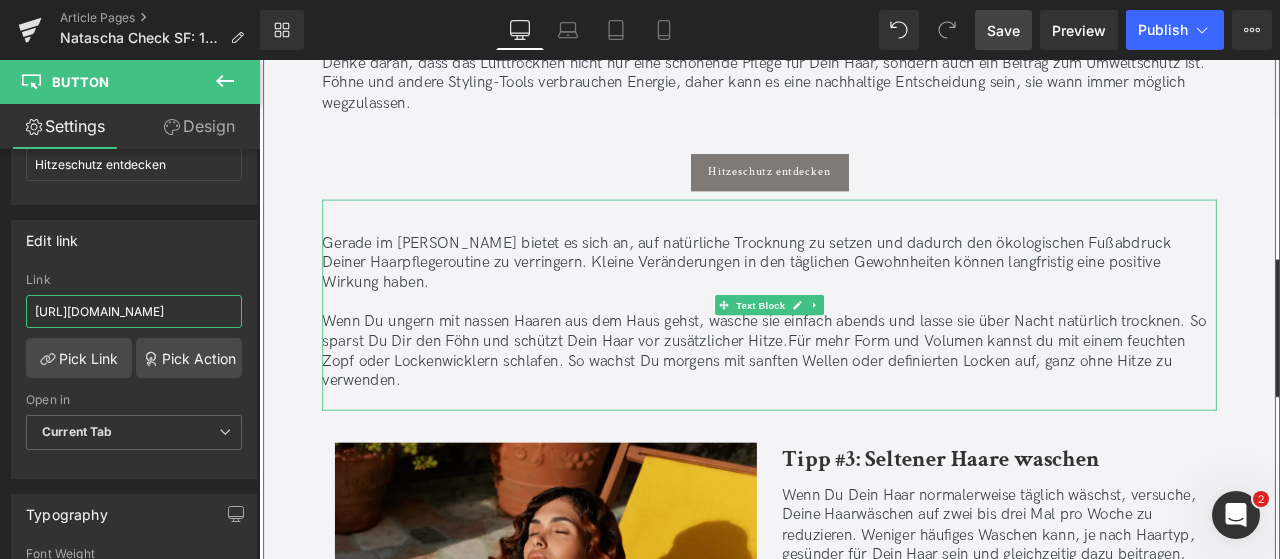 paste on "collections/hitzeschutz" 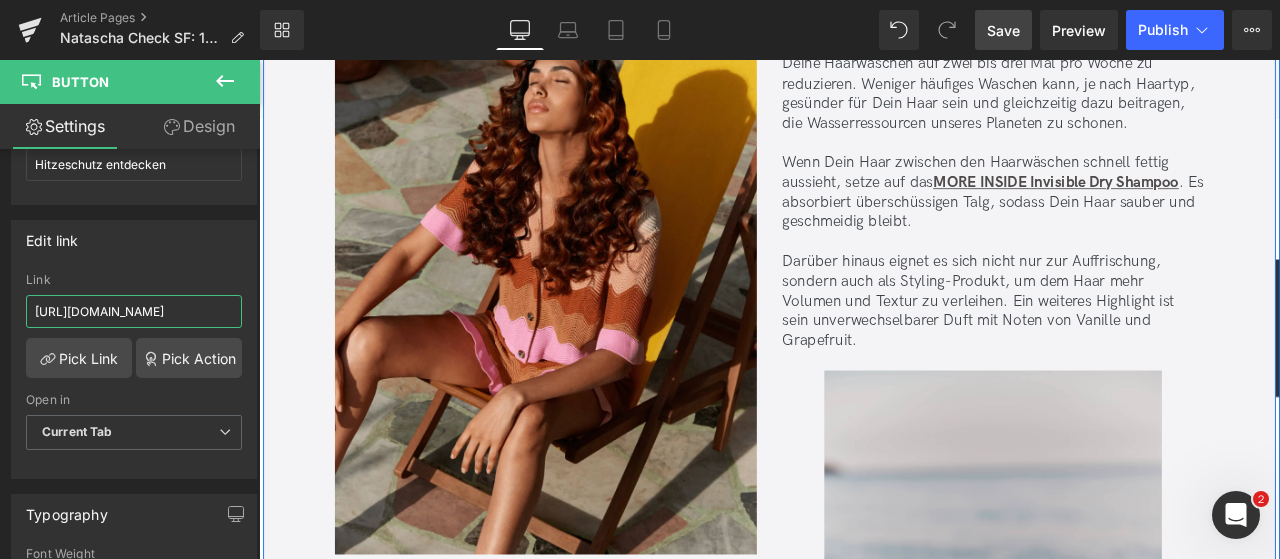 scroll, scrollTop: 5223, scrollLeft: 0, axis: vertical 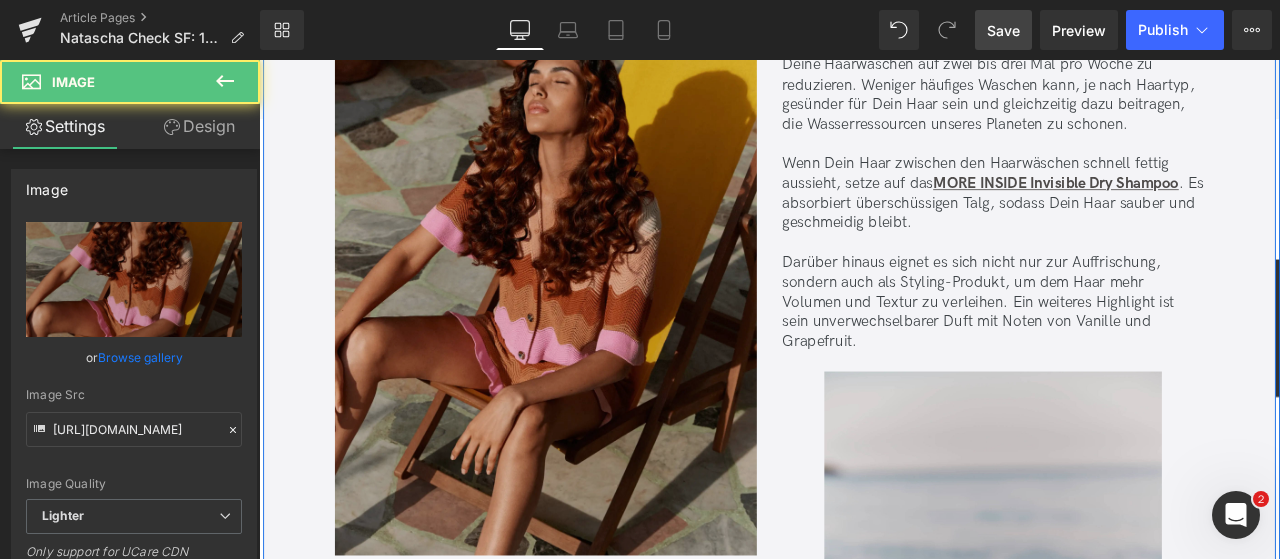 click at bounding box center [599, 313] 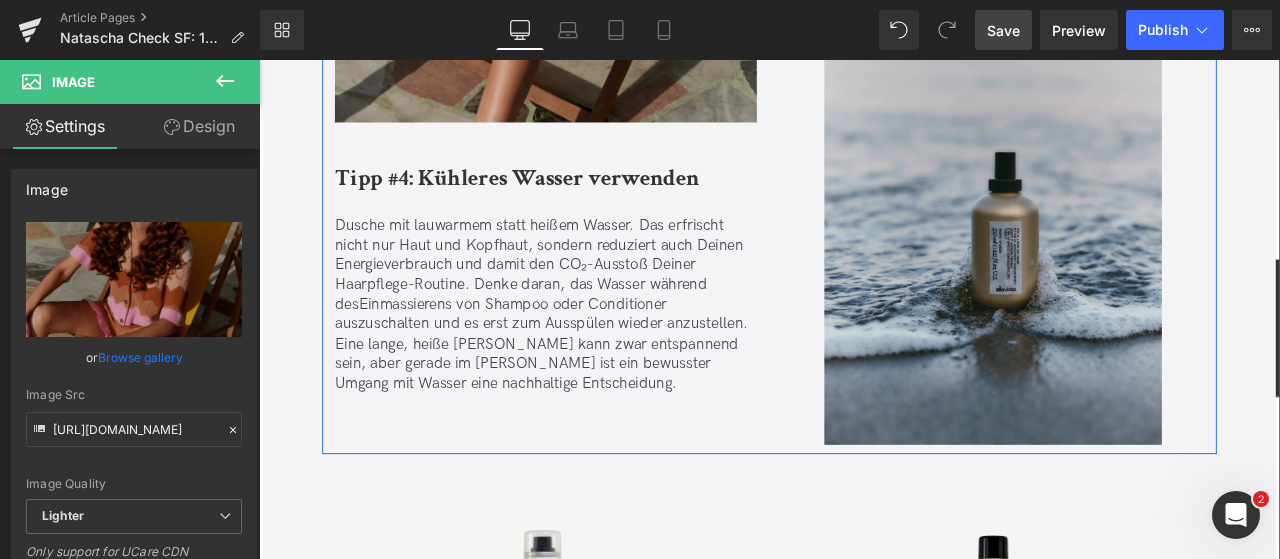 scroll, scrollTop: 5249, scrollLeft: 0, axis: vertical 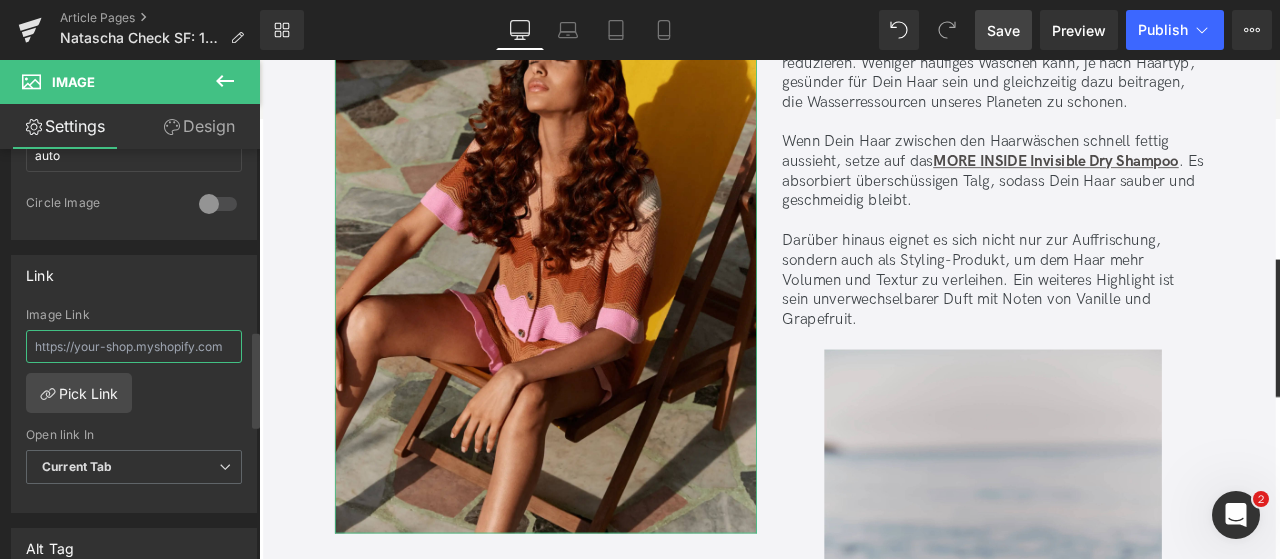 click at bounding box center (134, 346) 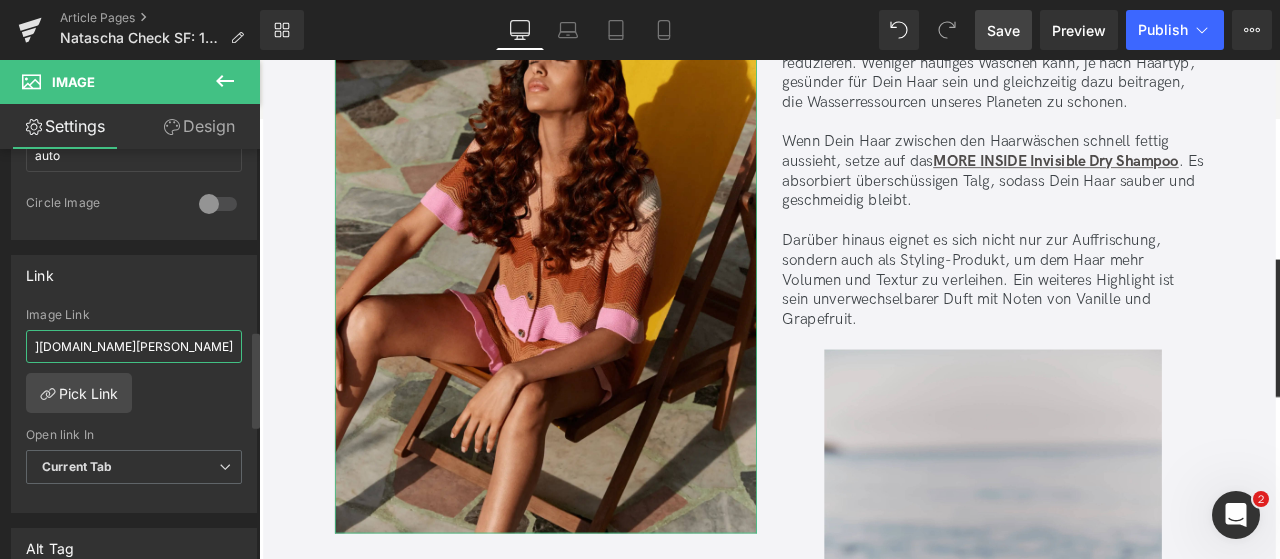 scroll, scrollTop: 0, scrollLeft: 116, axis: horizontal 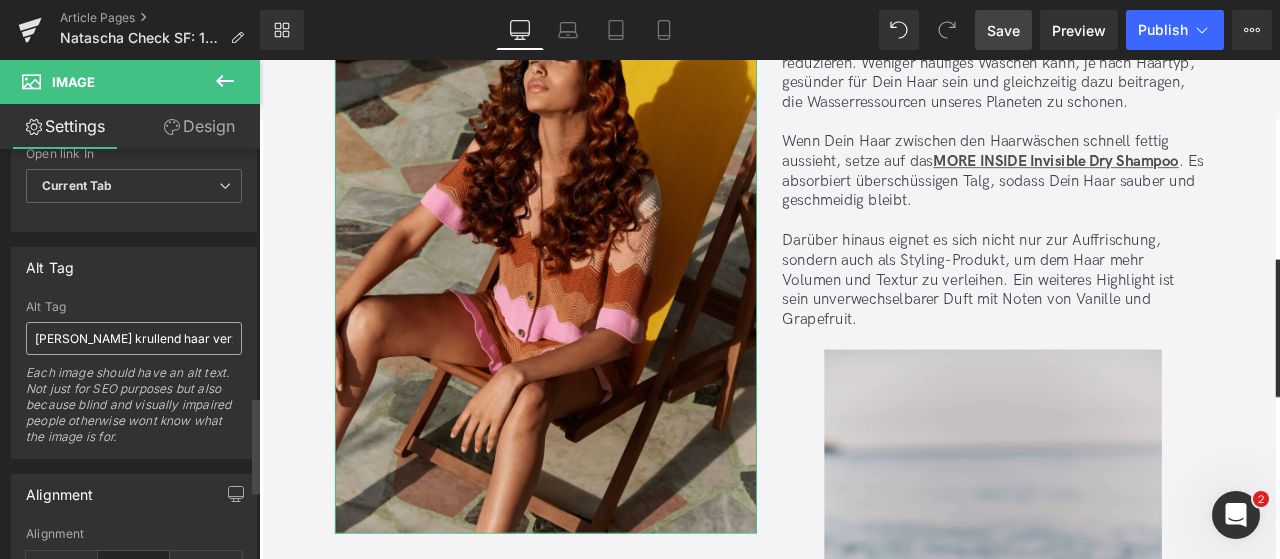 type on "[URL][DOMAIN_NAME][PERSON_NAME]" 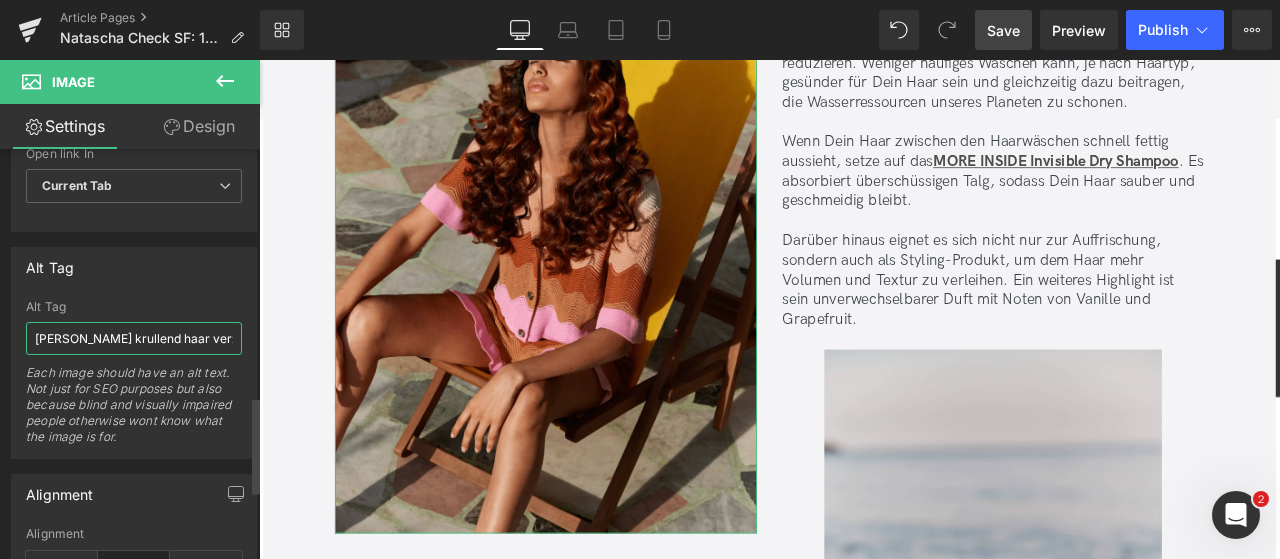 click on "[PERSON_NAME] krullend haar verzorging" at bounding box center [134, 338] 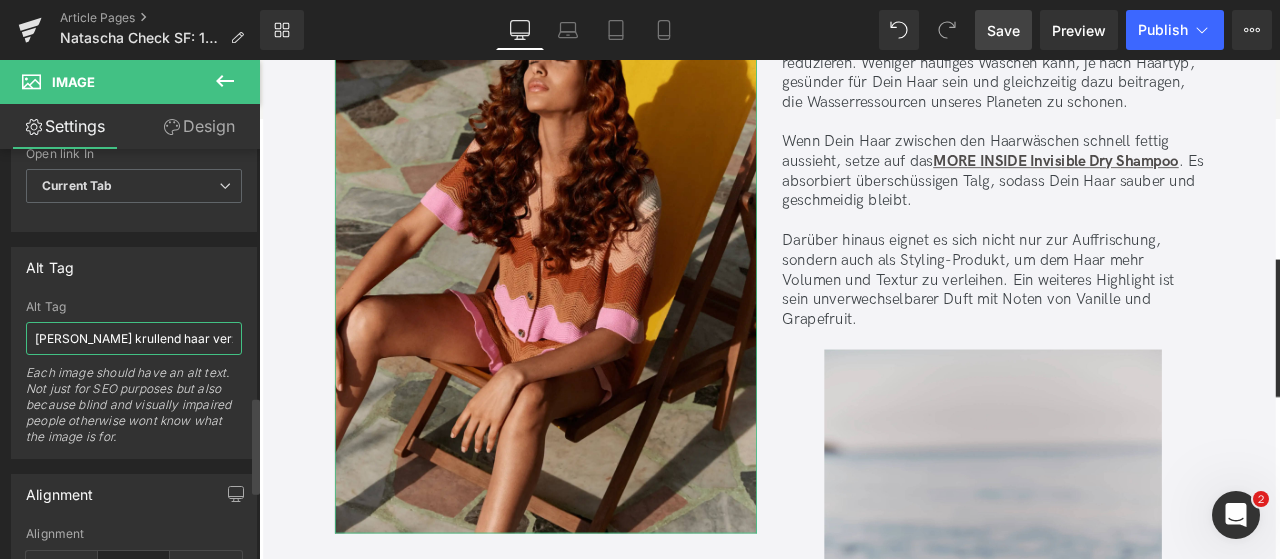 scroll, scrollTop: 0, scrollLeft: 0, axis: both 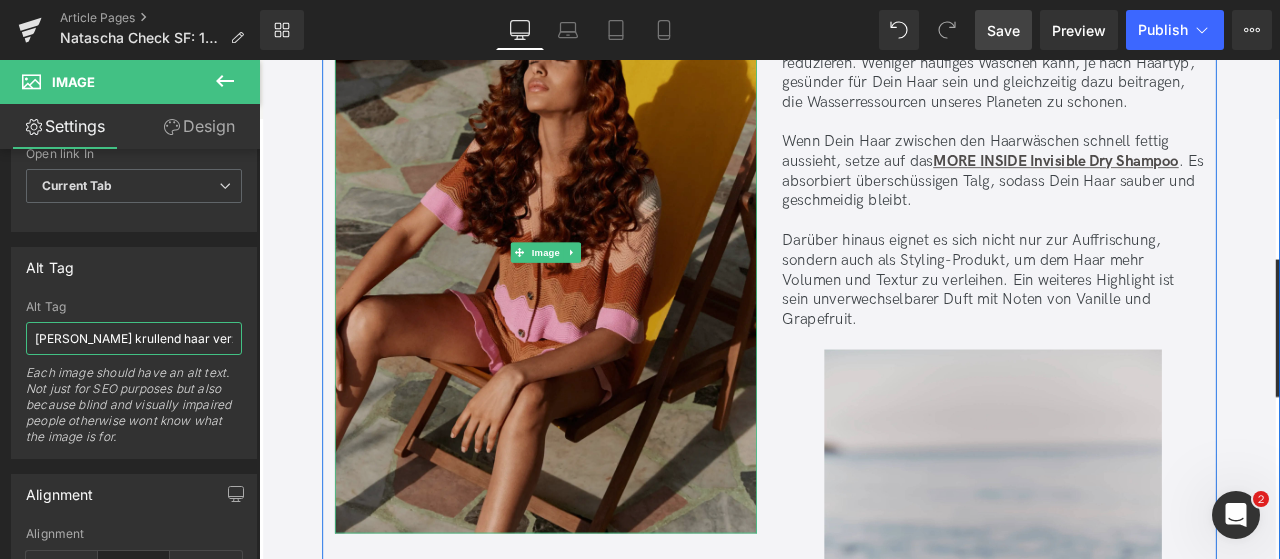 drag, startPoint x: 299, startPoint y: 385, endPoint x: 414, endPoint y: 365, distance: 116.72617 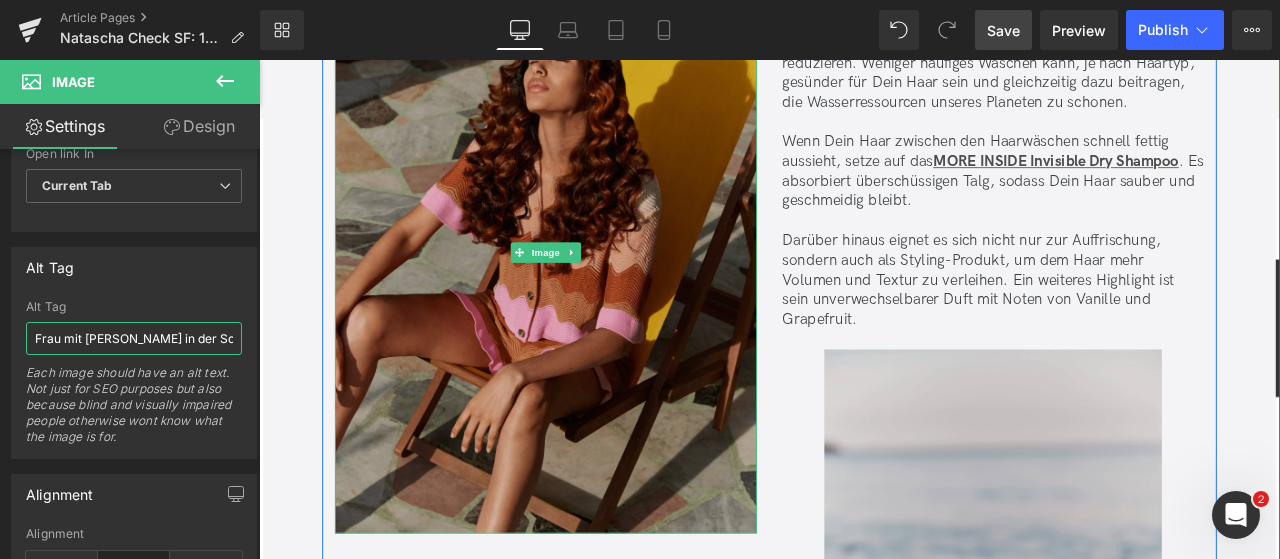 type on "Frau mit [PERSON_NAME] in der Sonne" 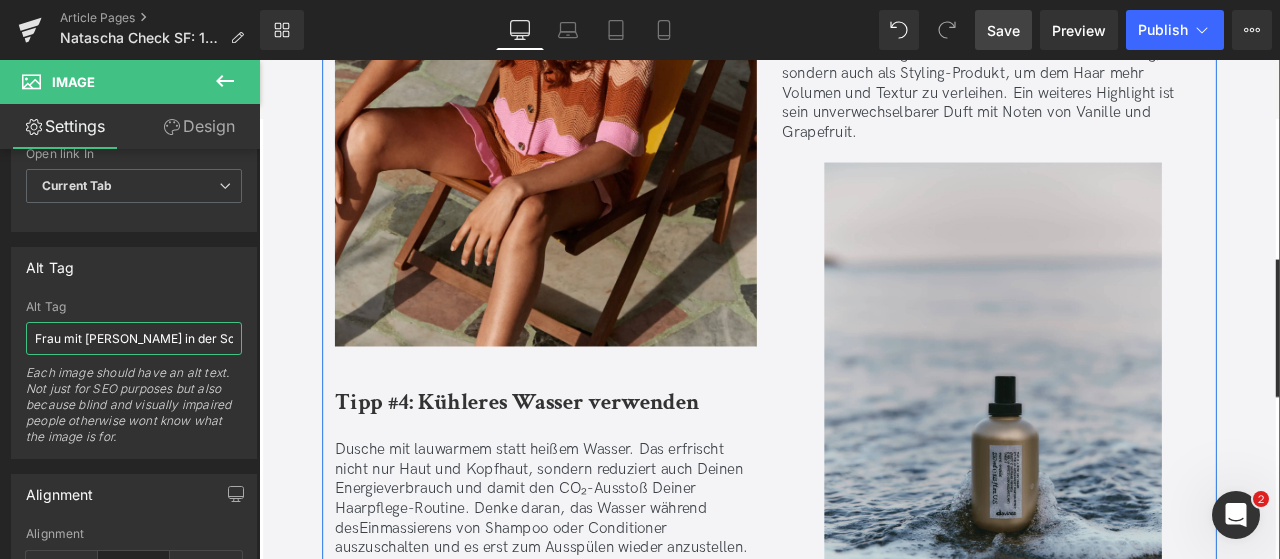 scroll, scrollTop: 5502, scrollLeft: 0, axis: vertical 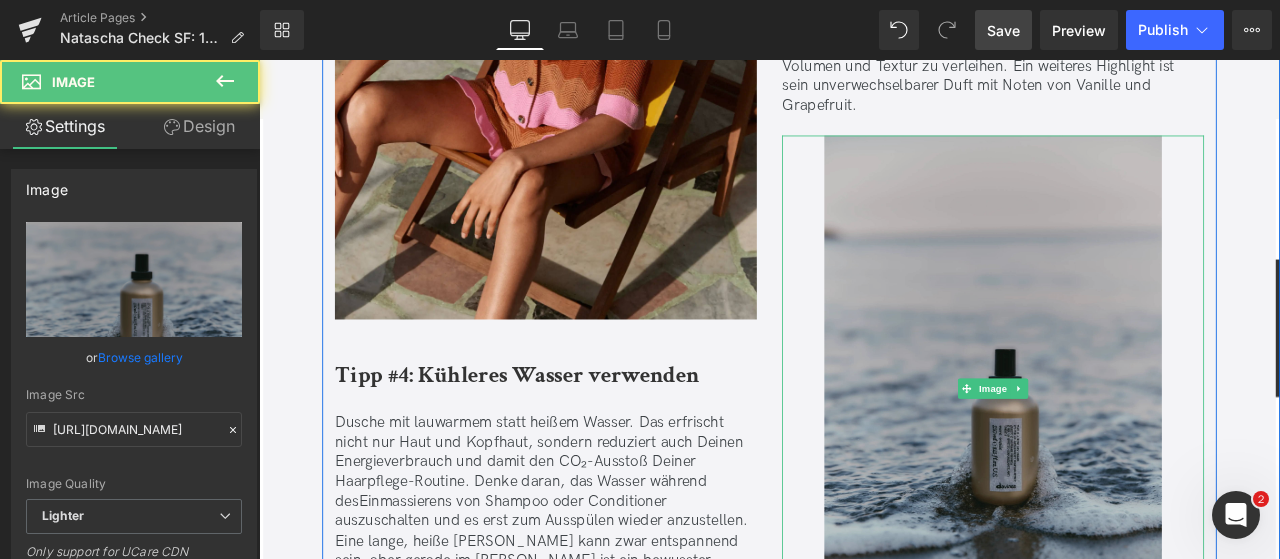 click at bounding box center [1129, 450] 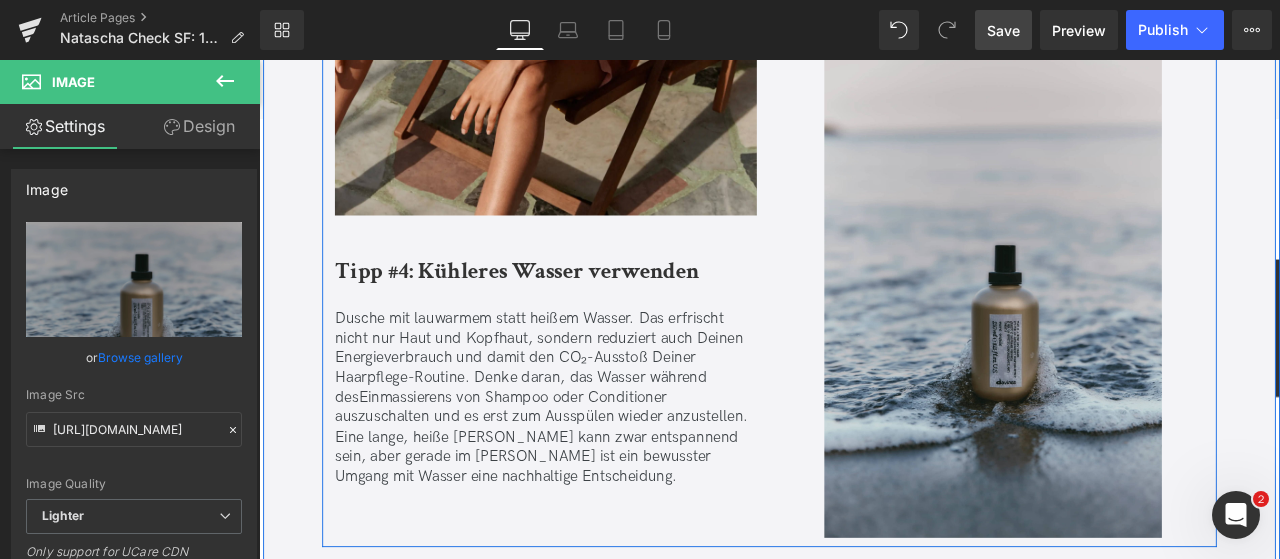 scroll, scrollTop: 5636, scrollLeft: 0, axis: vertical 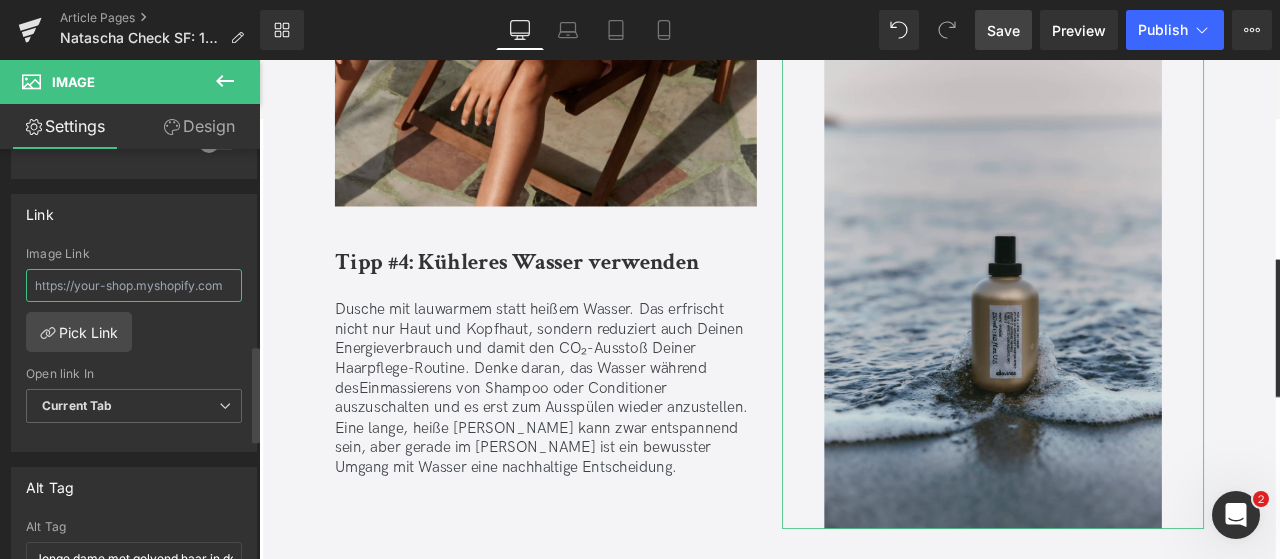 click at bounding box center [134, 285] 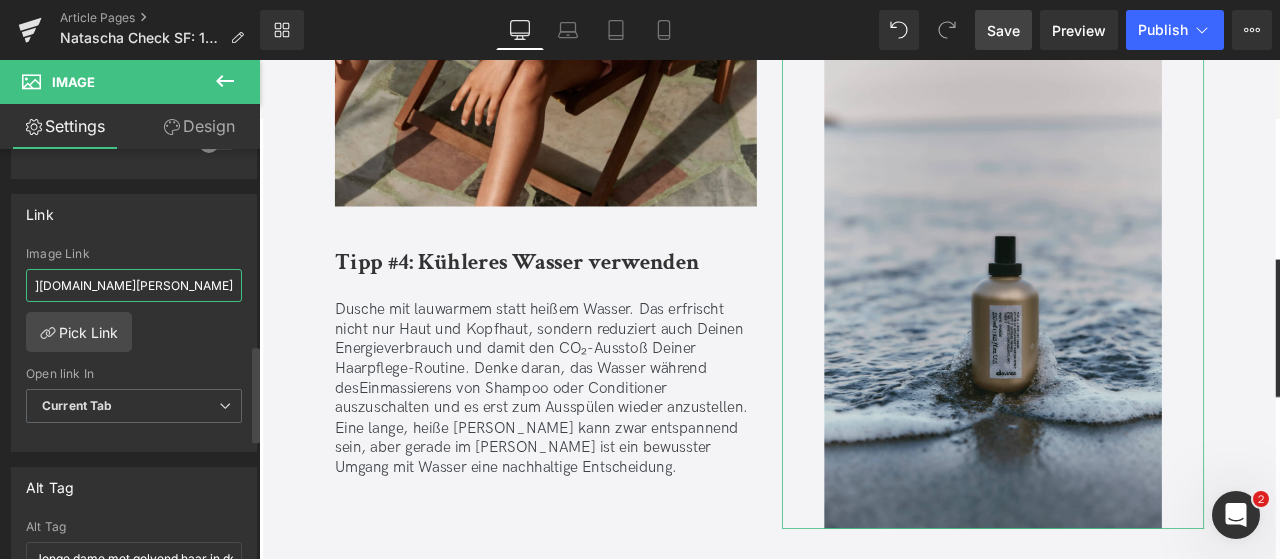 scroll, scrollTop: 0, scrollLeft: 116, axis: horizontal 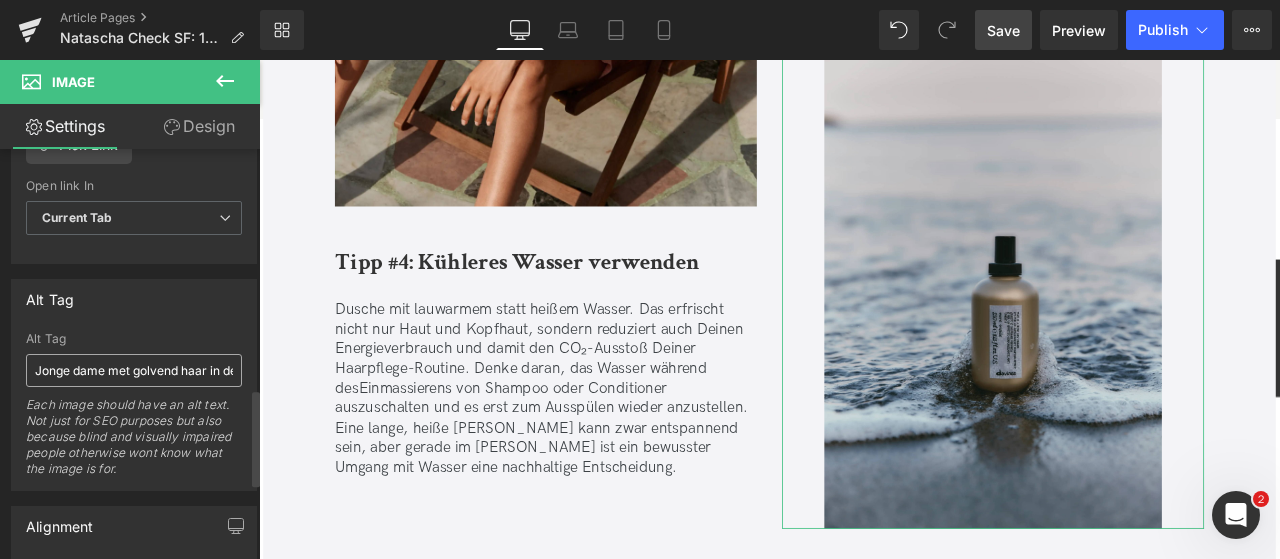 type on "[URL][DOMAIN_NAME][PERSON_NAME]" 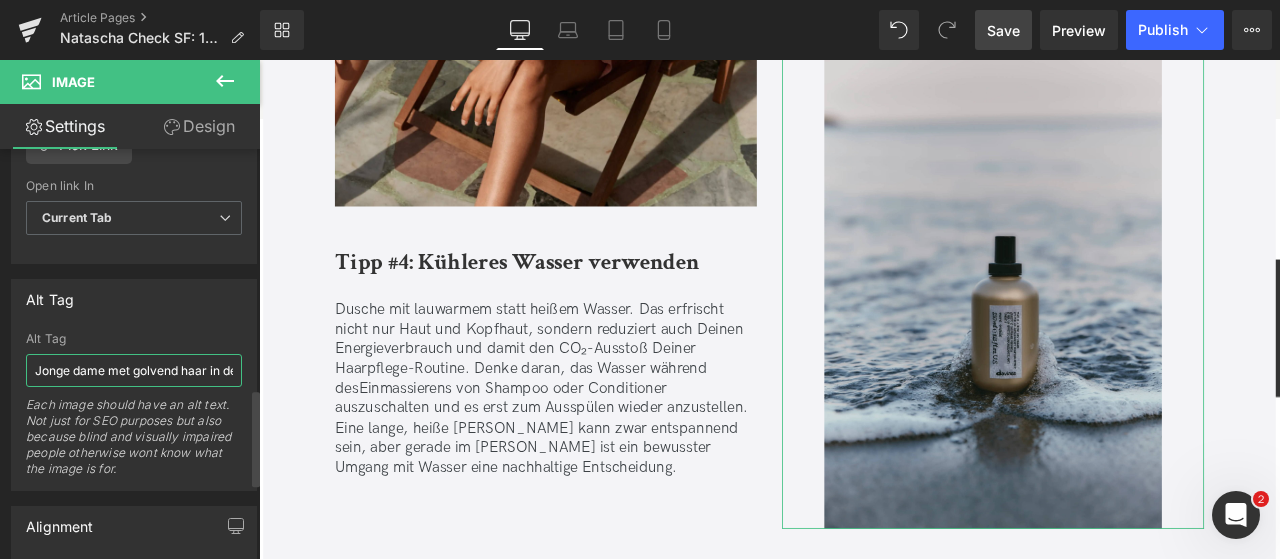 scroll, scrollTop: 0, scrollLeft: 0, axis: both 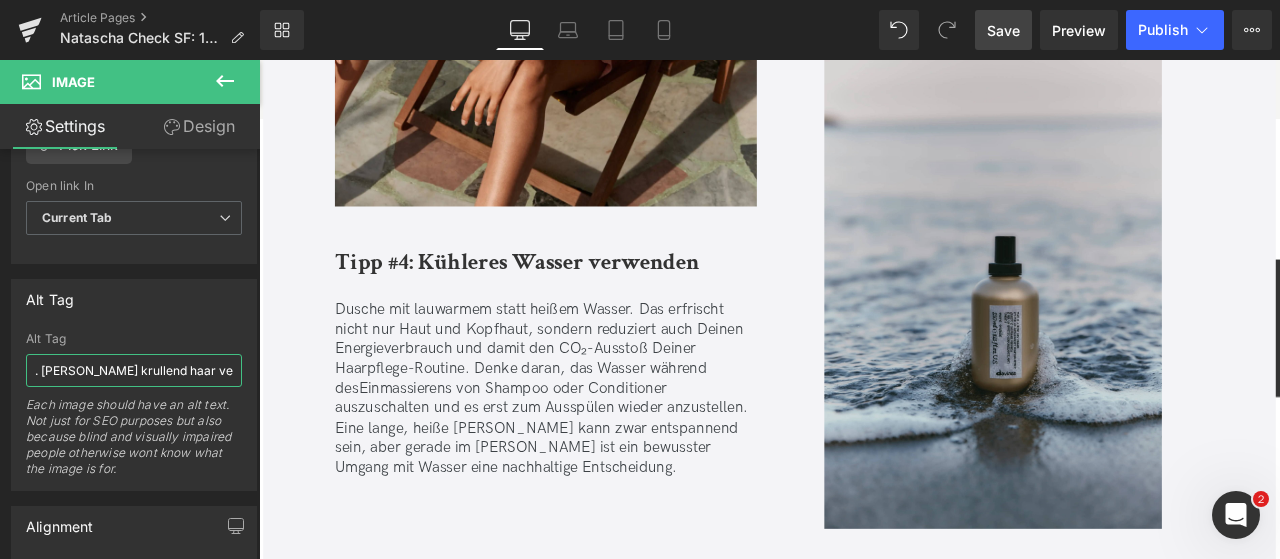 drag, startPoint x: 294, startPoint y: 418, endPoint x: 363, endPoint y: 426, distance: 69.46222 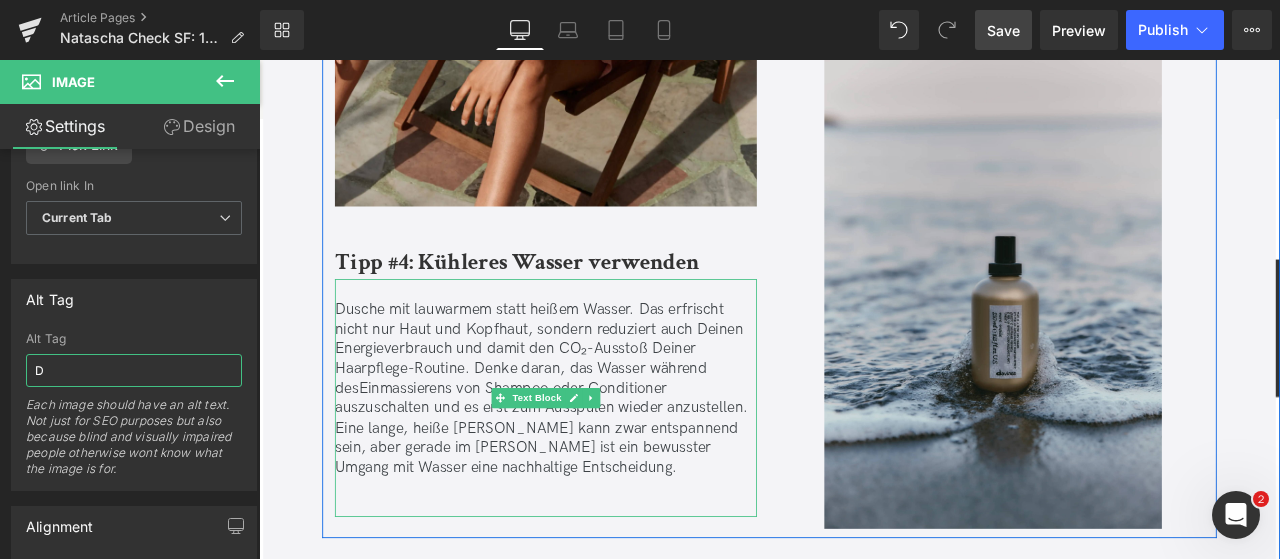 scroll, scrollTop: 0, scrollLeft: 0, axis: both 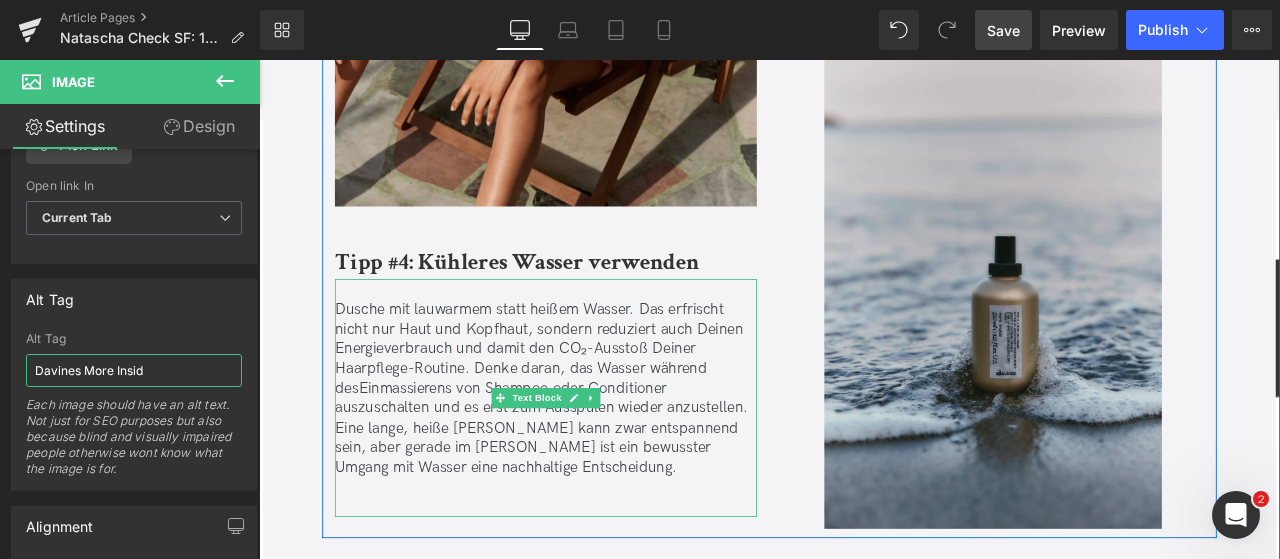 type on "Davines More Inside" 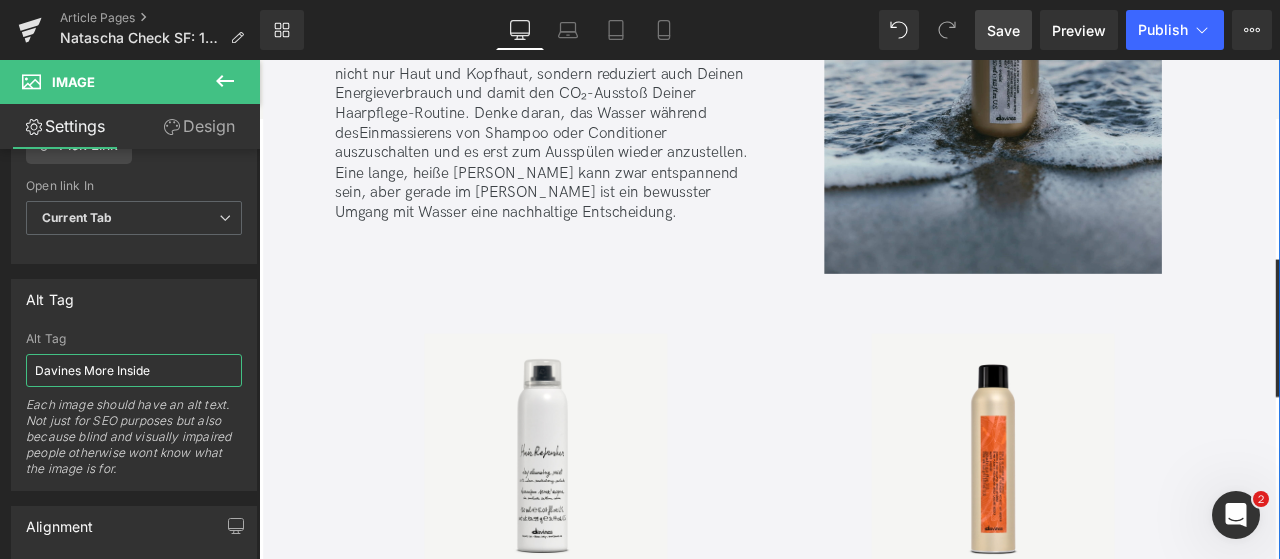 scroll, scrollTop: 6201, scrollLeft: 0, axis: vertical 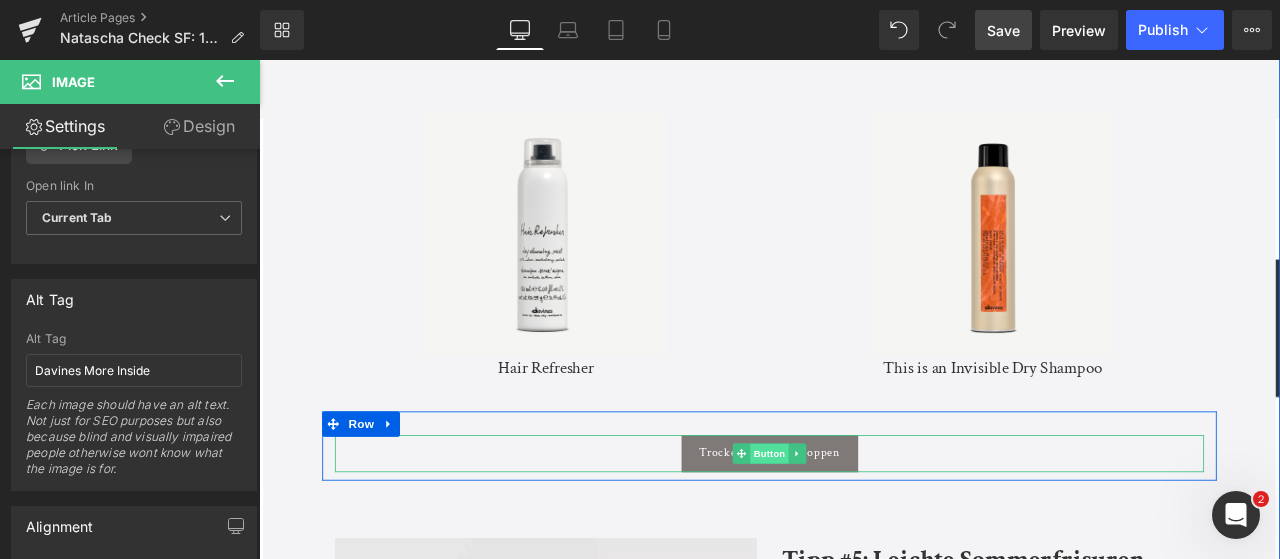 click on "Button" at bounding box center (864, 526) 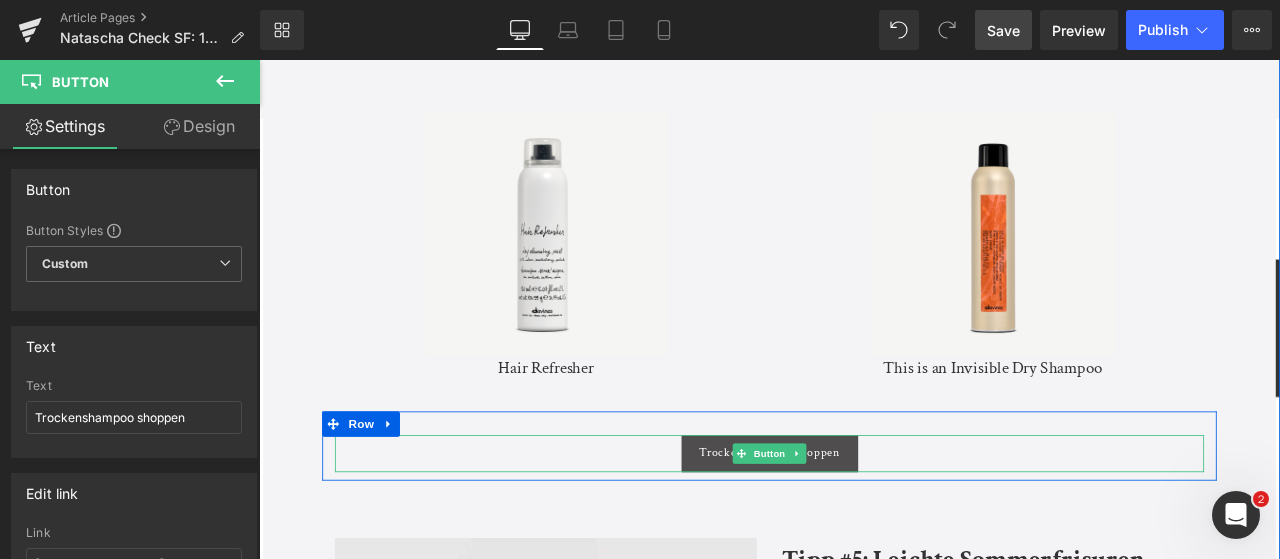 click on "Button" at bounding box center (864, 526) 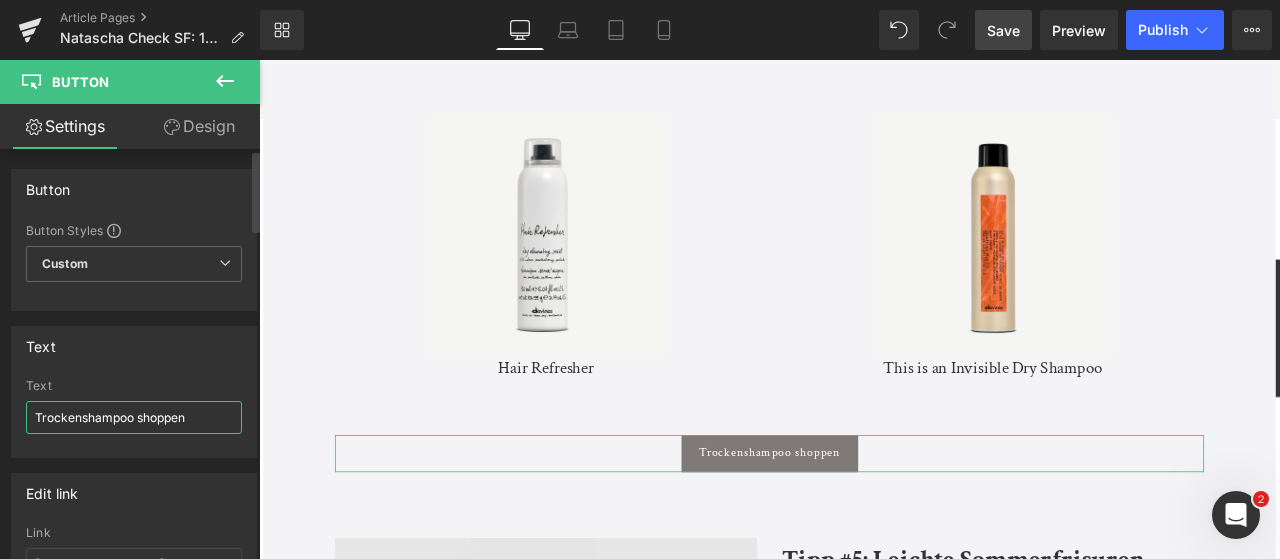 drag, startPoint x: 230, startPoint y: 422, endPoint x: 0, endPoint y: 409, distance: 230.3671 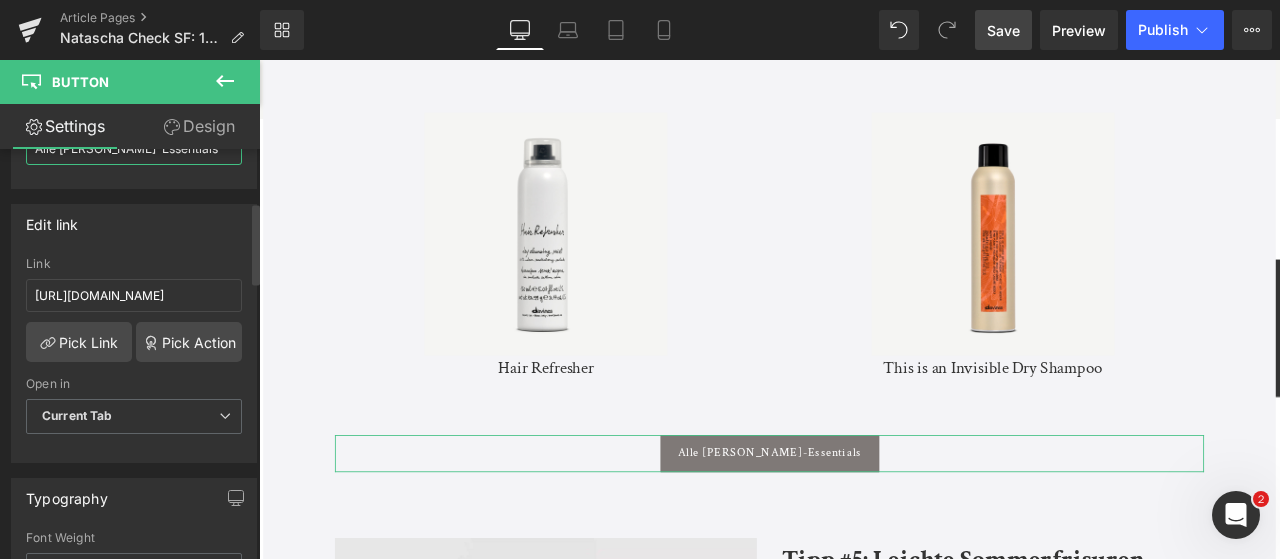 scroll, scrollTop: 270, scrollLeft: 0, axis: vertical 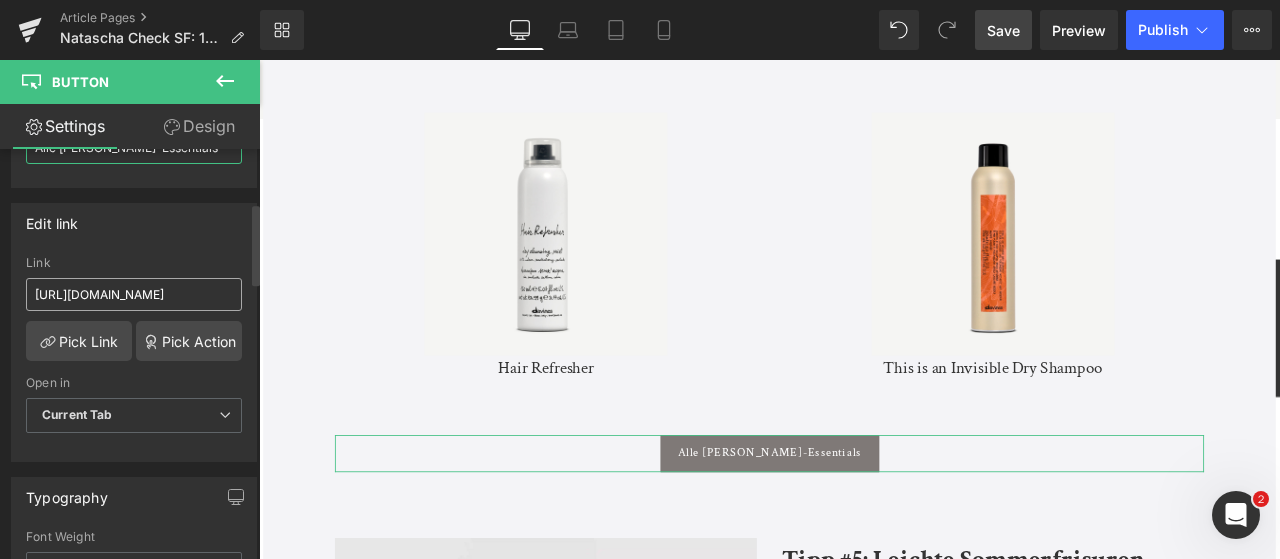 type on "Alle [PERSON_NAME]-Essentials" 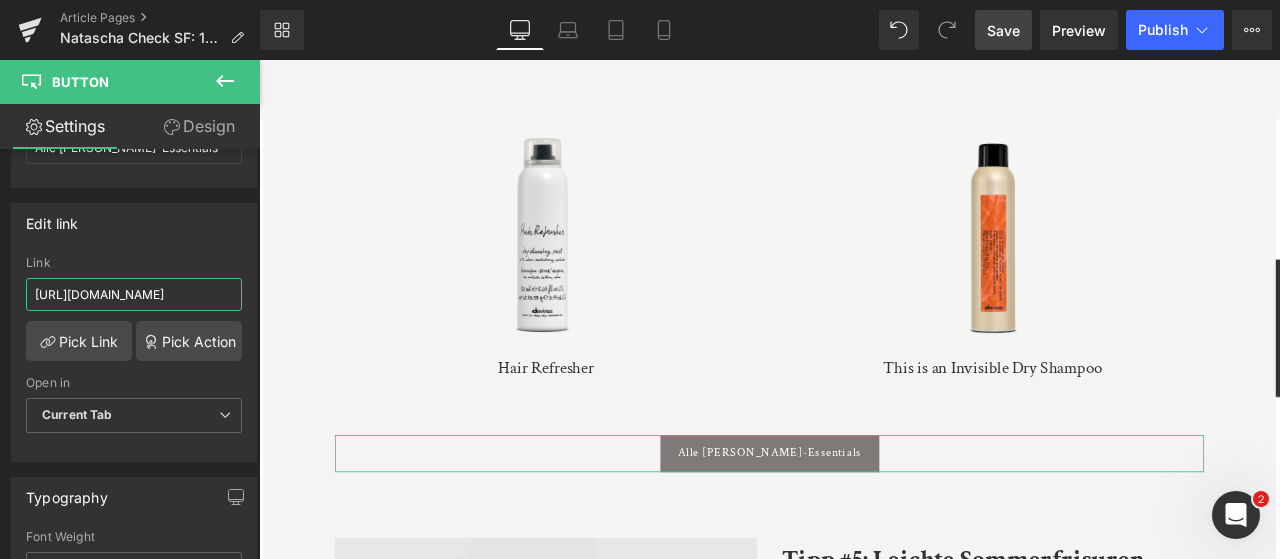 scroll, scrollTop: 0, scrollLeft: 64, axis: horizontal 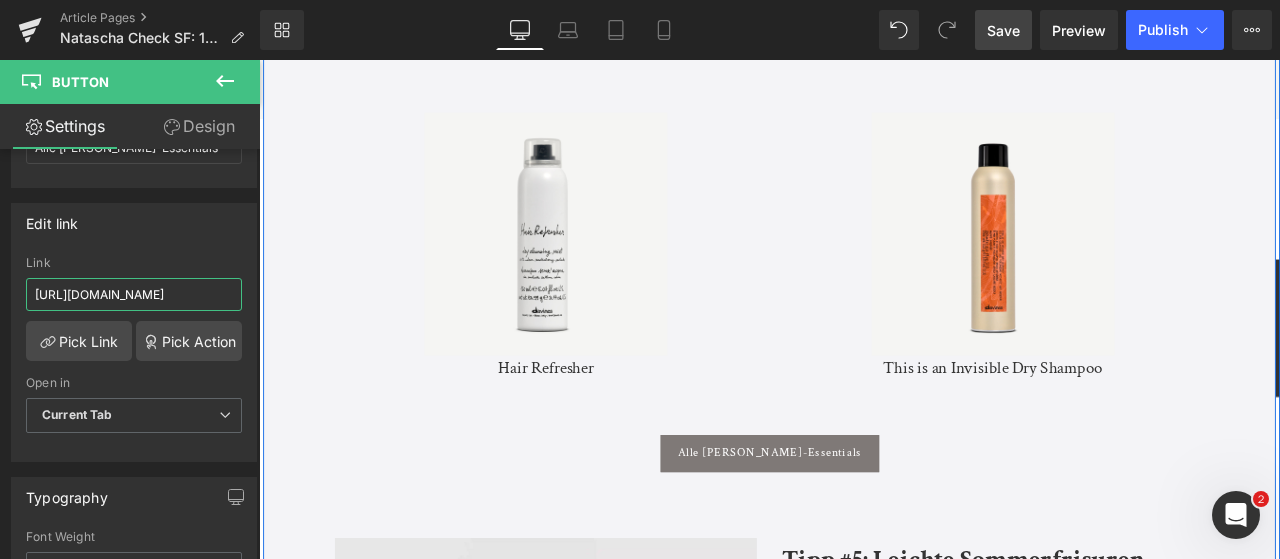 drag, startPoint x: 353, startPoint y: 355, endPoint x: 292, endPoint y: 356, distance: 61.008198 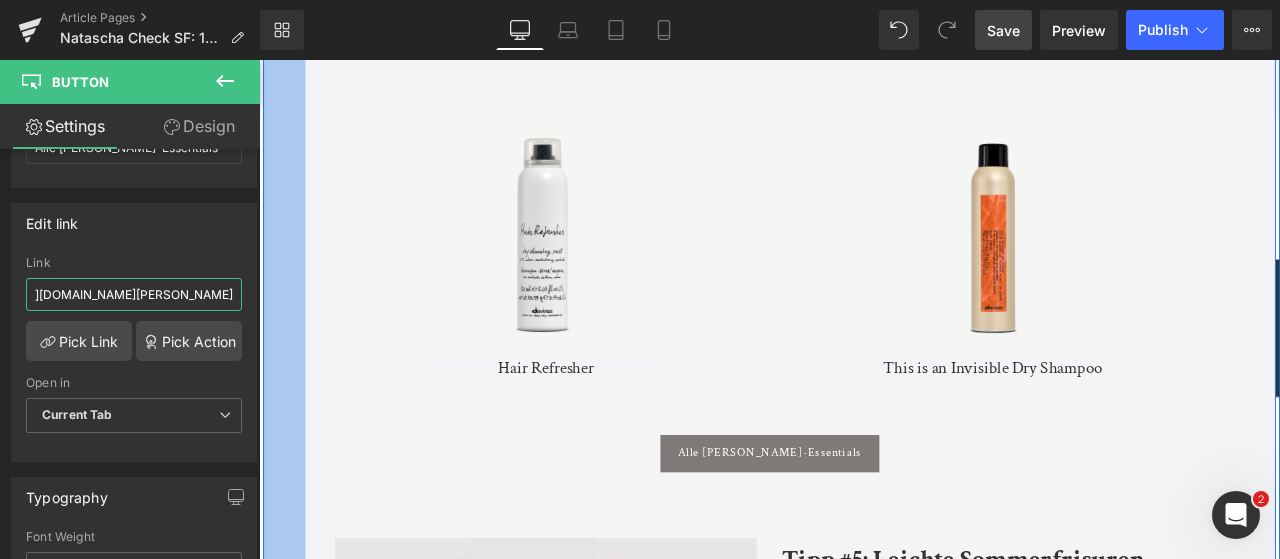 type on "[URL][DOMAIN_NAME][PERSON_NAME]" 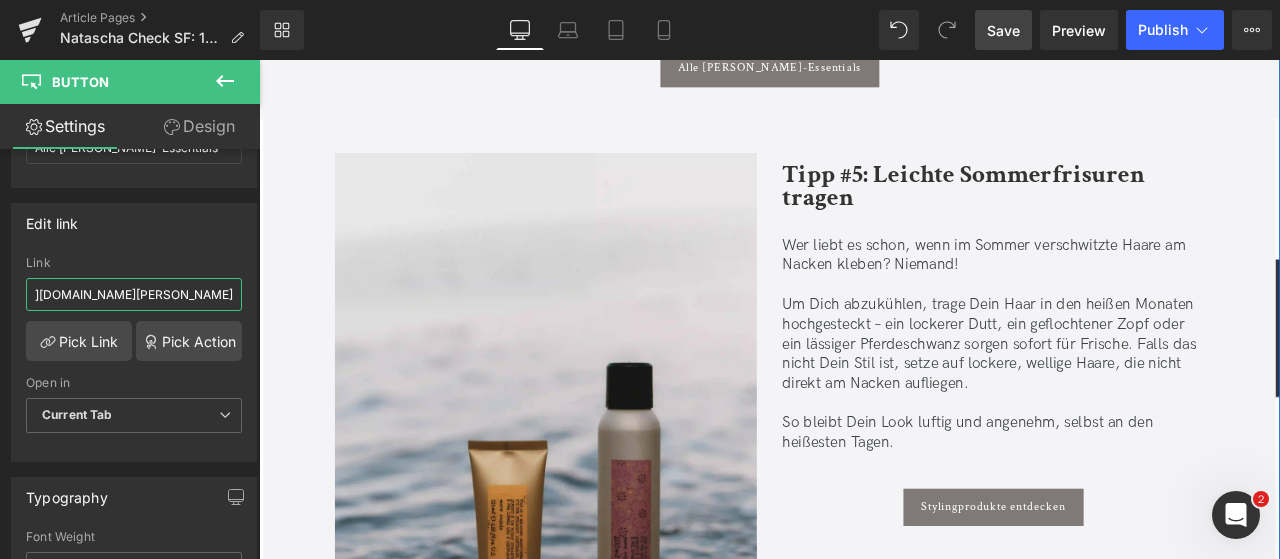 scroll, scrollTop: 6658, scrollLeft: 0, axis: vertical 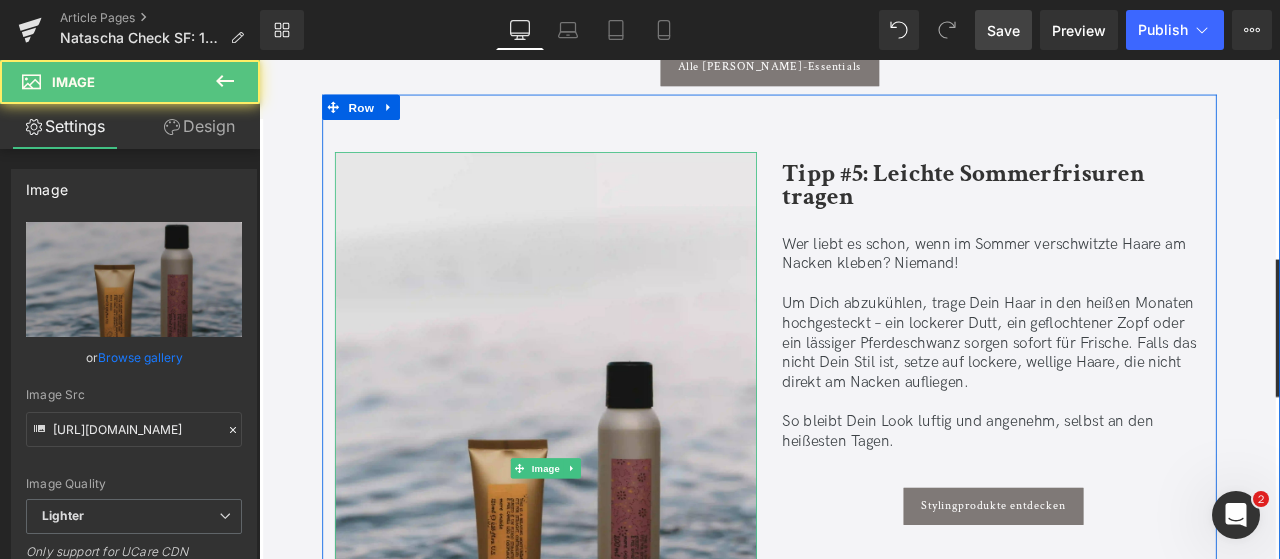 click at bounding box center [599, 544] 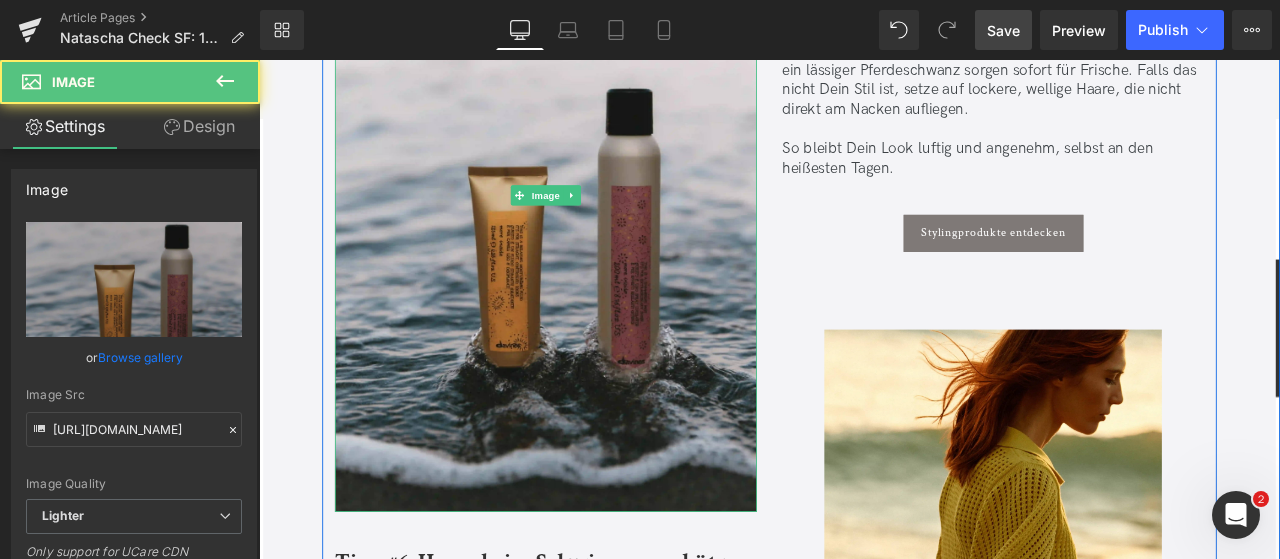 scroll, scrollTop: 6982, scrollLeft: 0, axis: vertical 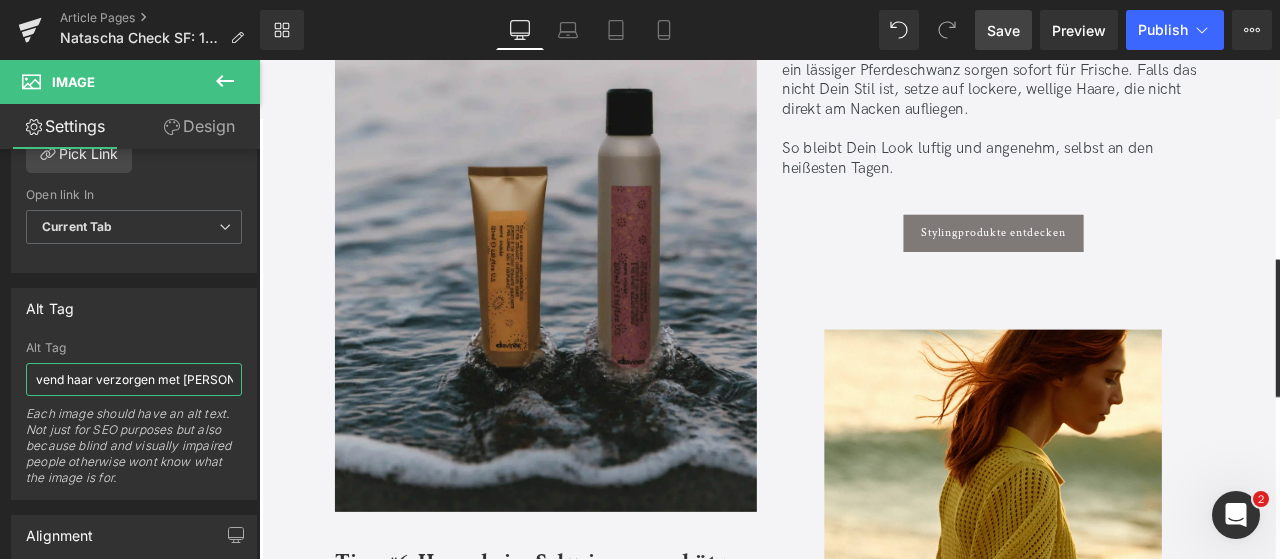 drag, startPoint x: 289, startPoint y: 432, endPoint x: 385, endPoint y: 418, distance: 97.015465 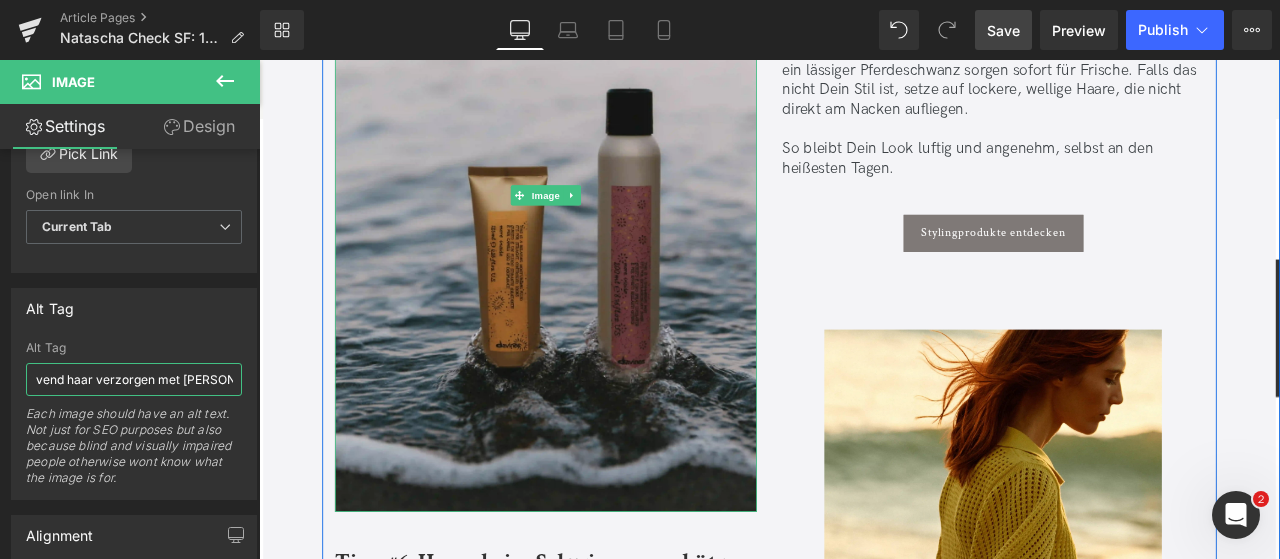 type on "S" 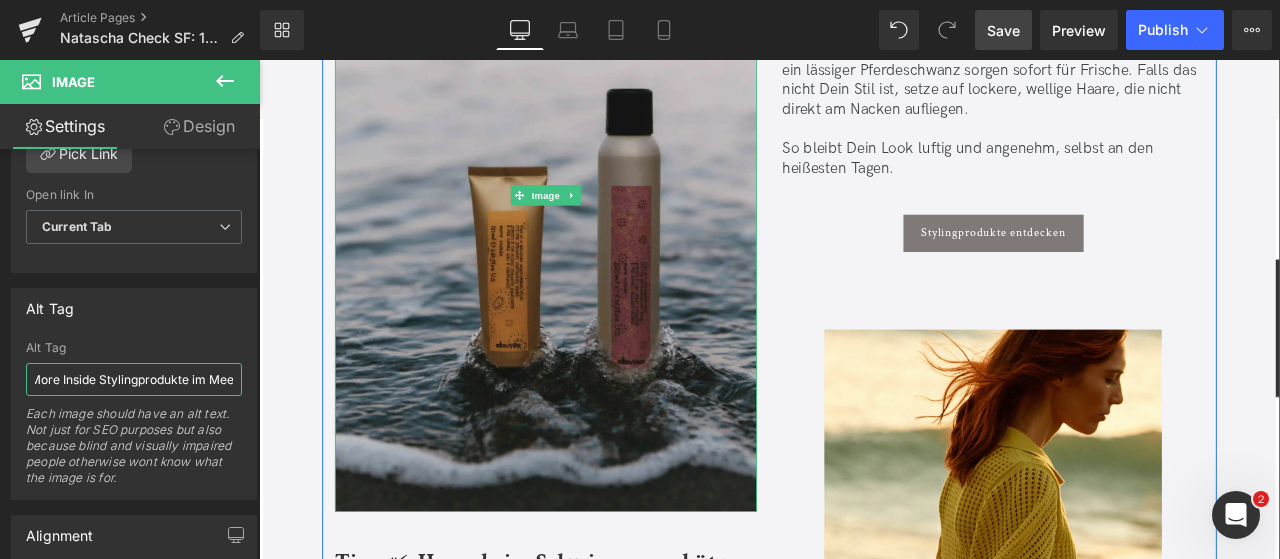 scroll, scrollTop: 0, scrollLeft: 66, axis: horizontal 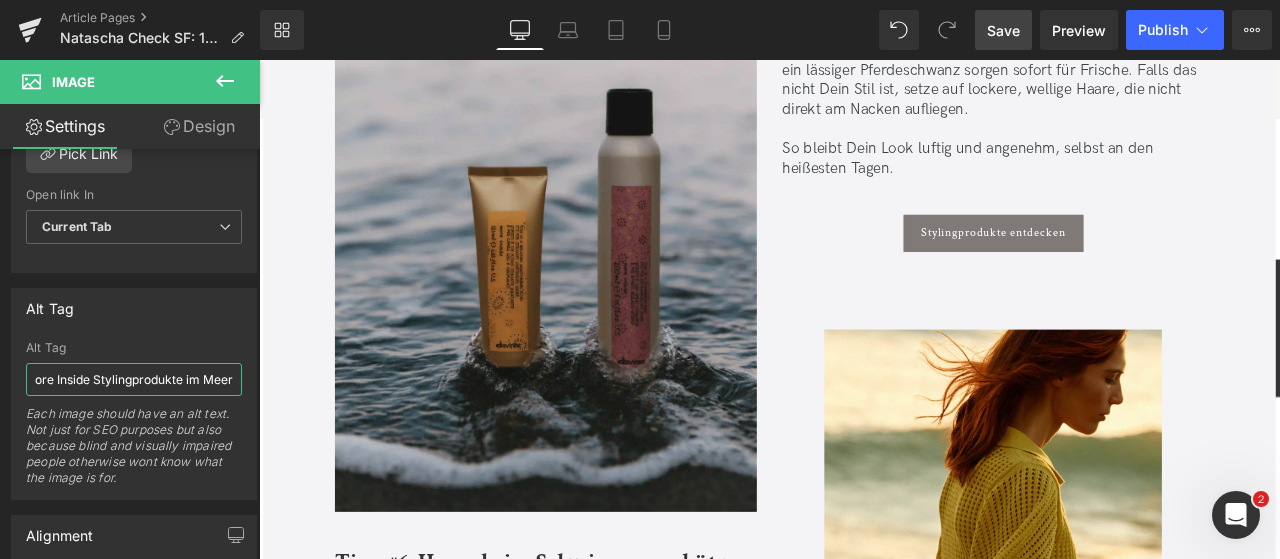 type on "Davines More Inside Stylingprodukte im Meer" 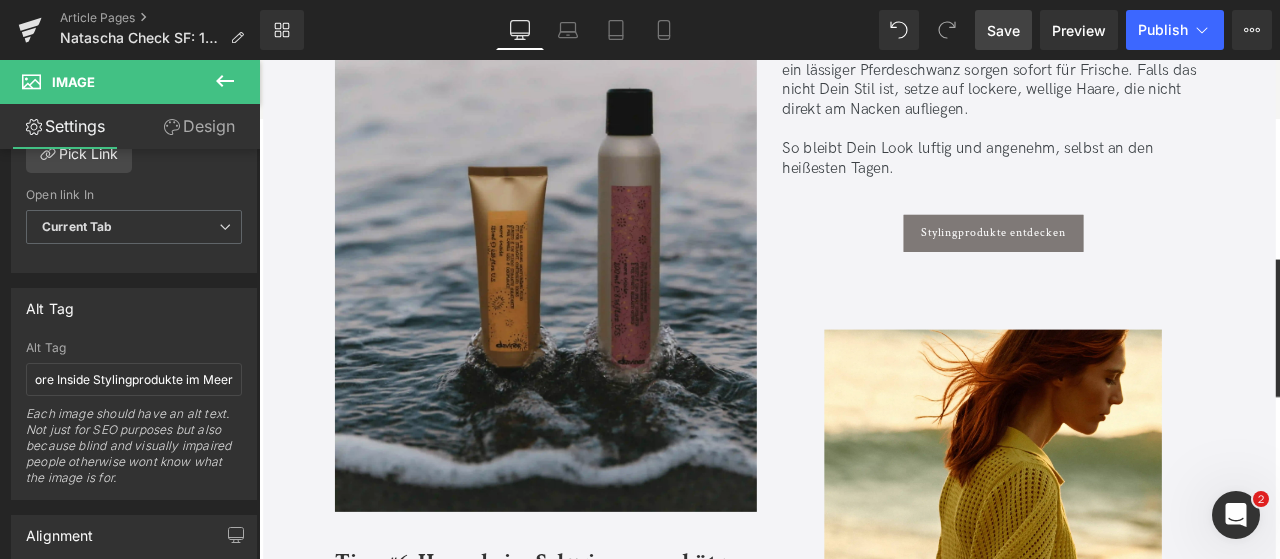 scroll, scrollTop: 0, scrollLeft: 0, axis: both 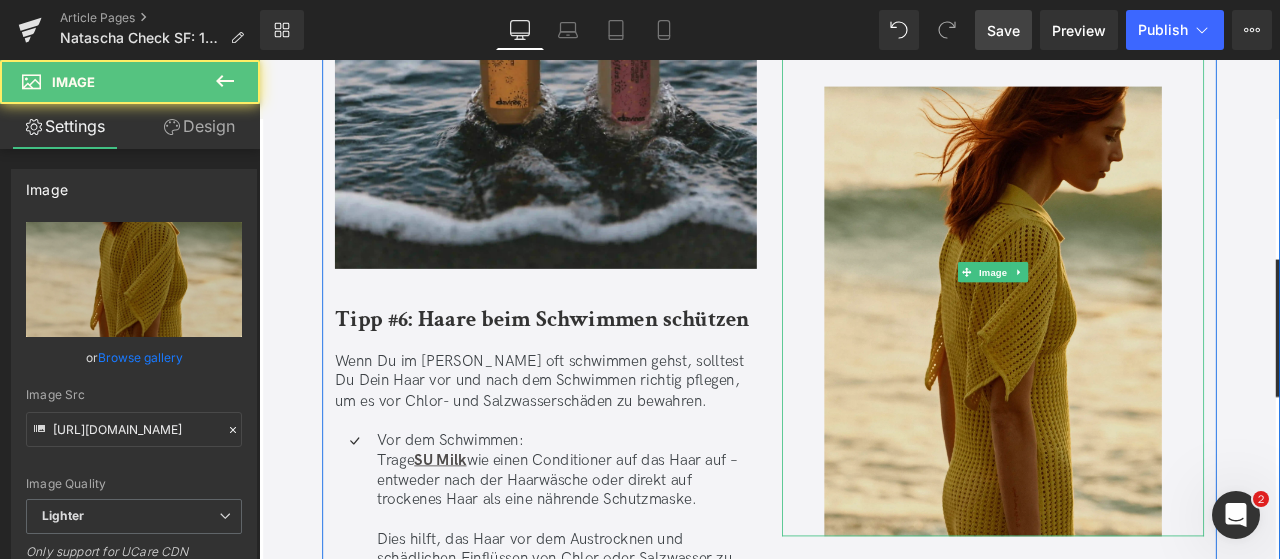 click at bounding box center (1129, 312) 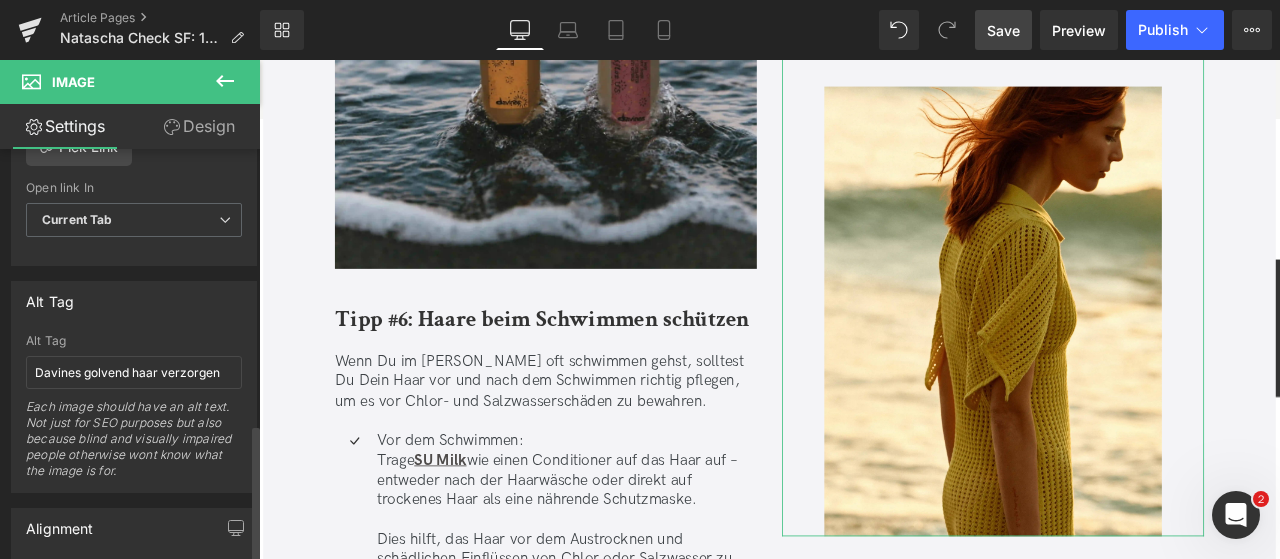 scroll, scrollTop: 1020, scrollLeft: 0, axis: vertical 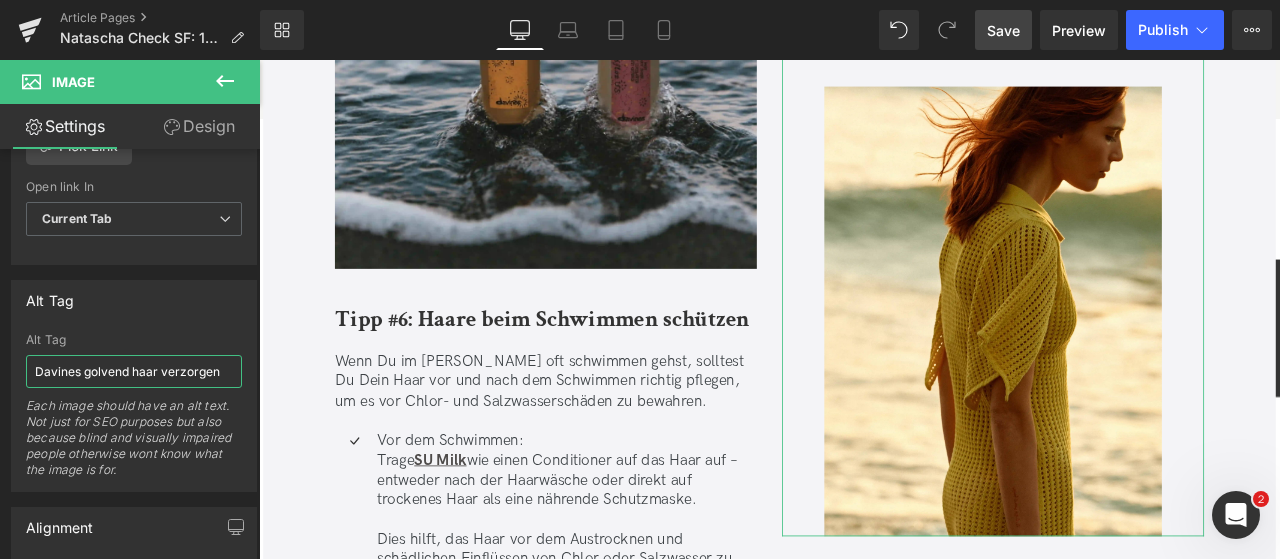 drag, startPoint x: 291, startPoint y: 419, endPoint x: 340, endPoint y: 442, distance: 54.129475 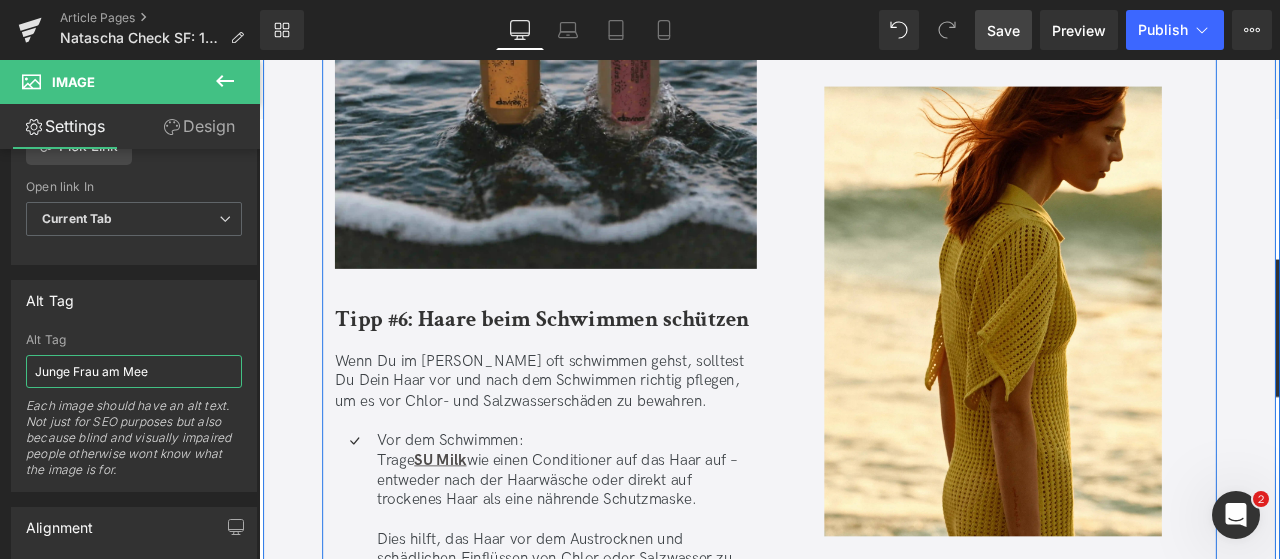type on "Junge Frau am Meer" 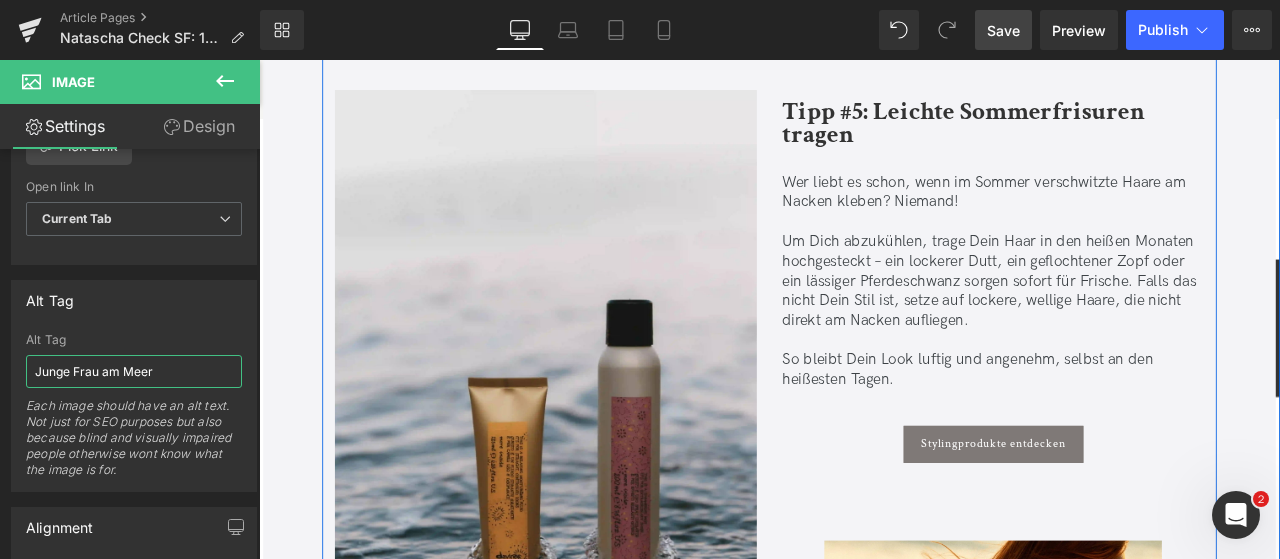 scroll, scrollTop: 6653, scrollLeft: 0, axis: vertical 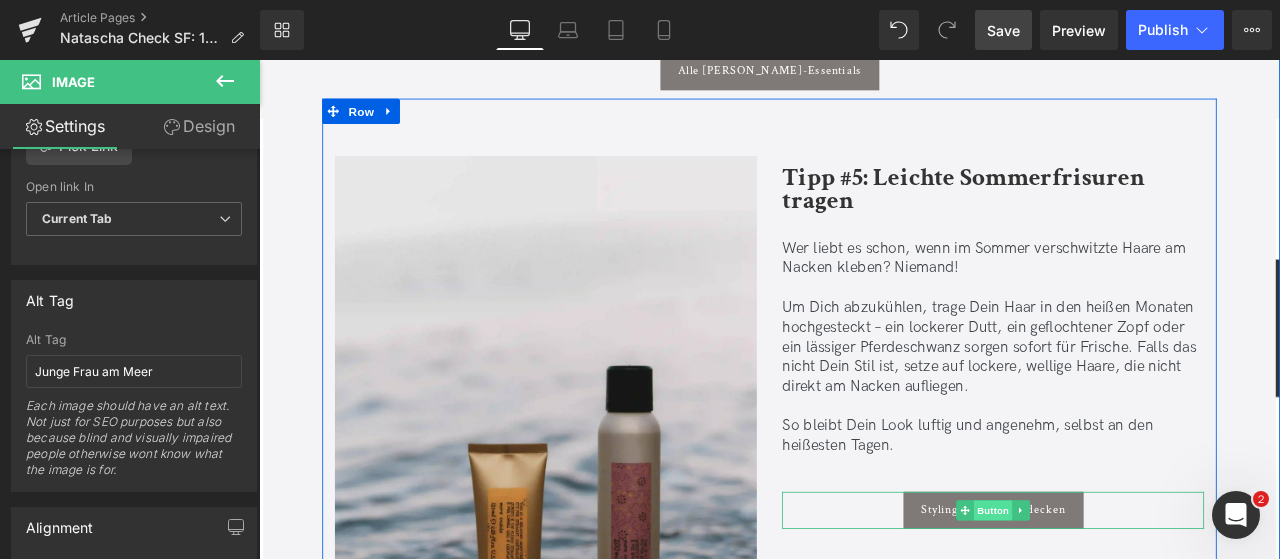 click on "Button" at bounding box center (1129, 594) 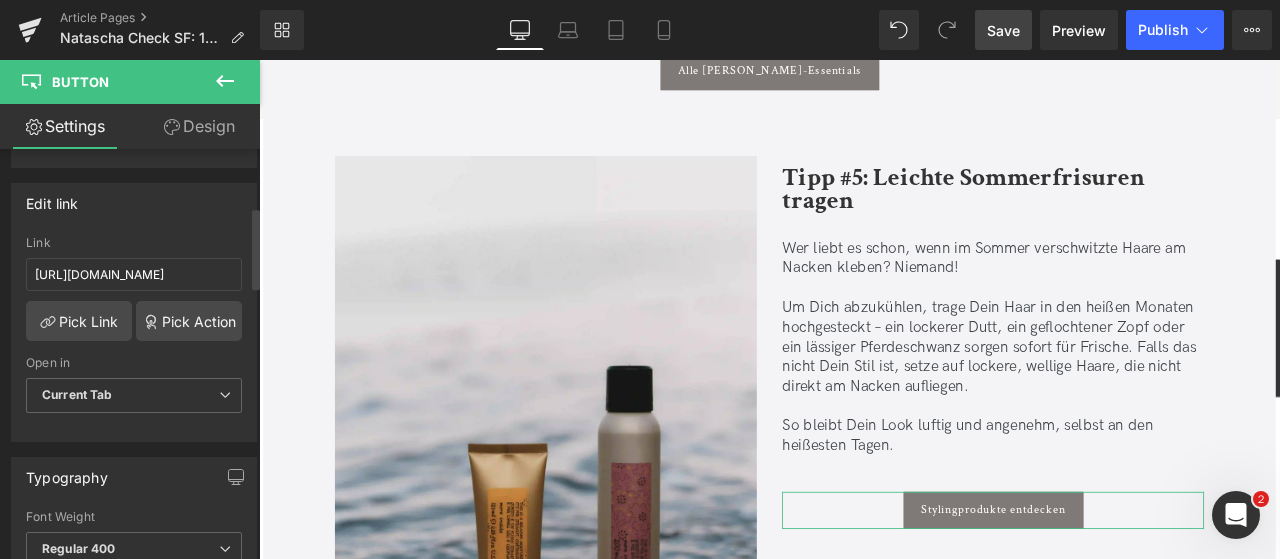 scroll, scrollTop: 289, scrollLeft: 0, axis: vertical 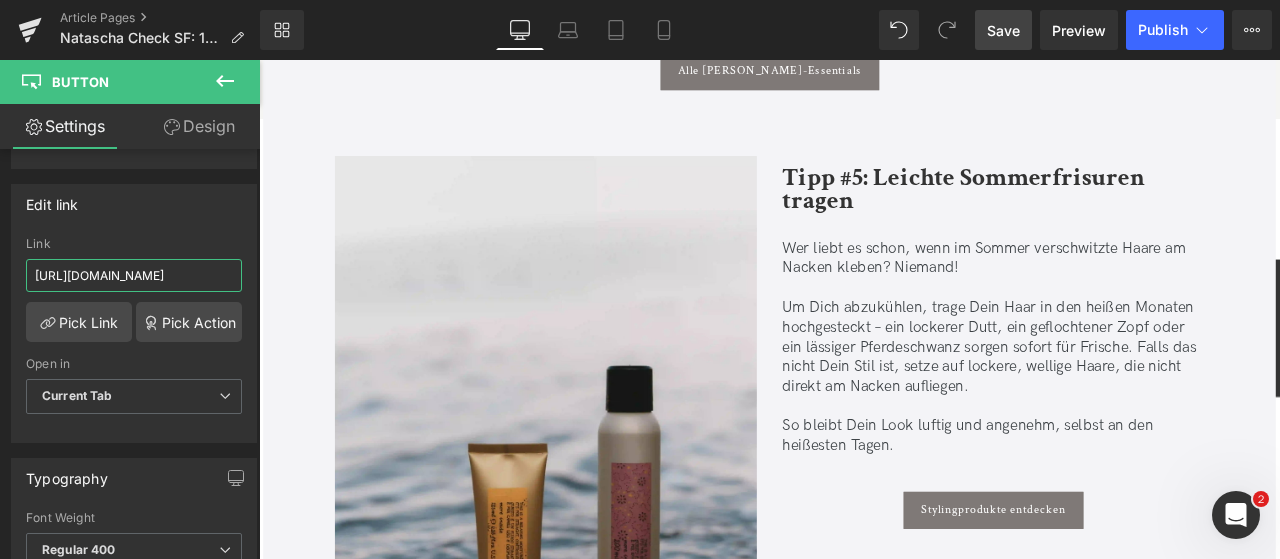drag, startPoint x: 367, startPoint y: 335, endPoint x: 339, endPoint y: 329, distance: 28.635643 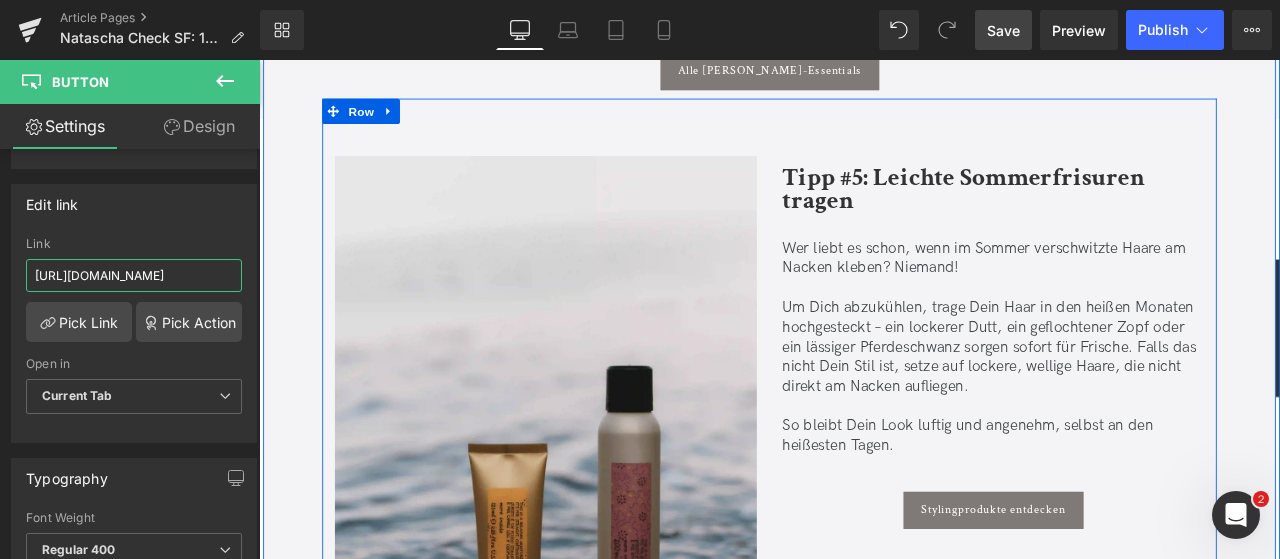 scroll, scrollTop: 0, scrollLeft: 0, axis: both 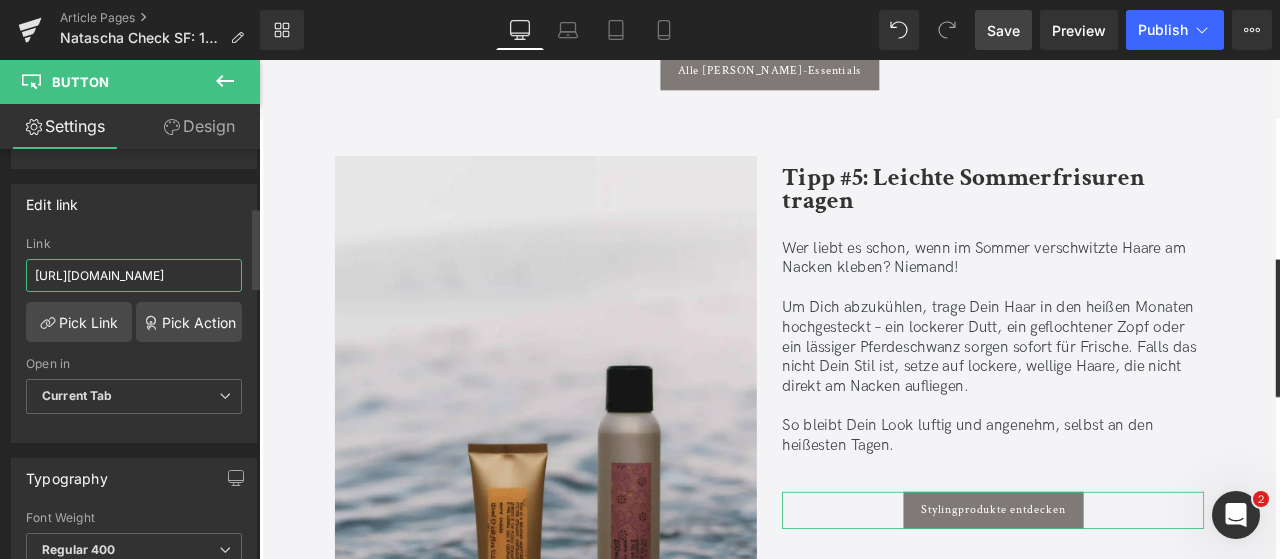 click on "[URL][DOMAIN_NAME]" at bounding box center (134, 275) 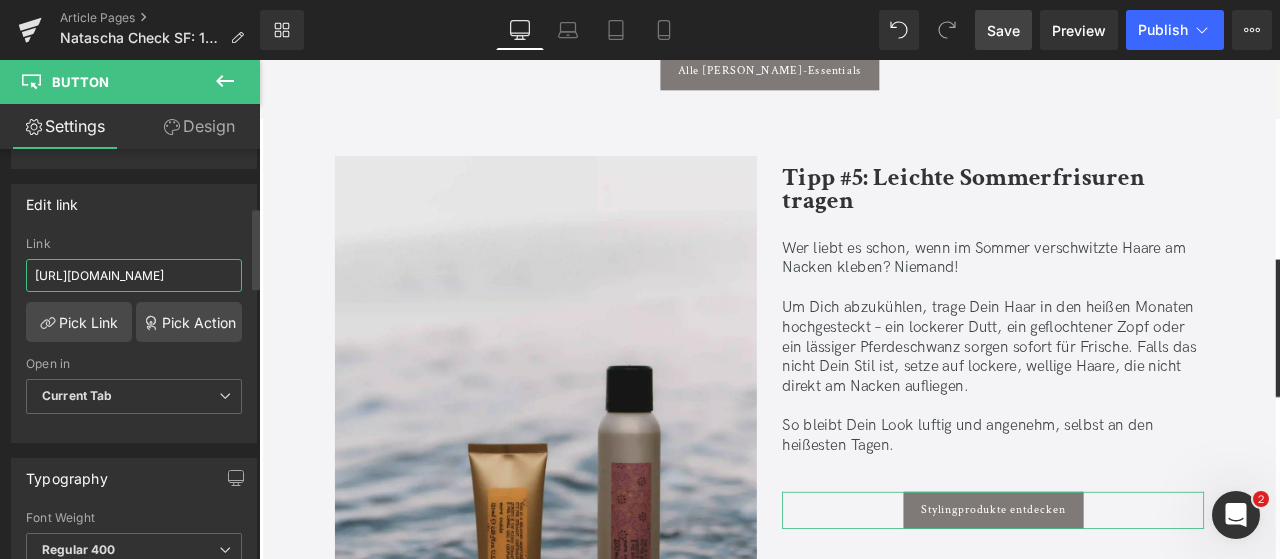 click on "[URL][DOMAIN_NAME]" at bounding box center [134, 275] 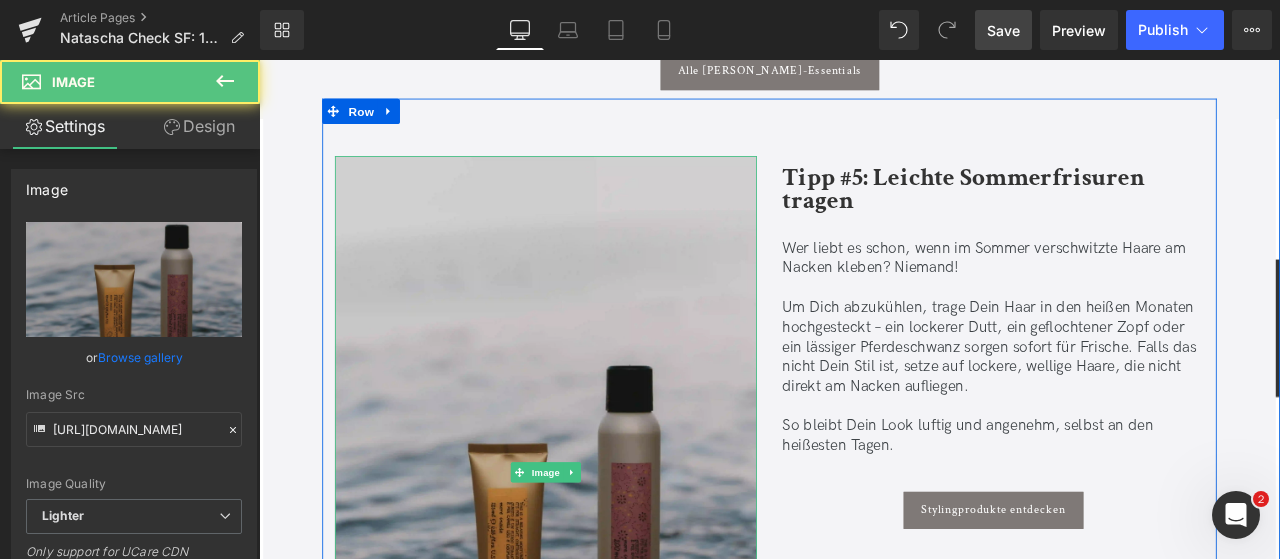 click at bounding box center [599, 549] 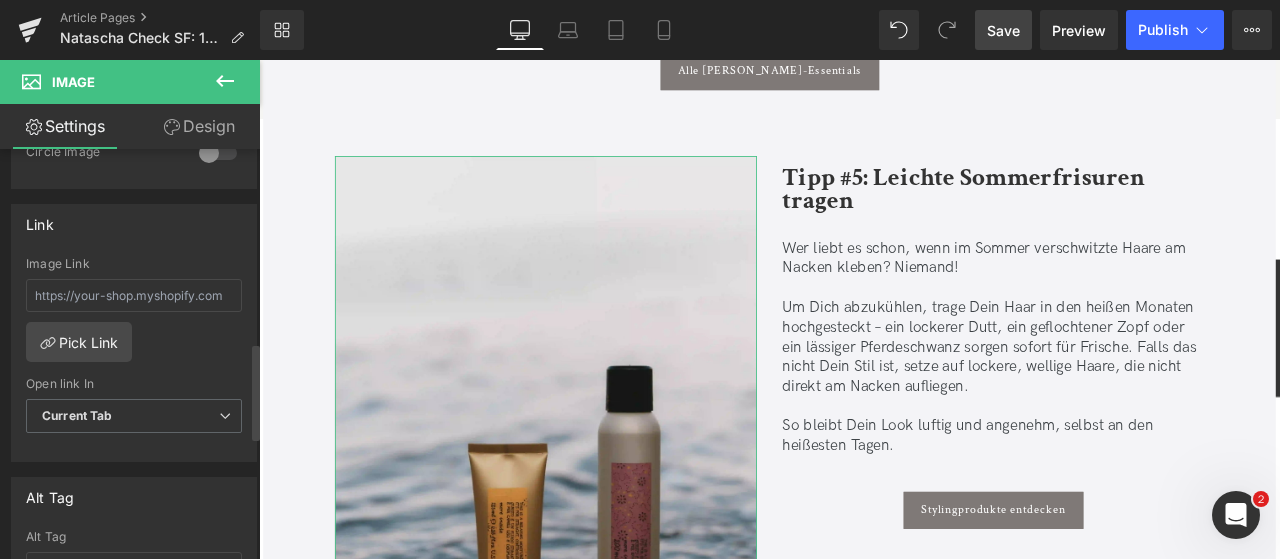 scroll, scrollTop: 824, scrollLeft: 0, axis: vertical 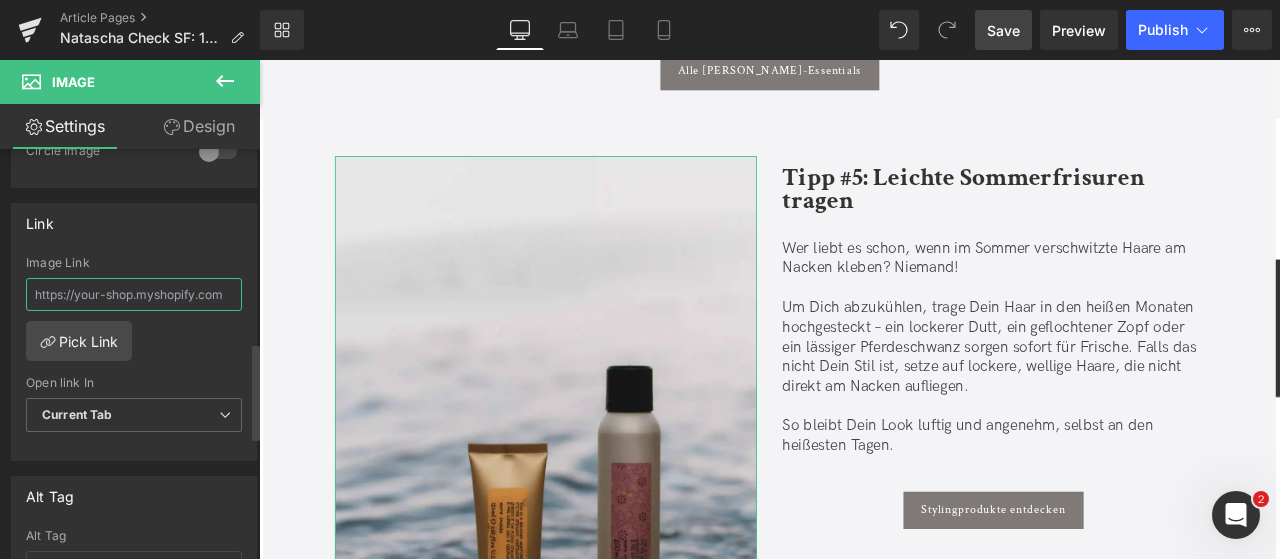 click at bounding box center (134, 294) 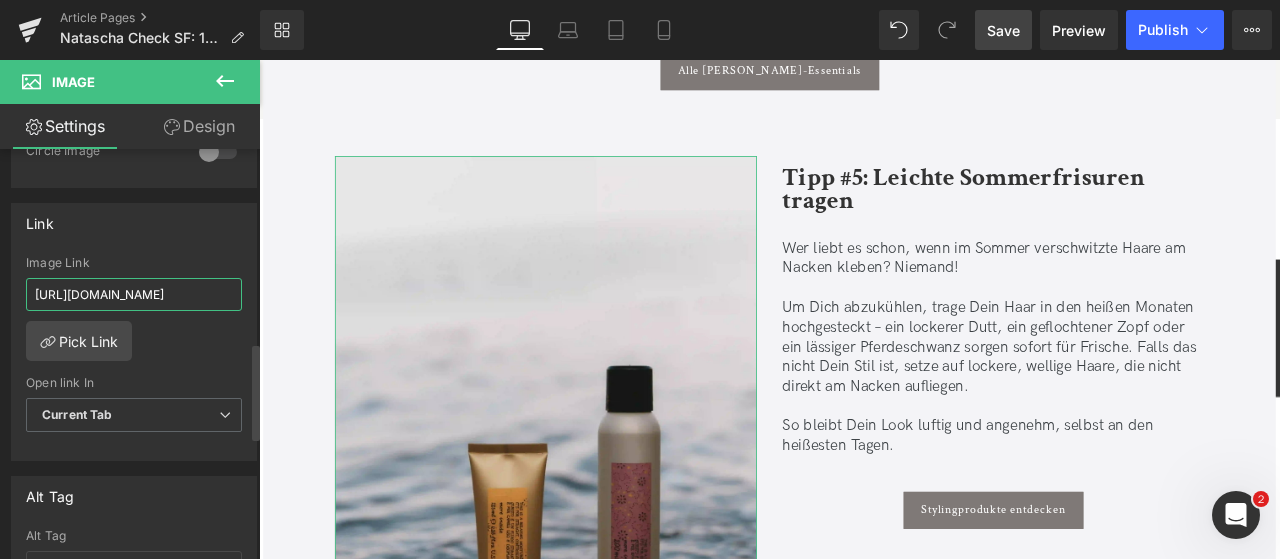 scroll, scrollTop: 0, scrollLeft: 50, axis: horizontal 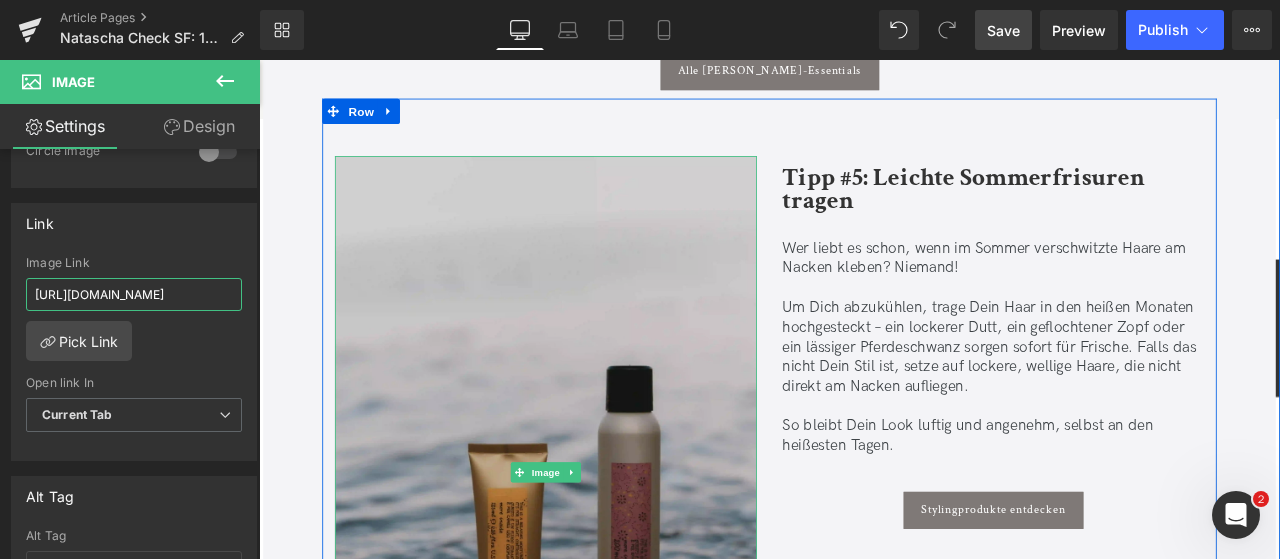 type on "[URL][DOMAIN_NAME]" 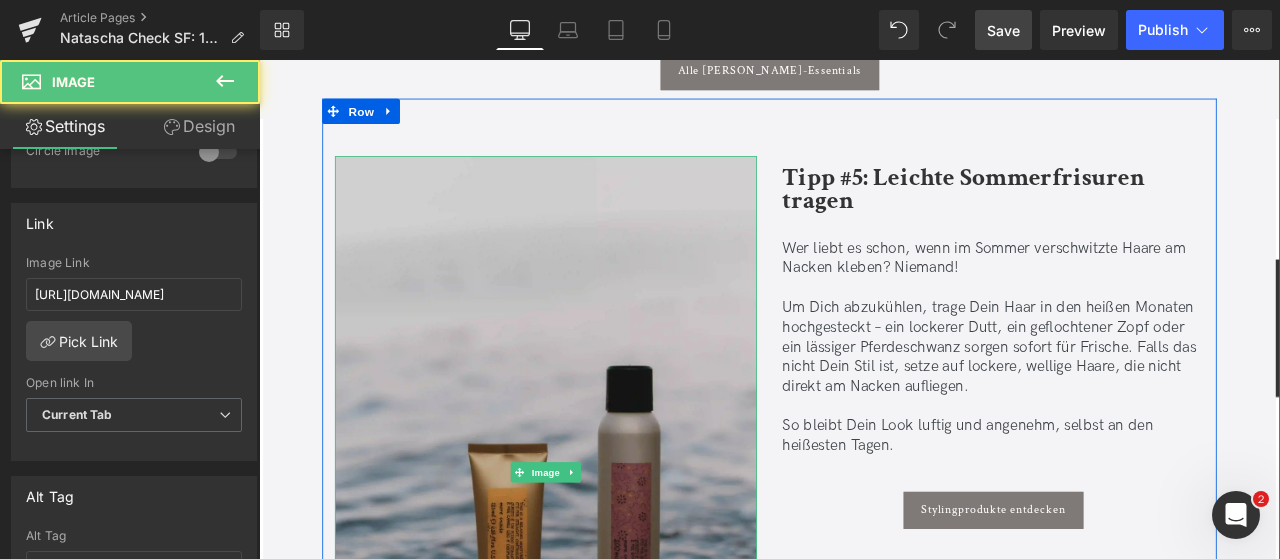 click at bounding box center (599, 549) 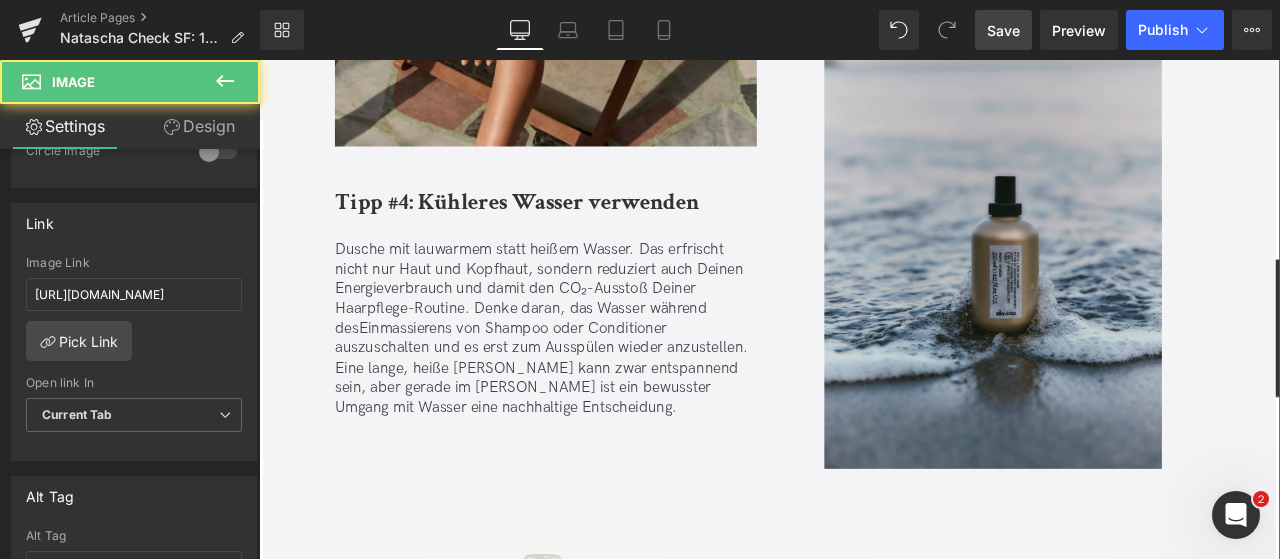 scroll, scrollTop: 5705, scrollLeft: 0, axis: vertical 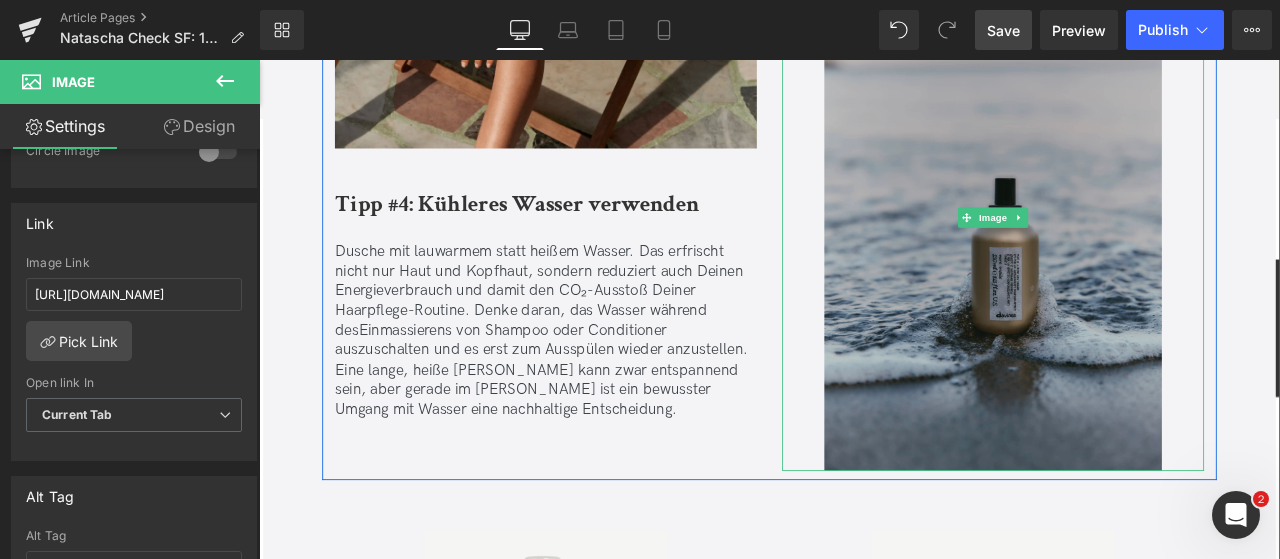 click at bounding box center [1129, 247] 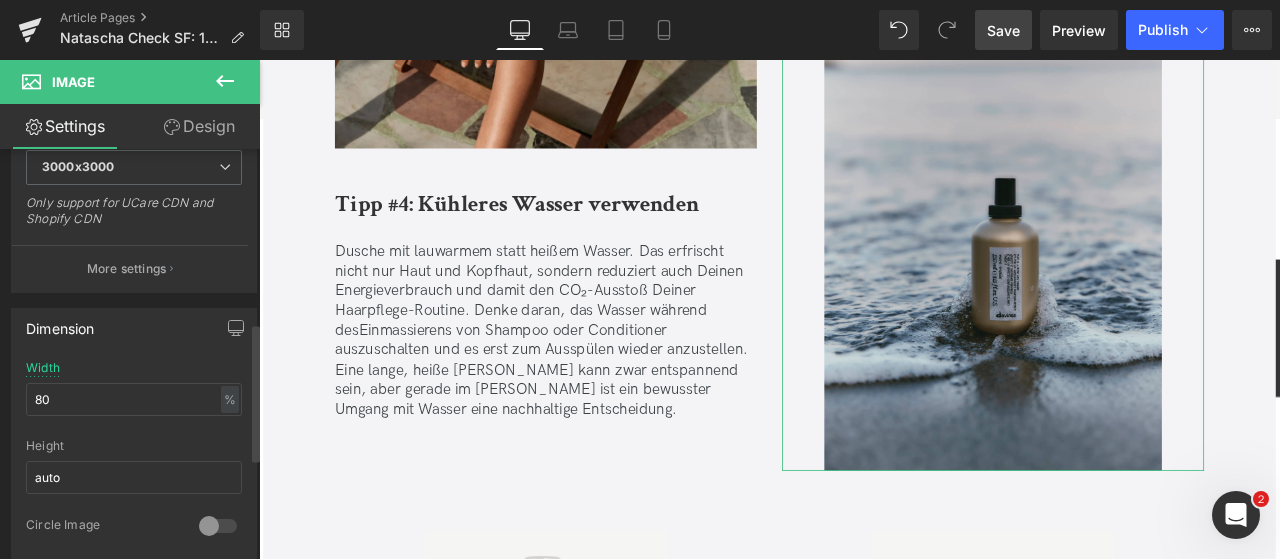 scroll, scrollTop: 819, scrollLeft: 0, axis: vertical 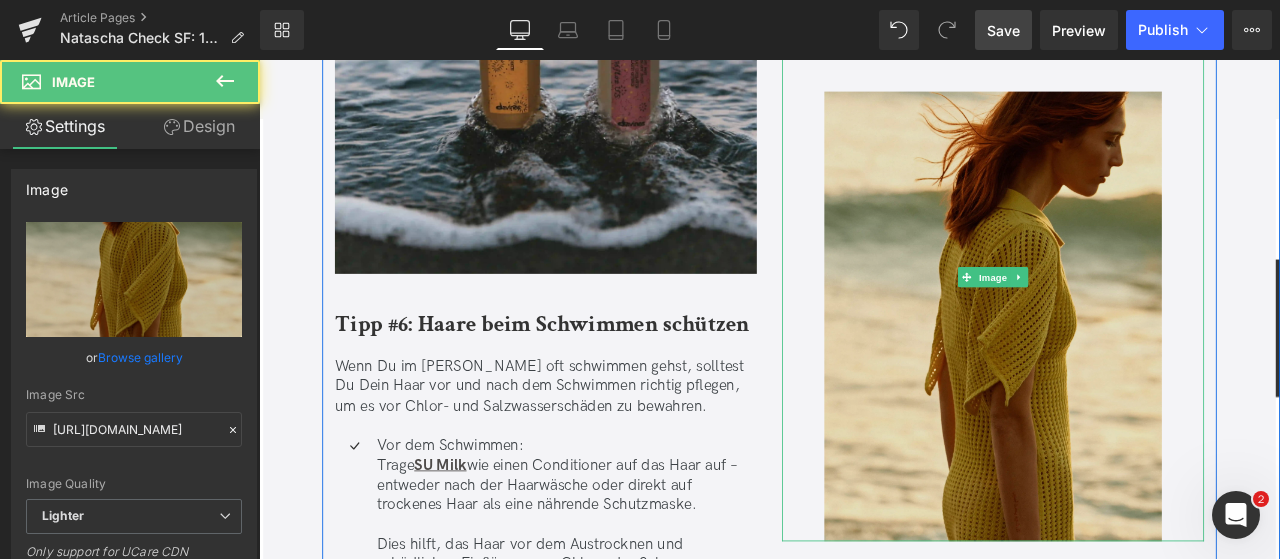 click at bounding box center (1129, 318) 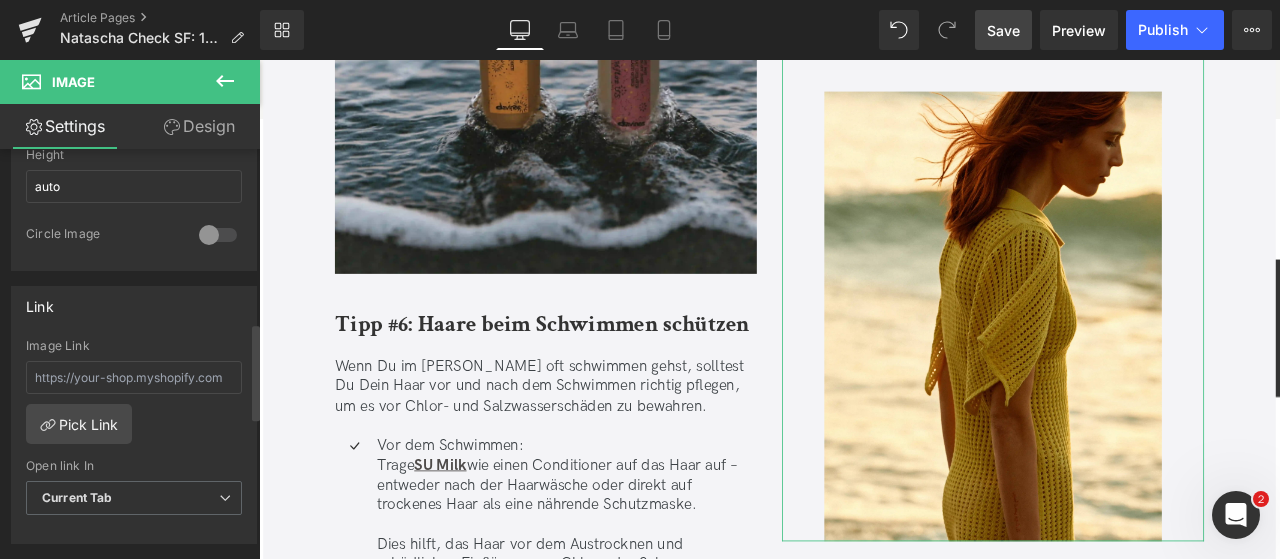 scroll, scrollTop: 742, scrollLeft: 0, axis: vertical 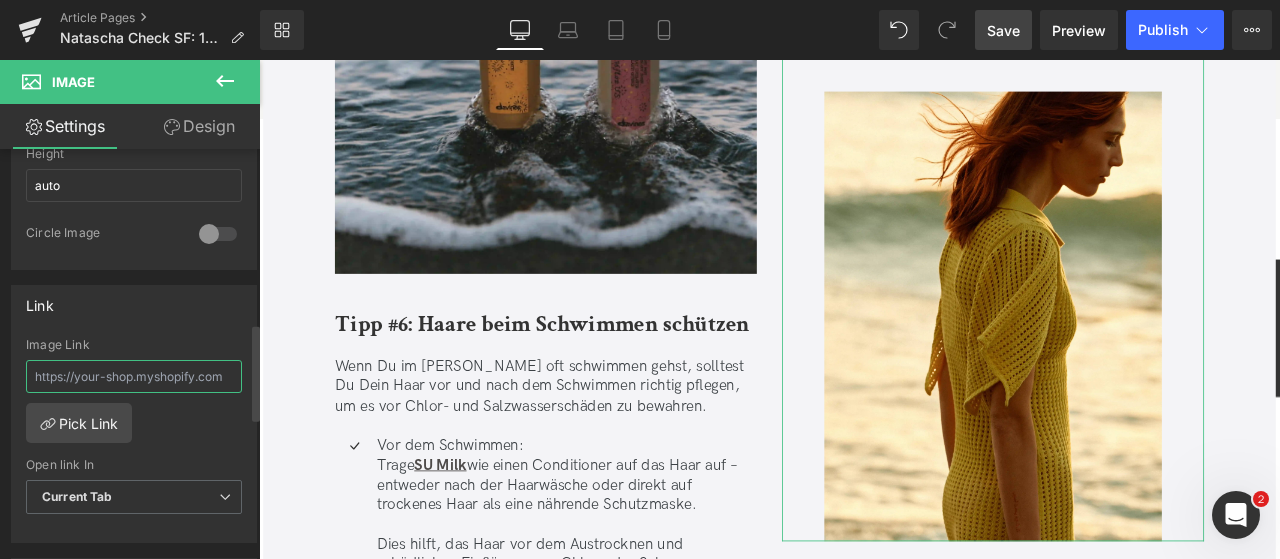 click at bounding box center [134, 376] 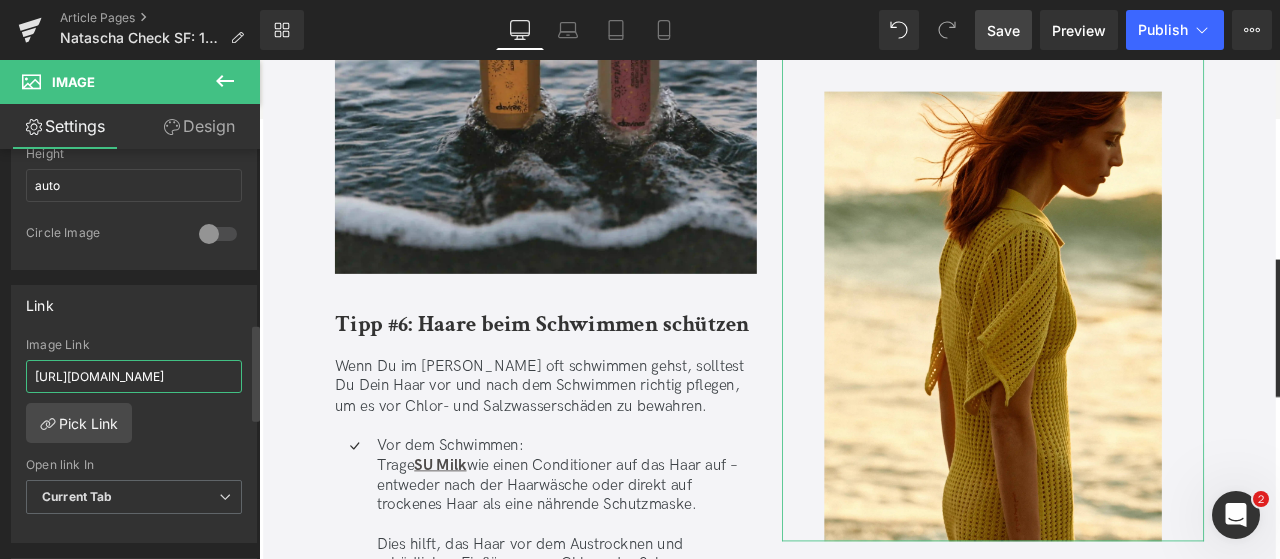 scroll, scrollTop: 0, scrollLeft: 50, axis: horizontal 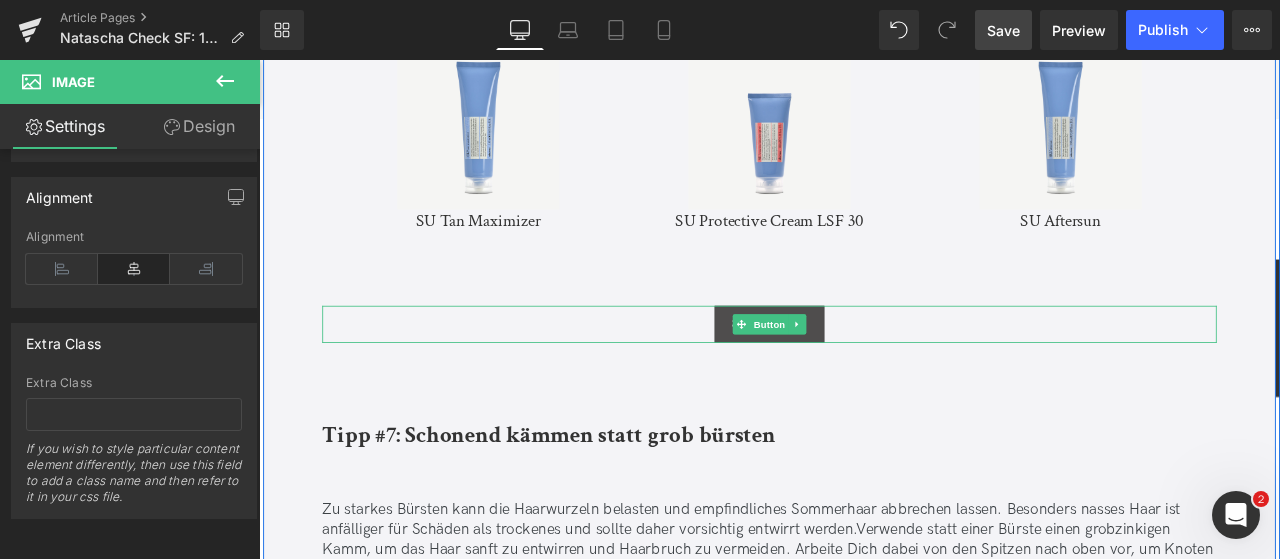 click on "Button" at bounding box center [864, 373] 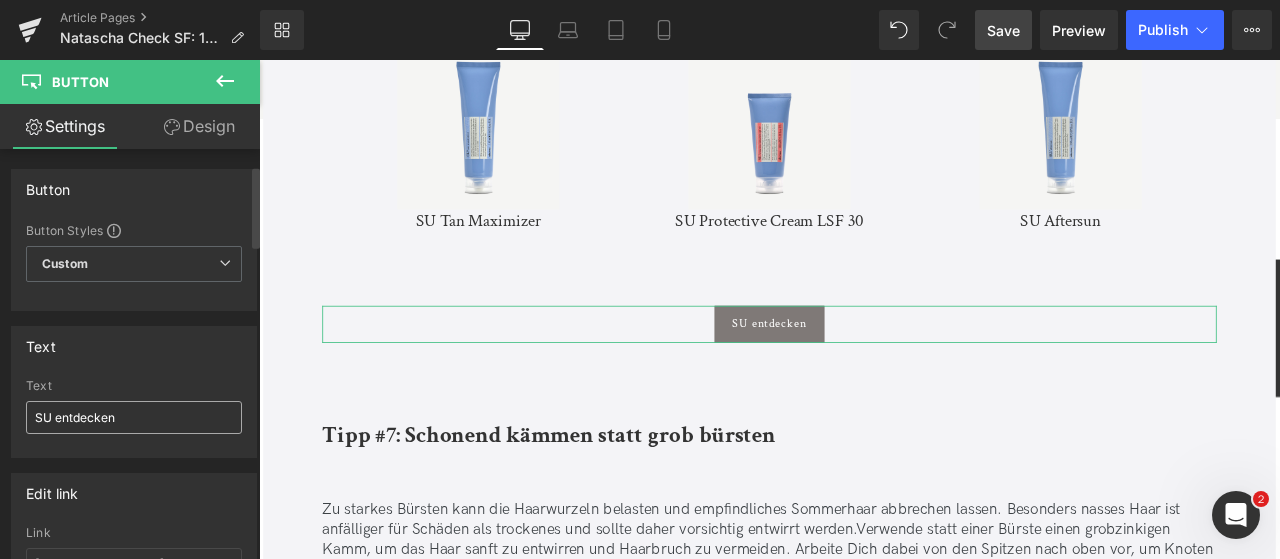 scroll, scrollTop: 236, scrollLeft: 0, axis: vertical 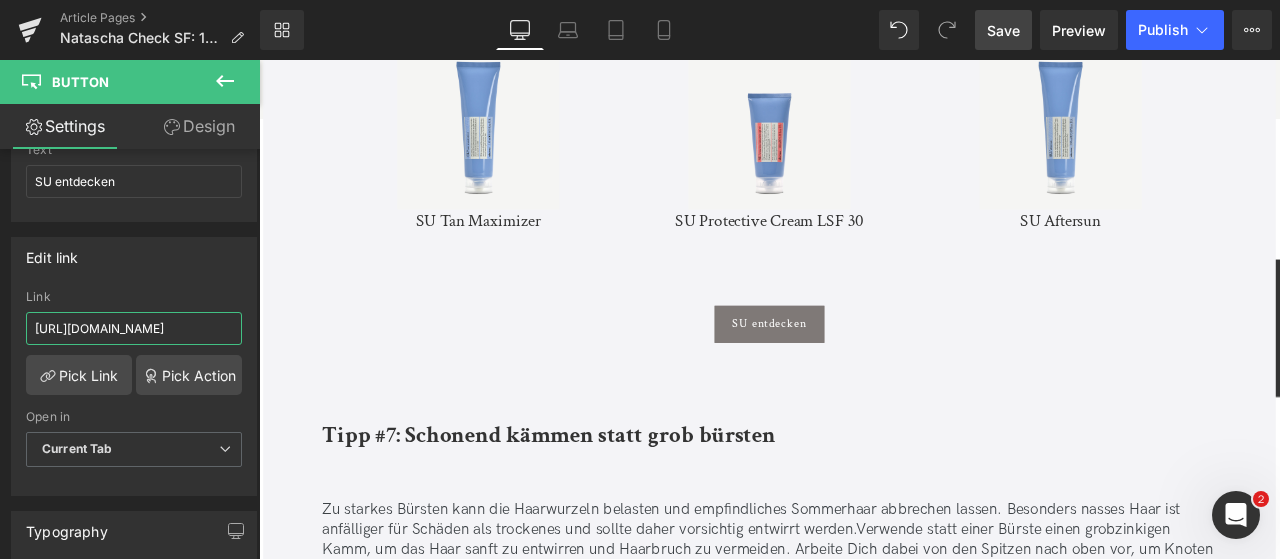 drag, startPoint x: 351, startPoint y: 393, endPoint x: 456, endPoint y: 409, distance: 106.21205 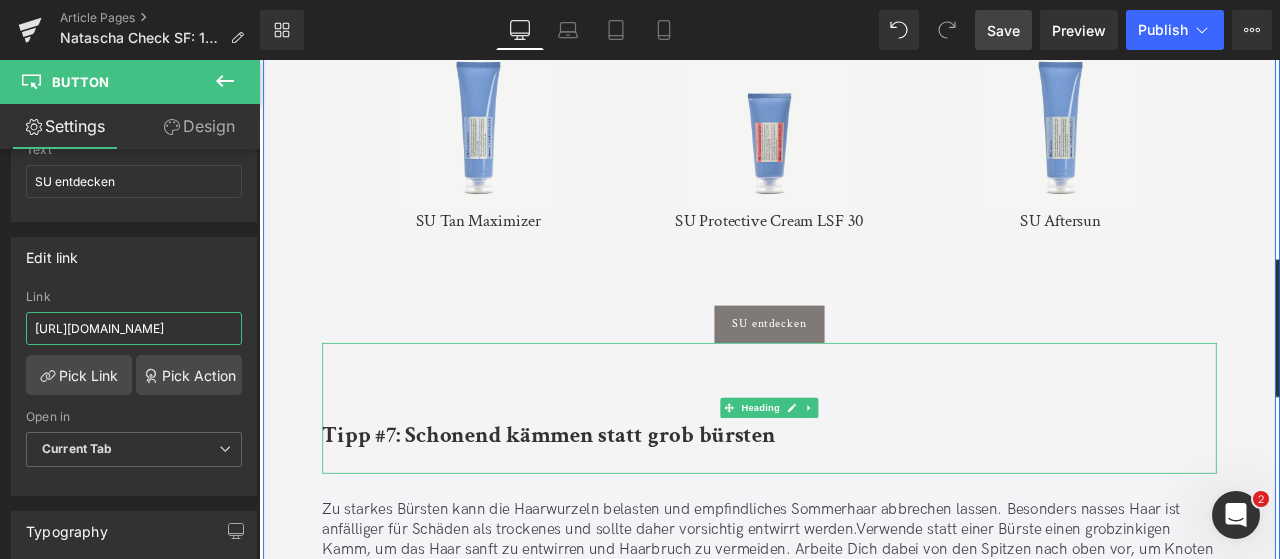 scroll, scrollTop: 0, scrollLeft: 0, axis: both 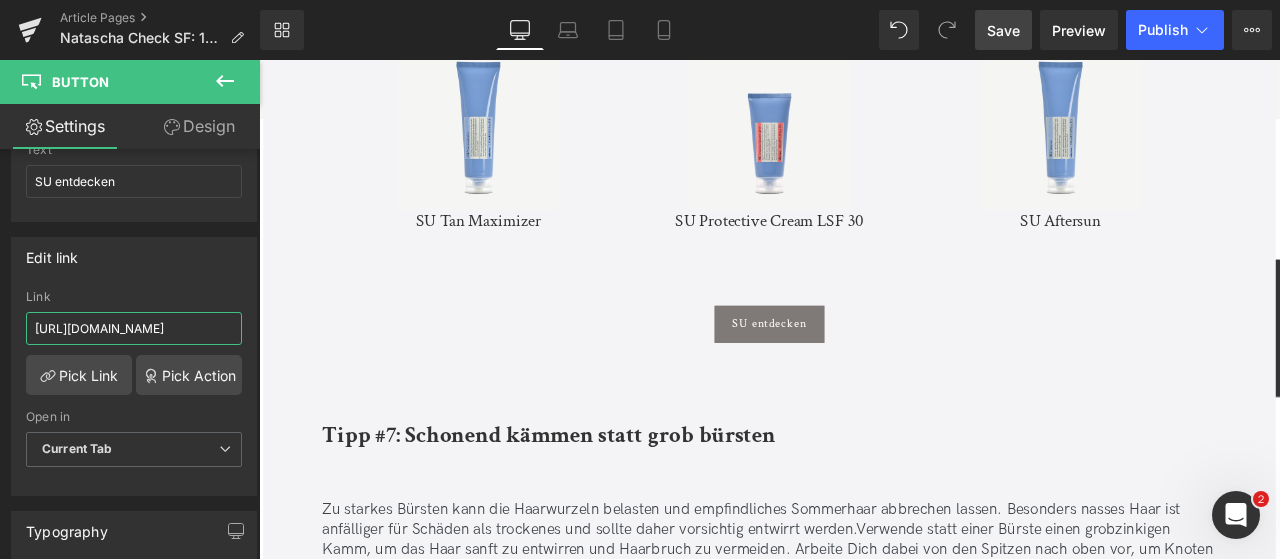 type on "[URL][DOMAIN_NAME]" 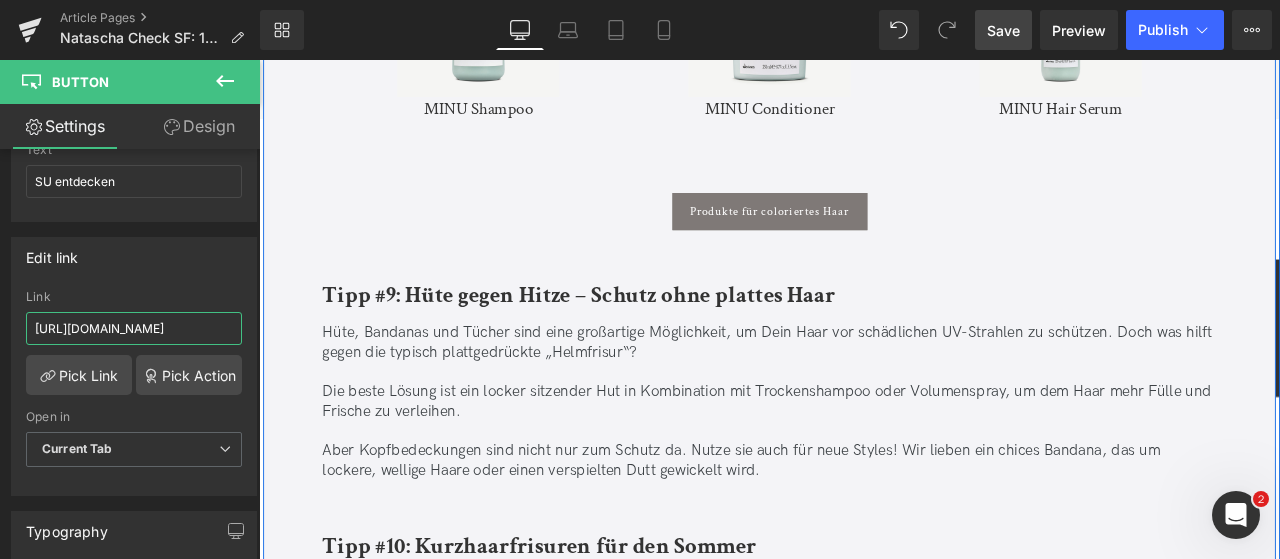 scroll, scrollTop: 9436, scrollLeft: 0, axis: vertical 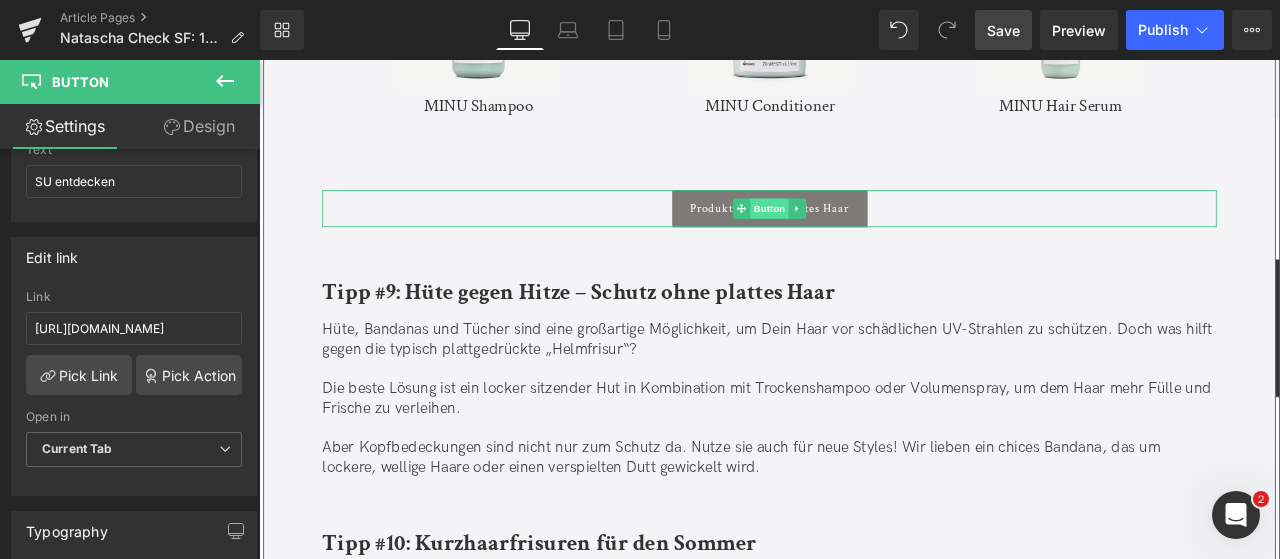 click on "Button" at bounding box center [864, 236] 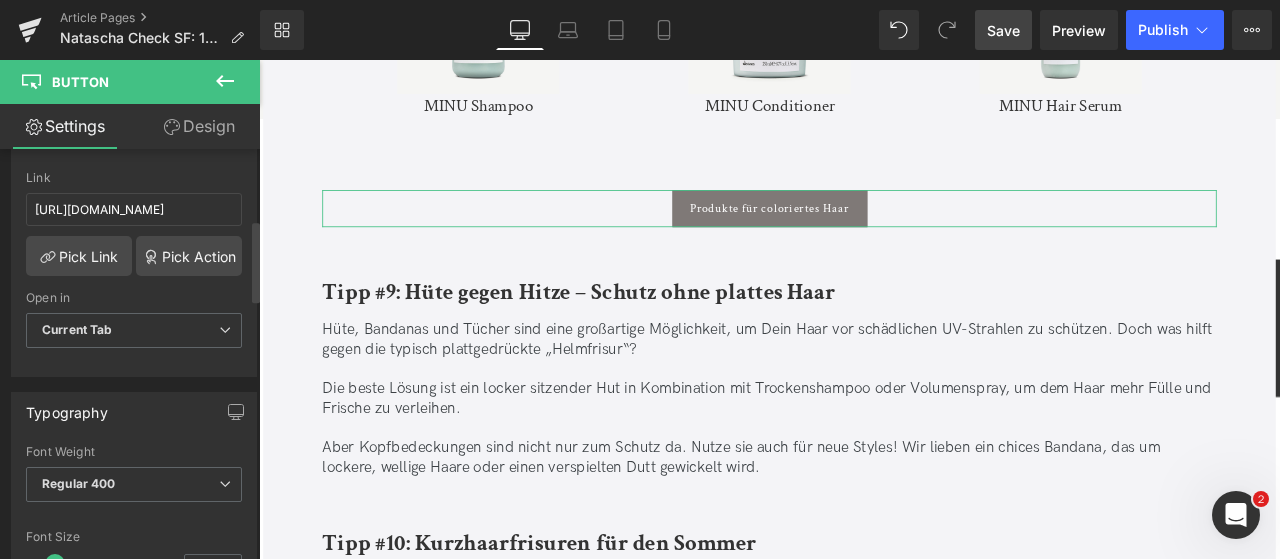 scroll, scrollTop: 356, scrollLeft: 0, axis: vertical 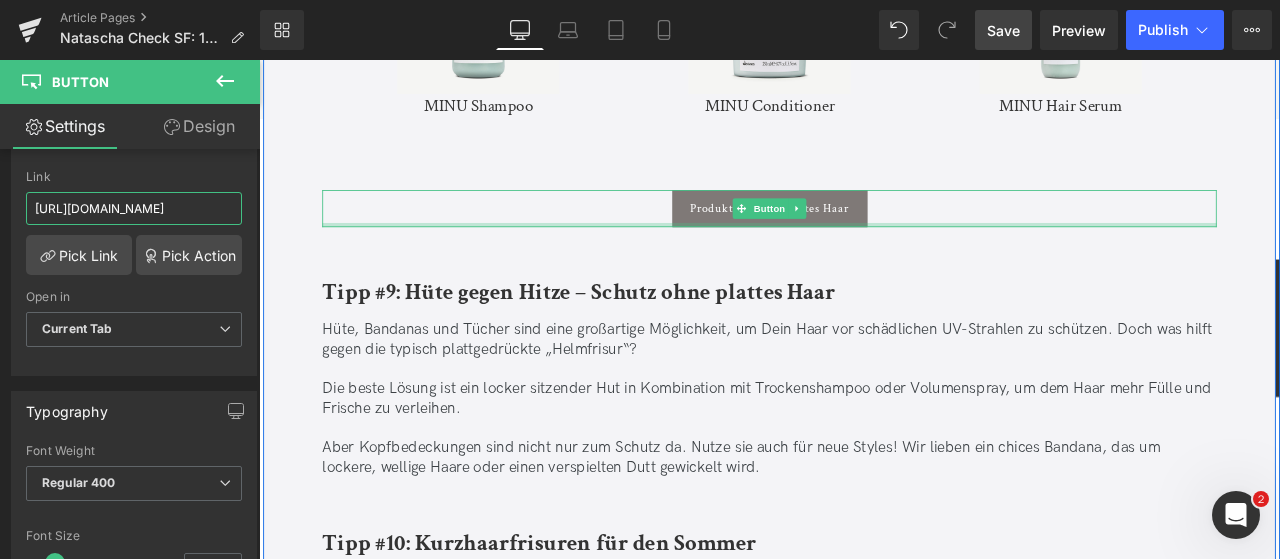 drag, startPoint x: 401, startPoint y: 268, endPoint x: 352, endPoint y: 256, distance: 50.447994 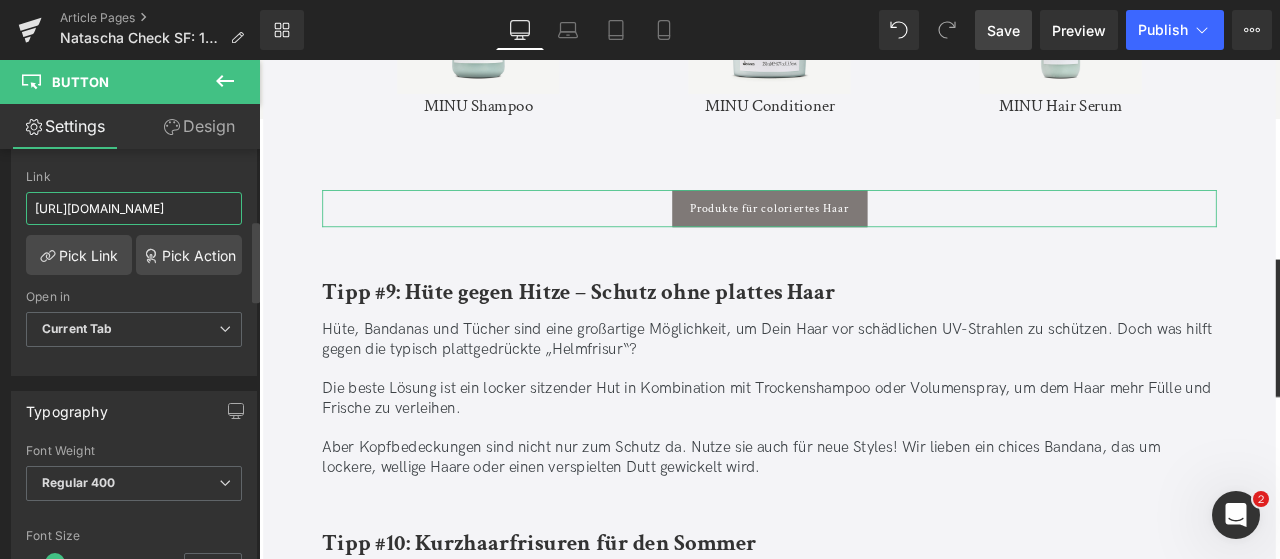 paste 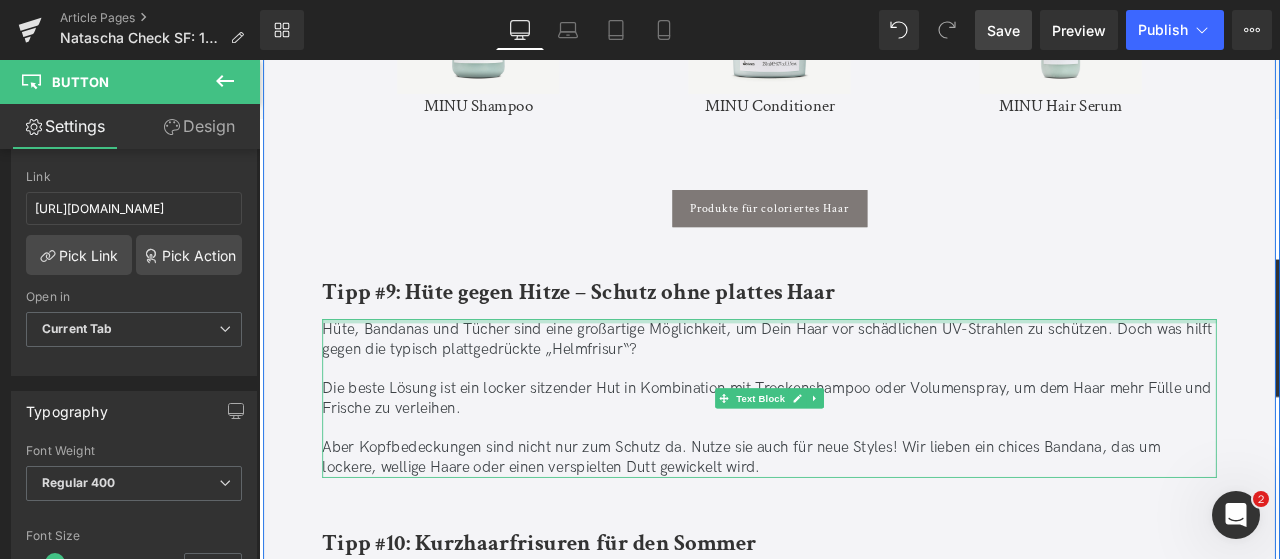 click at bounding box center [864, 369] 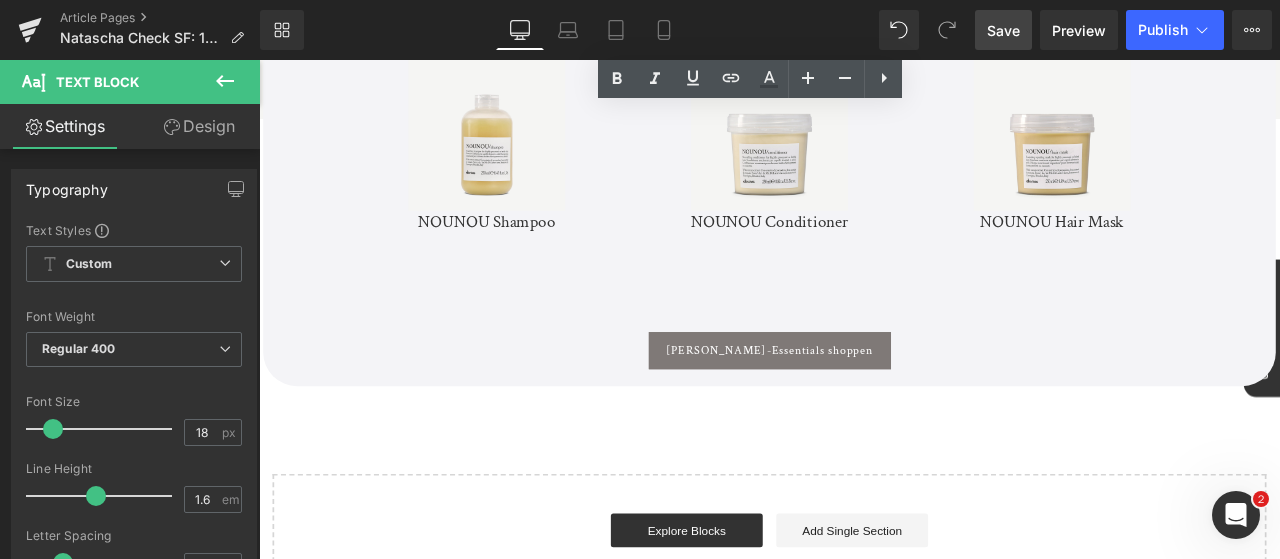 scroll, scrollTop: 10521, scrollLeft: 0, axis: vertical 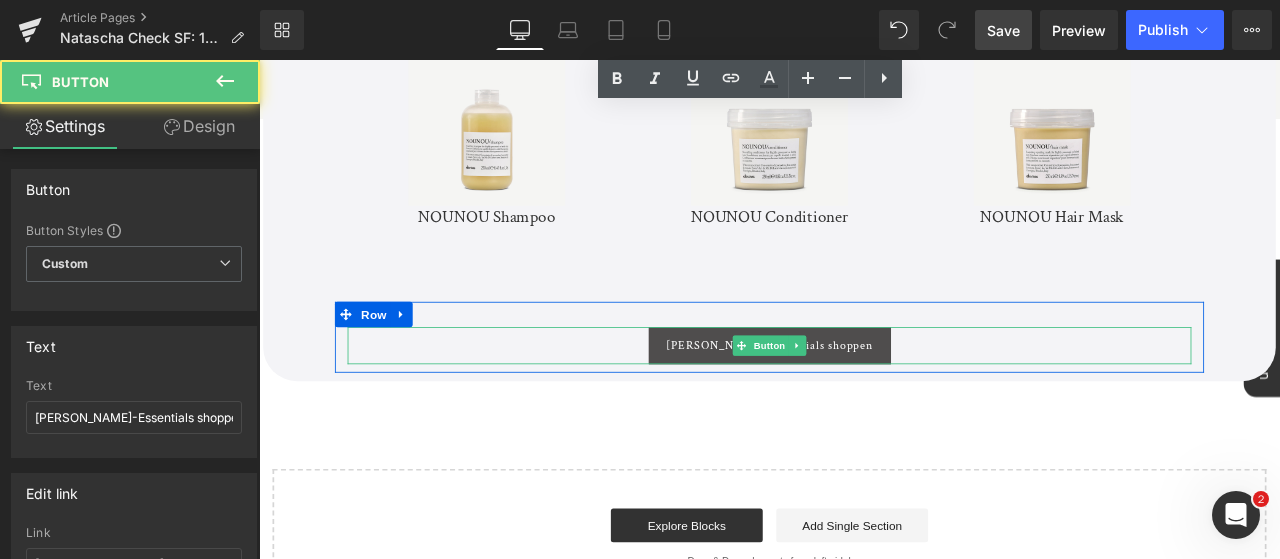 click on "[PERSON_NAME]-Essentials shoppen Button" at bounding box center [864, 399] 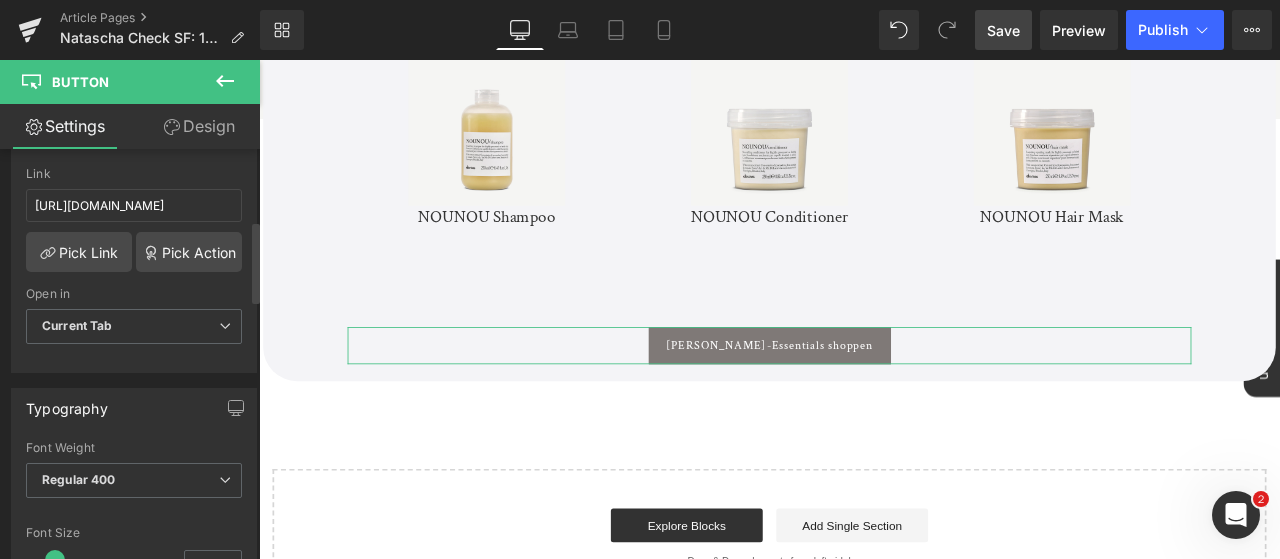 scroll, scrollTop: 248, scrollLeft: 0, axis: vertical 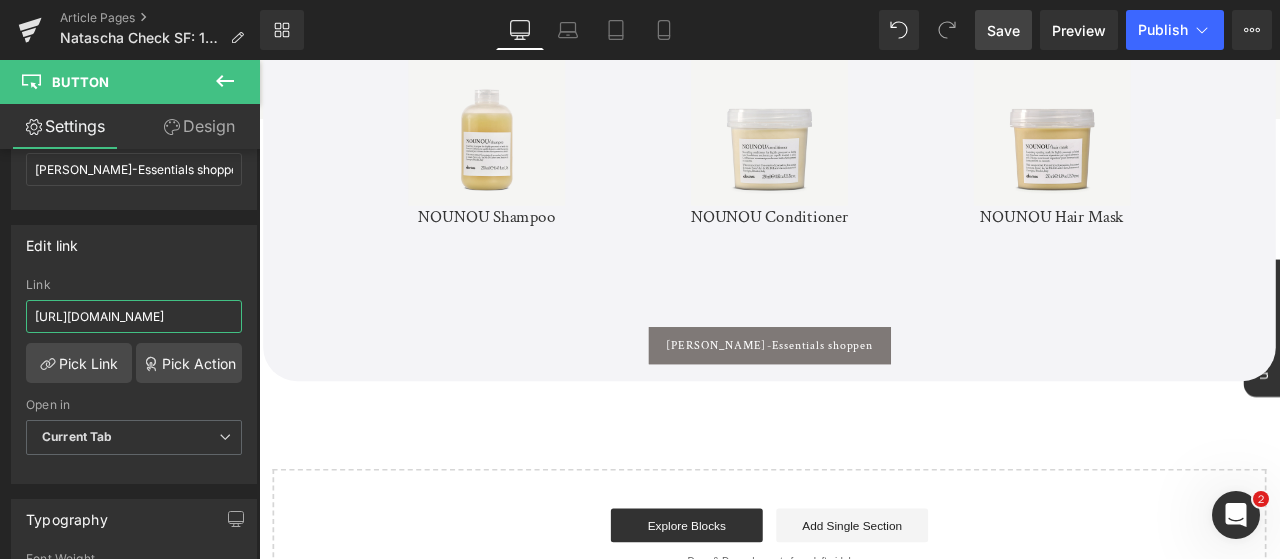 drag, startPoint x: 409, startPoint y: 360, endPoint x: 351, endPoint y: 385, distance: 63.15853 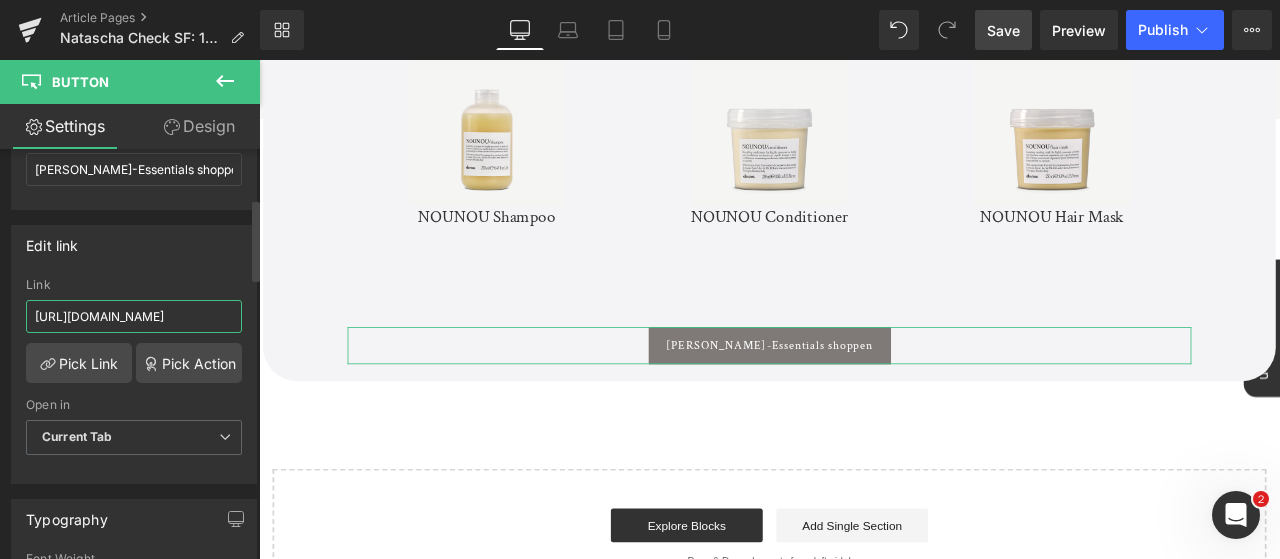 click on "[URL][DOMAIN_NAME]" at bounding box center (134, 316) 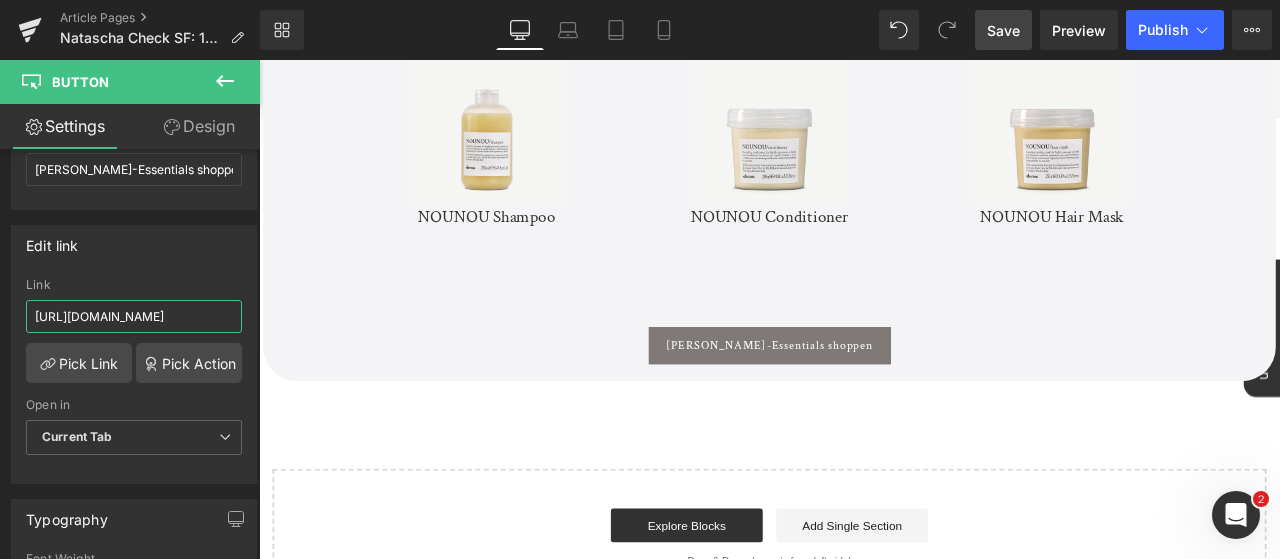 drag, startPoint x: 421, startPoint y: 371, endPoint x: 265, endPoint y: 374, distance: 156.02884 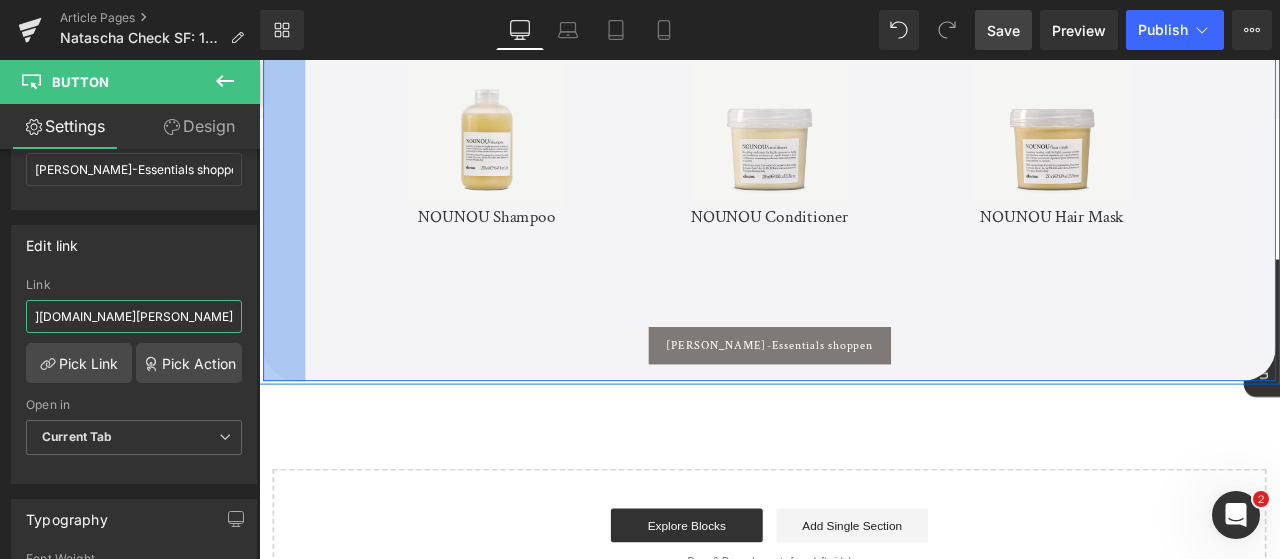scroll, scrollTop: 0, scrollLeft: 117, axis: horizontal 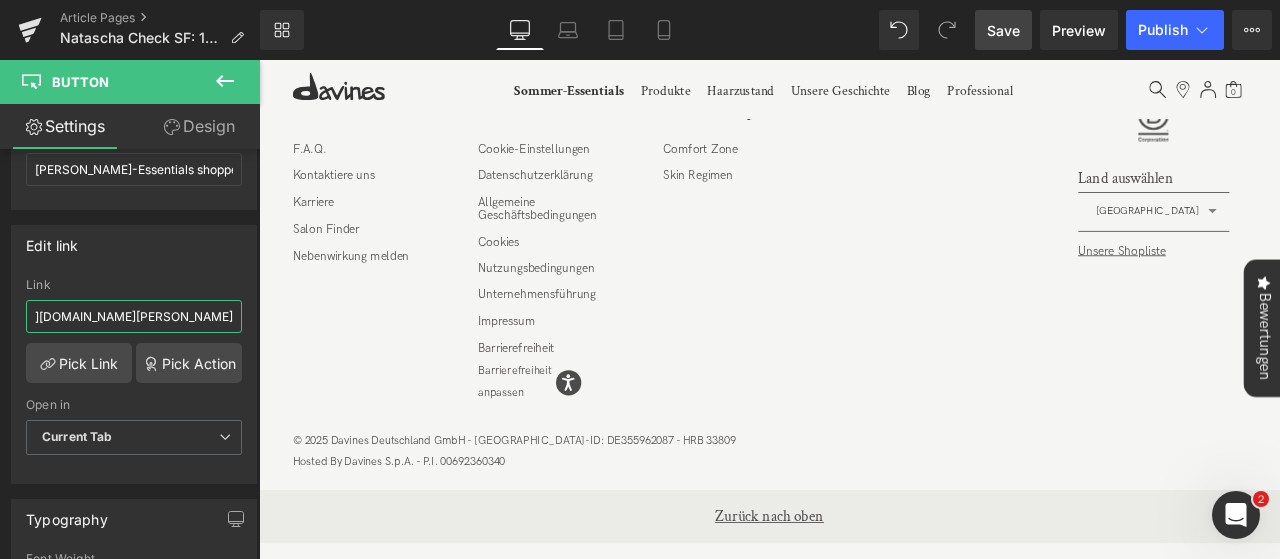type on "[URL][DOMAIN_NAME][PERSON_NAME]" 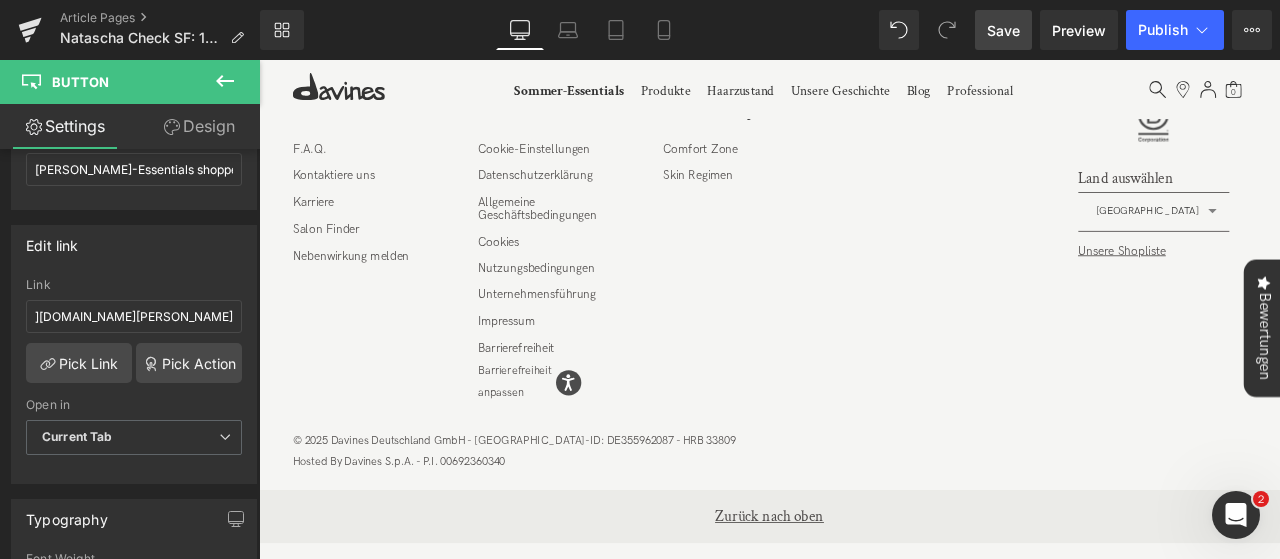 scroll, scrollTop: 0, scrollLeft: 0, axis: both 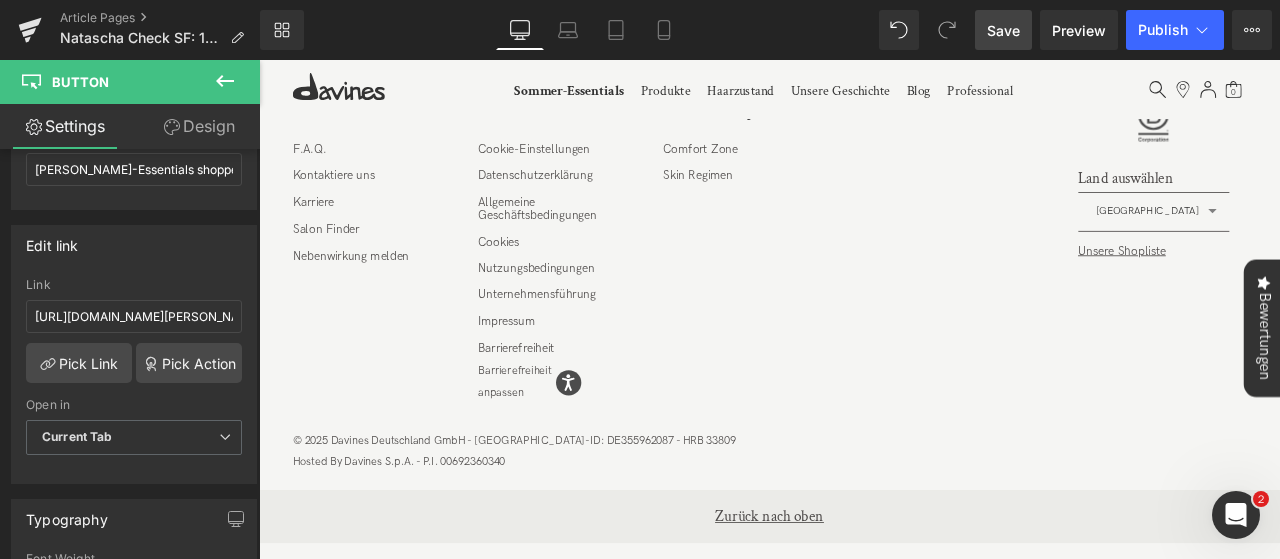 click on "Save" at bounding box center (1003, 30) 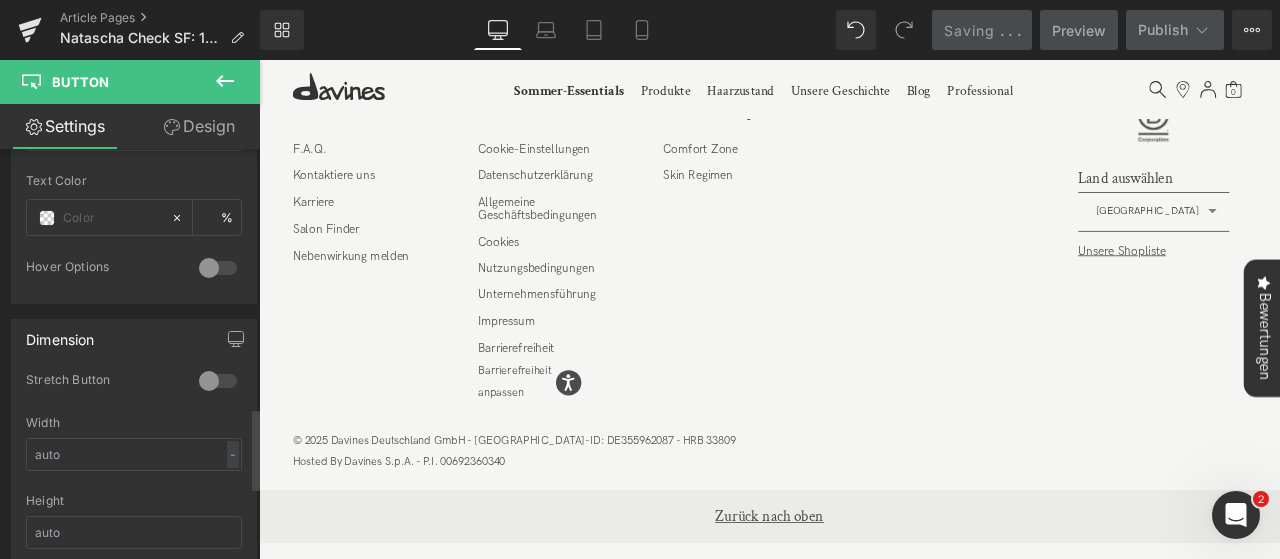 scroll, scrollTop: 0, scrollLeft: 0, axis: both 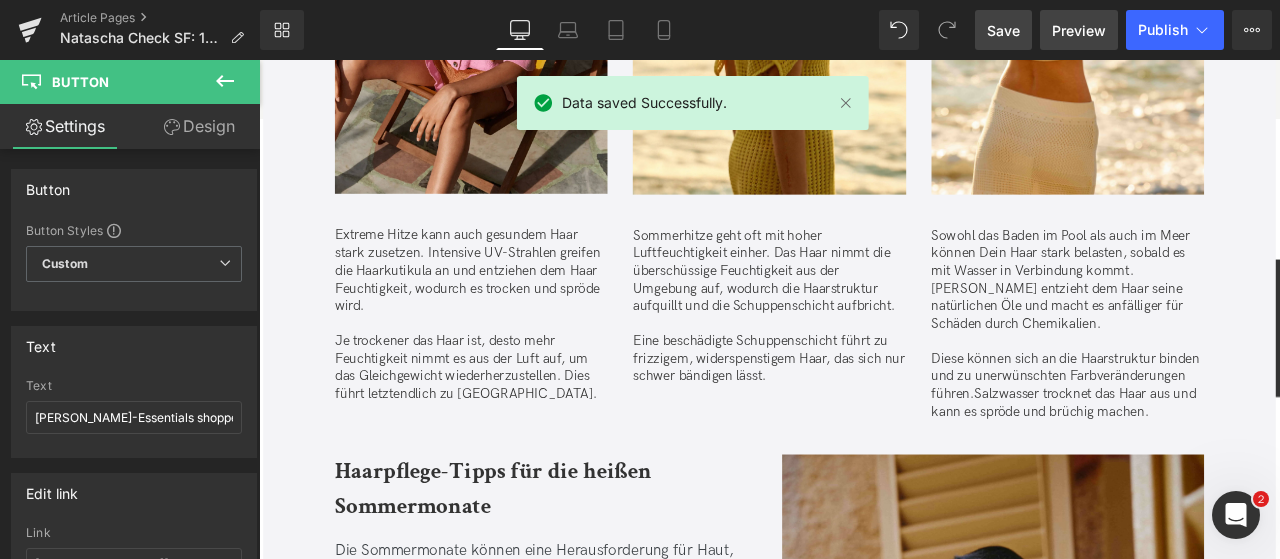 click on "Preview" at bounding box center (1079, 30) 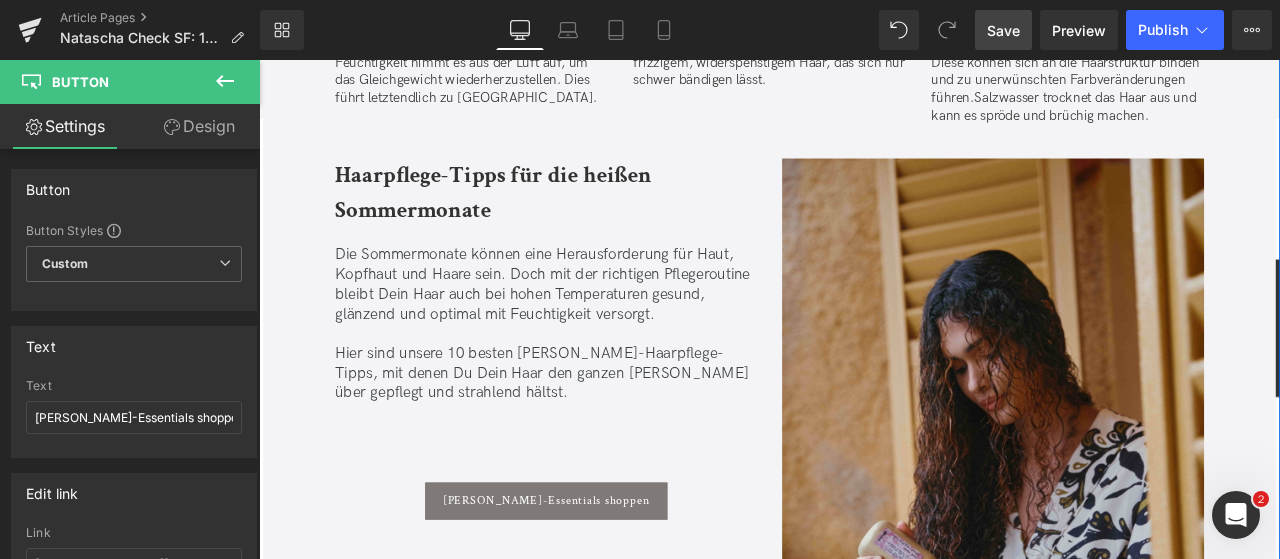 scroll, scrollTop: 1934, scrollLeft: 0, axis: vertical 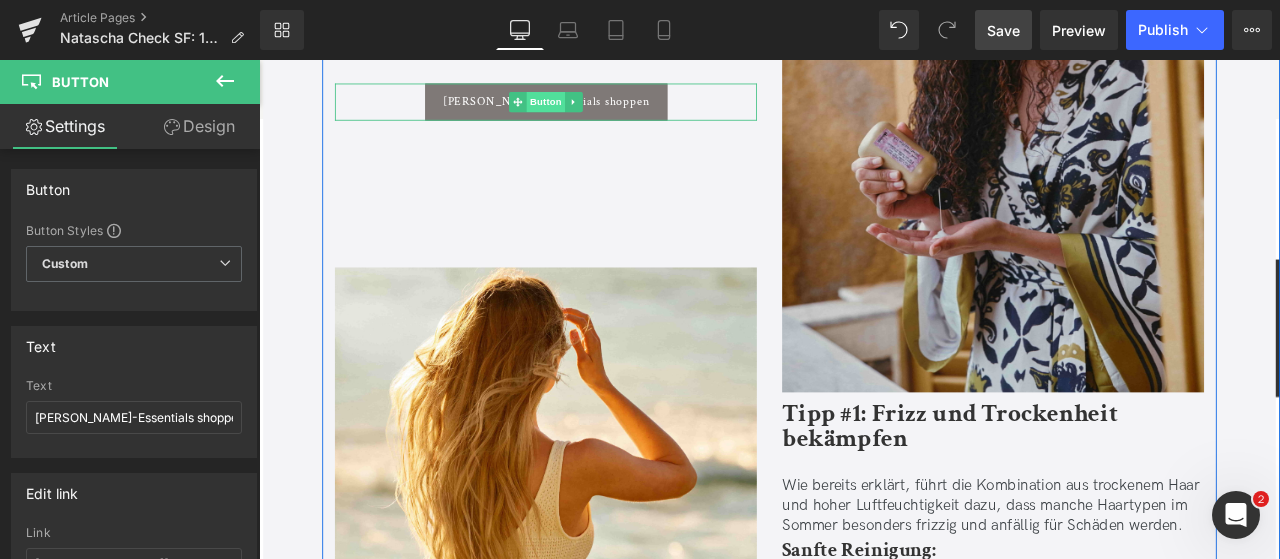 click on "Button" at bounding box center [599, 110] 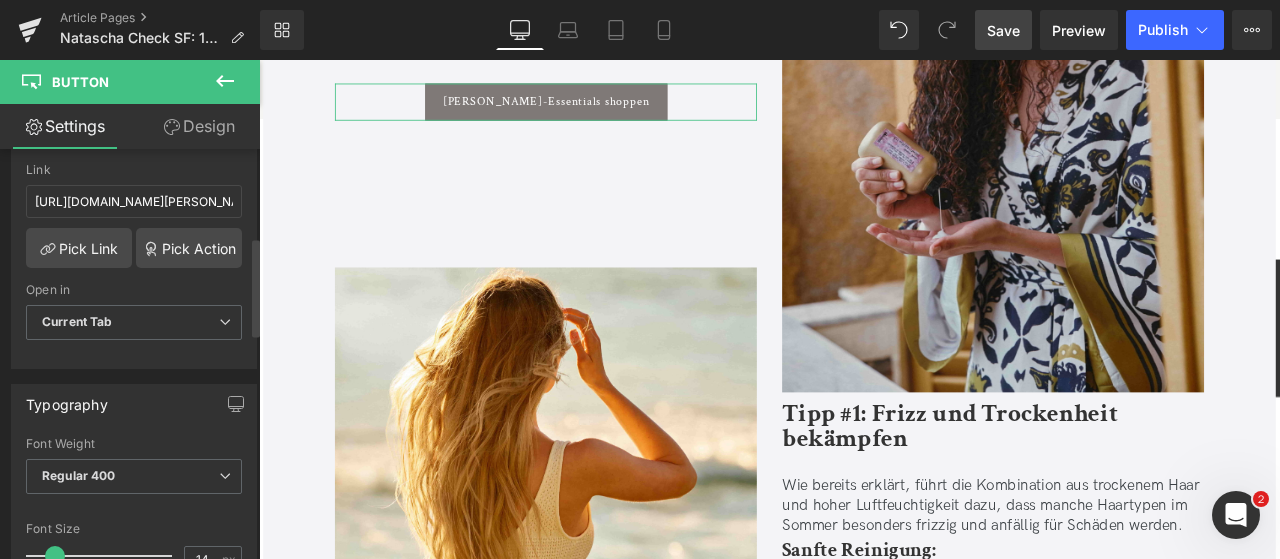 scroll, scrollTop: 364, scrollLeft: 0, axis: vertical 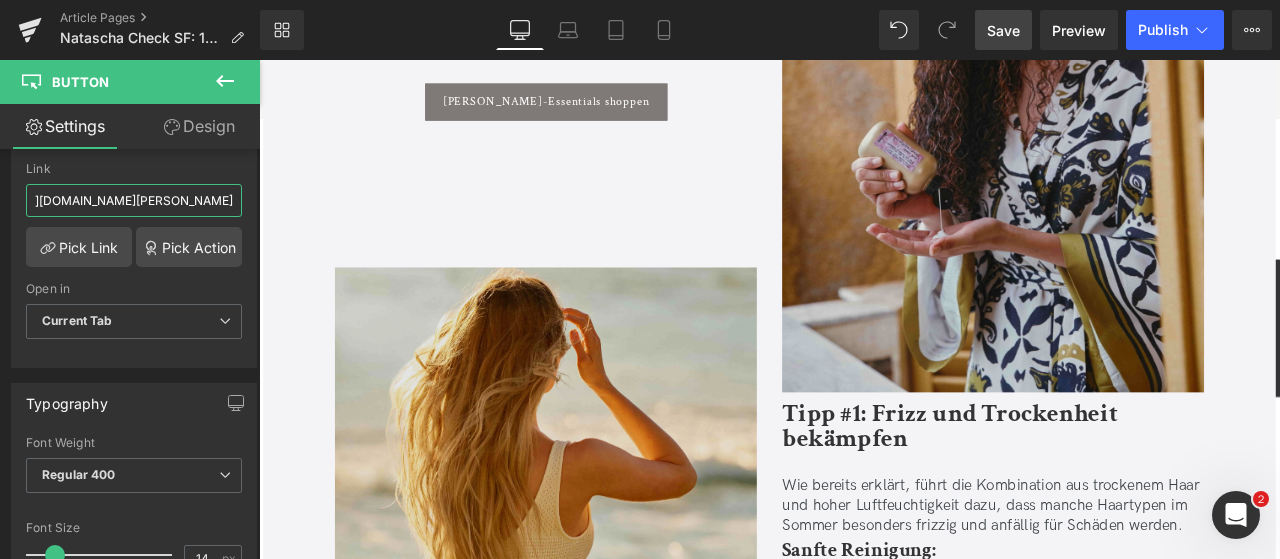 drag, startPoint x: 288, startPoint y: 253, endPoint x: 448, endPoint y: 231, distance: 161.50542 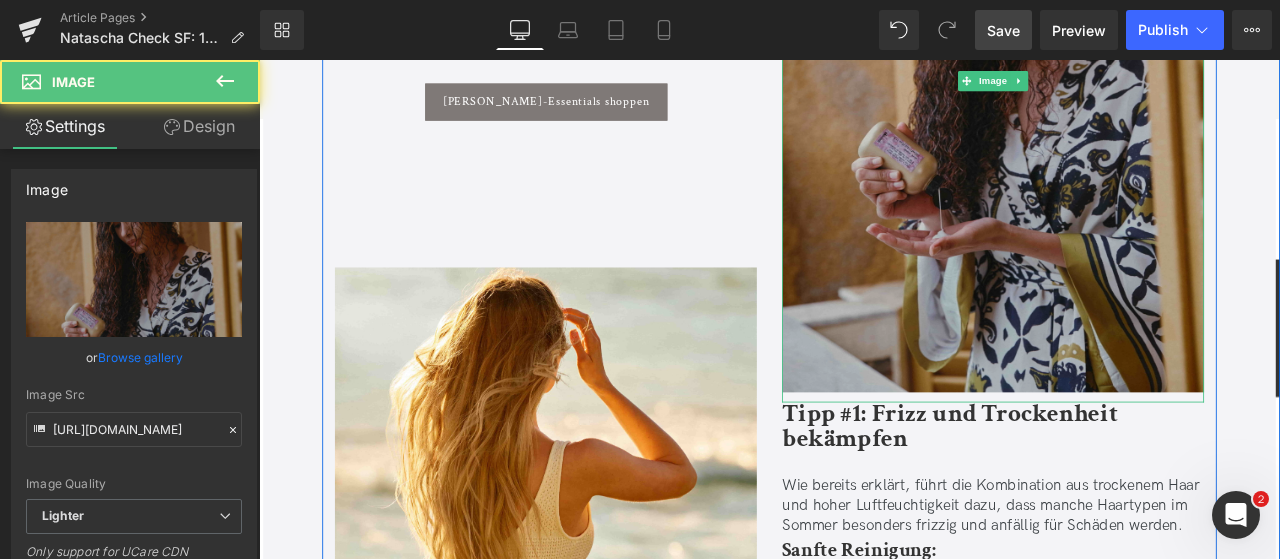 click at bounding box center [1129, 85] 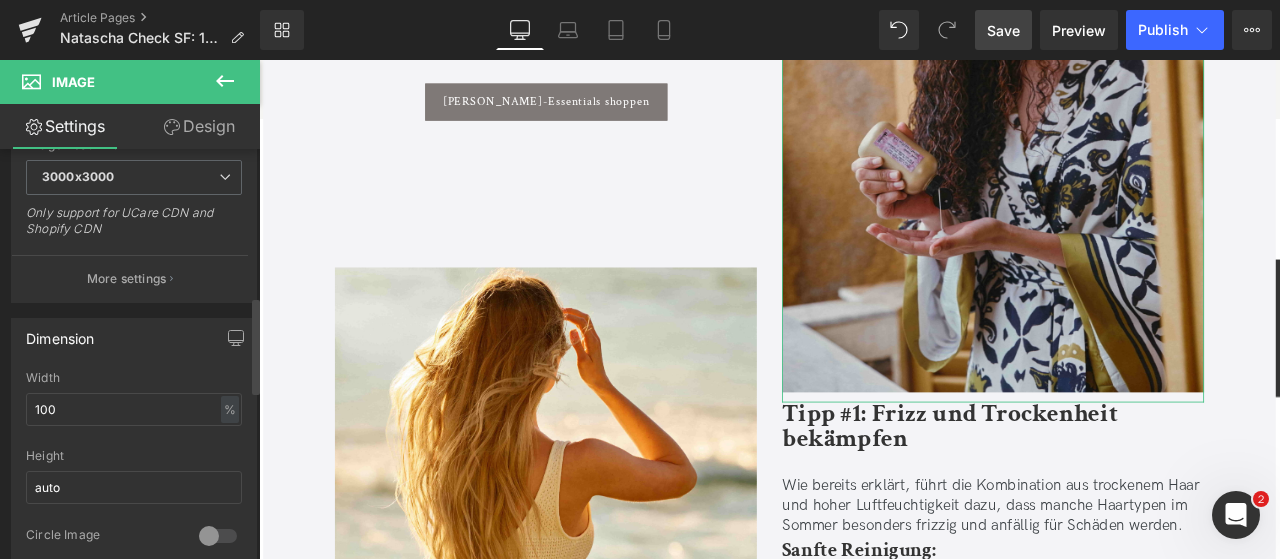 scroll, scrollTop: 679, scrollLeft: 0, axis: vertical 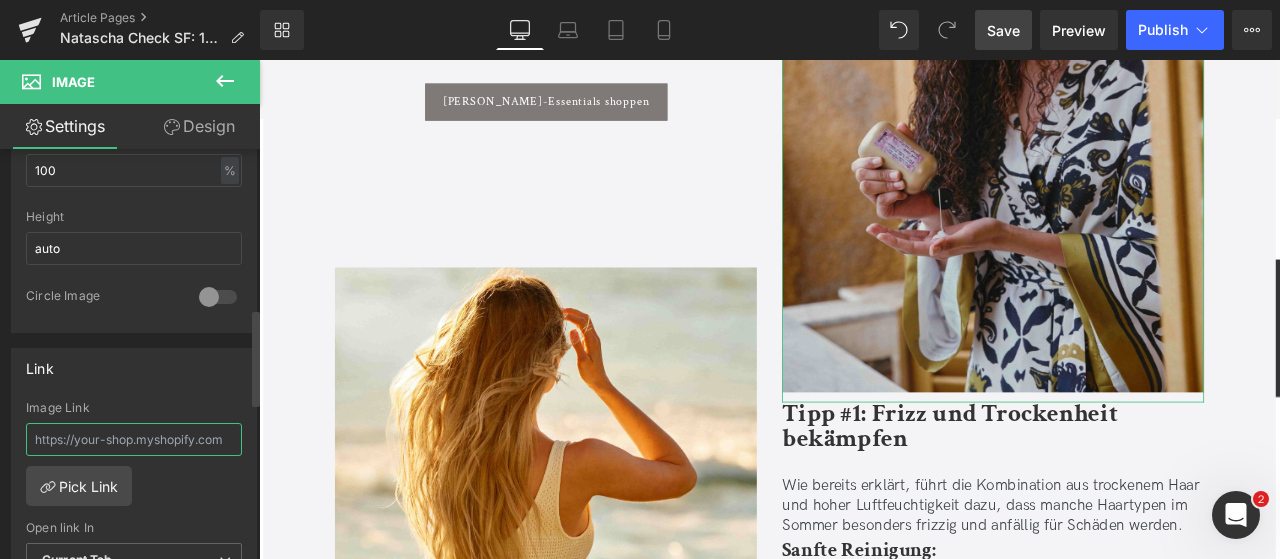 paste on "[URL][DOMAIN_NAME][PERSON_NAME]" 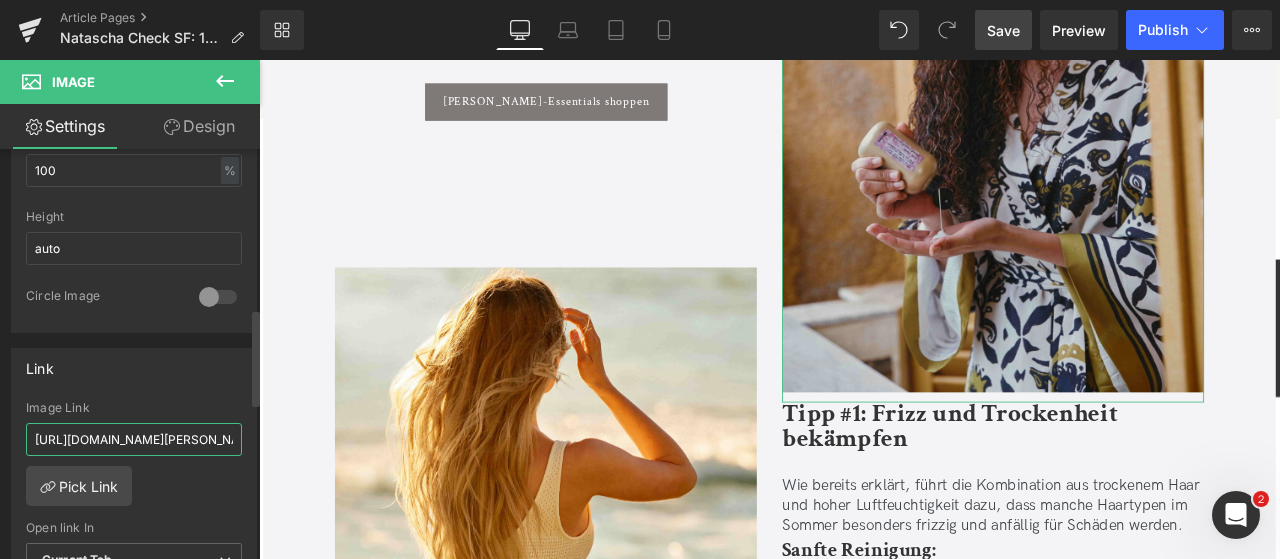 scroll, scrollTop: 0, scrollLeft: 117, axis: horizontal 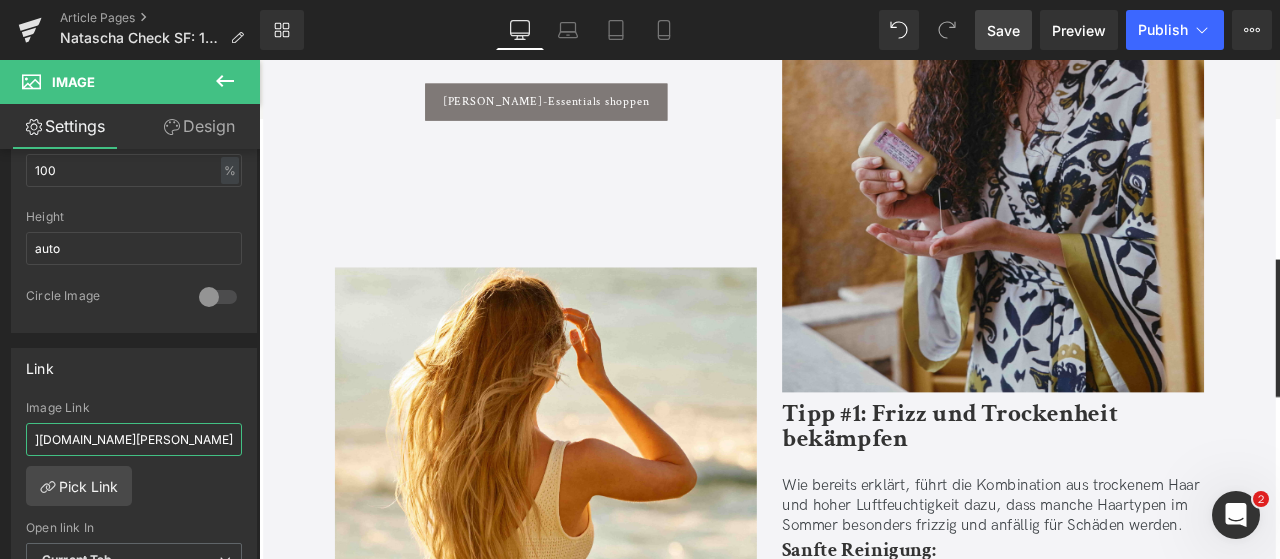 type on "[URL][DOMAIN_NAME][PERSON_NAME]" 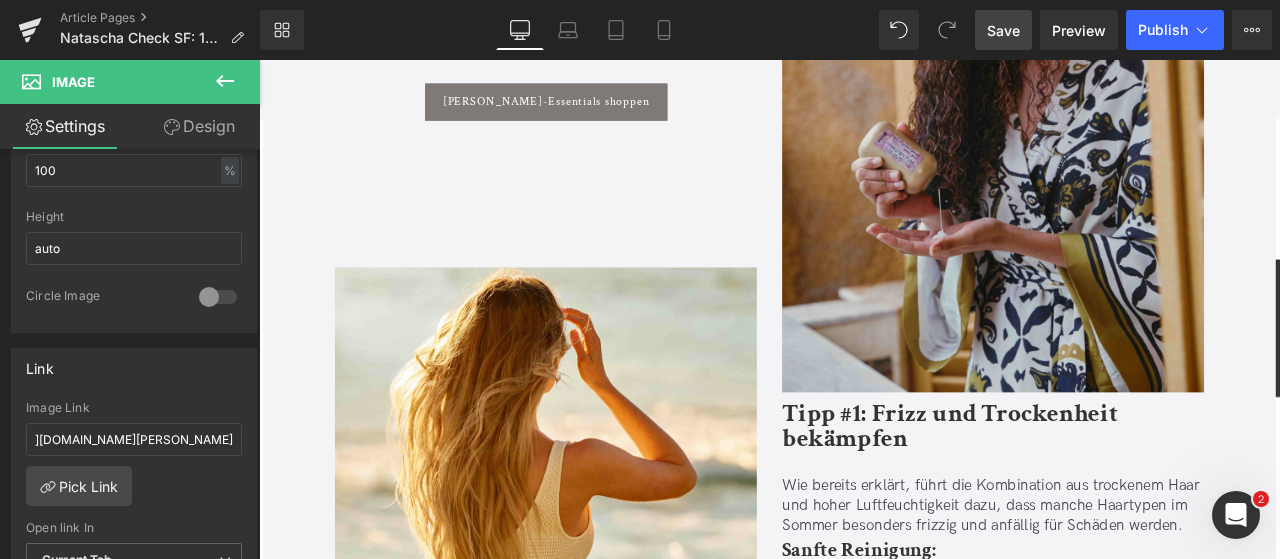 scroll, scrollTop: 0, scrollLeft: 0, axis: both 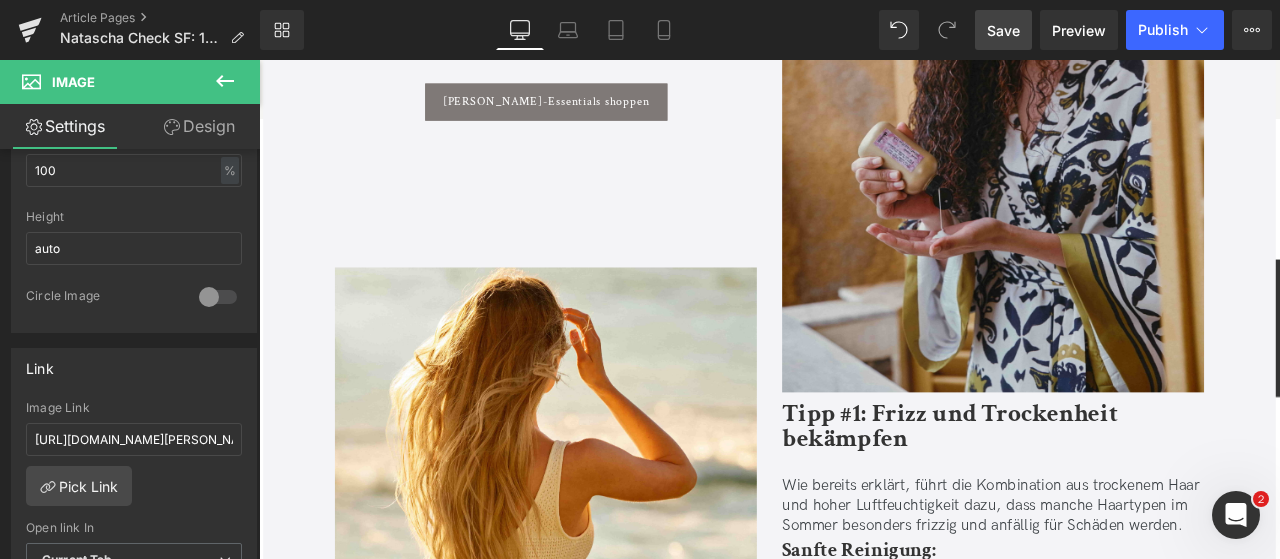 click on "Save" at bounding box center (1003, 30) 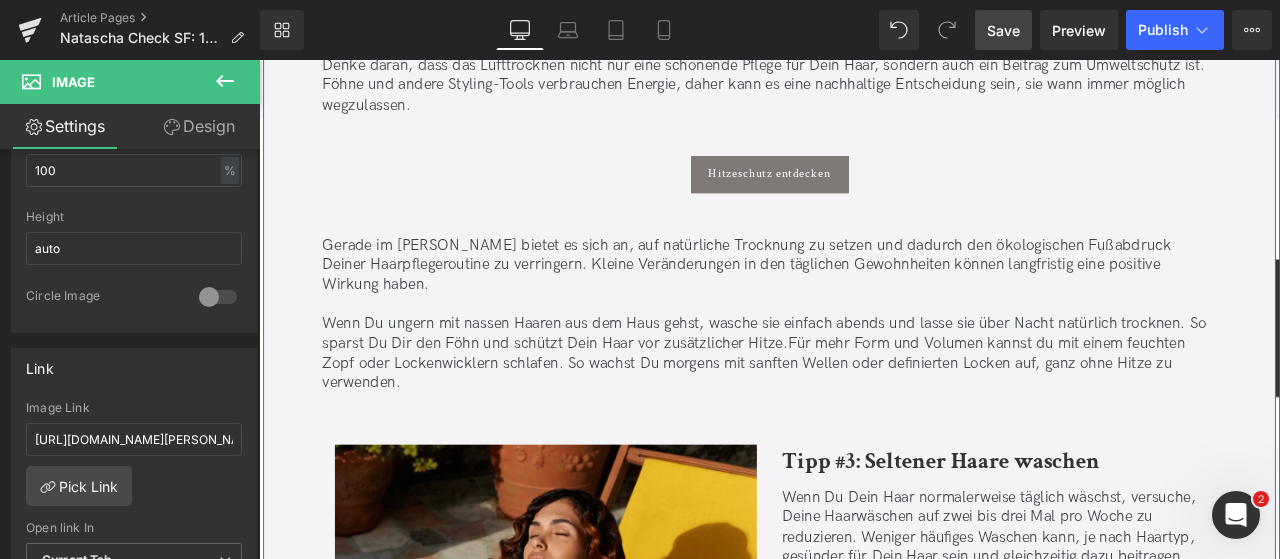 scroll, scrollTop: 4688, scrollLeft: 0, axis: vertical 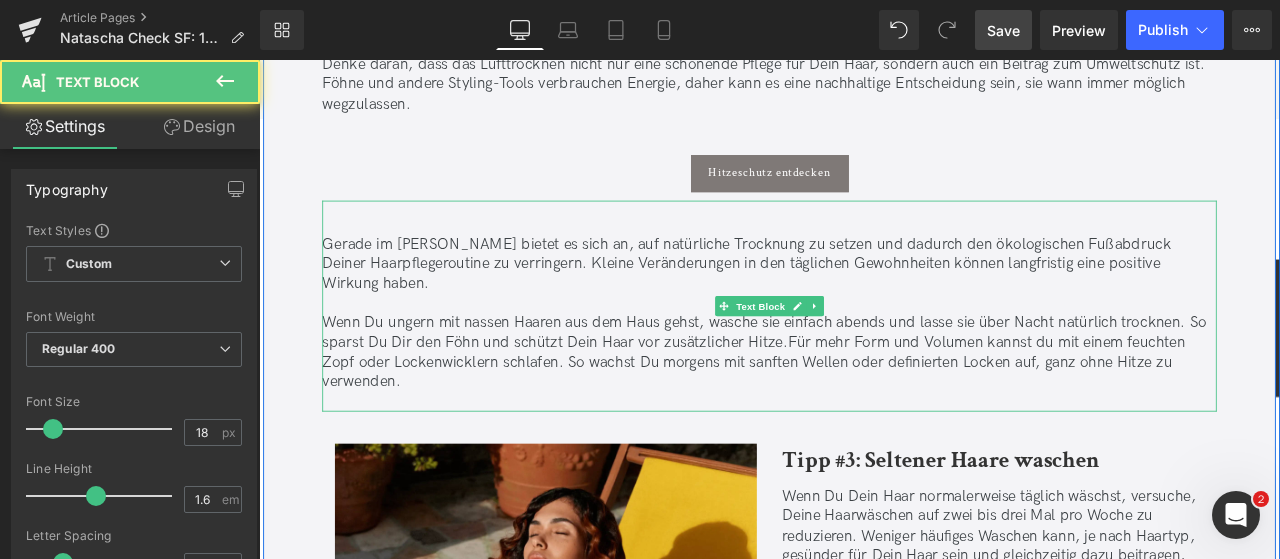 click on "Für mehr Form und Volumen kannst du mit einem feuchten Zopf oder Lockenwicklern schlafen. So wachst Du morgens mit sanften Wellen oder definierten Locken auf, ganz ohne Hitze zu verwenden." at bounding box center [845, 419] 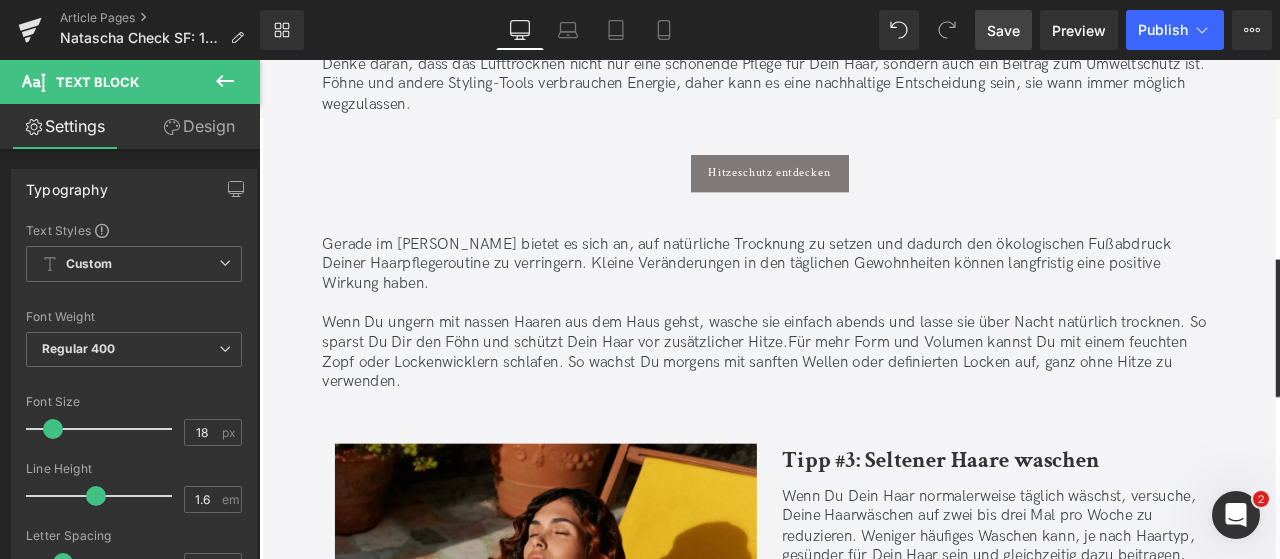 click on "Save" at bounding box center [1003, 30] 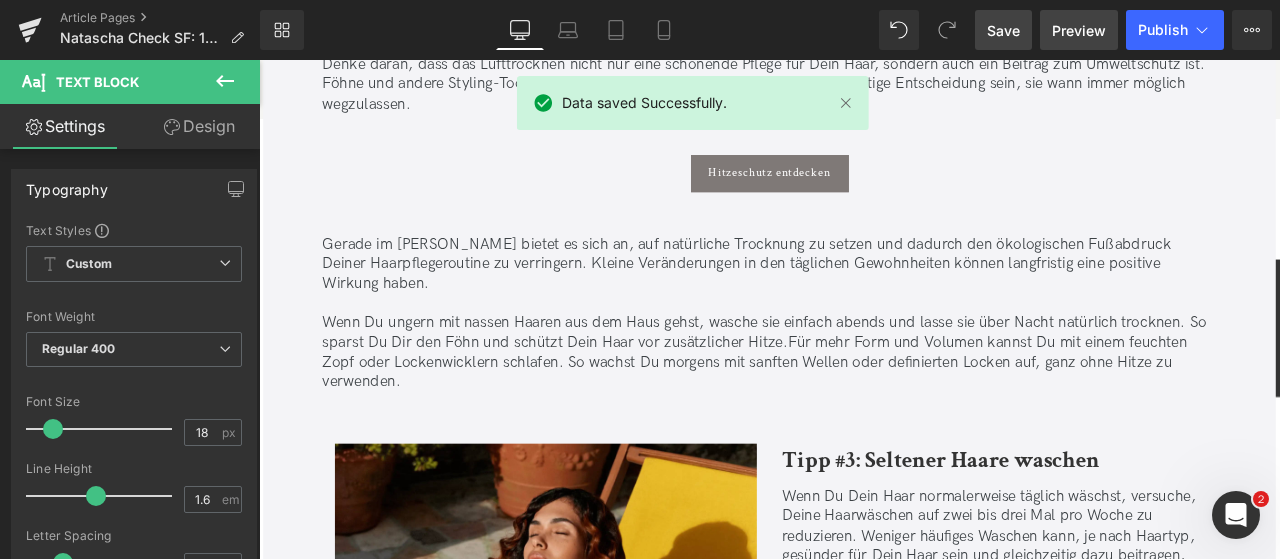 click on "Preview" at bounding box center (1079, 30) 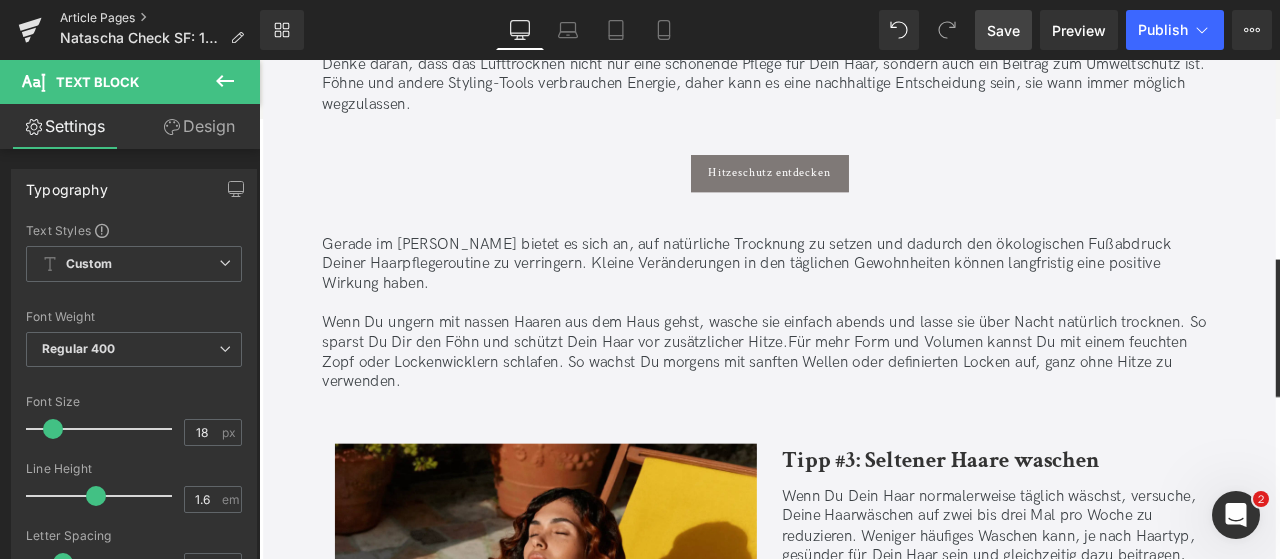 click on "Article Pages" at bounding box center (160, 18) 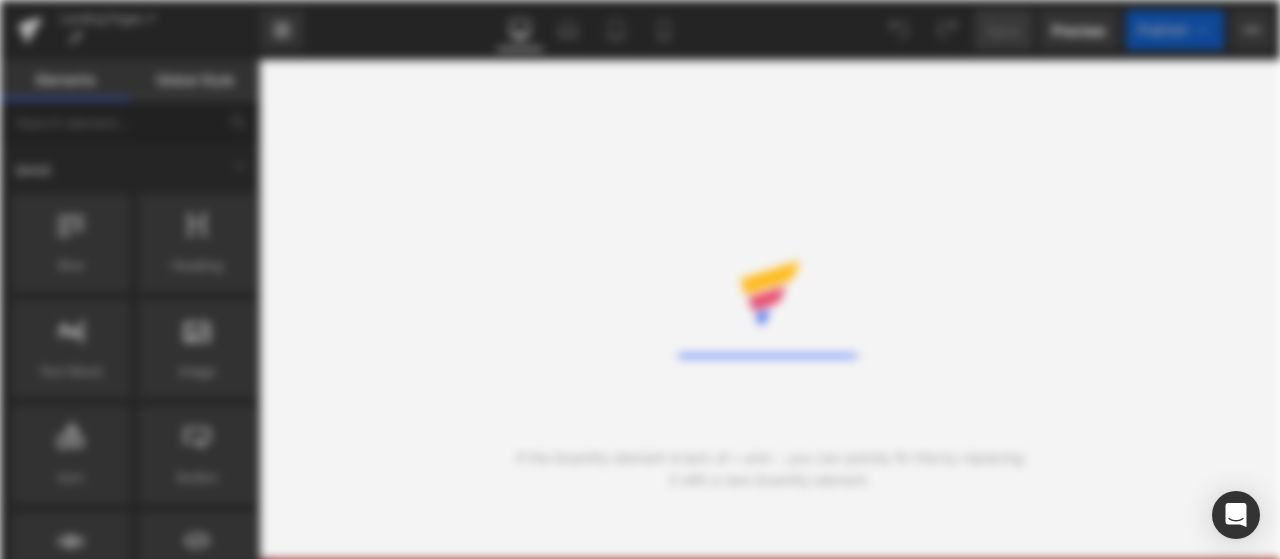 scroll, scrollTop: 0, scrollLeft: 0, axis: both 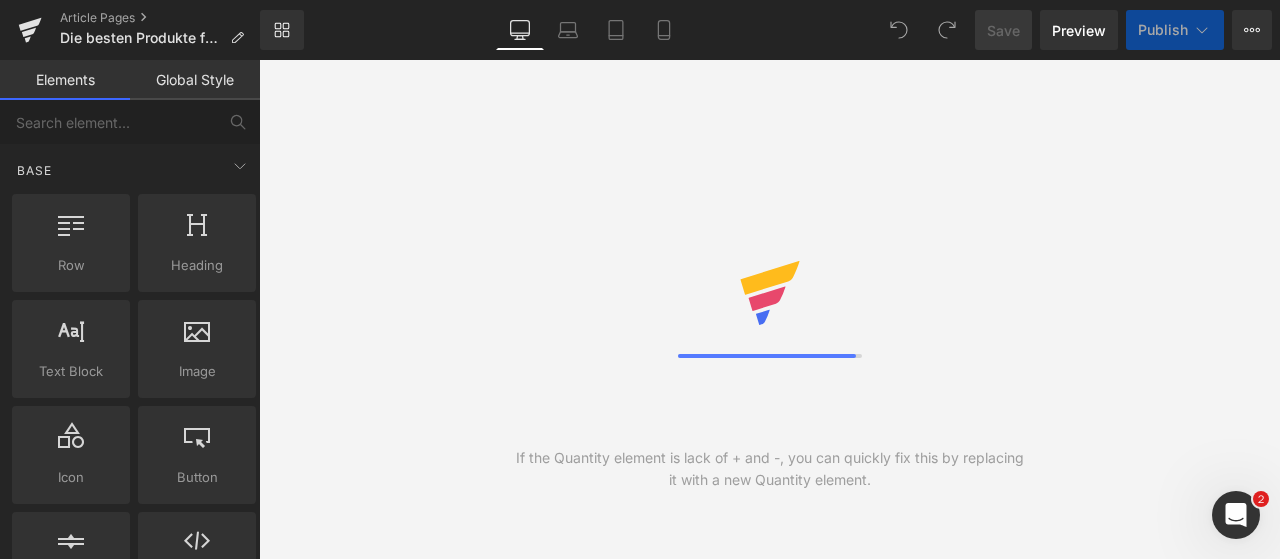 click on "Preview" at bounding box center [1079, 30] 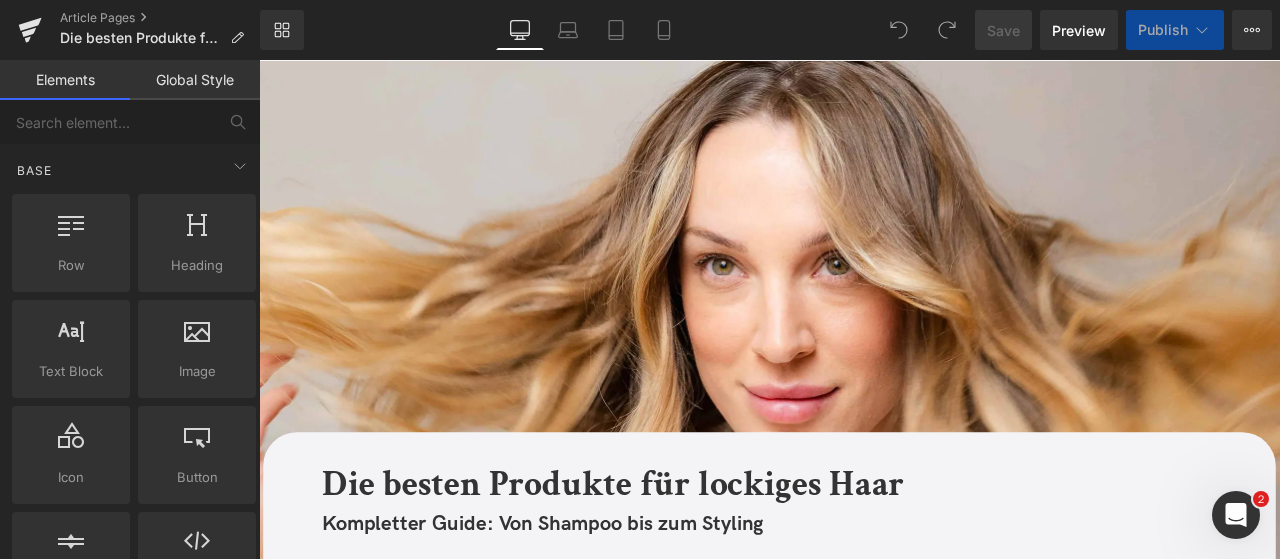 scroll, scrollTop: 0, scrollLeft: 0, axis: both 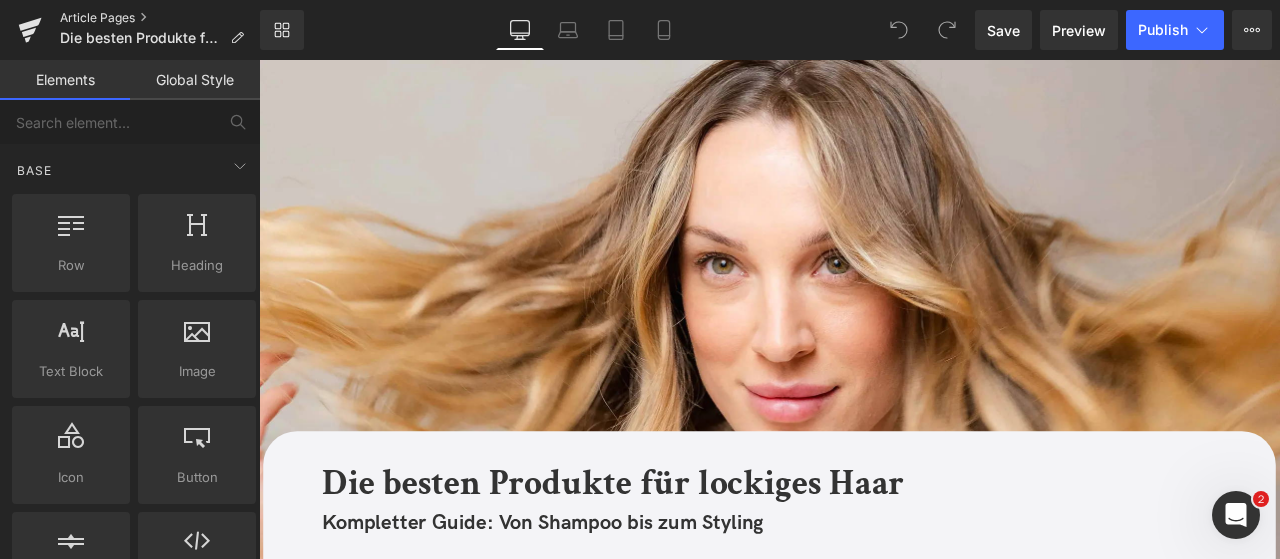 click on "Article Pages" at bounding box center (160, 18) 